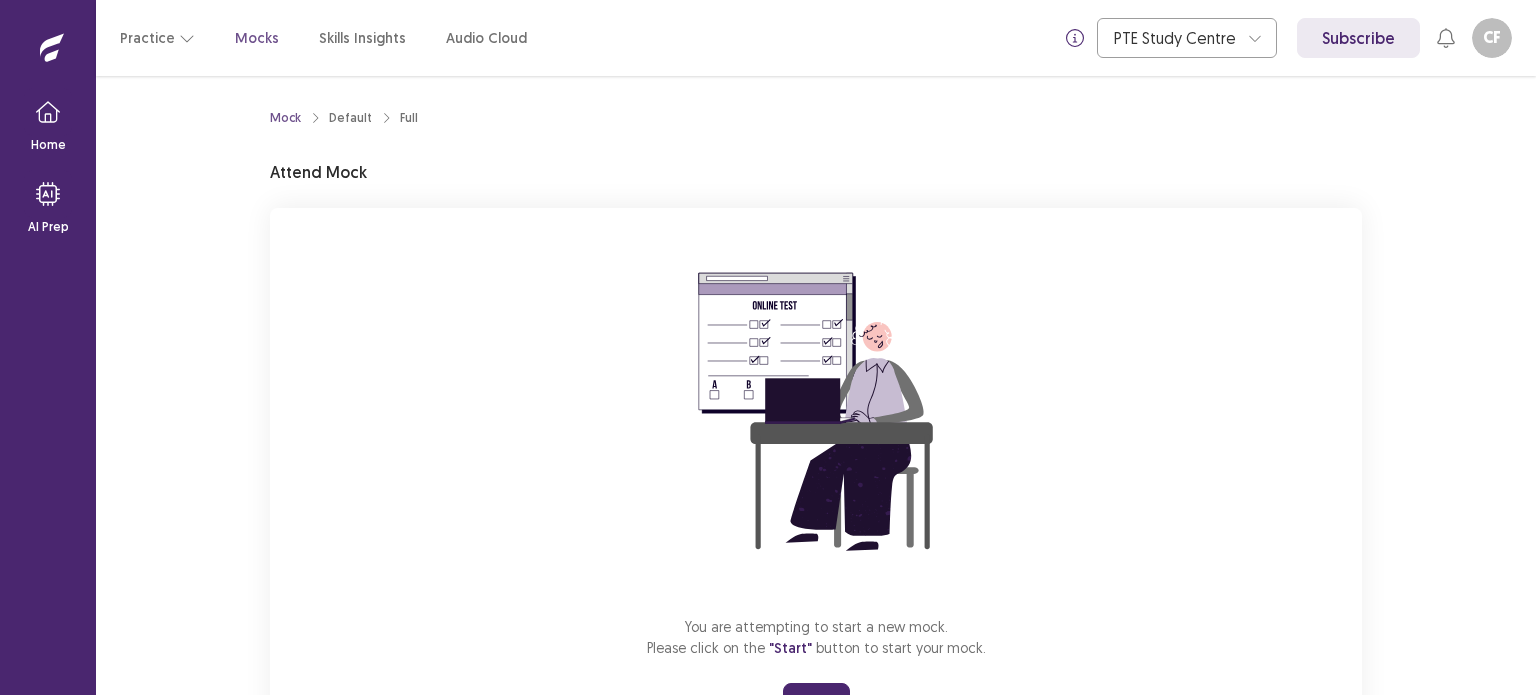 scroll, scrollTop: 0, scrollLeft: 0, axis: both 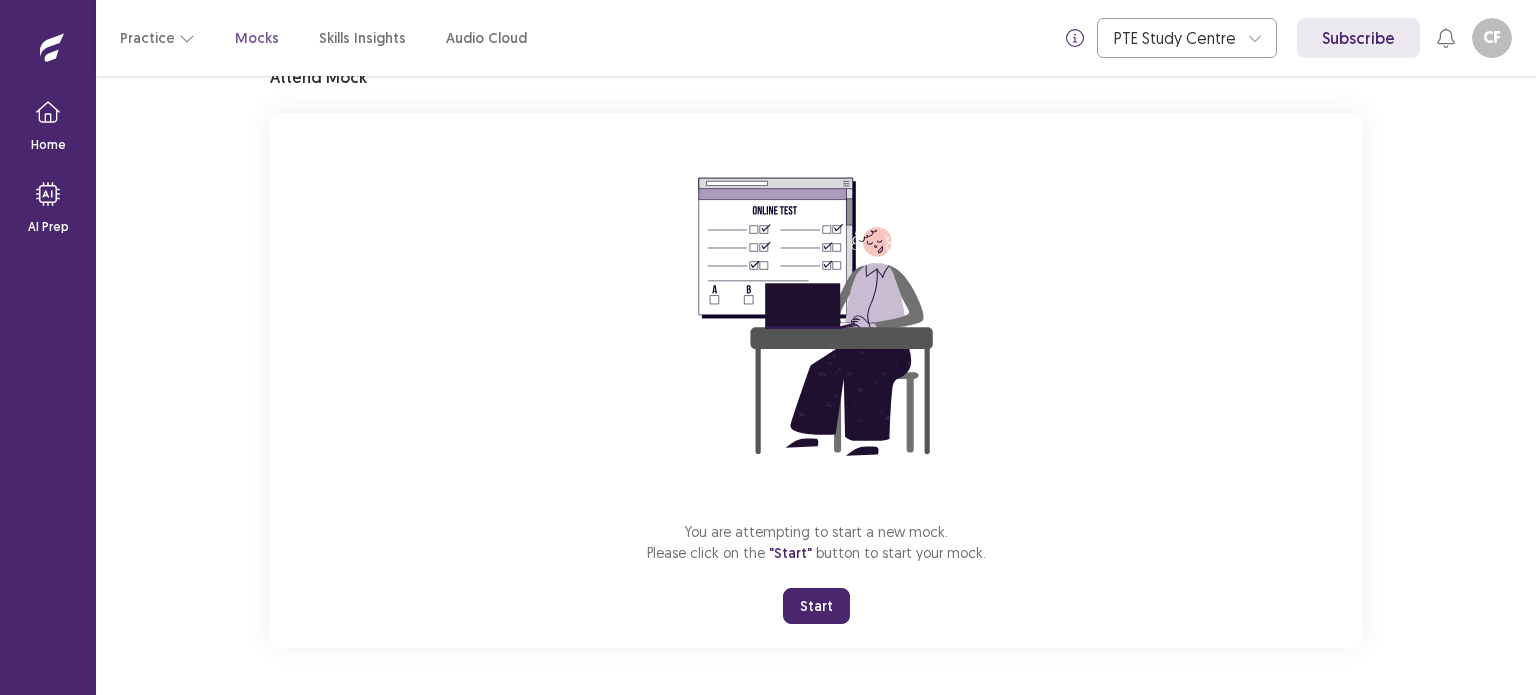 click on "Start" at bounding box center [816, 606] 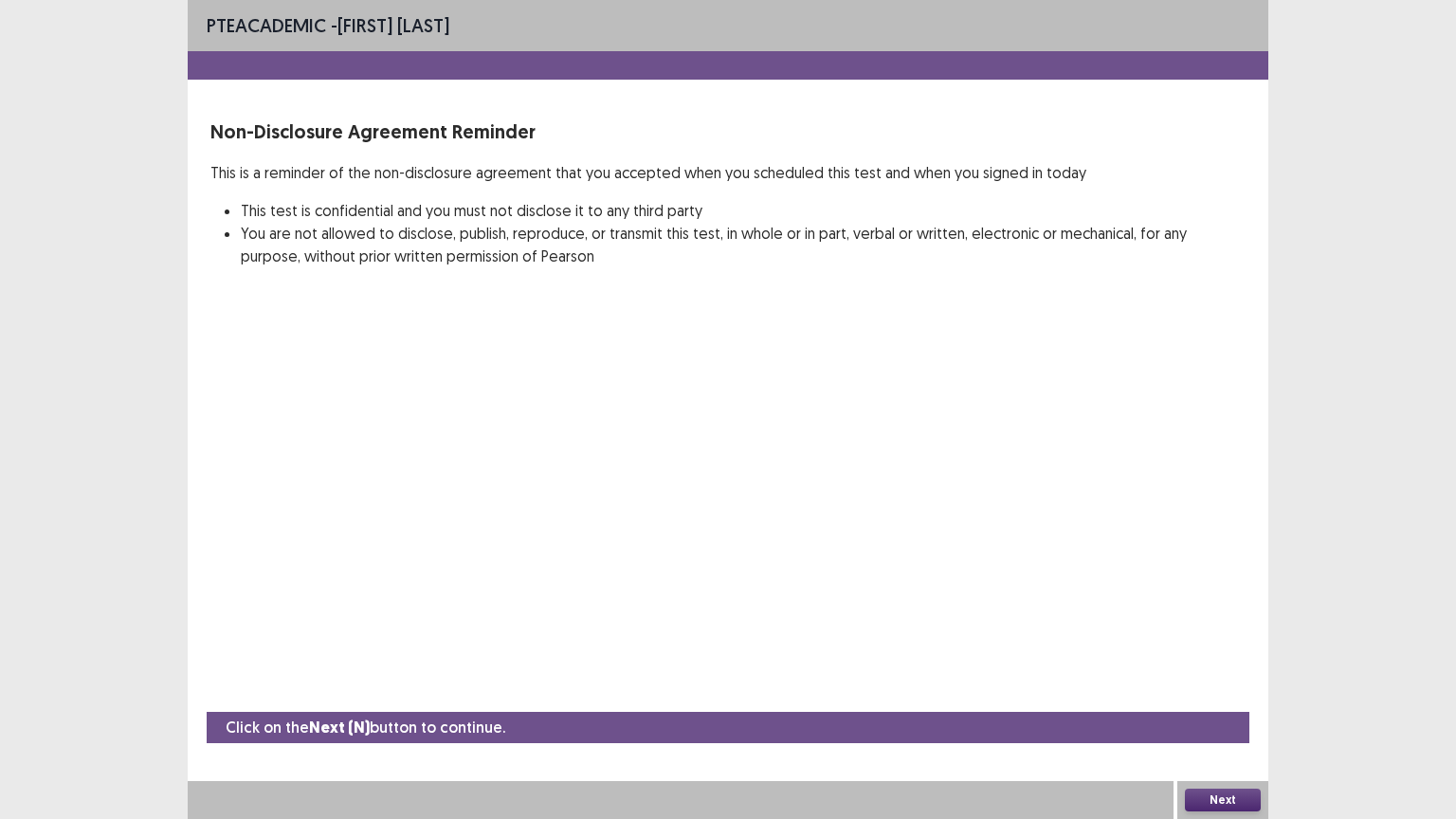 click on "Next" at bounding box center [1223, 800] 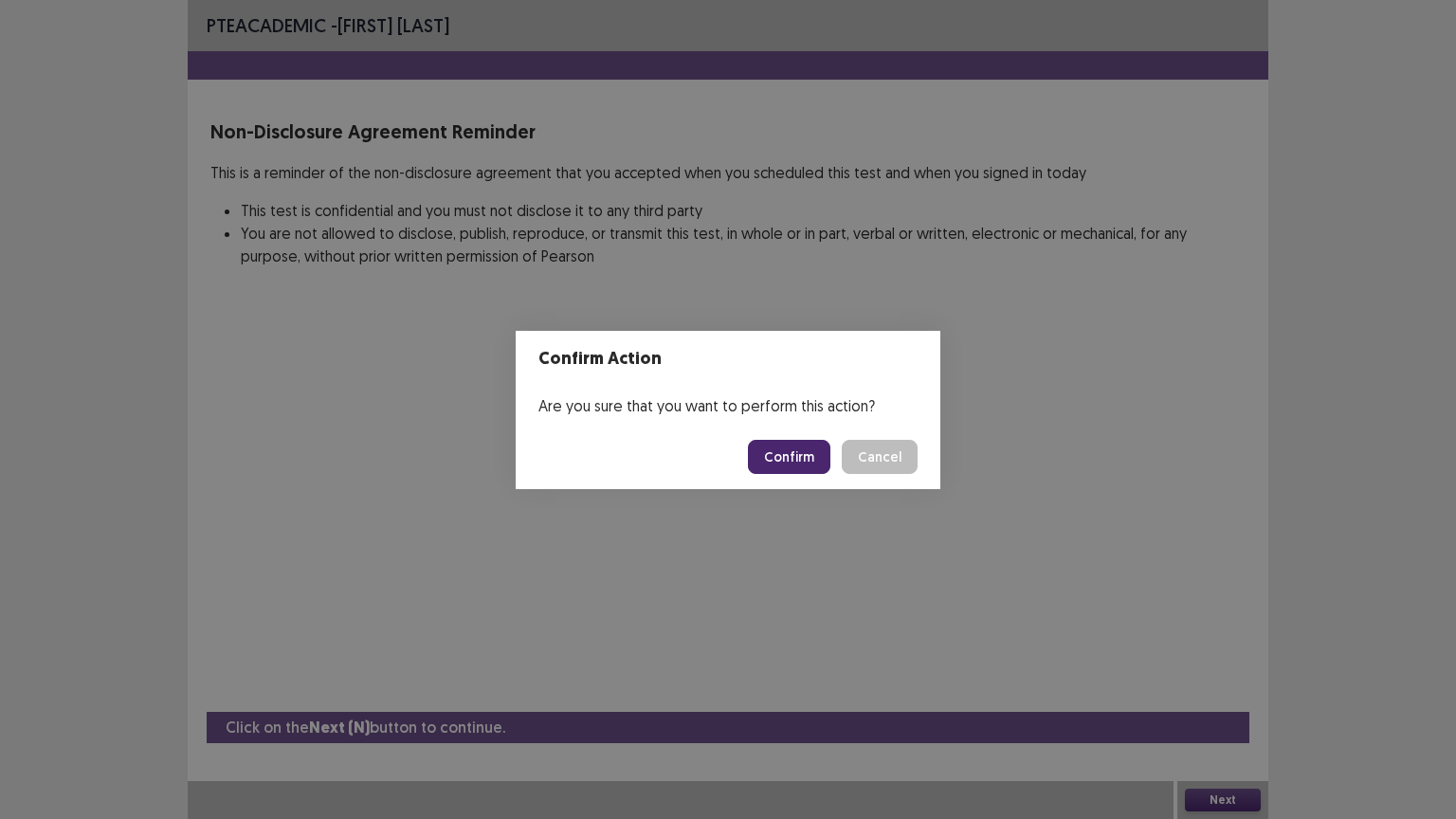 click on "Confirm" at bounding box center [789, 457] 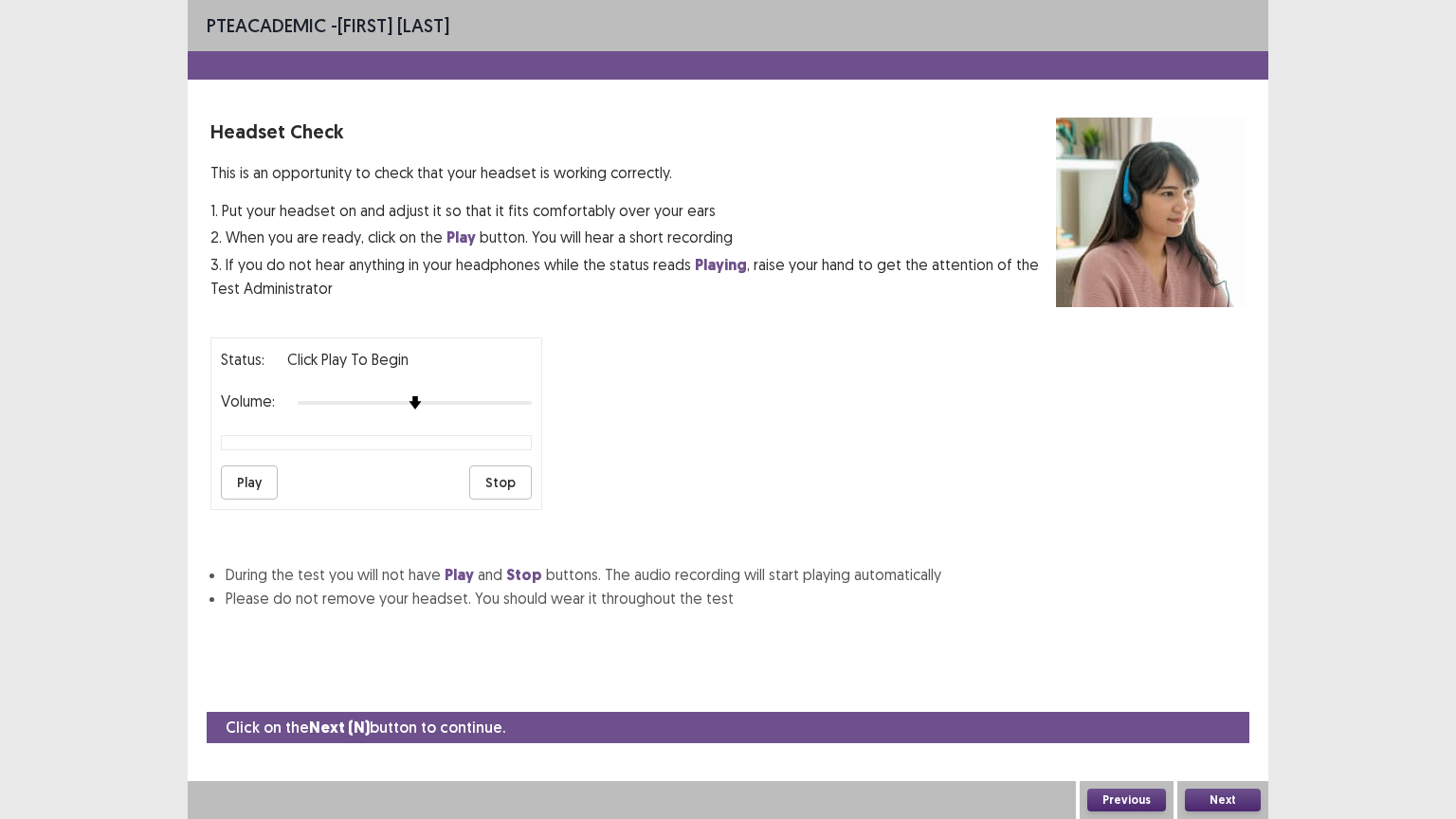 click on "Play" at bounding box center (249, 482) 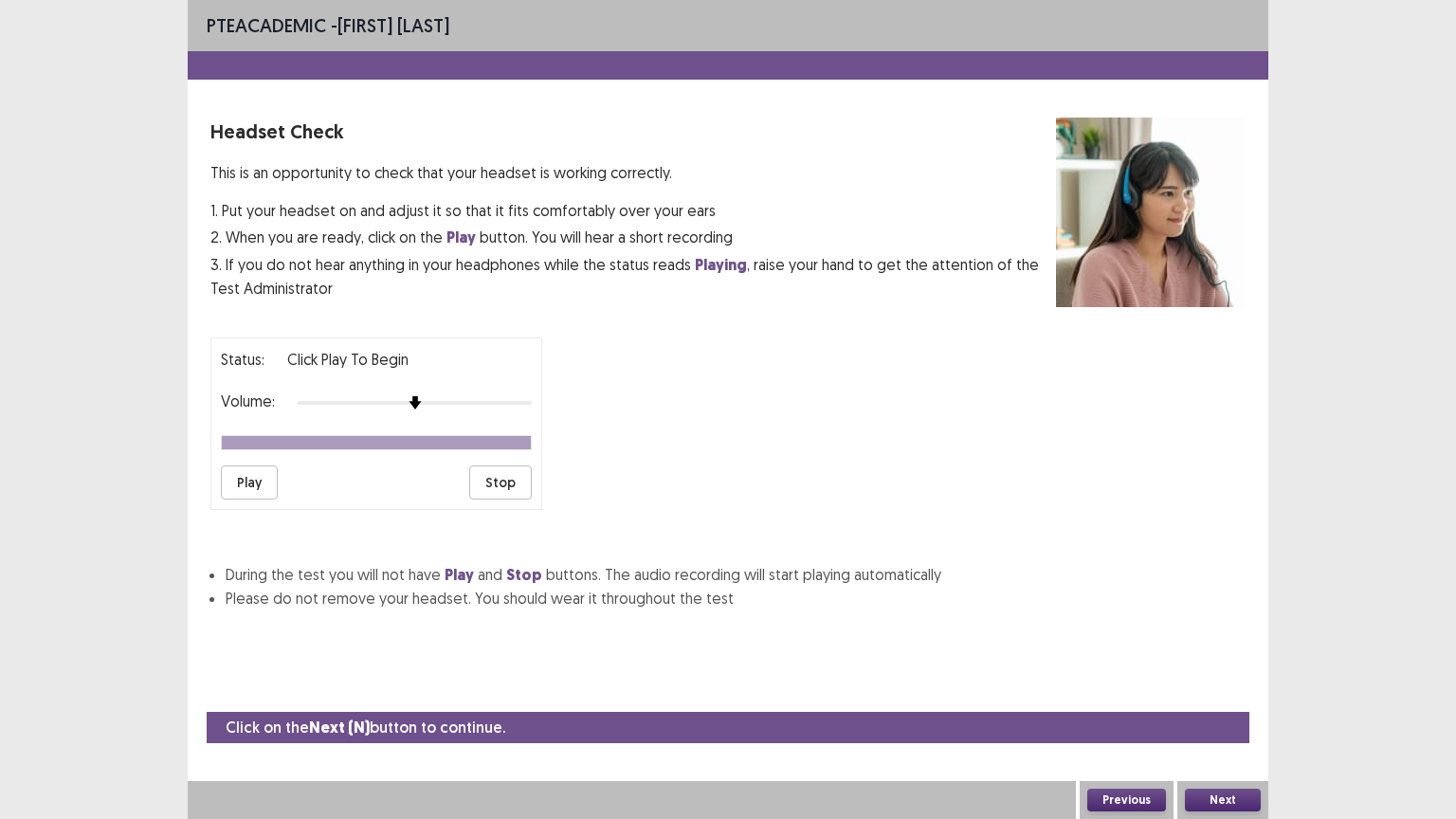 click on "Play" at bounding box center [249, 482] 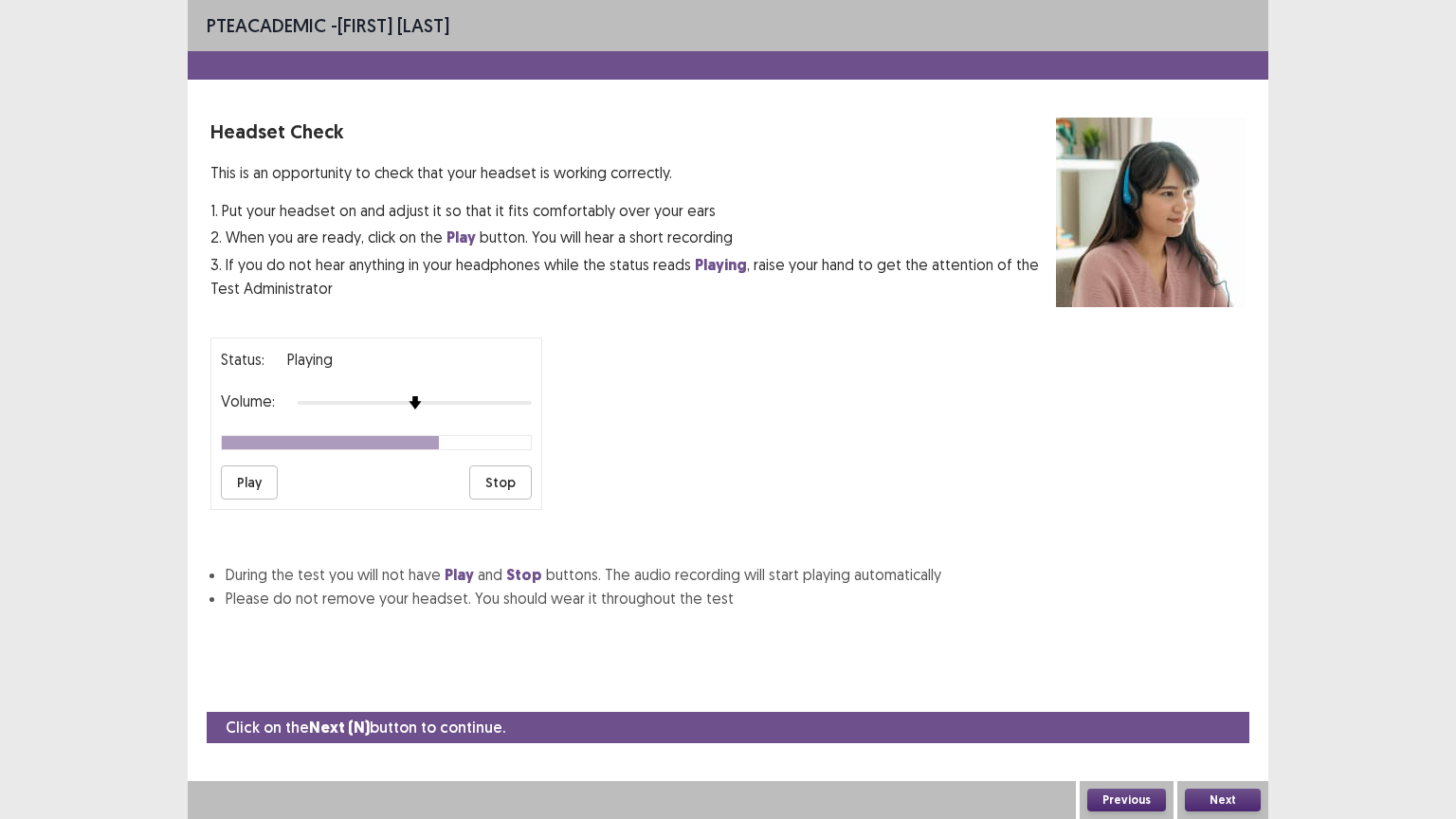 type 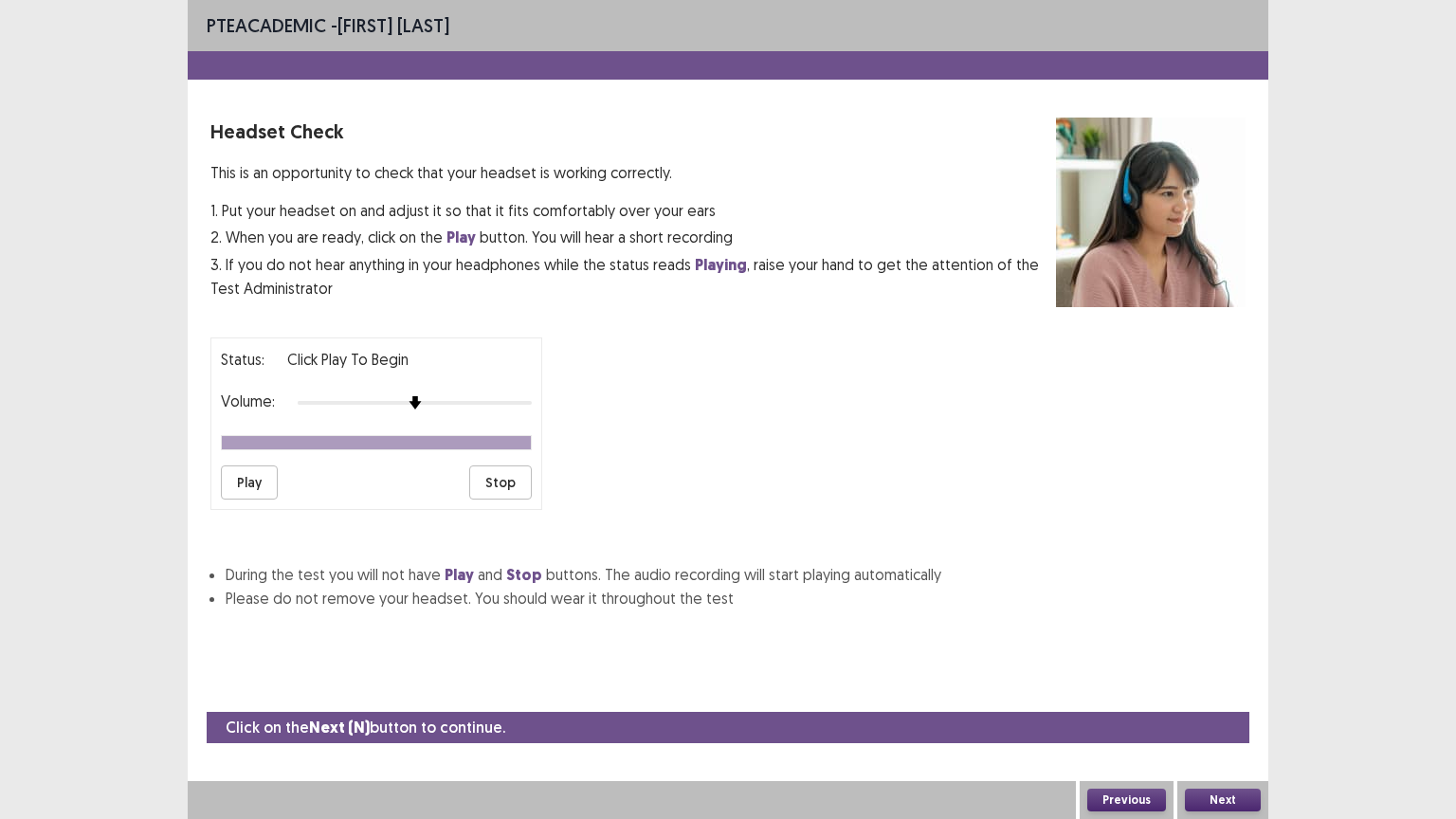 click on "Next" at bounding box center [1223, 800] 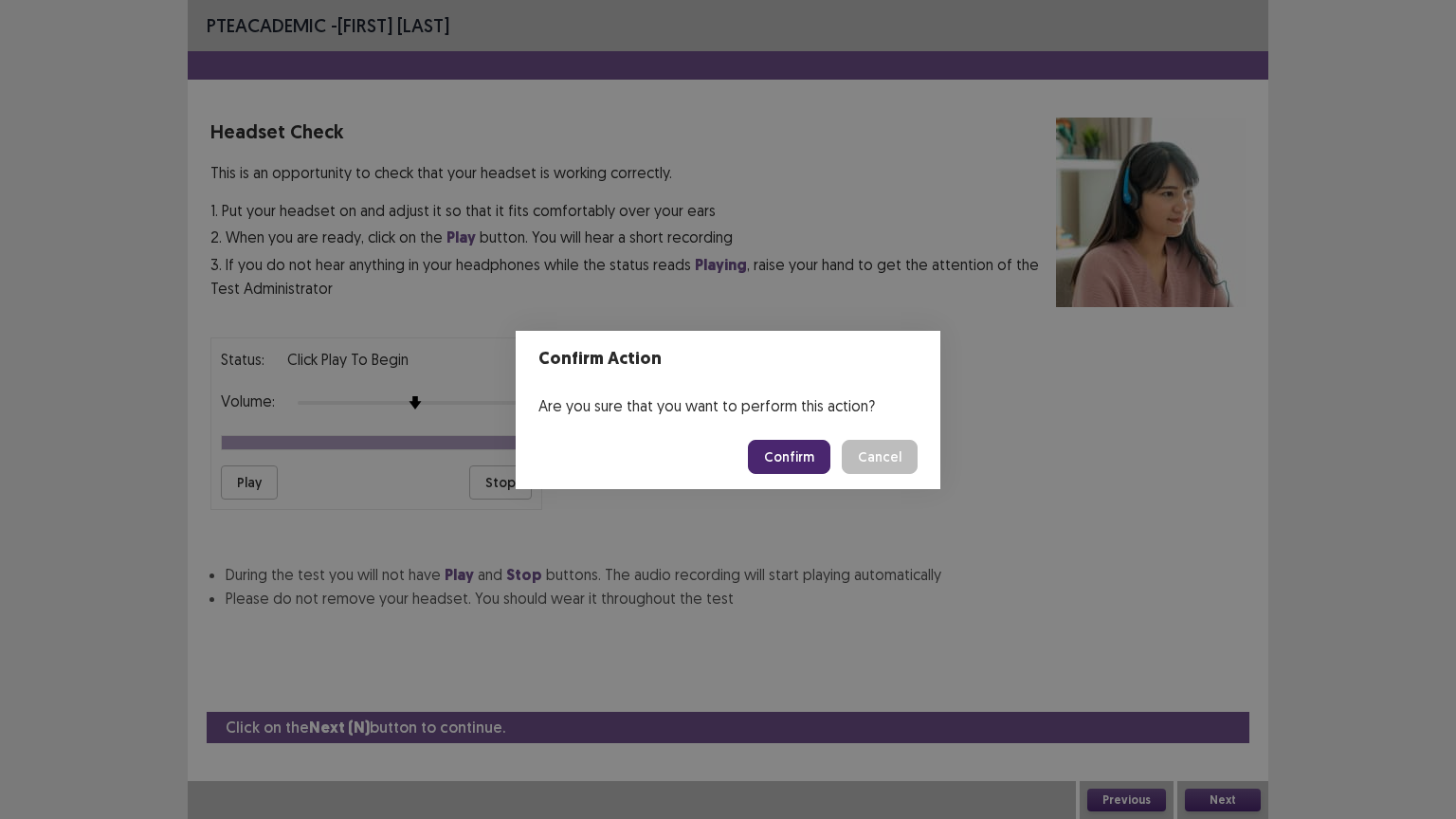 click on "Confirm" at bounding box center [789, 457] 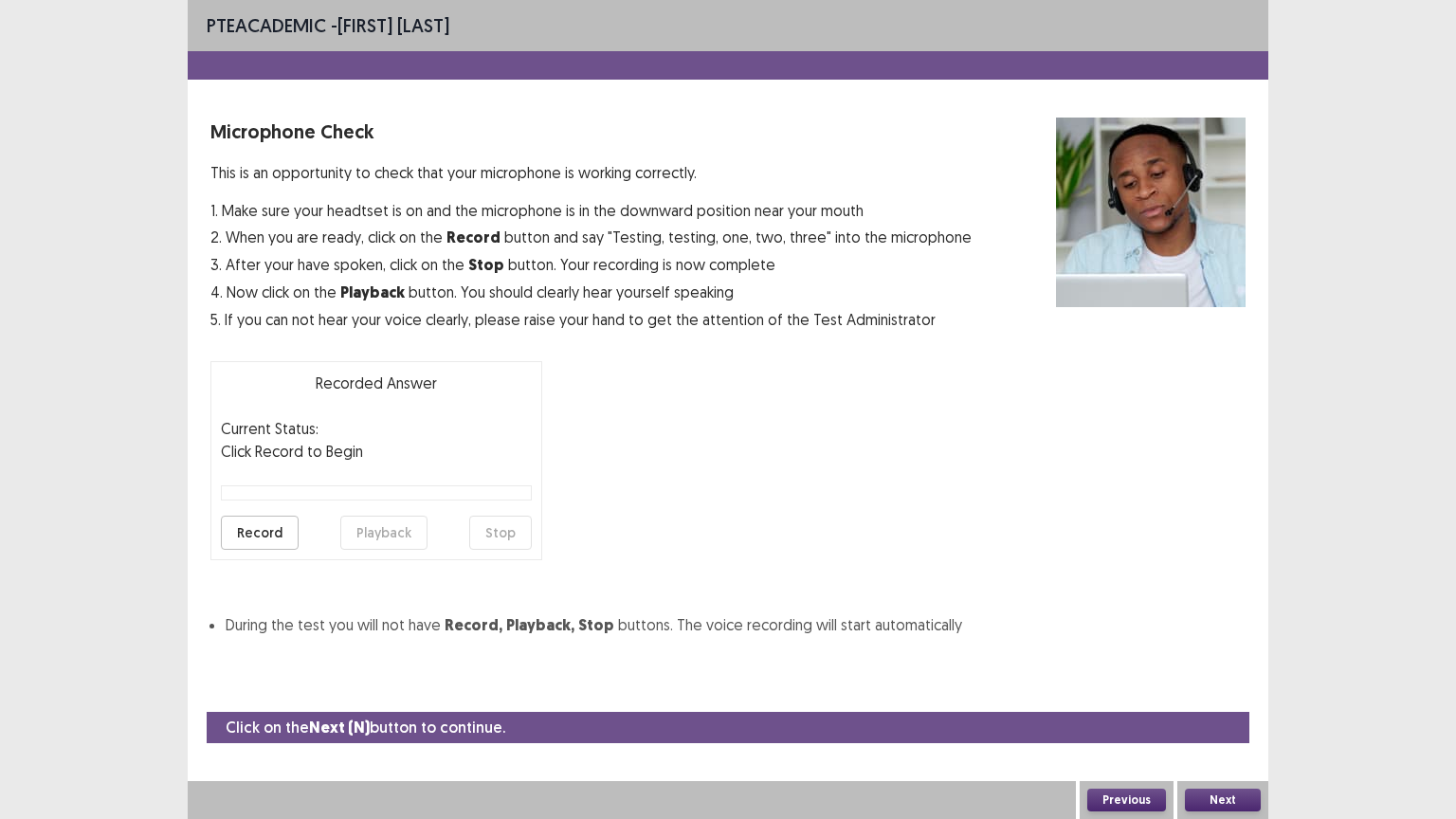 click on "Record" at bounding box center (260, 533) 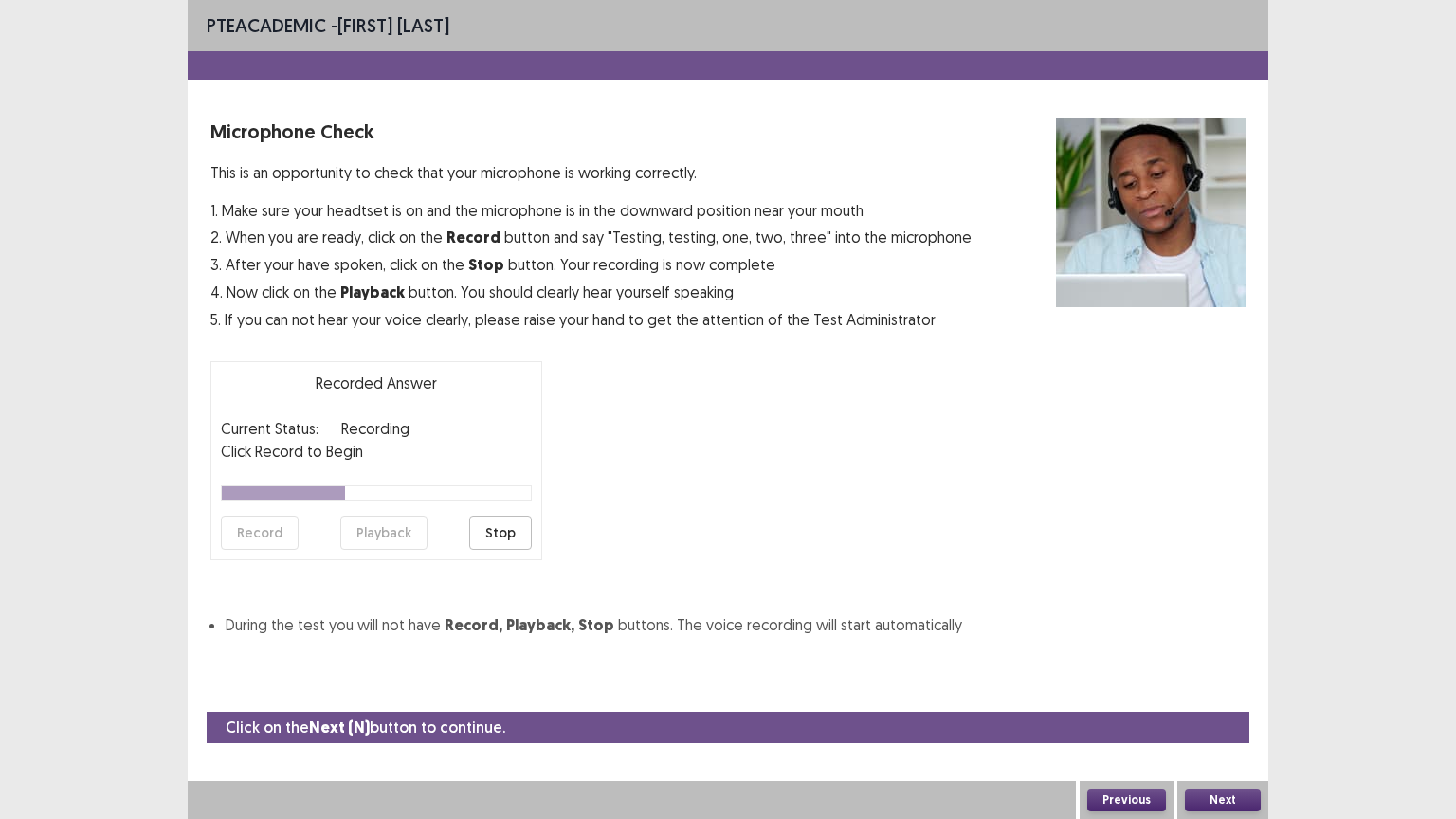 click on "Stop" at bounding box center [500, 533] 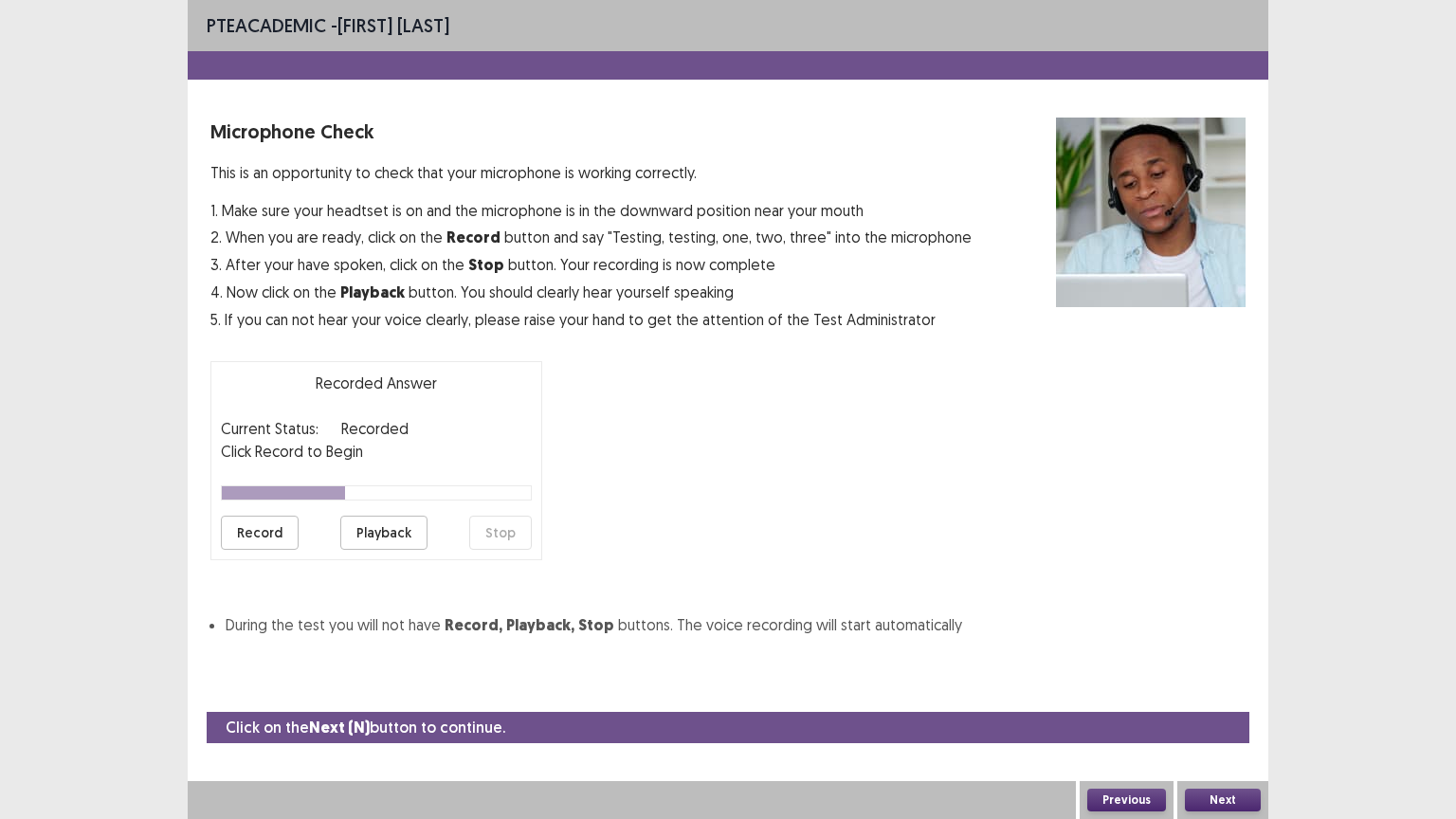 click on "Playback" at bounding box center (384, 533) 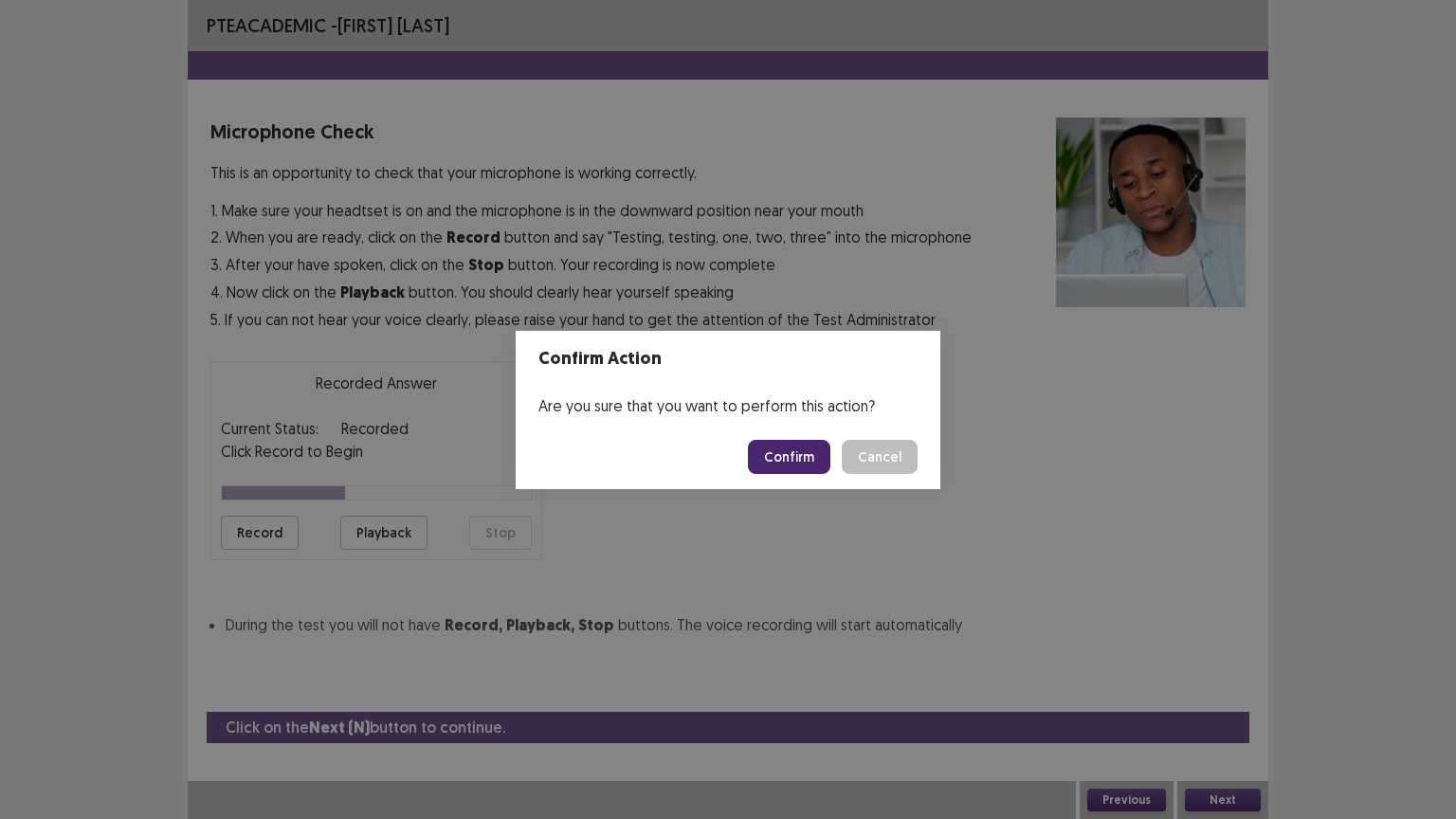 click on "Confirm" at bounding box center (789, 457) 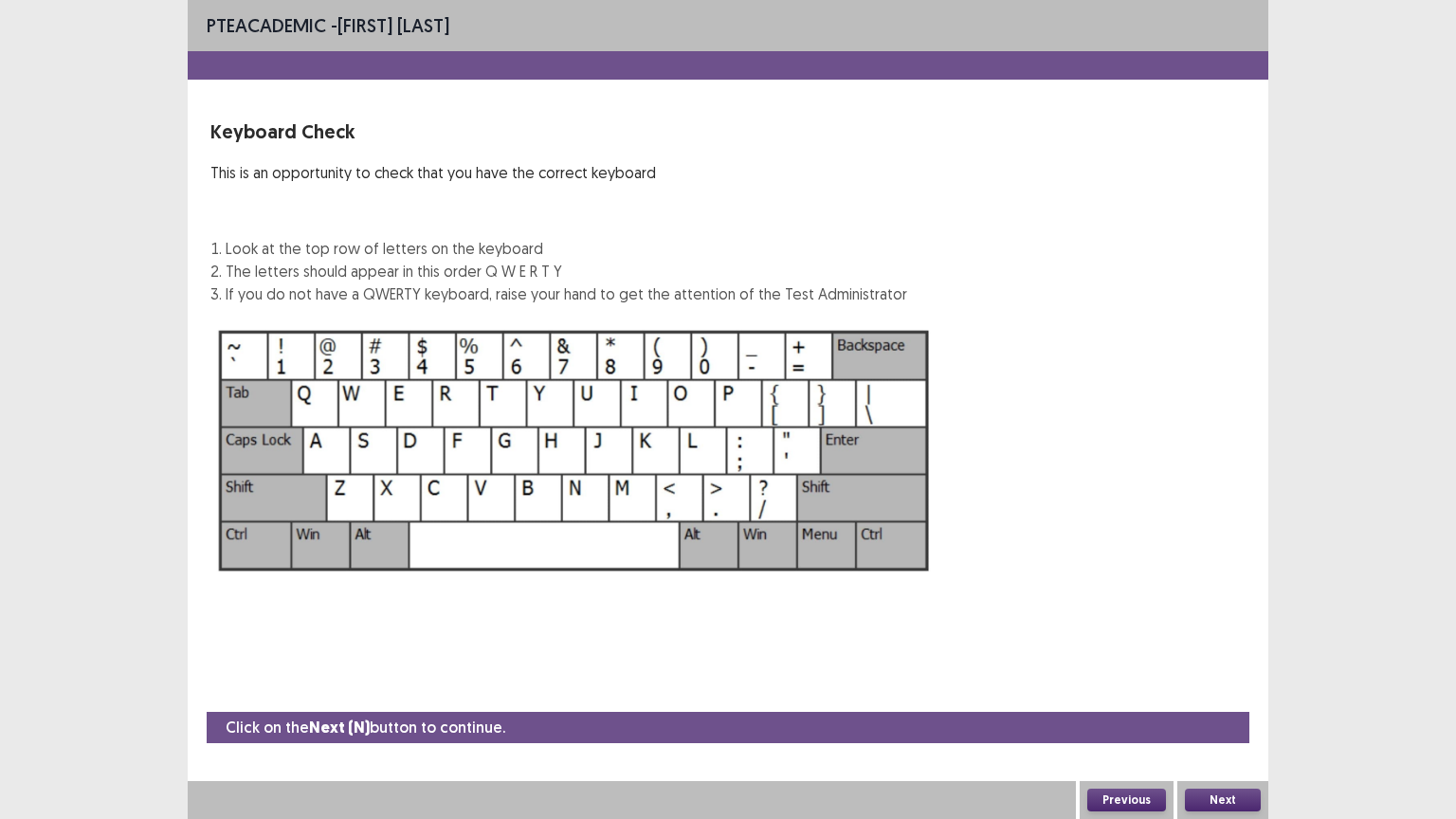 click on "Next" at bounding box center (1223, 800) 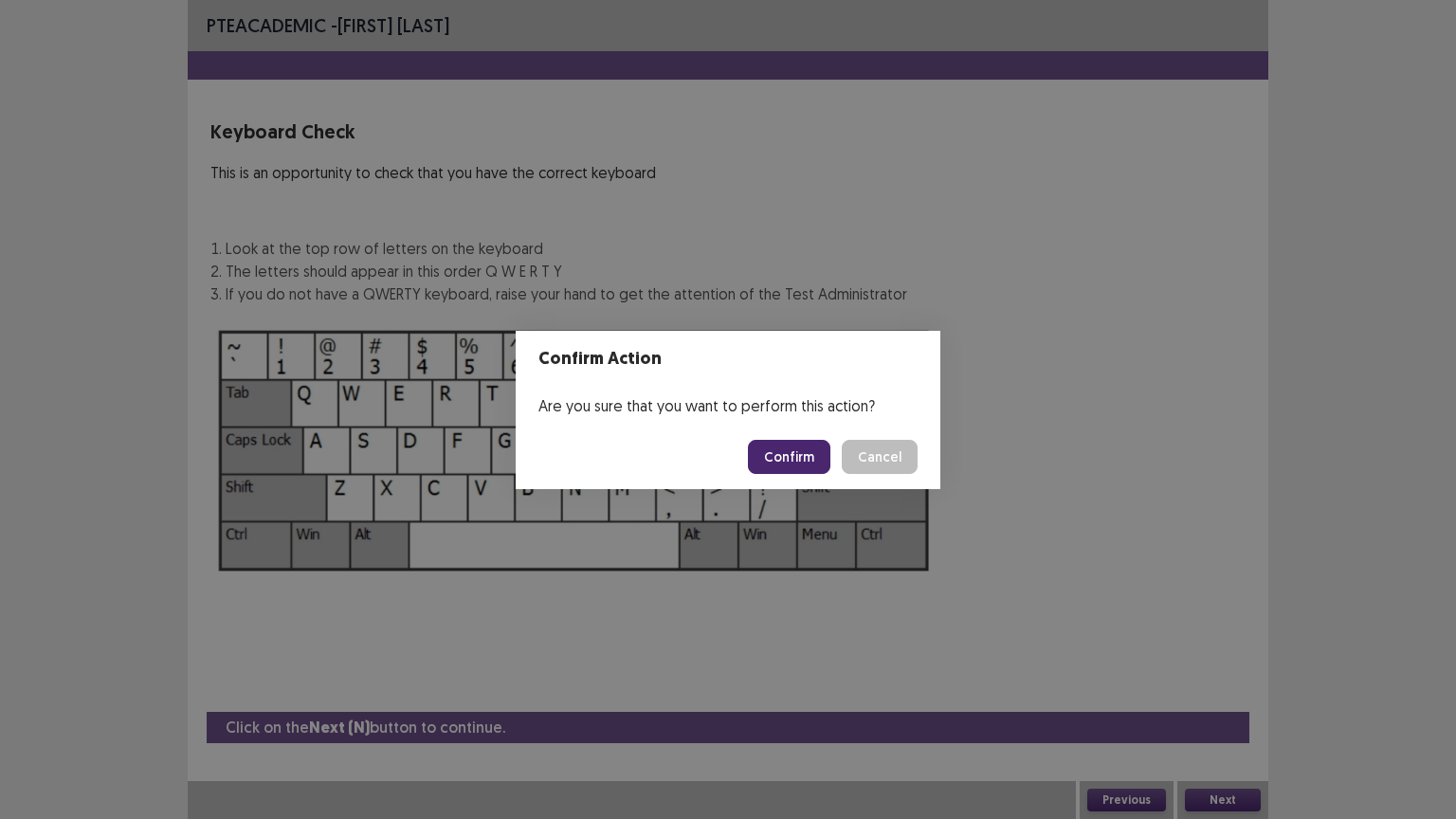 click on "Confirm" at bounding box center (789, 457) 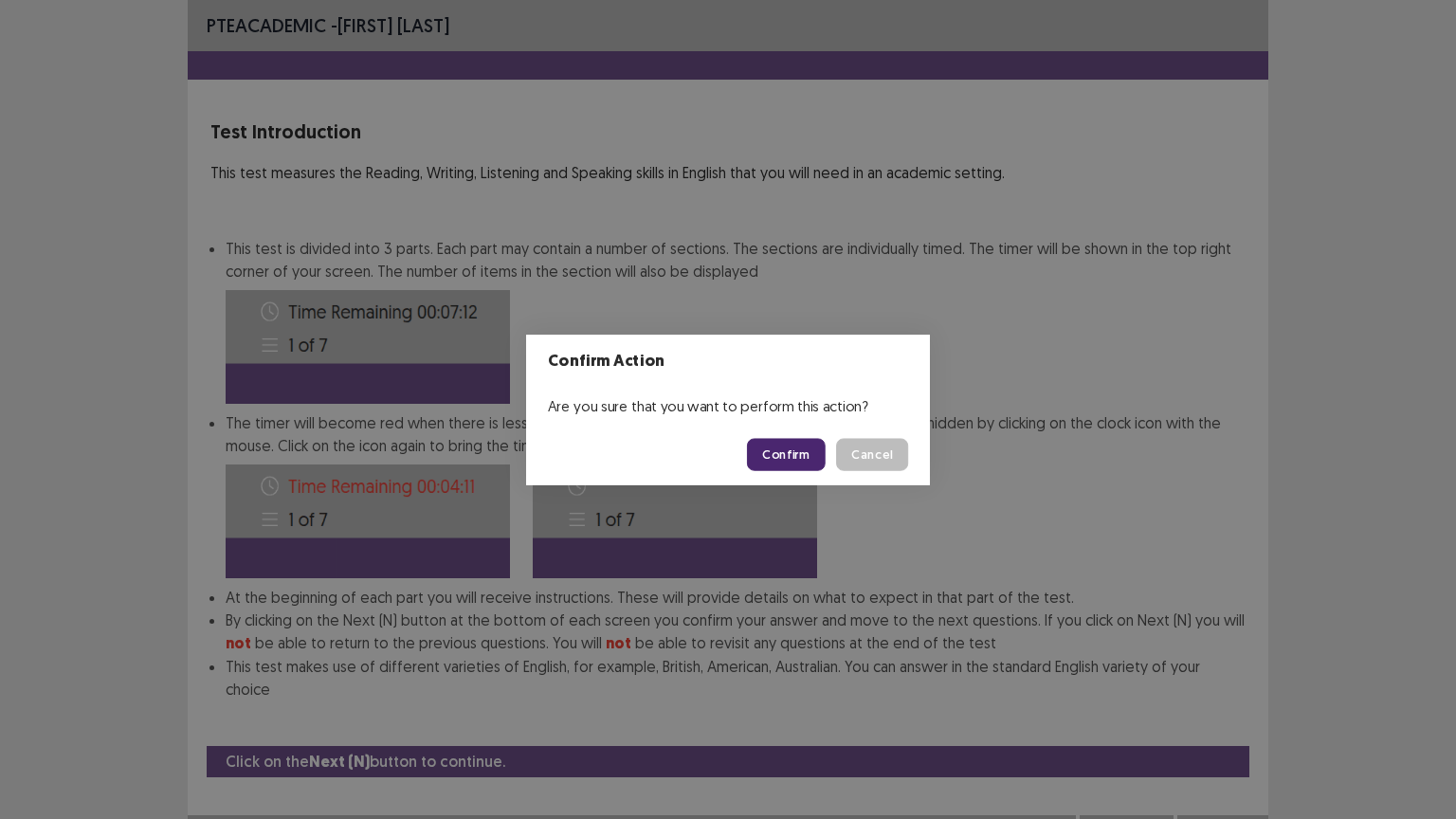 scroll, scrollTop: 2, scrollLeft: 0, axis: vertical 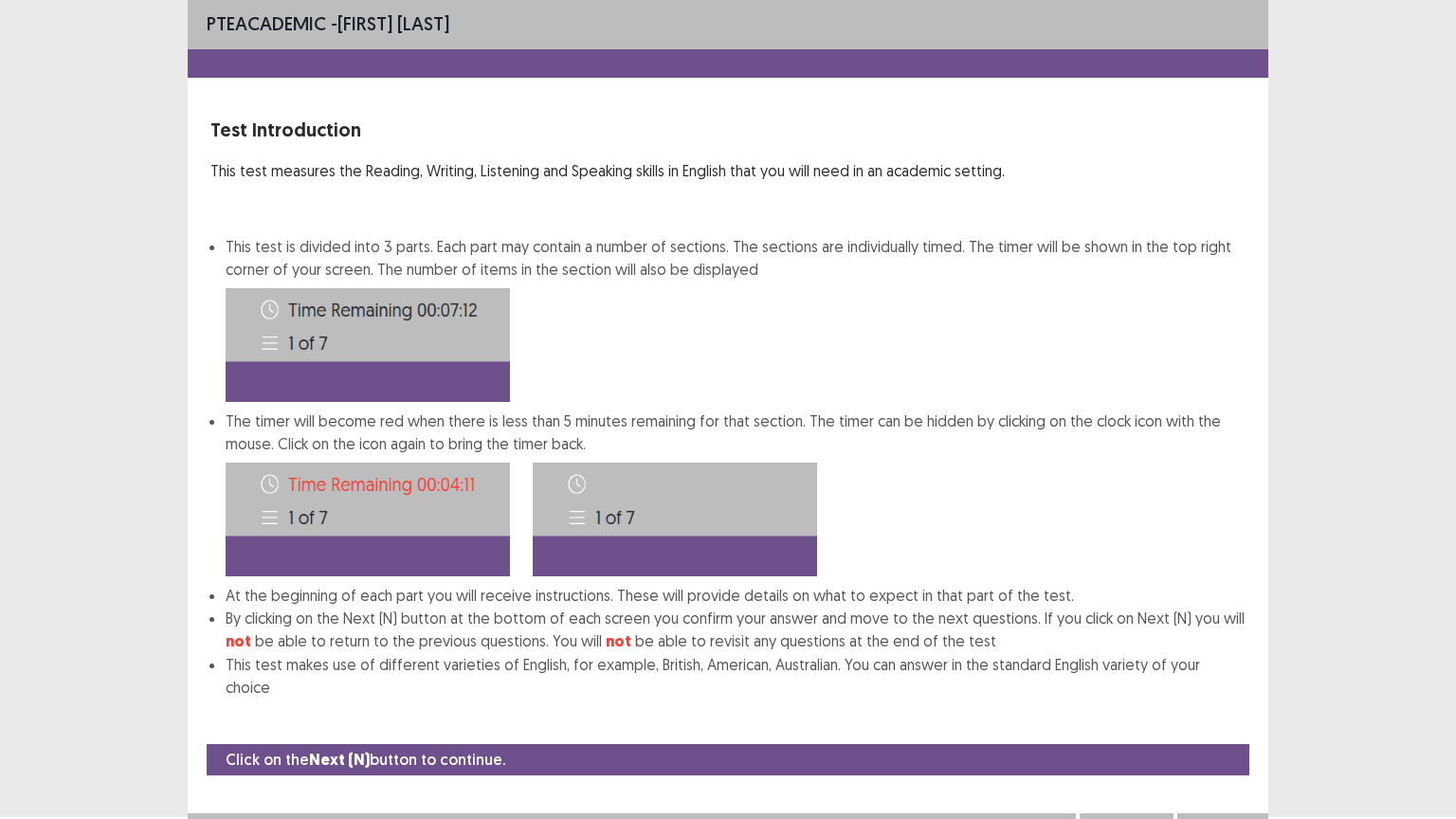click on "Next" at bounding box center [1223, 832] 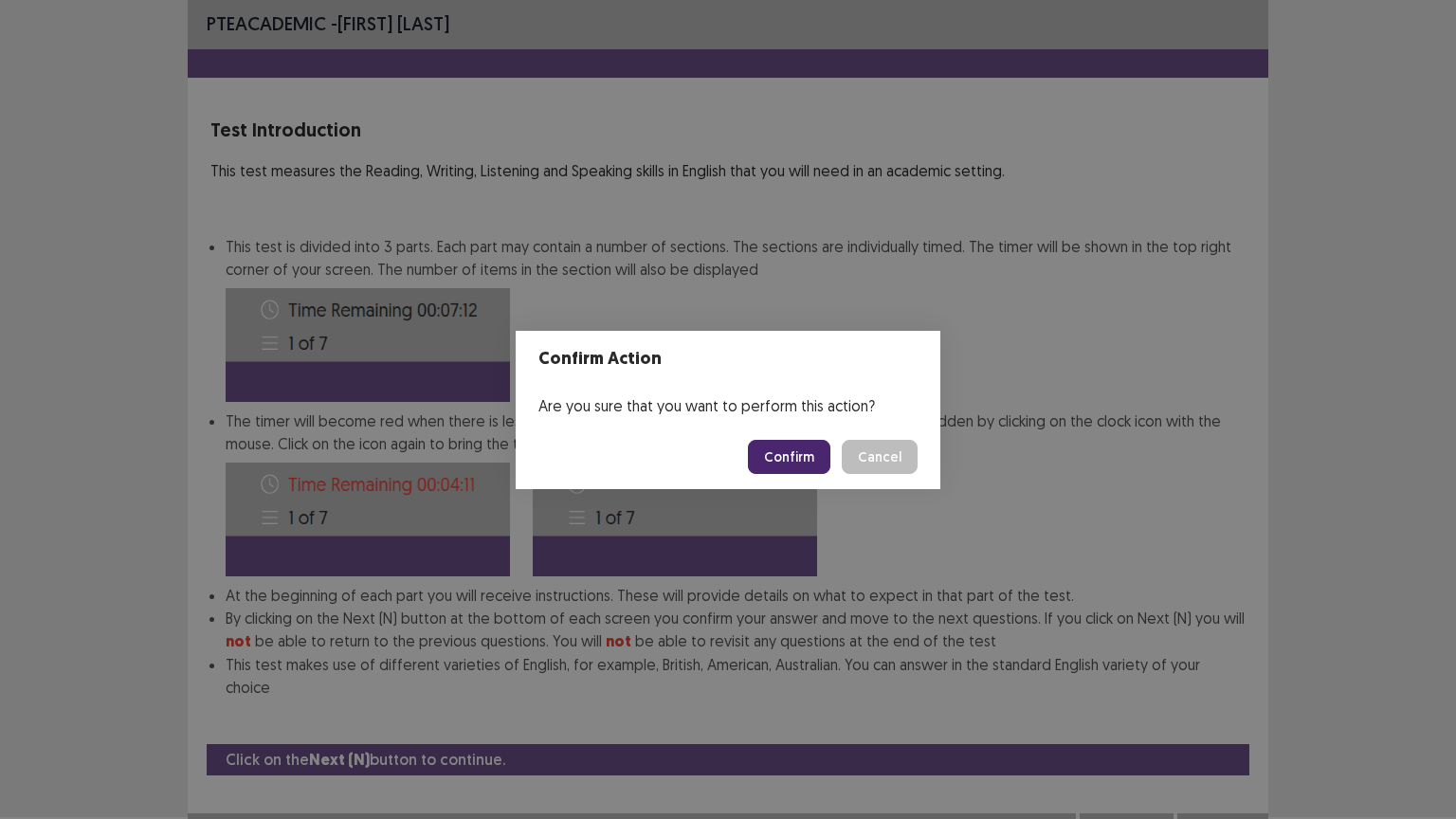 click on "Confirm" at bounding box center [789, 457] 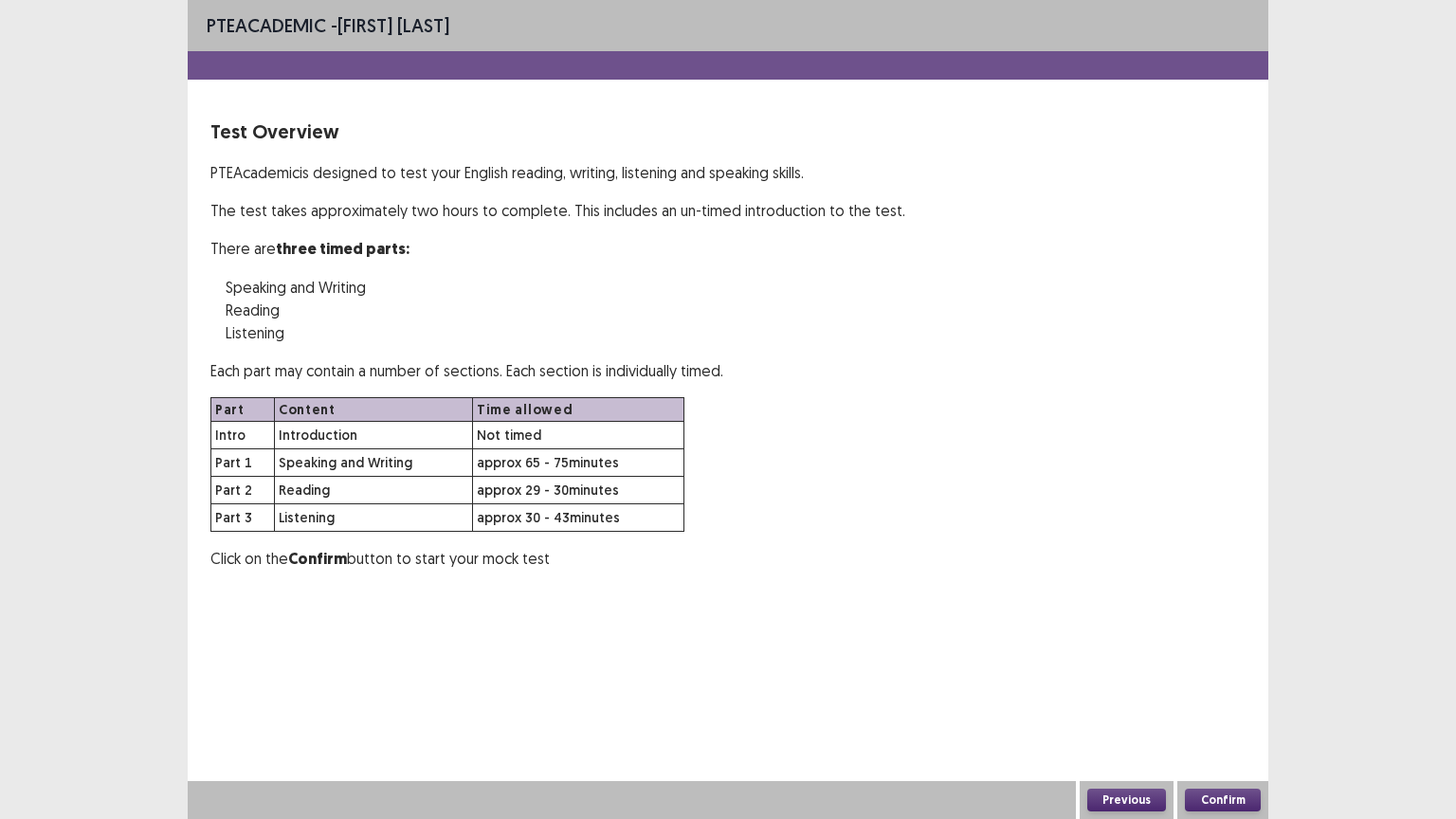 scroll, scrollTop: 0, scrollLeft: 0, axis: both 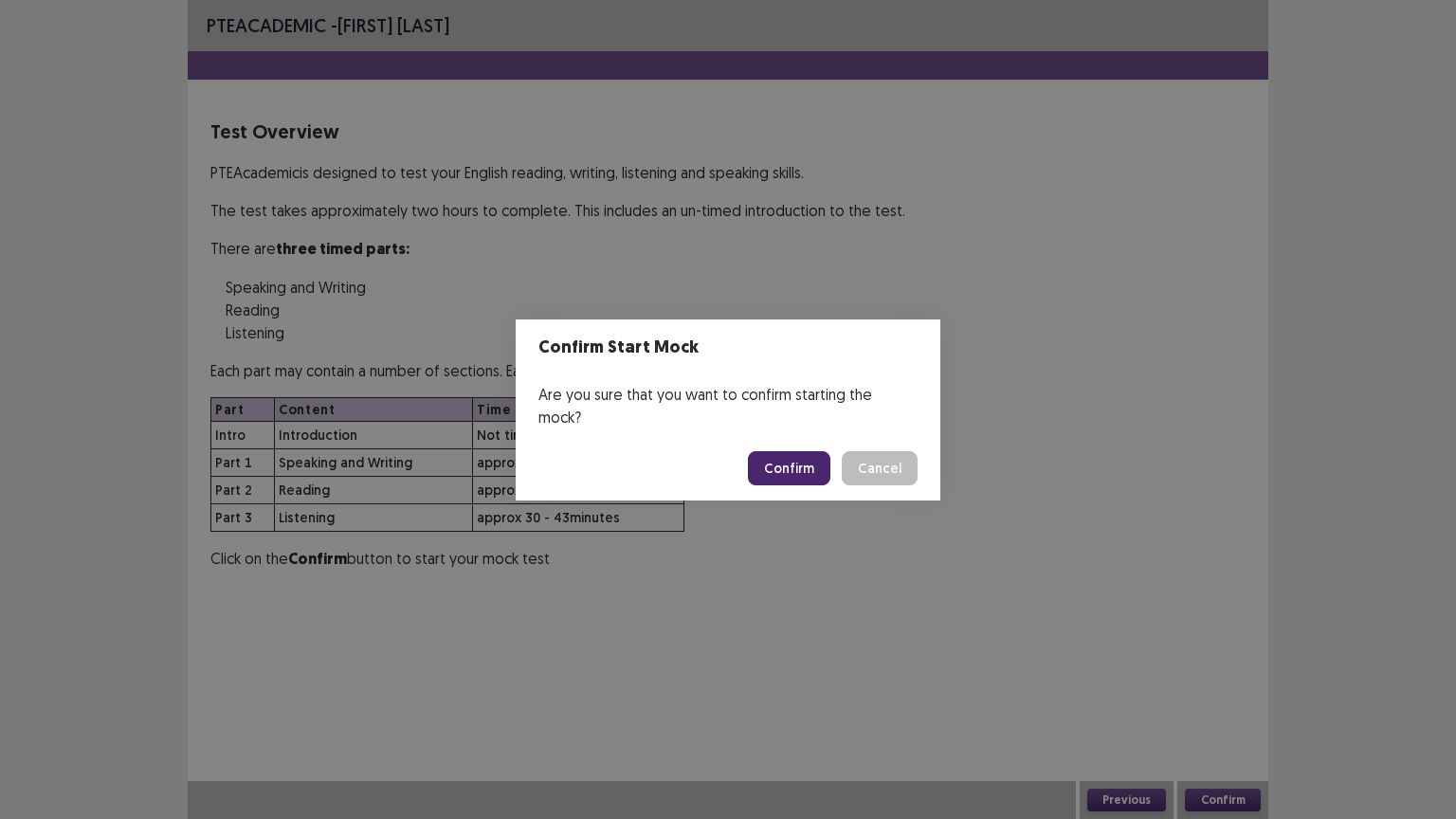 click on "Confirm" at bounding box center [789, 468] 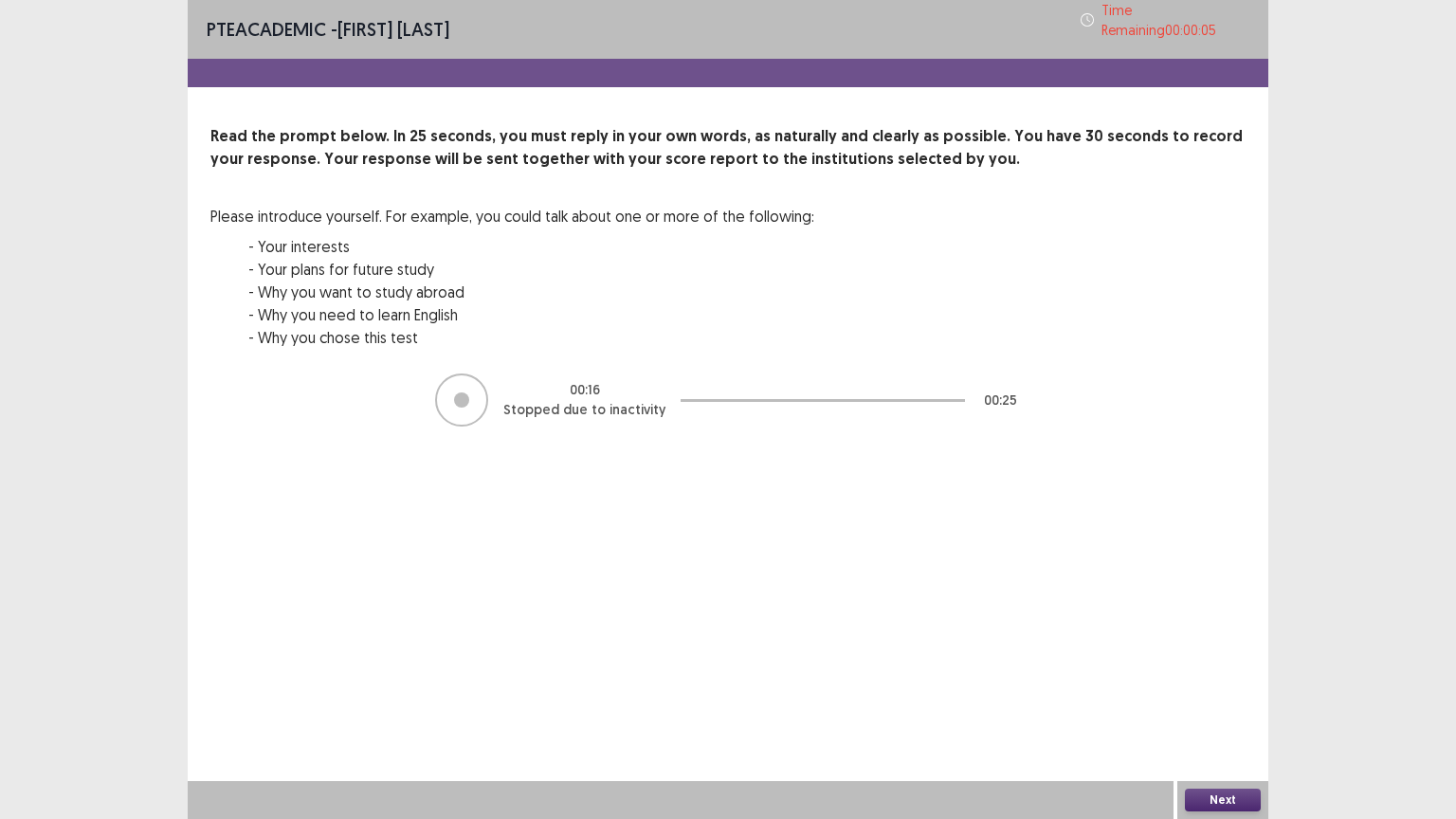 click on "Next" at bounding box center [1223, 800] 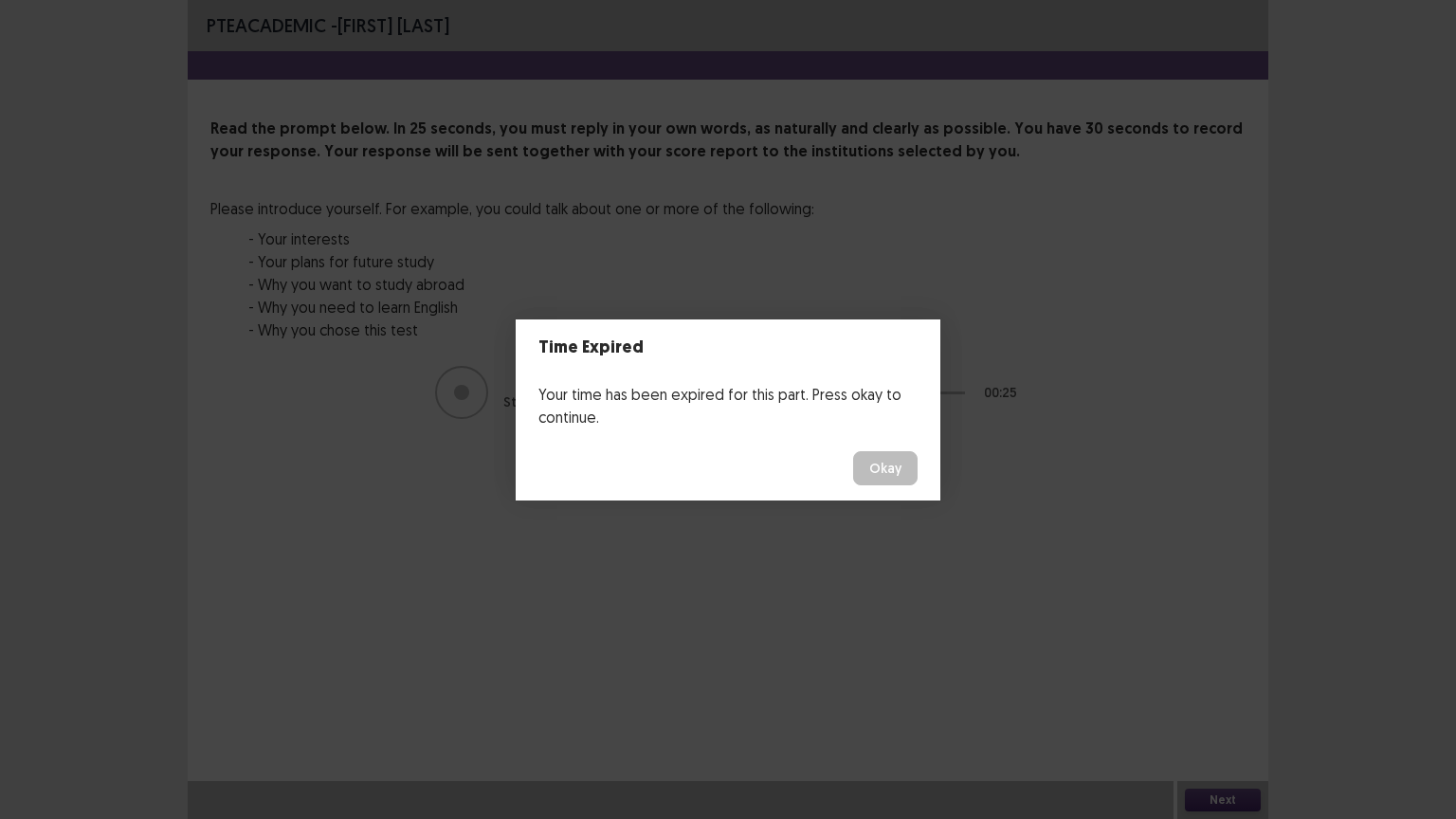 click on "Okay" at bounding box center [885, 468] 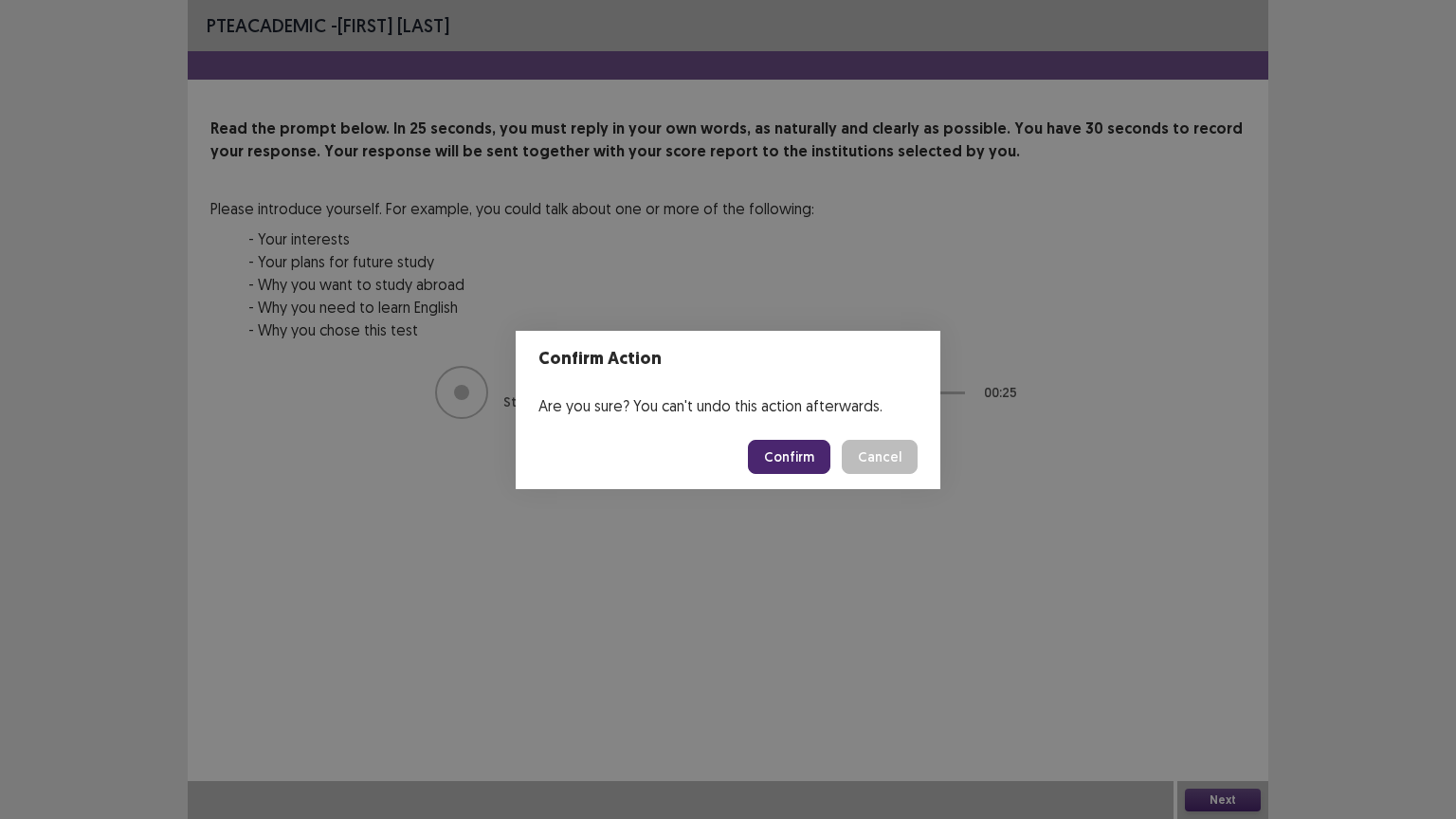click on "Confirm" at bounding box center (789, 457) 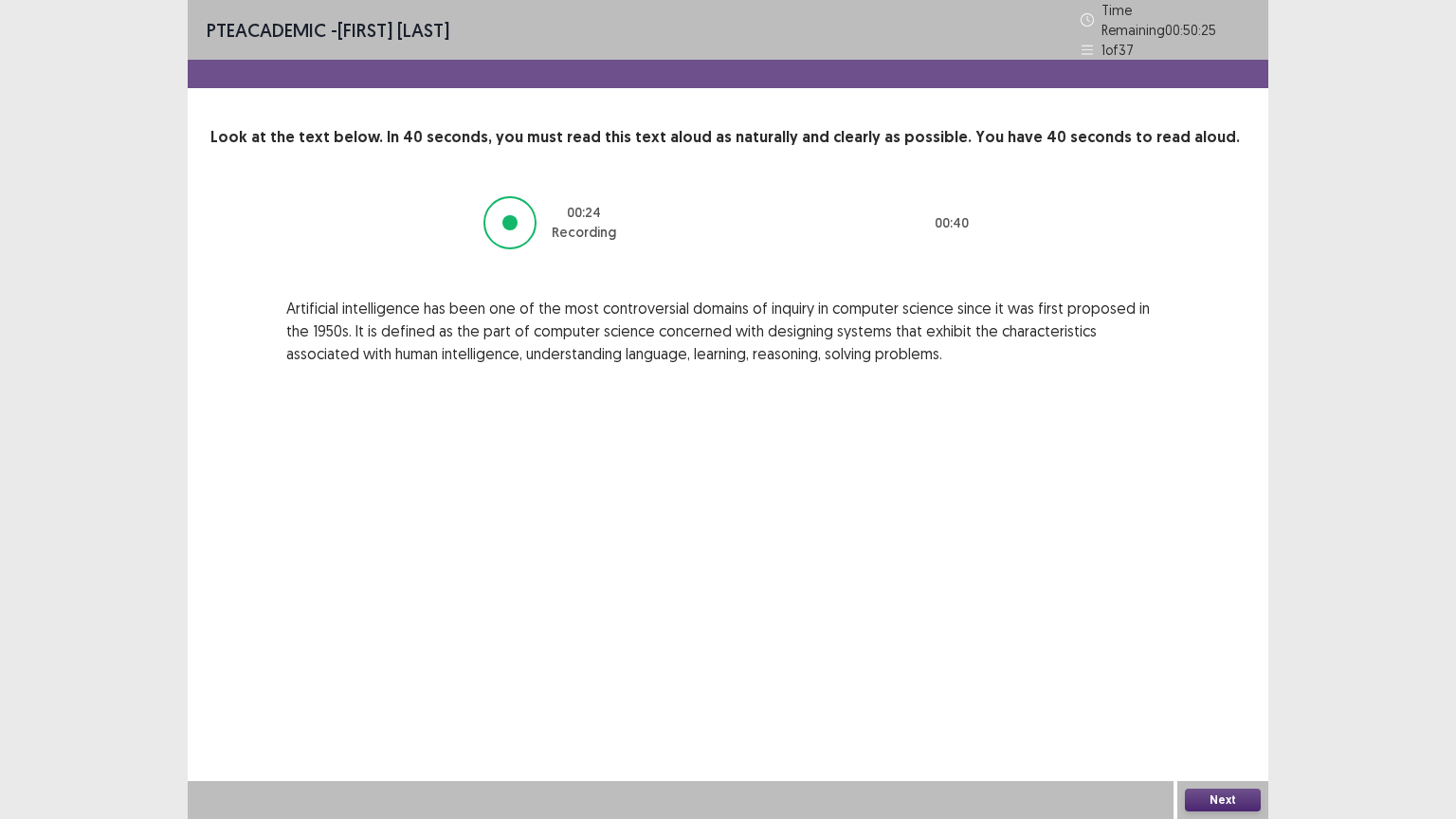 click on "Next" at bounding box center (1223, 800) 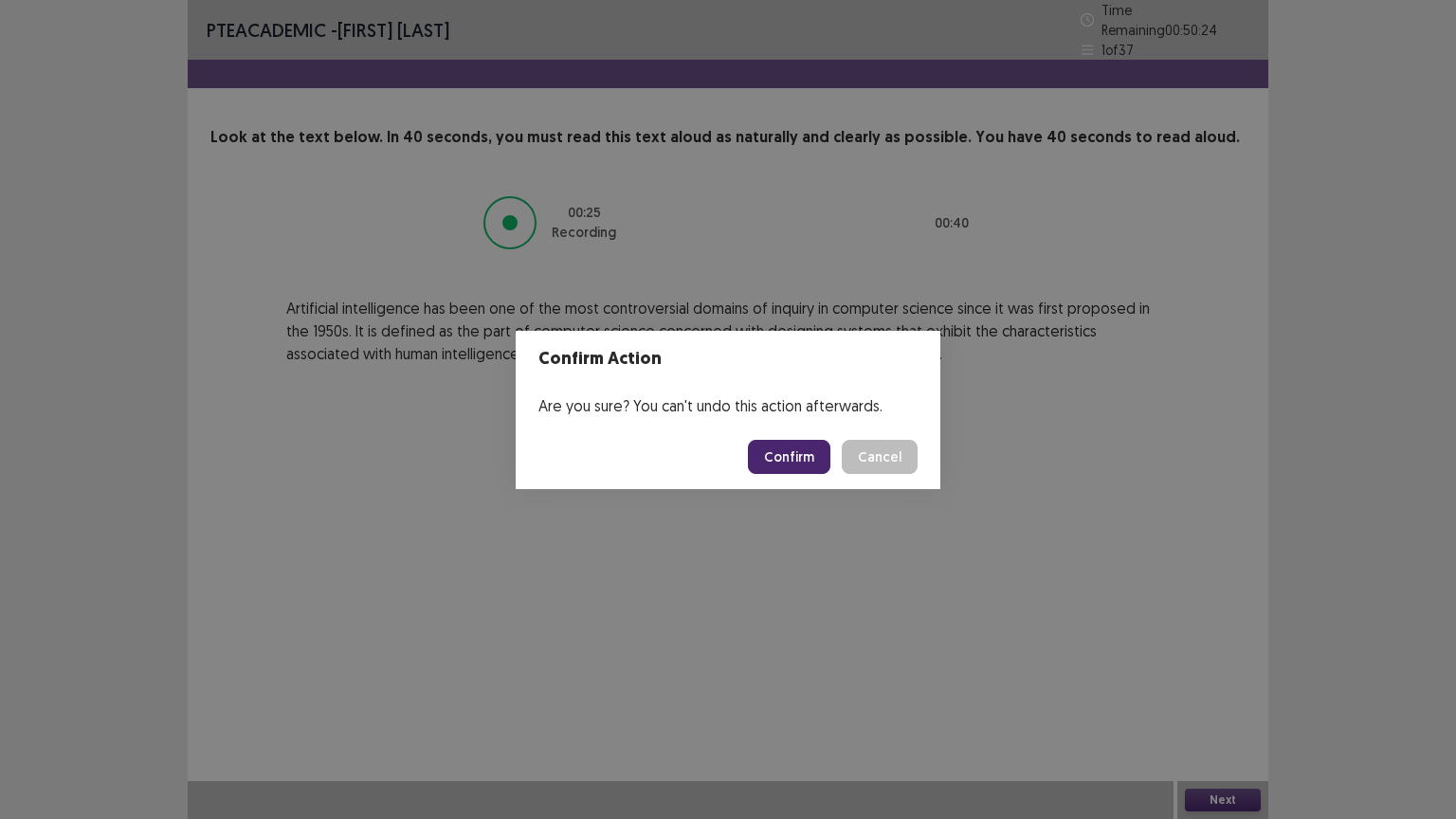 click on "Confirm" at bounding box center (789, 457) 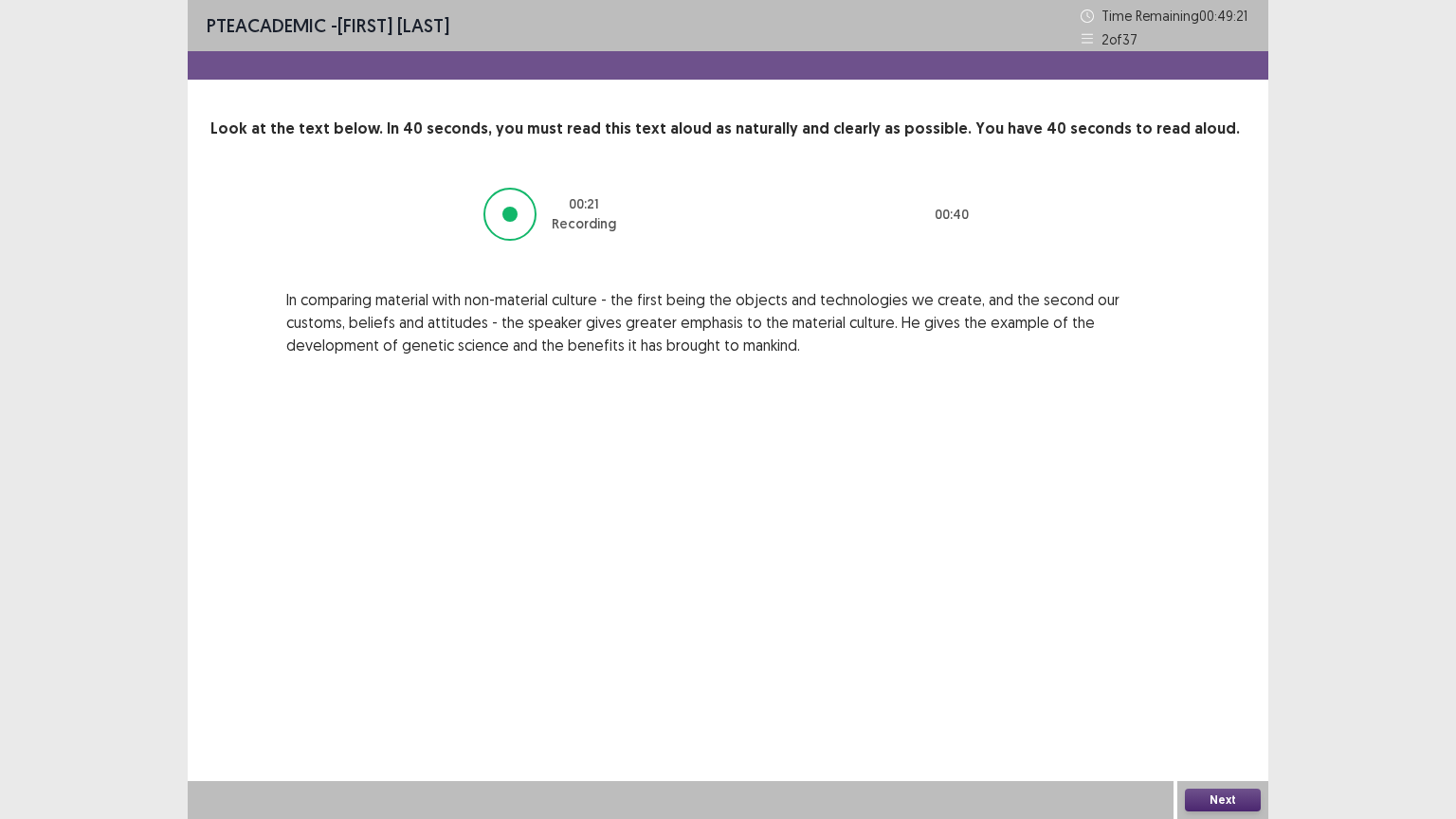 click on "Next" at bounding box center [1223, 800] 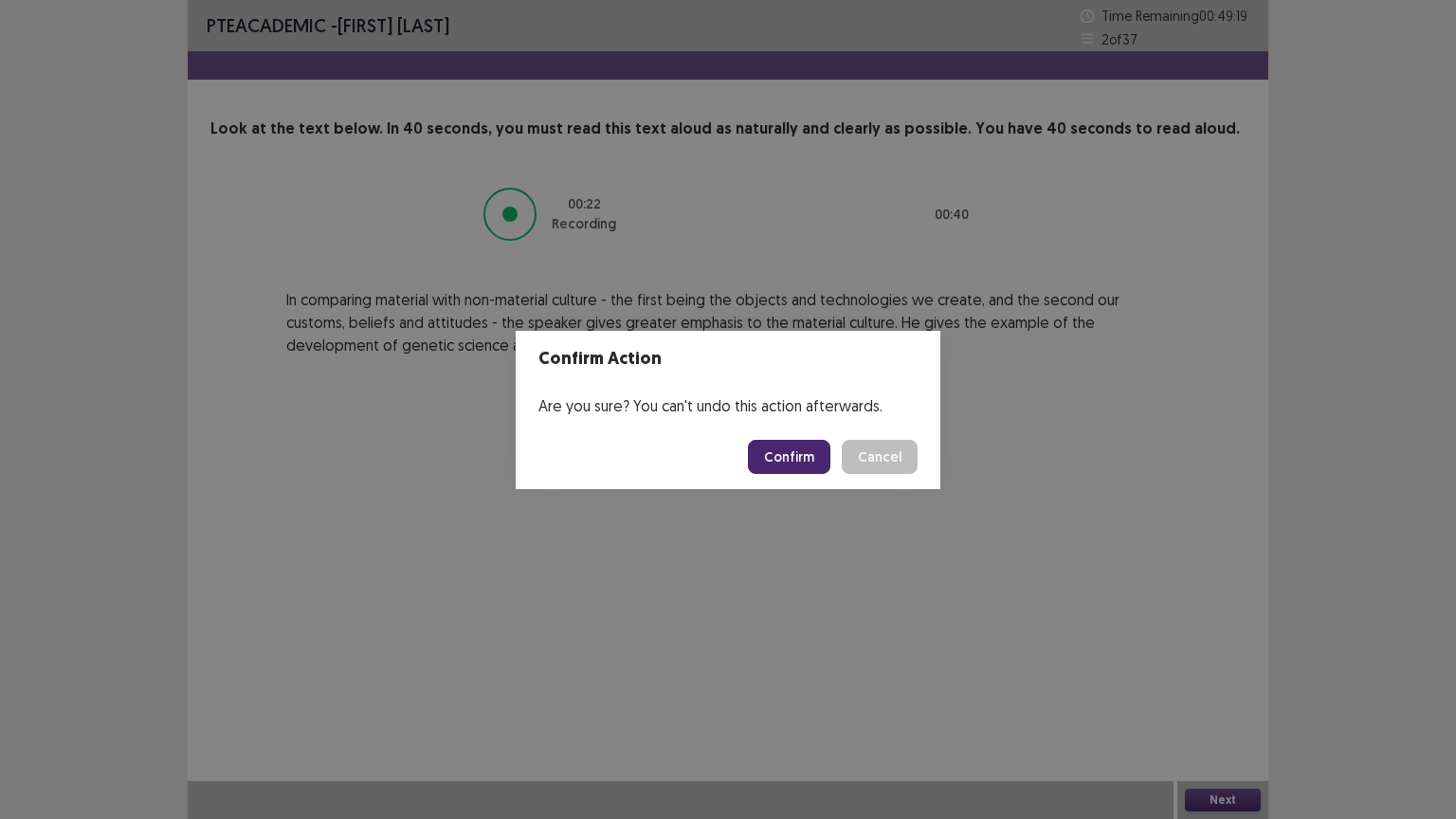 click on "Confirm" at bounding box center (789, 457) 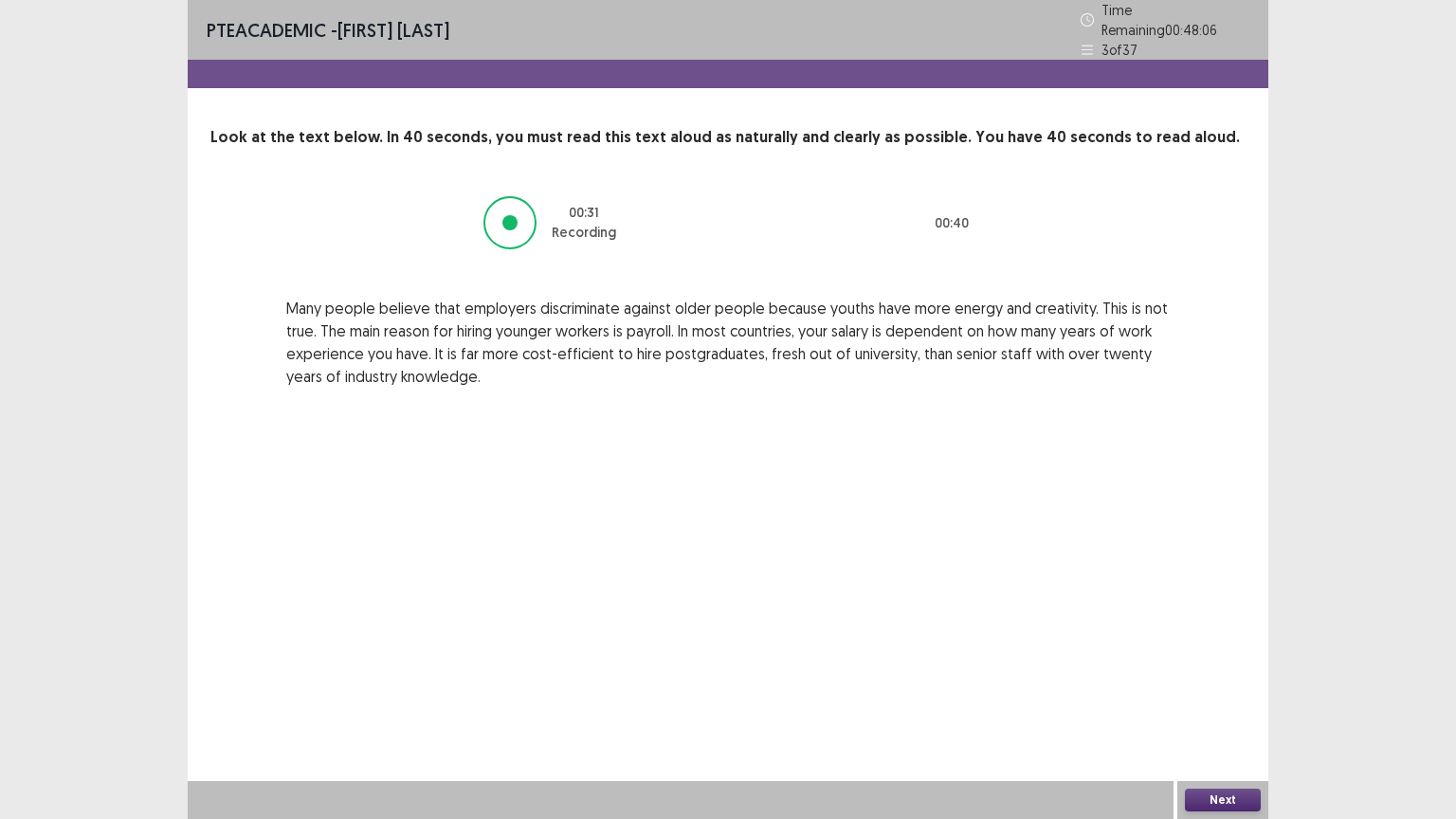 click on "Next" at bounding box center [1223, 800] 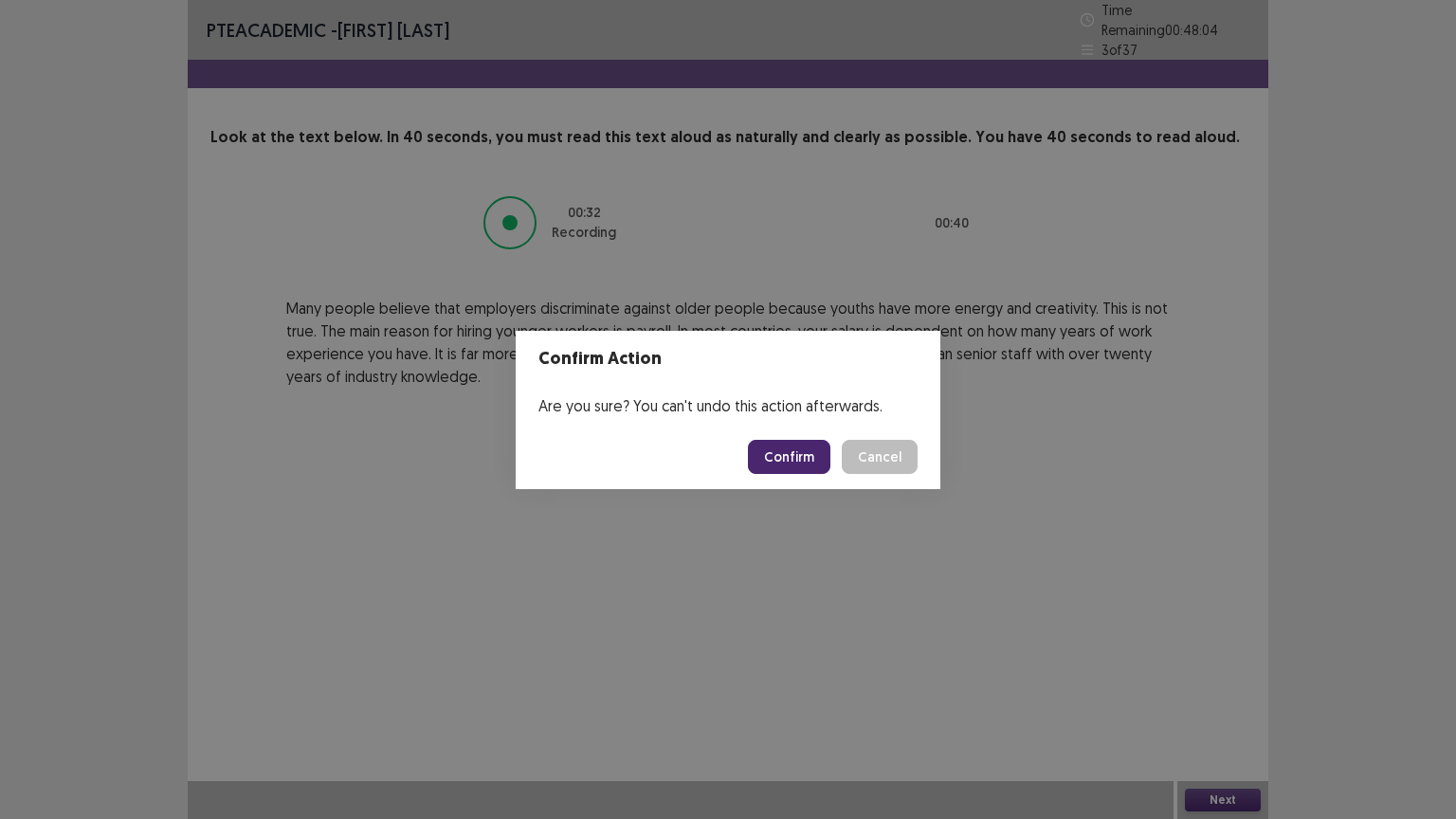 click on "Confirm" at bounding box center [789, 457] 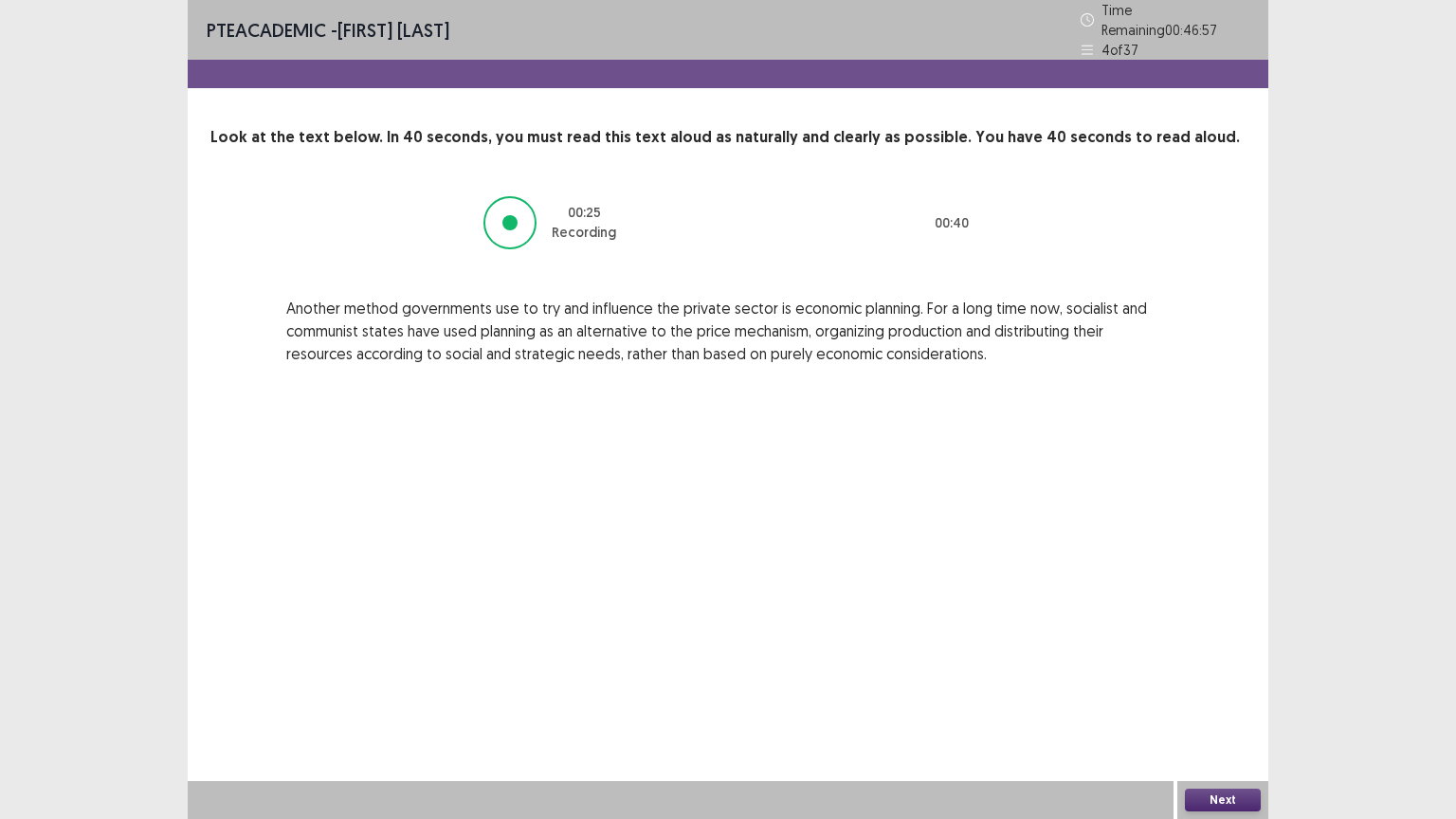 click on "Next" at bounding box center (1223, 800) 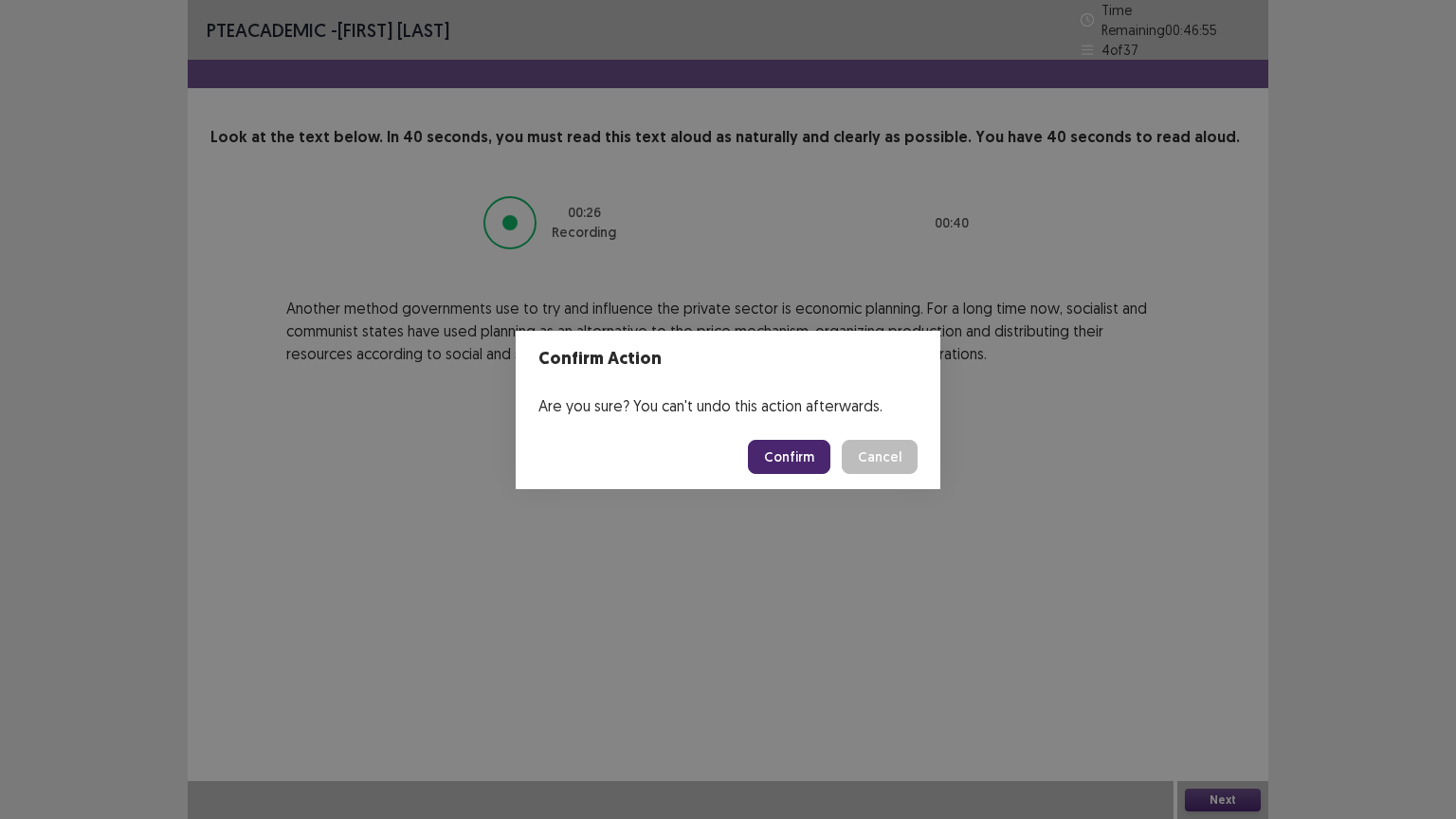 click on "Confirm" at bounding box center (789, 457) 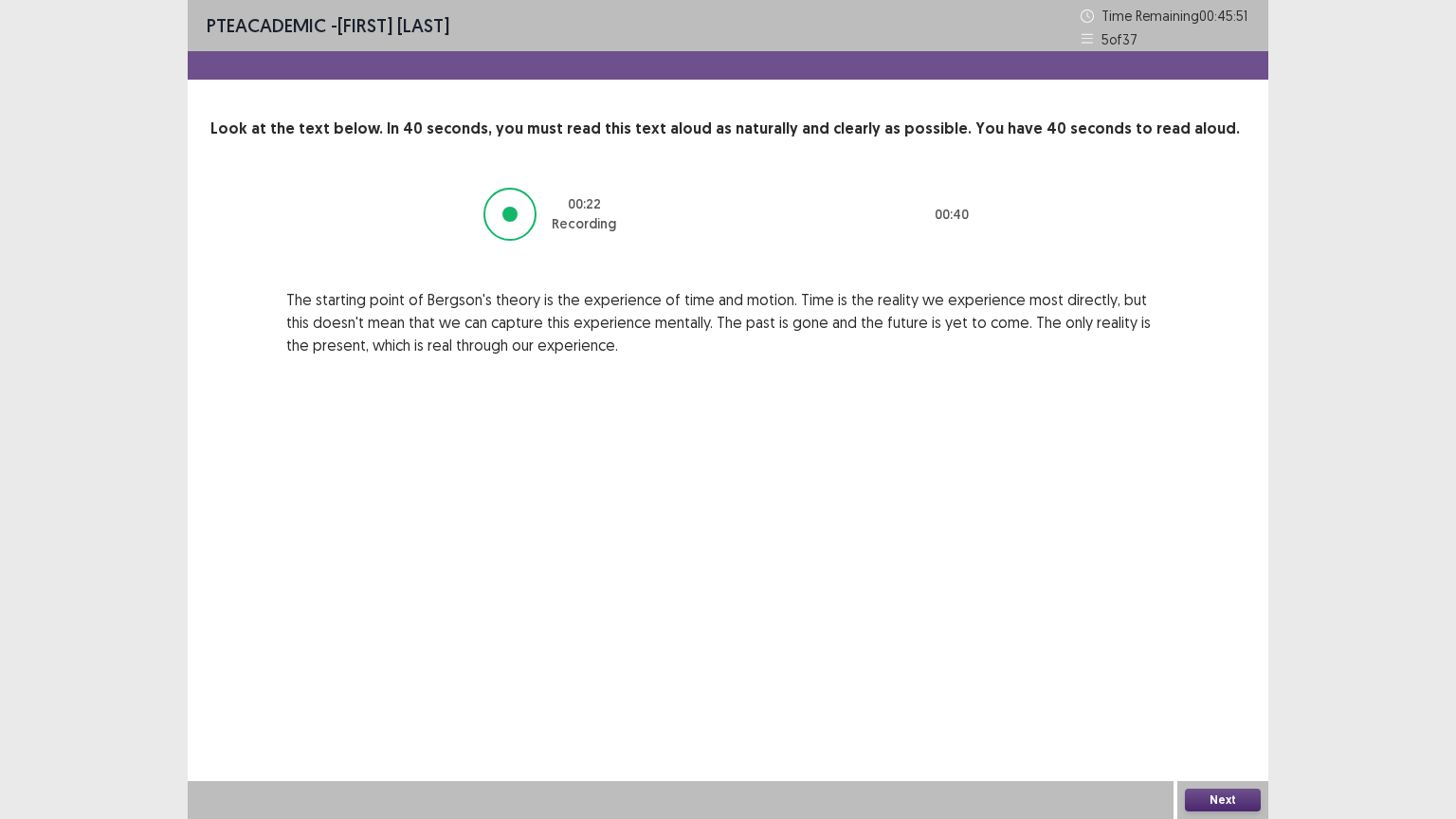 click on "Next" at bounding box center (1223, 800) 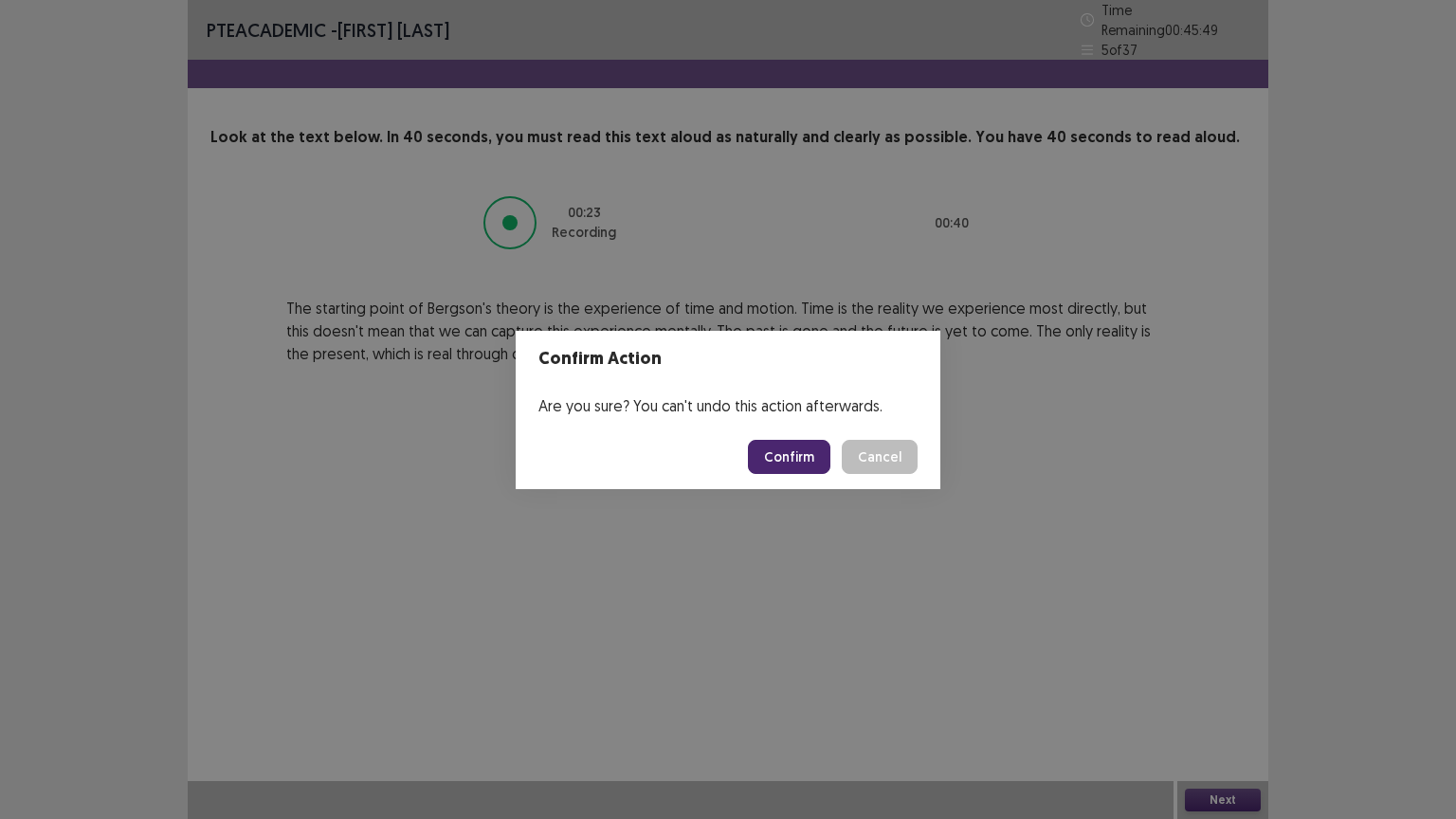 click on "Are you sure? You can't undo this action afterwards." at bounding box center (728, 406) 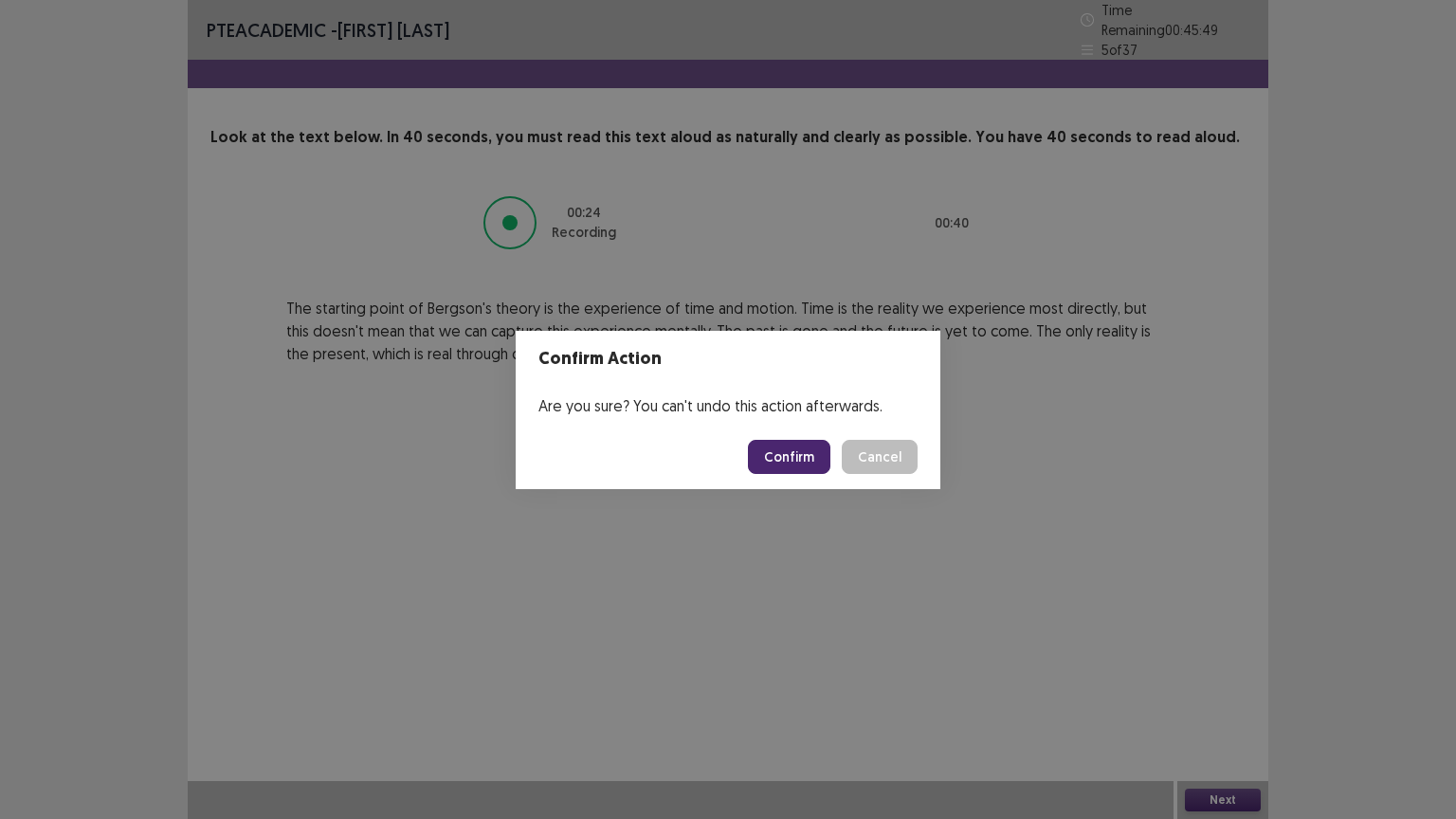 click on "Confirm" at bounding box center [789, 457] 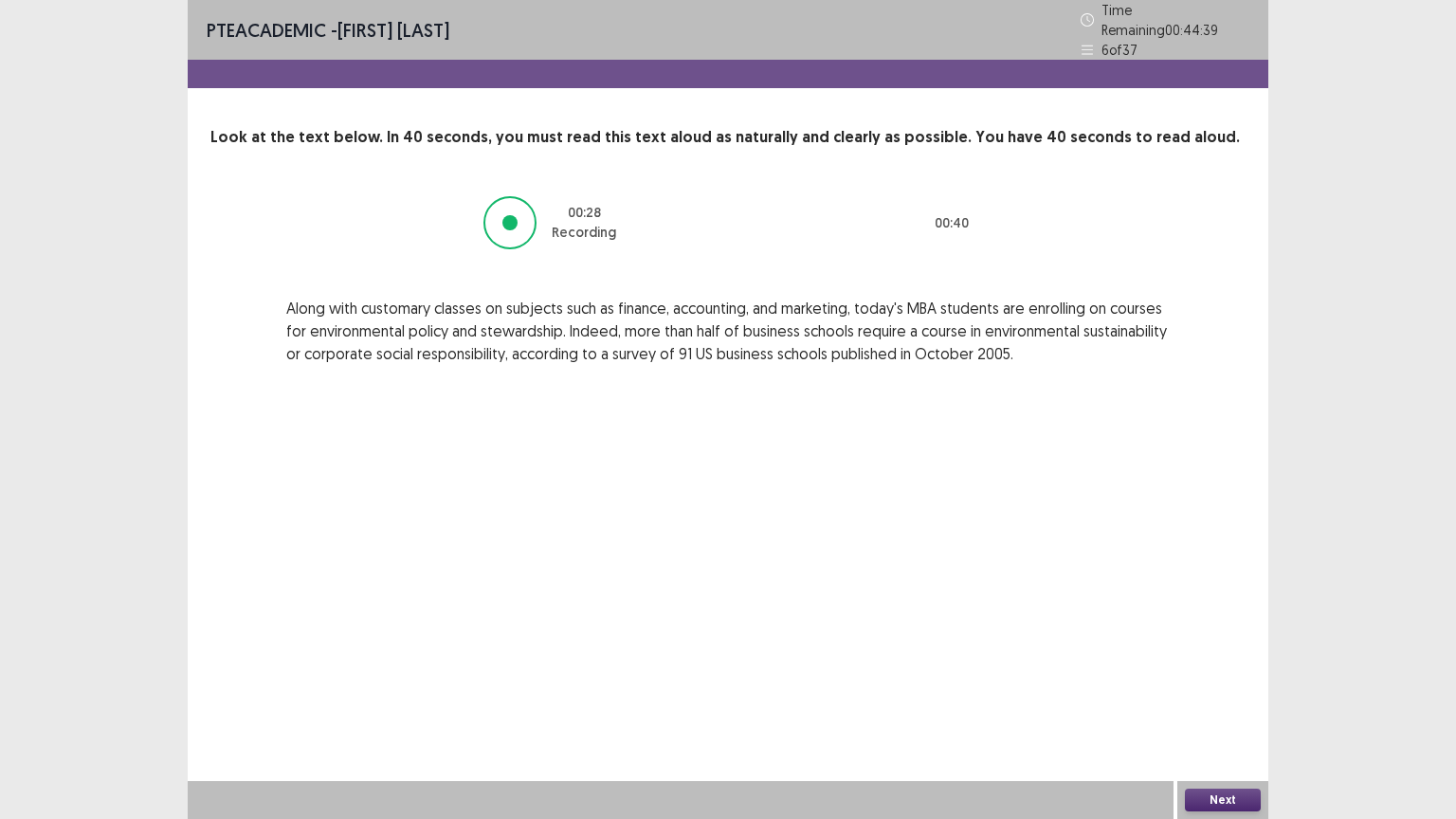 click on "Next" at bounding box center (1223, 800) 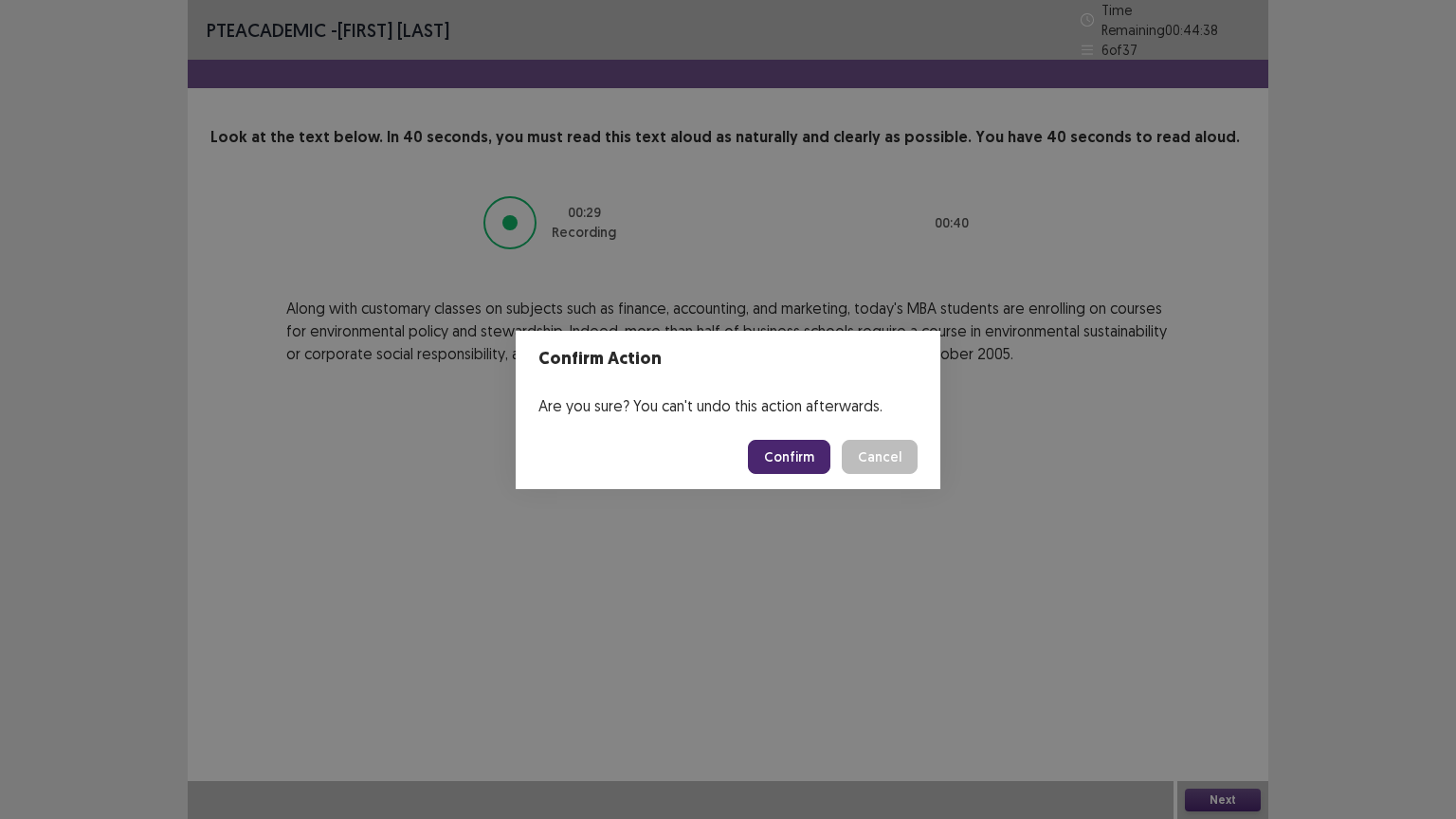 click on "Confirm" at bounding box center (789, 457) 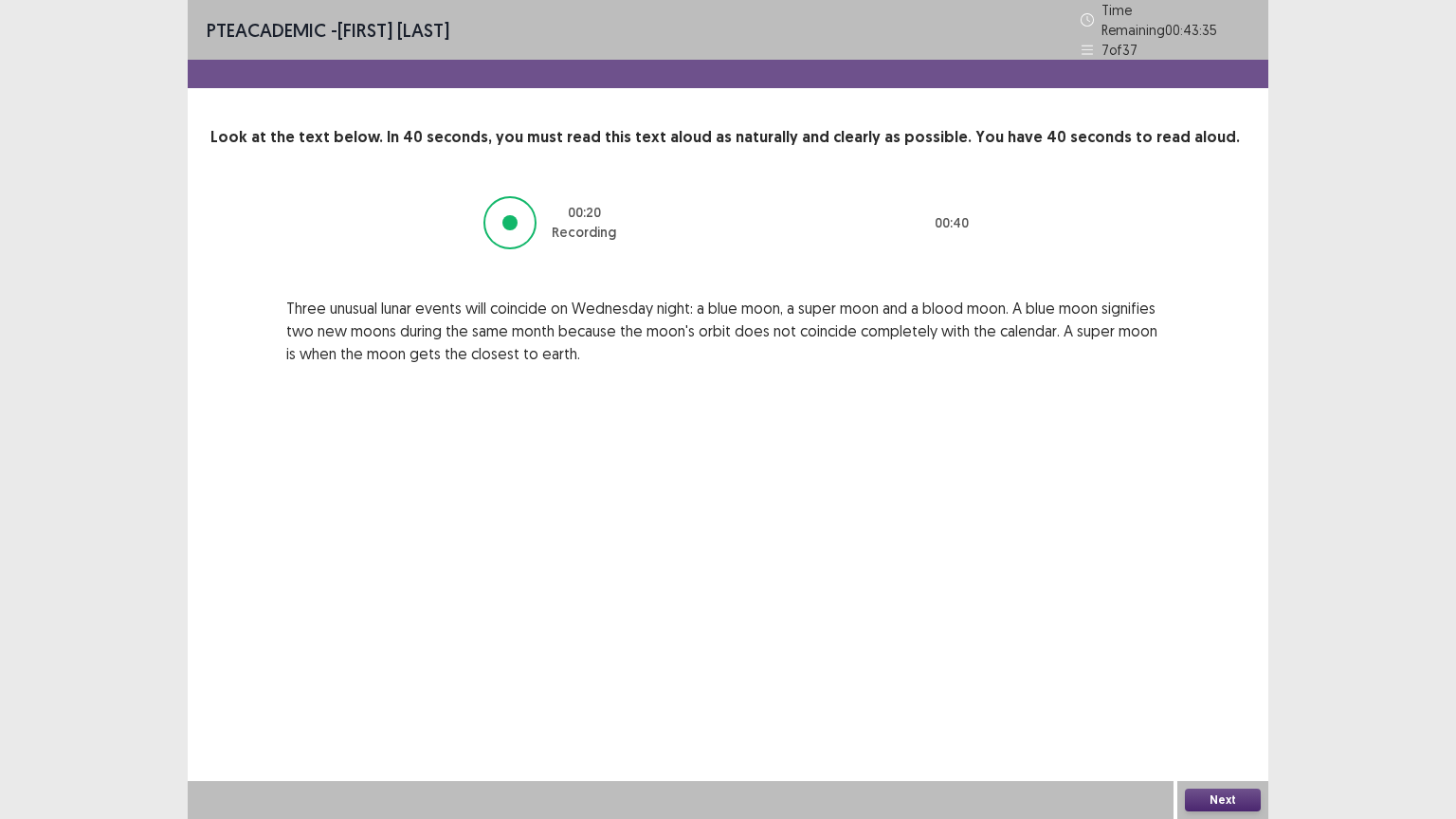 click on "Next" at bounding box center (1223, 800) 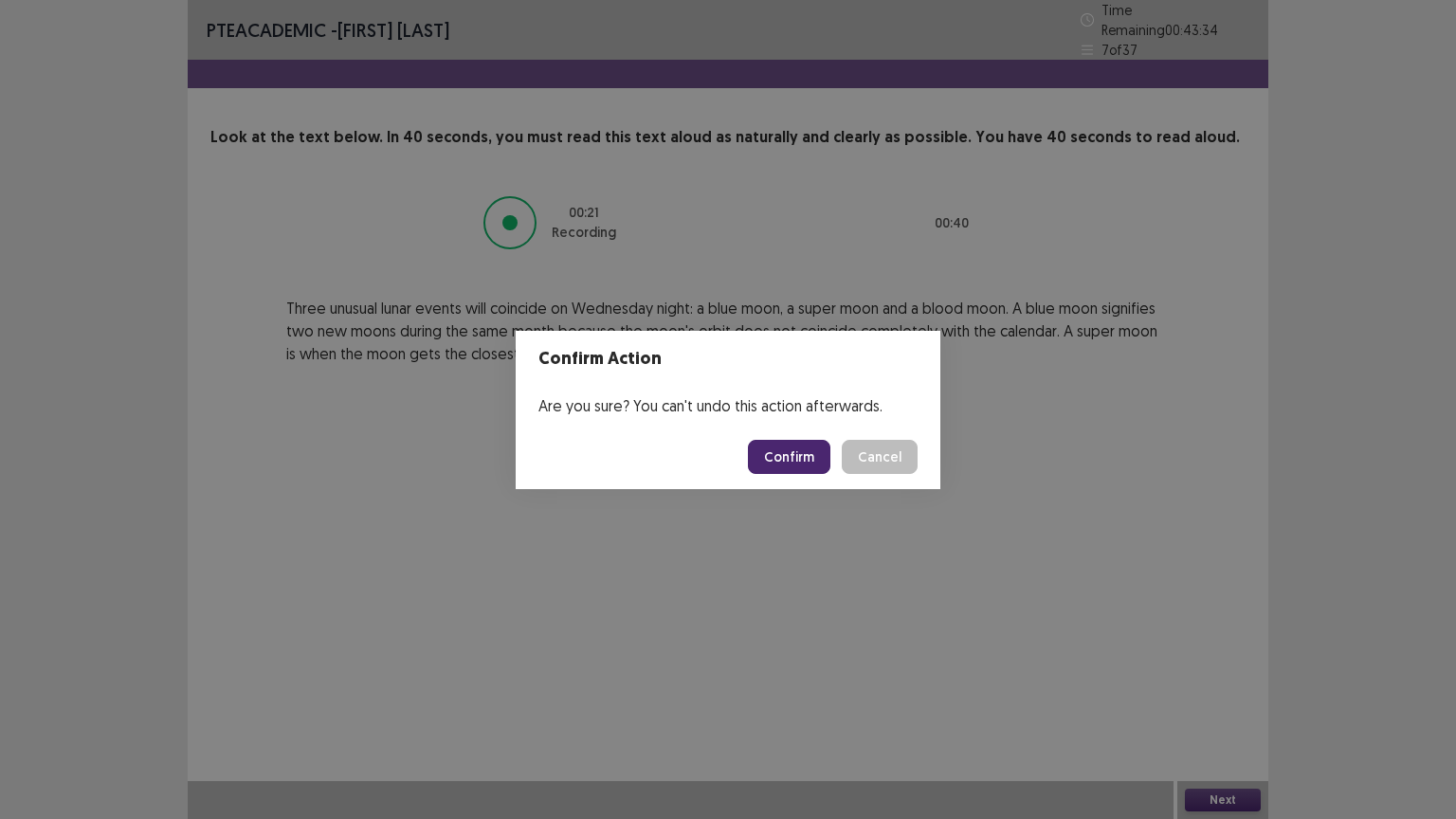 click on "Confirm" at bounding box center (789, 457) 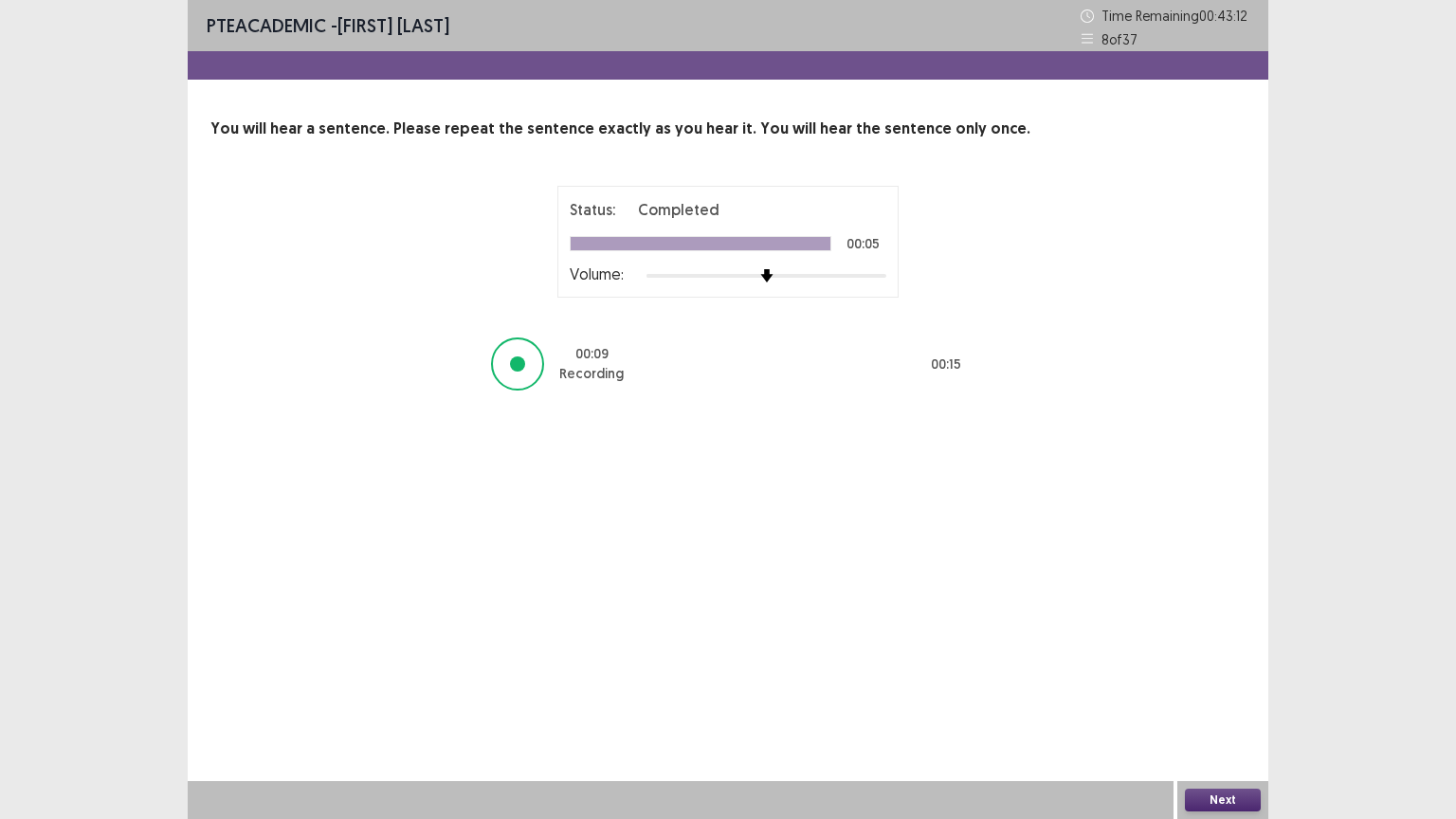 click on "Next" at bounding box center [1223, 800] 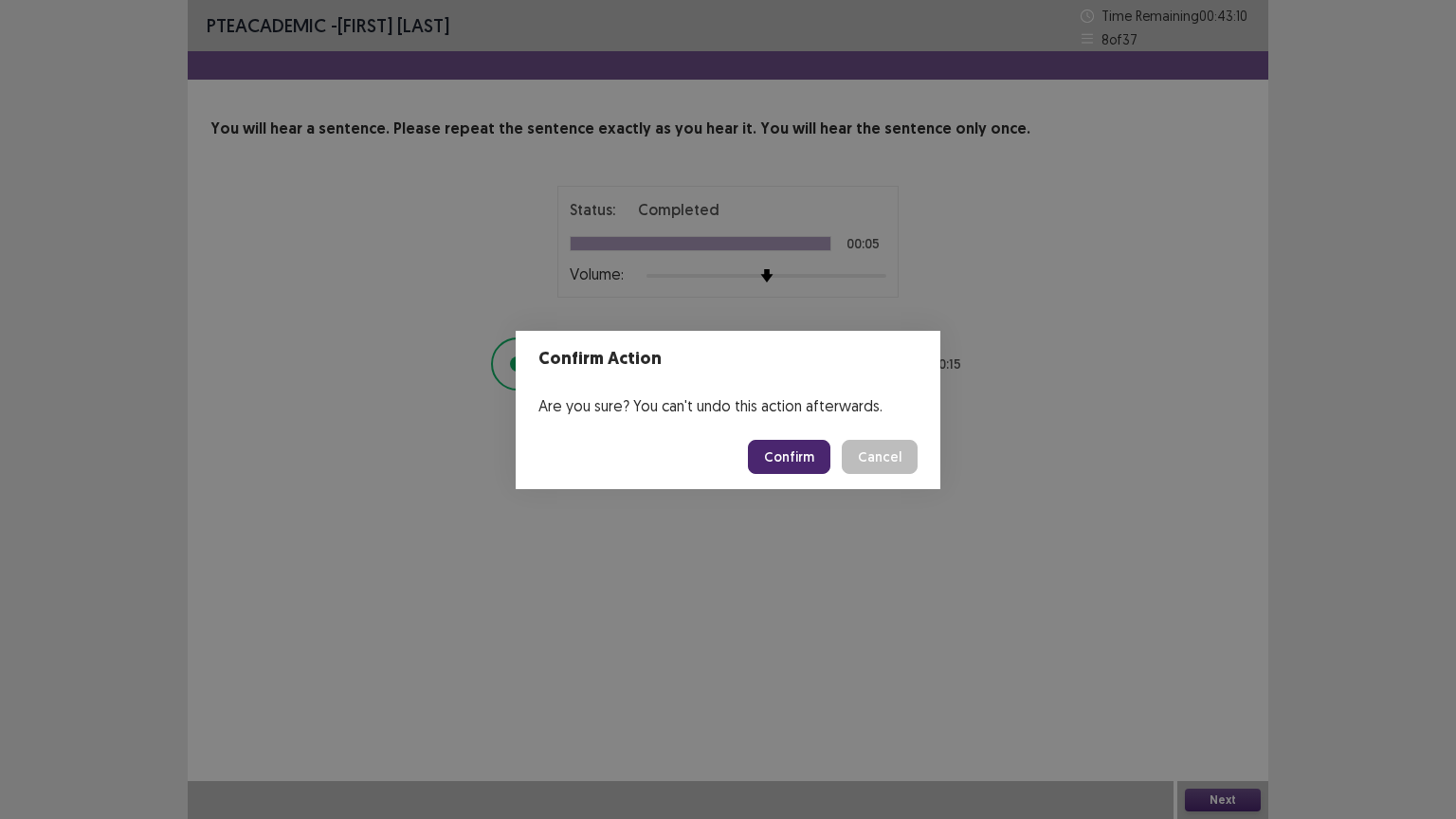 click on "Confirm" at bounding box center [789, 457] 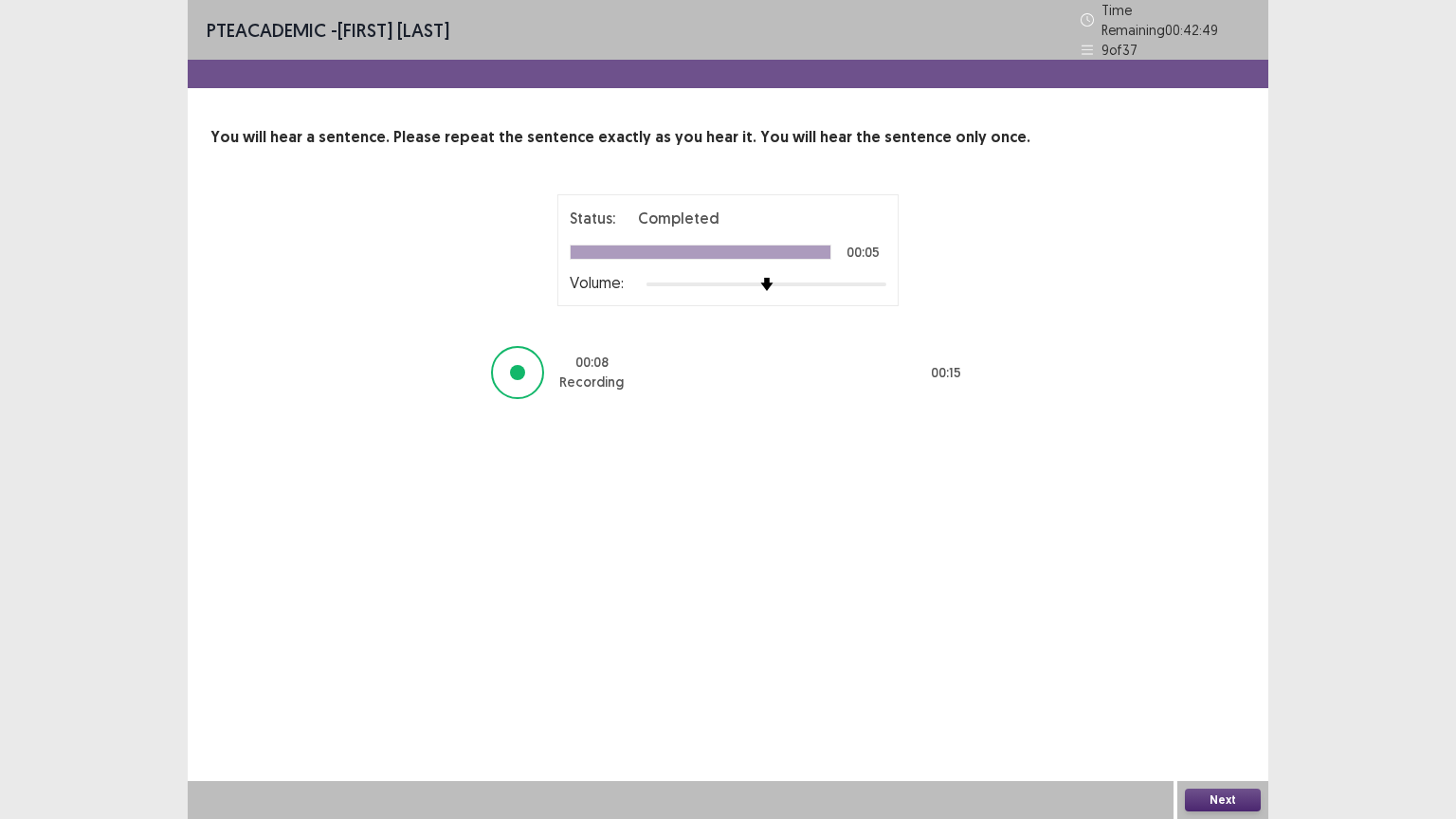 click on "Next" at bounding box center (1223, 800) 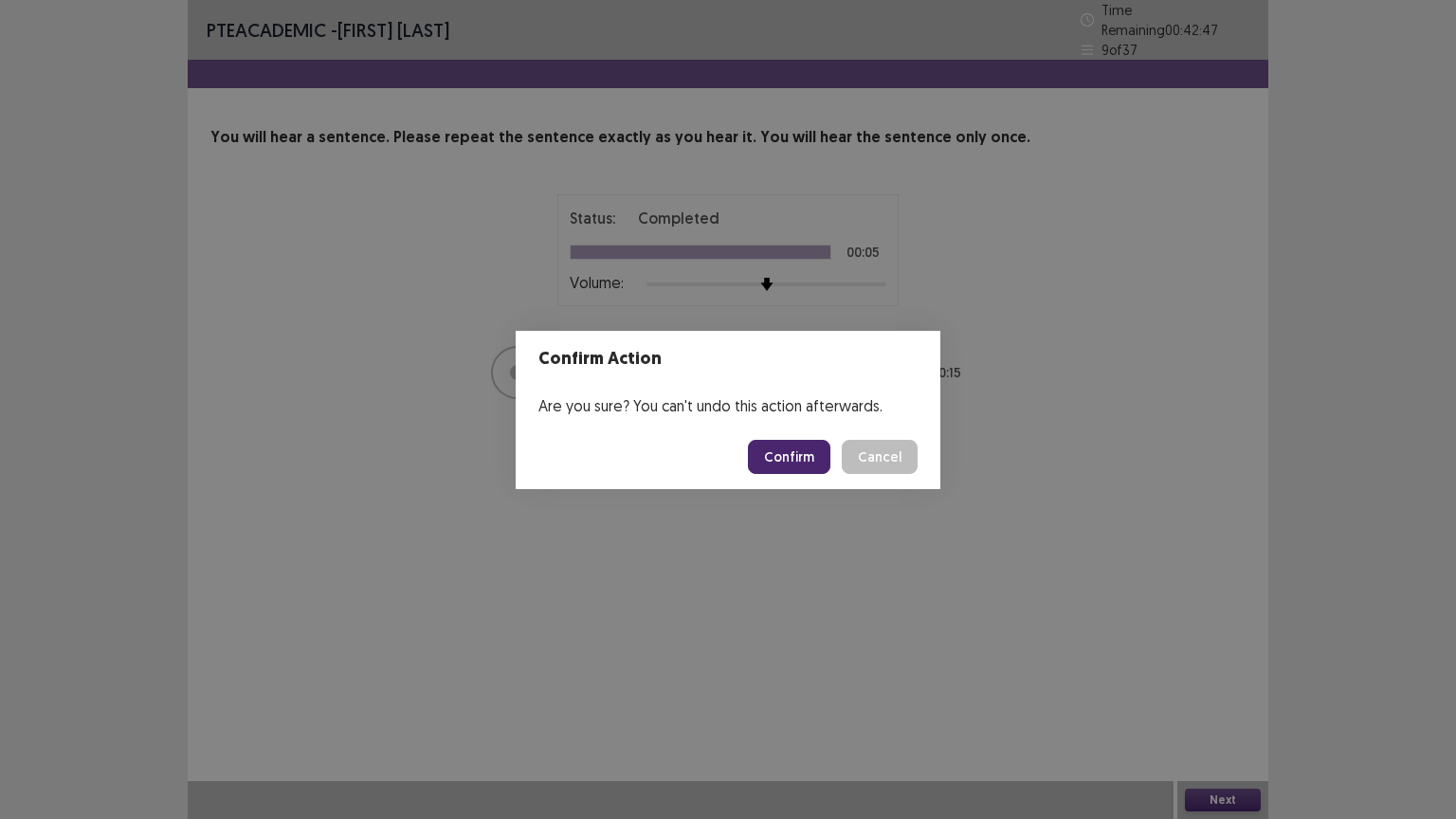 drag, startPoint x: 789, startPoint y: 445, endPoint x: 775, endPoint y: 439, distance: 15.231546 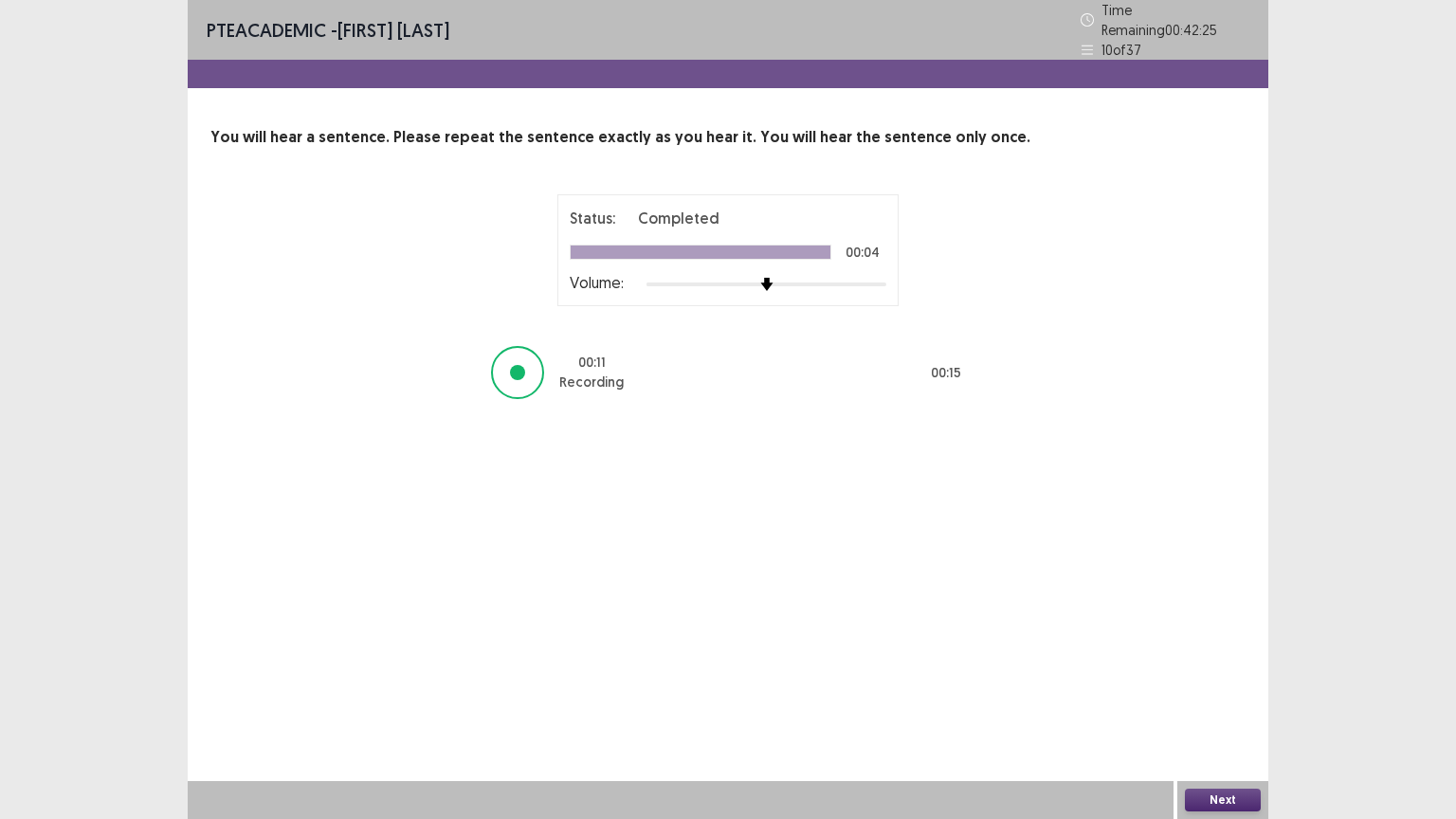 click on "Next" at bounding box center (1223, 800) 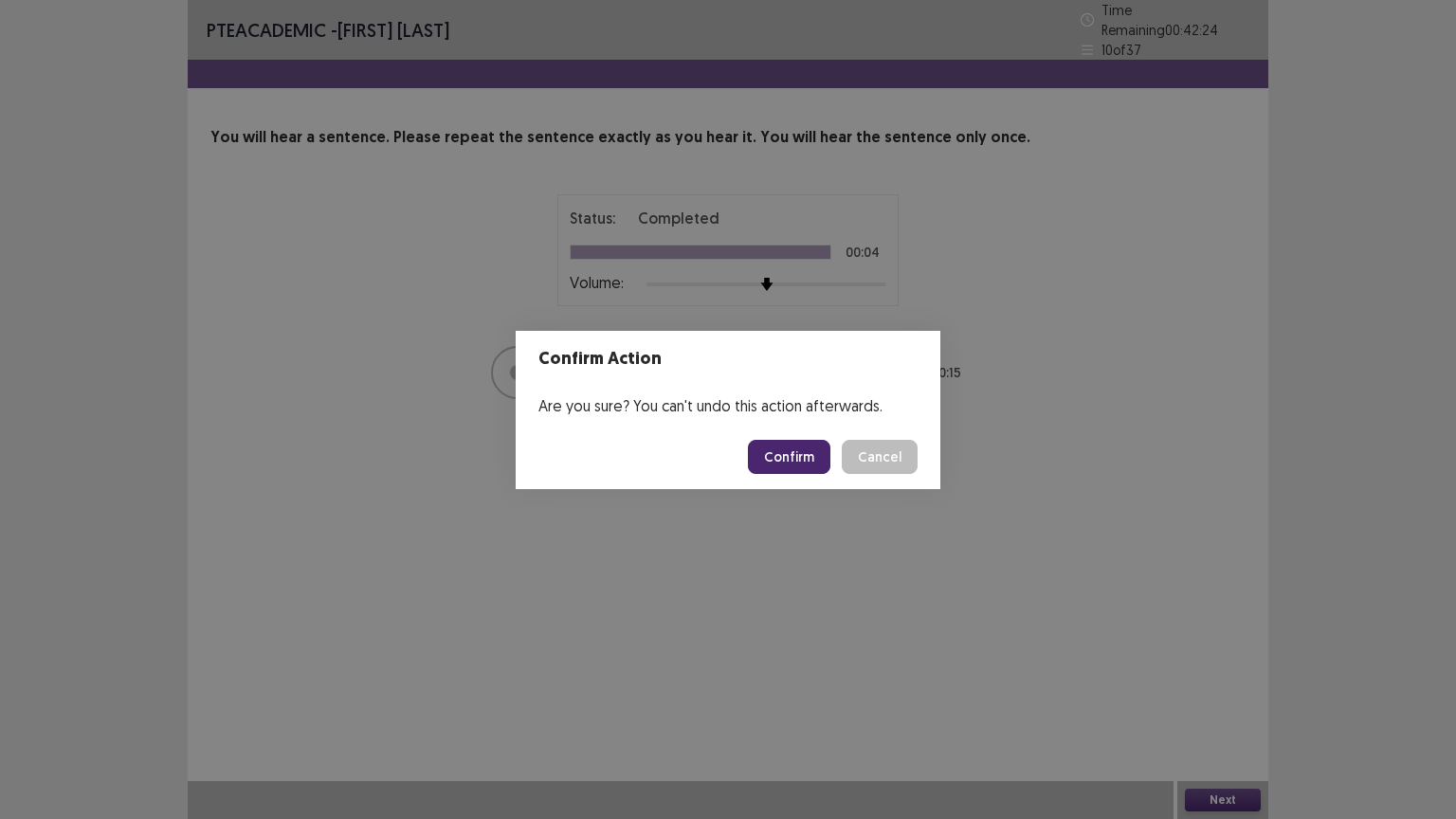 click on "Confirm" at bounding box center [789, 457] 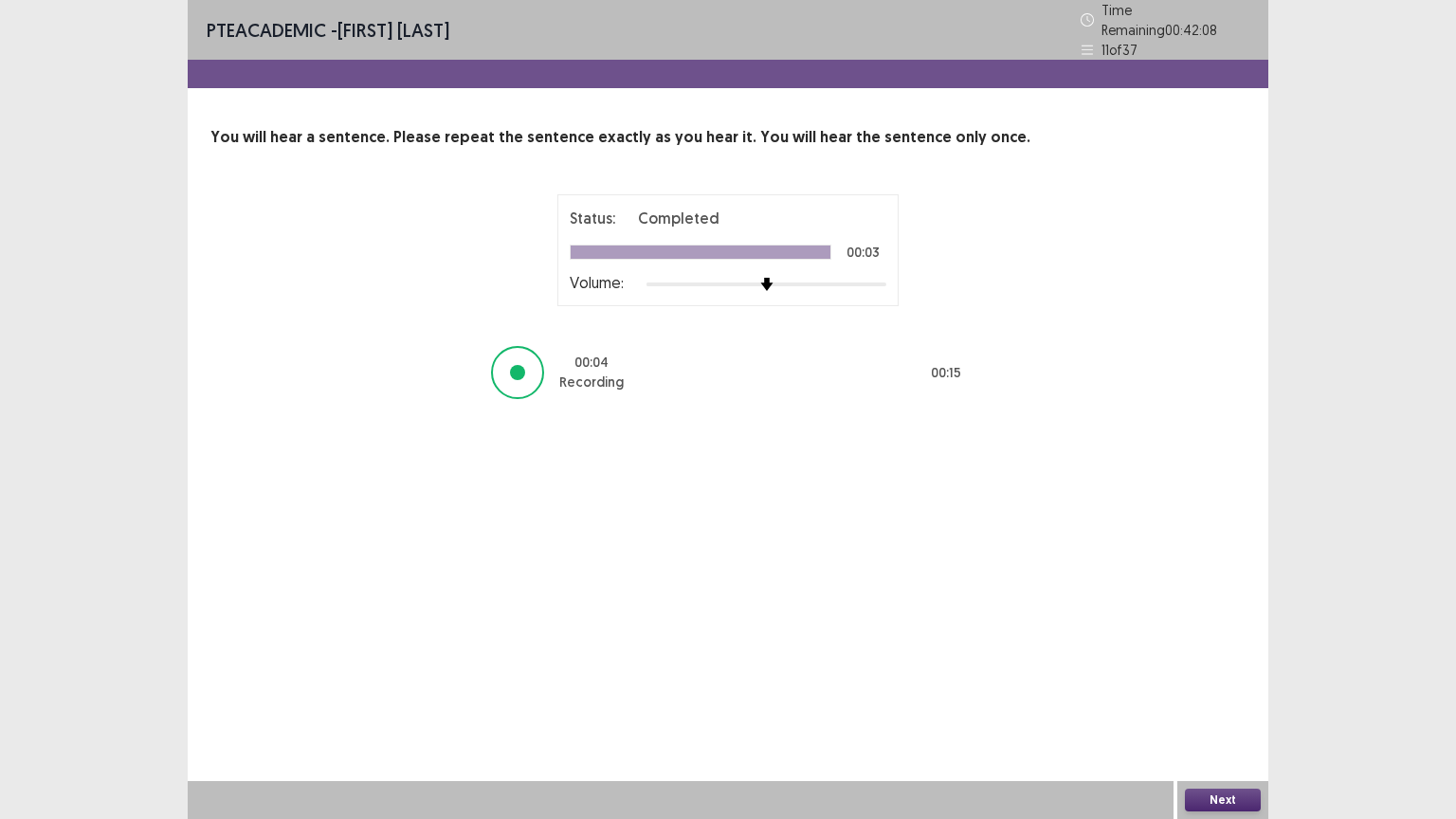 click on "Next" at bounding box center [1223, 800] 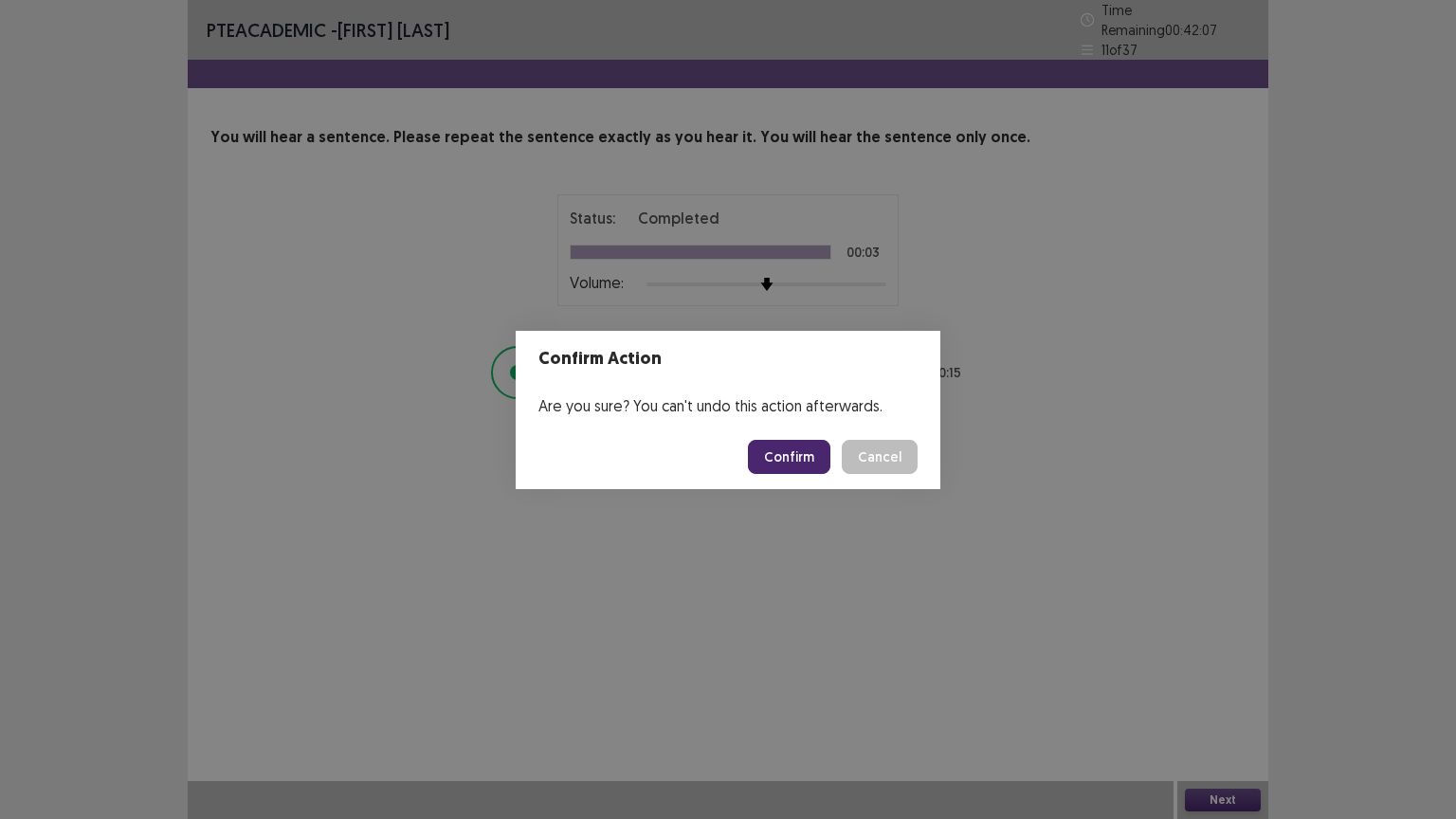 click on "Confirm" at bounding box center [789, 457] 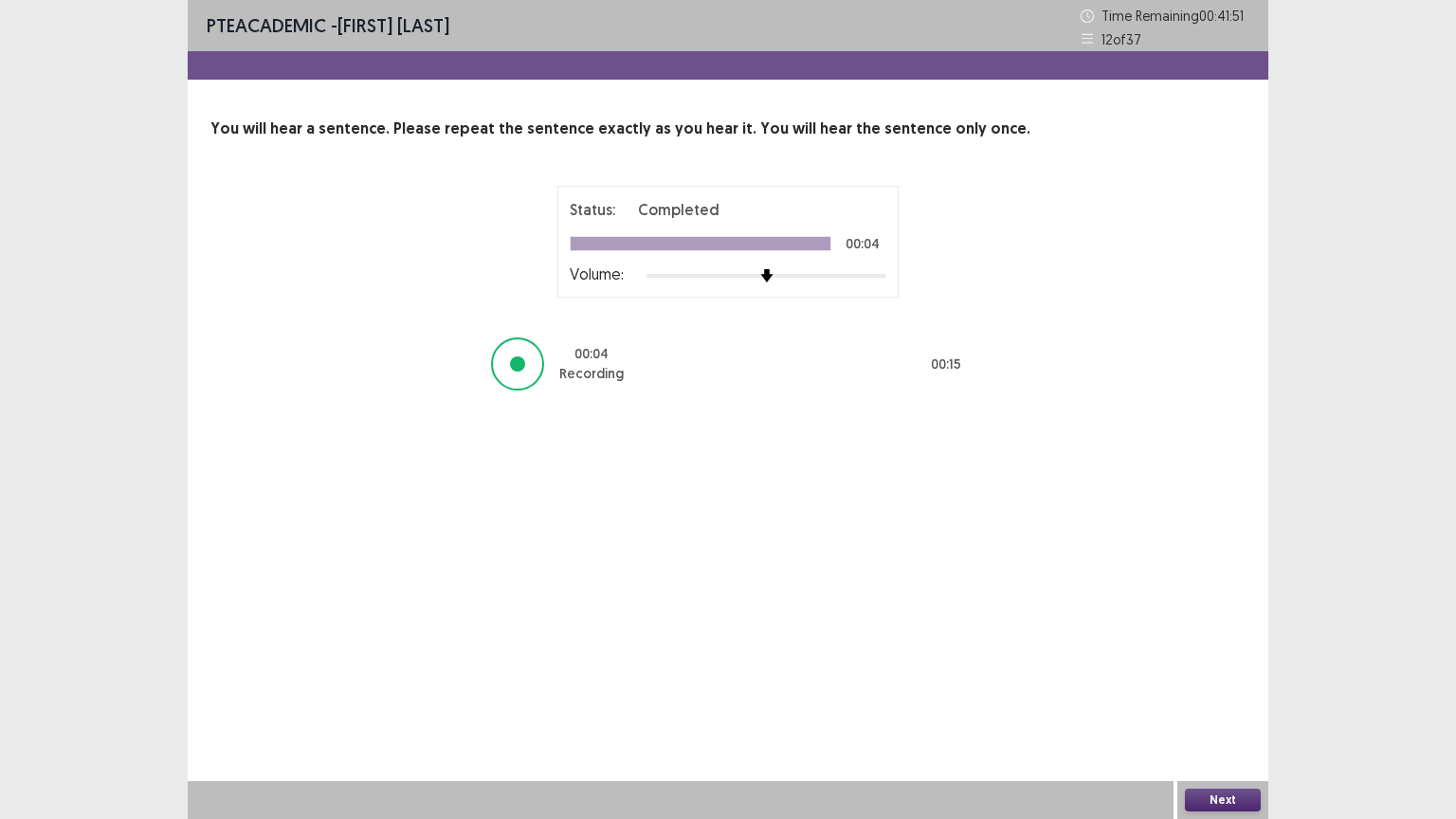 click on "Next" at bounding box center (1223, 800) 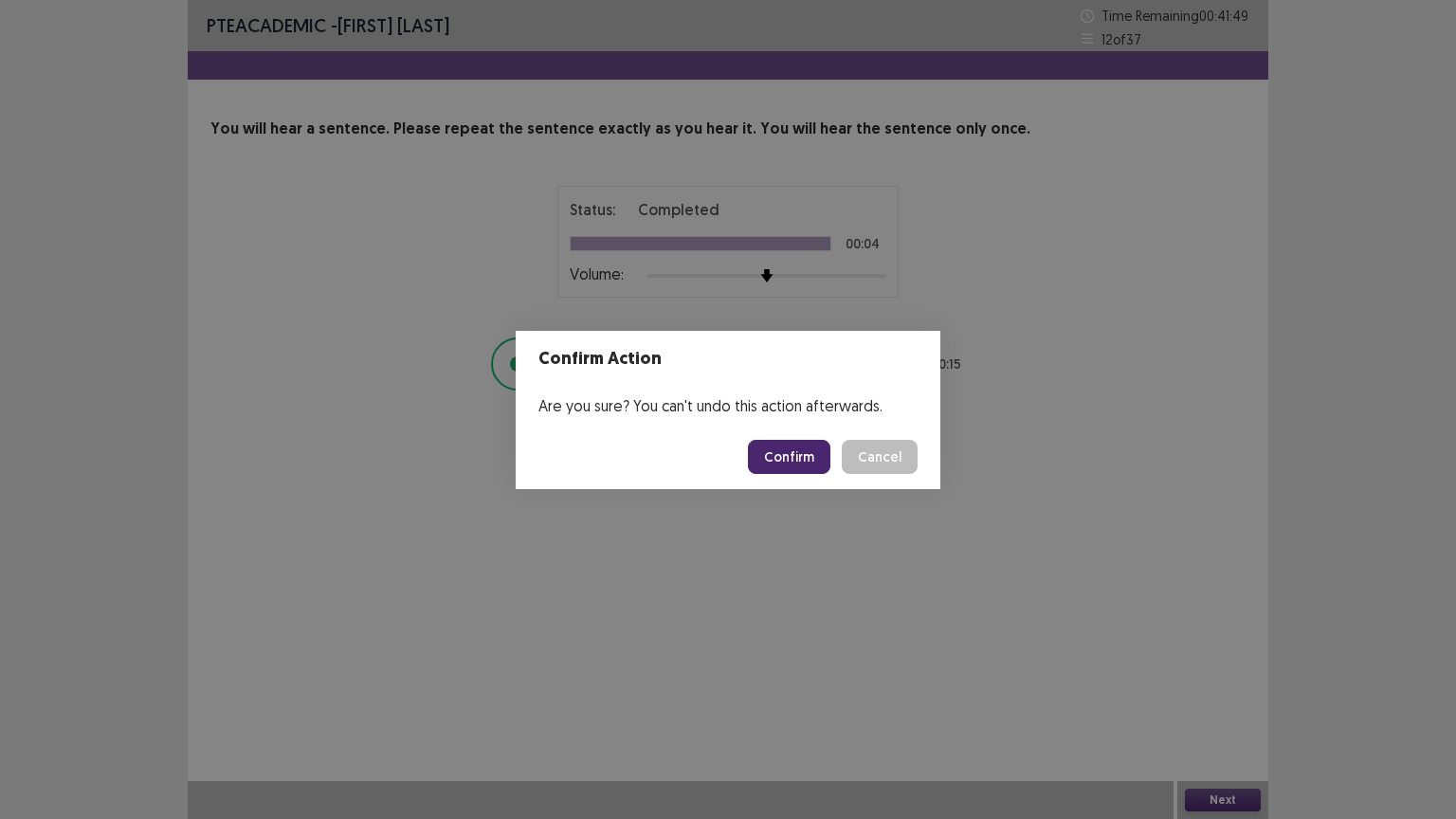 click on "Confirm" at bounding box center [789, 457] 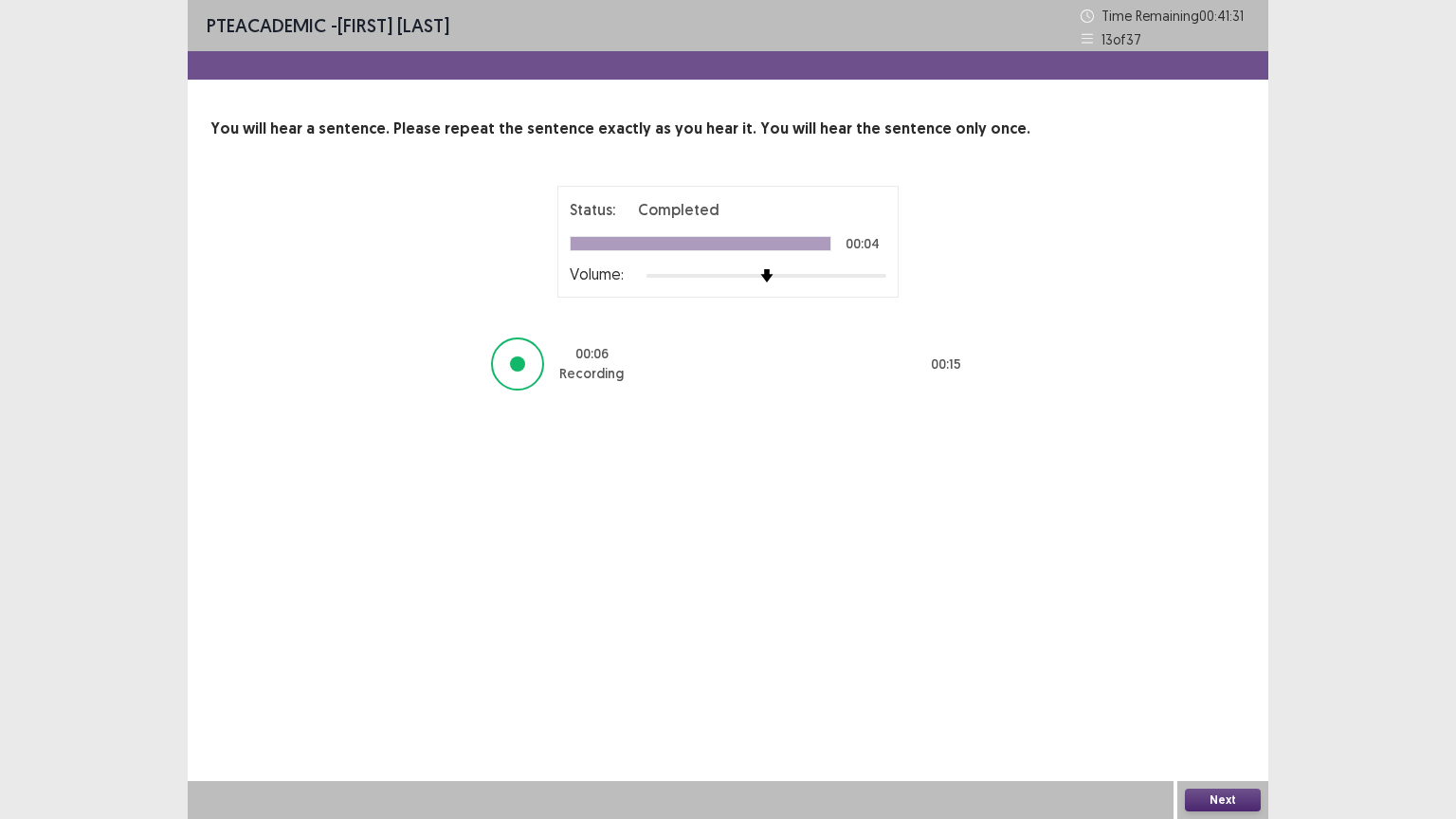 click on "Next" at bounding box center (1223, 800) 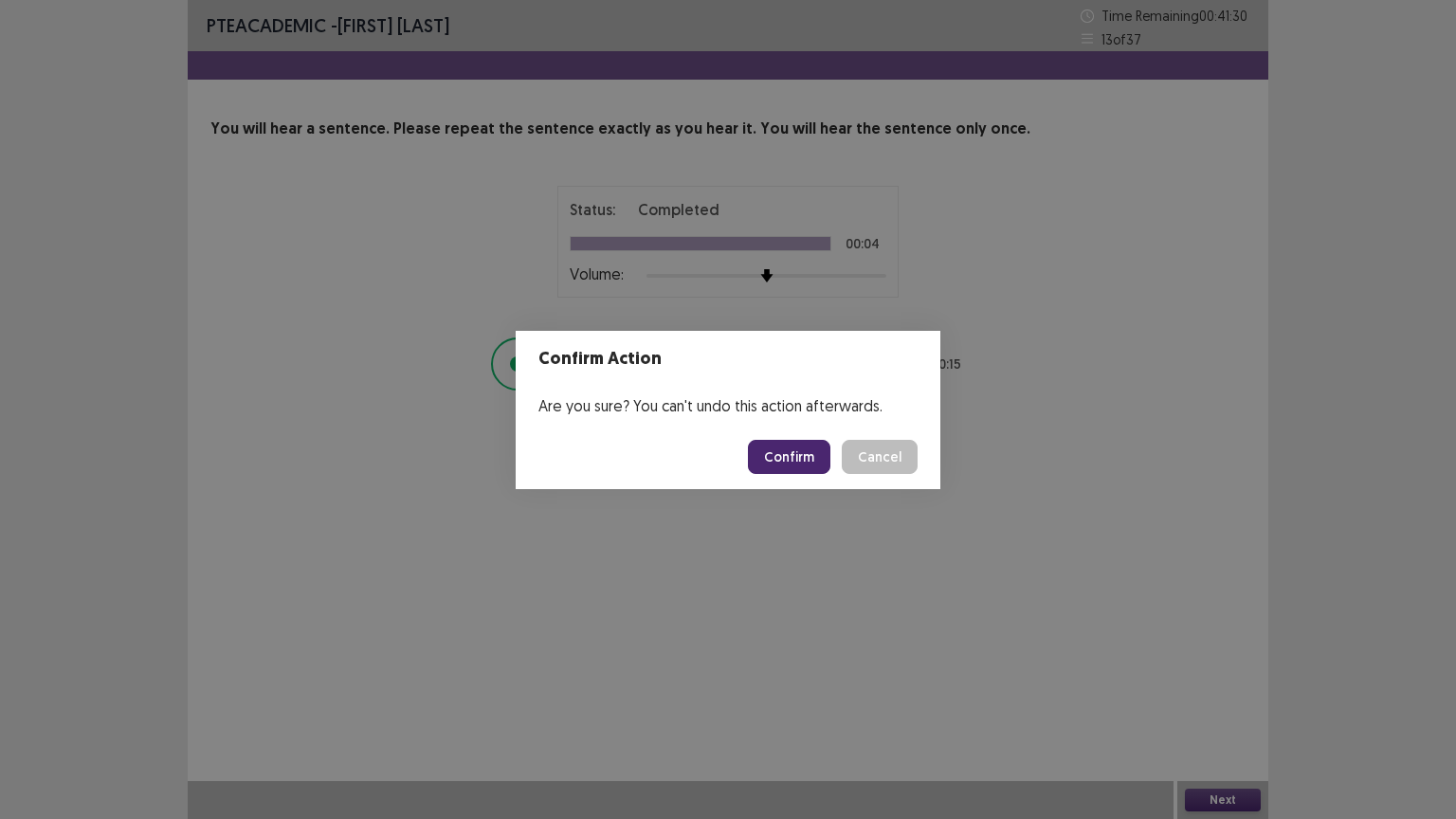 click on "Confirm" at bounding box center (789, 457) 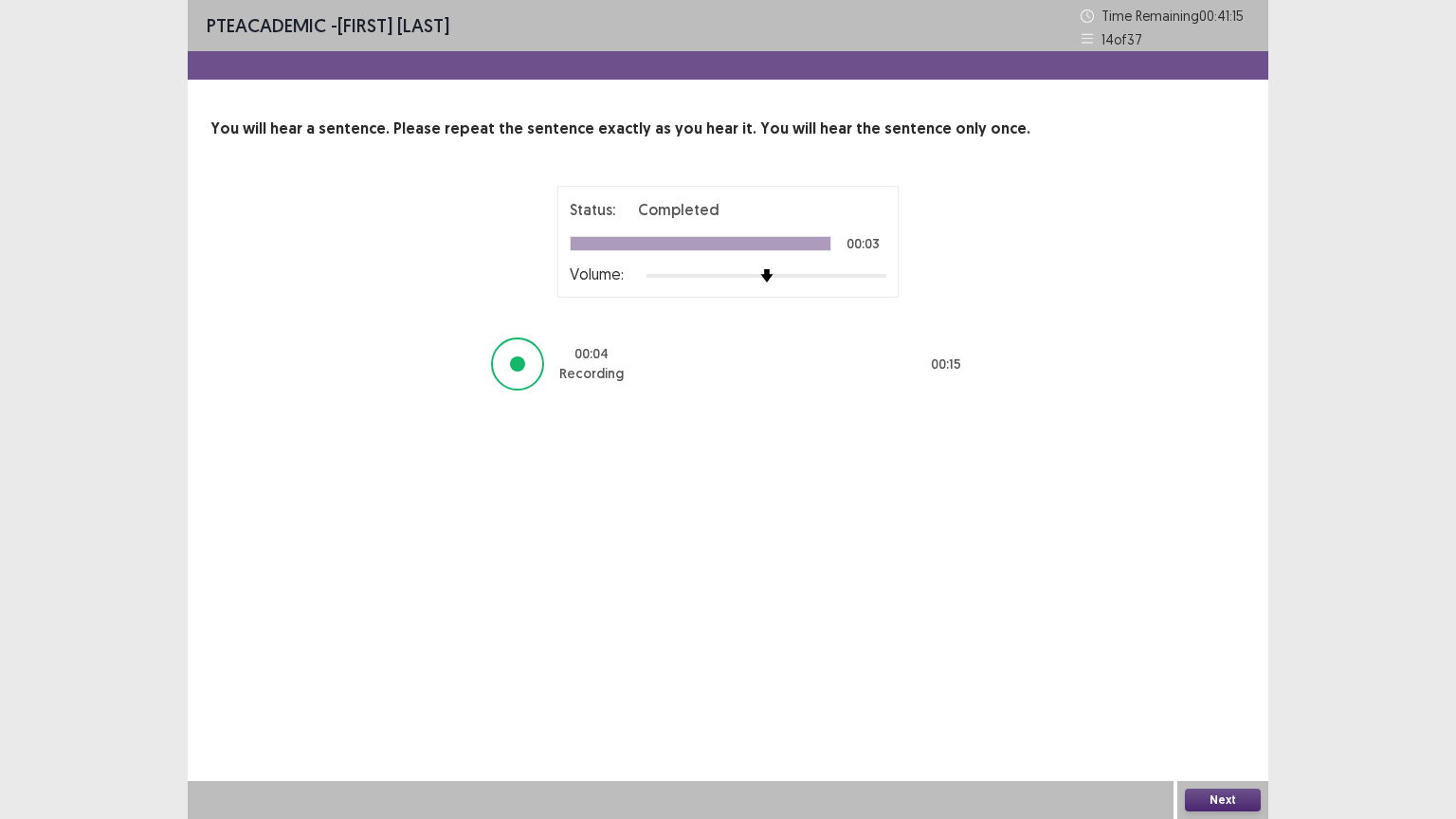 click on "Next" at bounding box center [1223, 800] 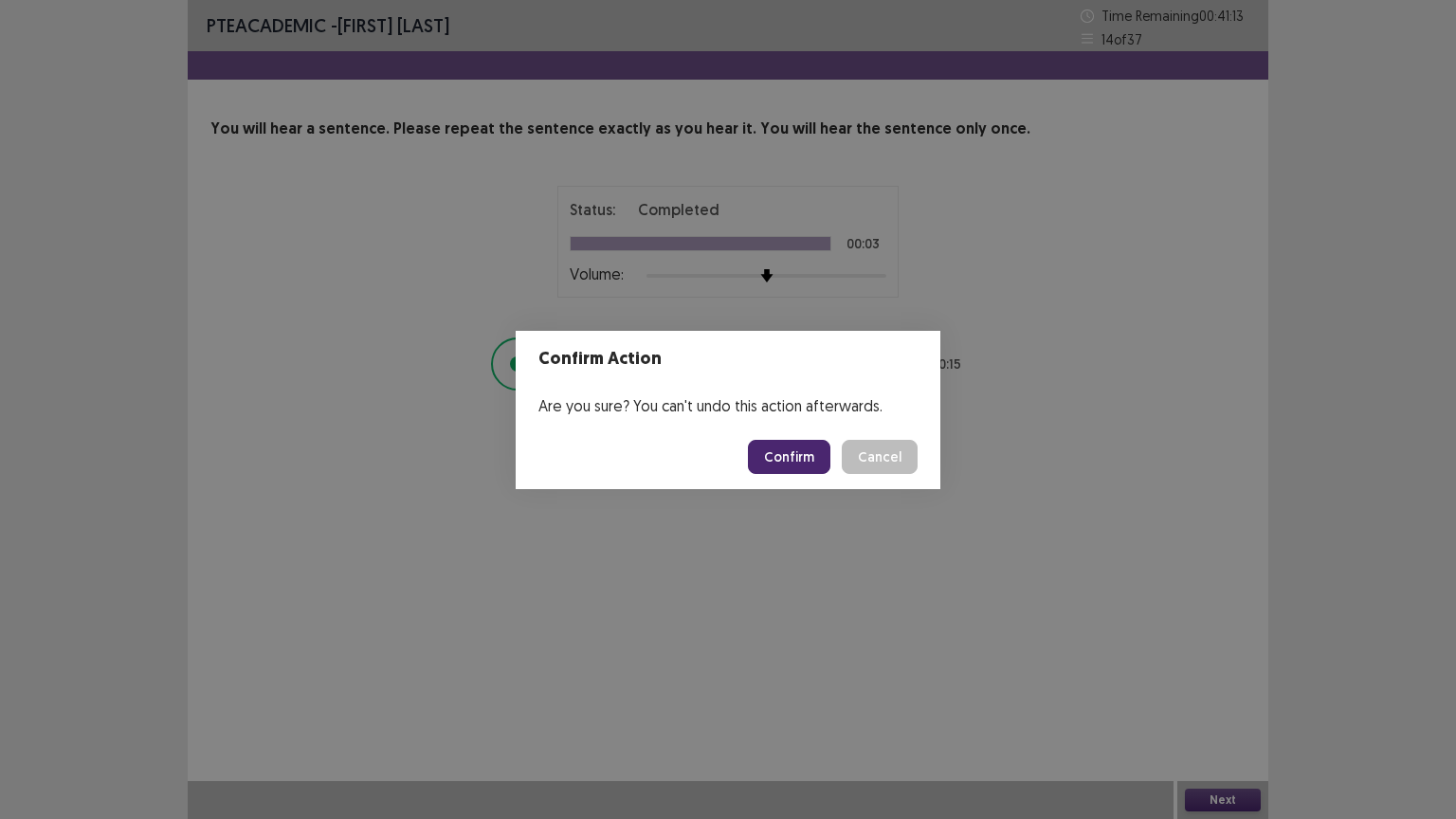 click on "Confirm" at bounding box center (789, 457) 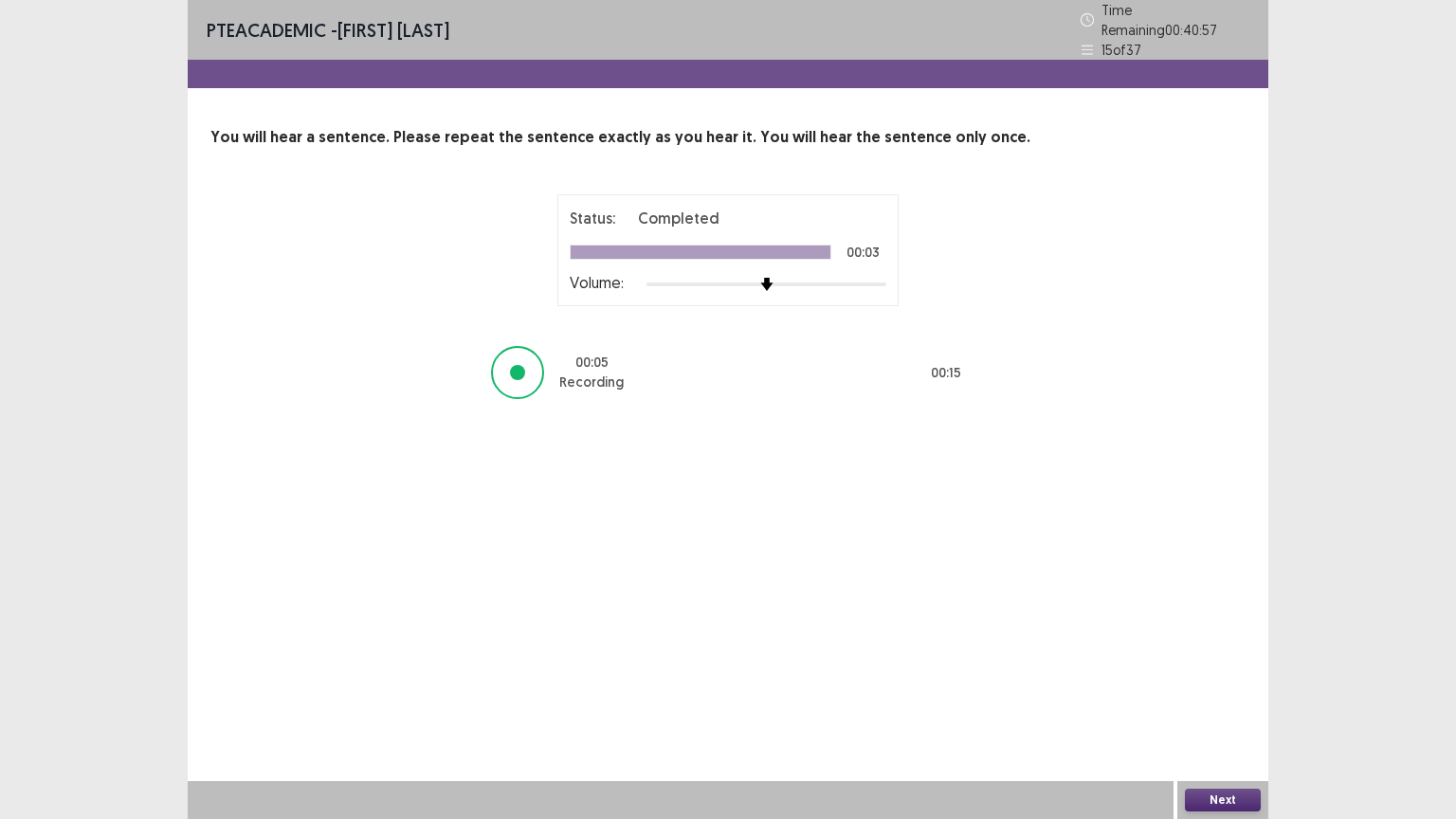 click on "Next" at bounding box center [1223, 800] 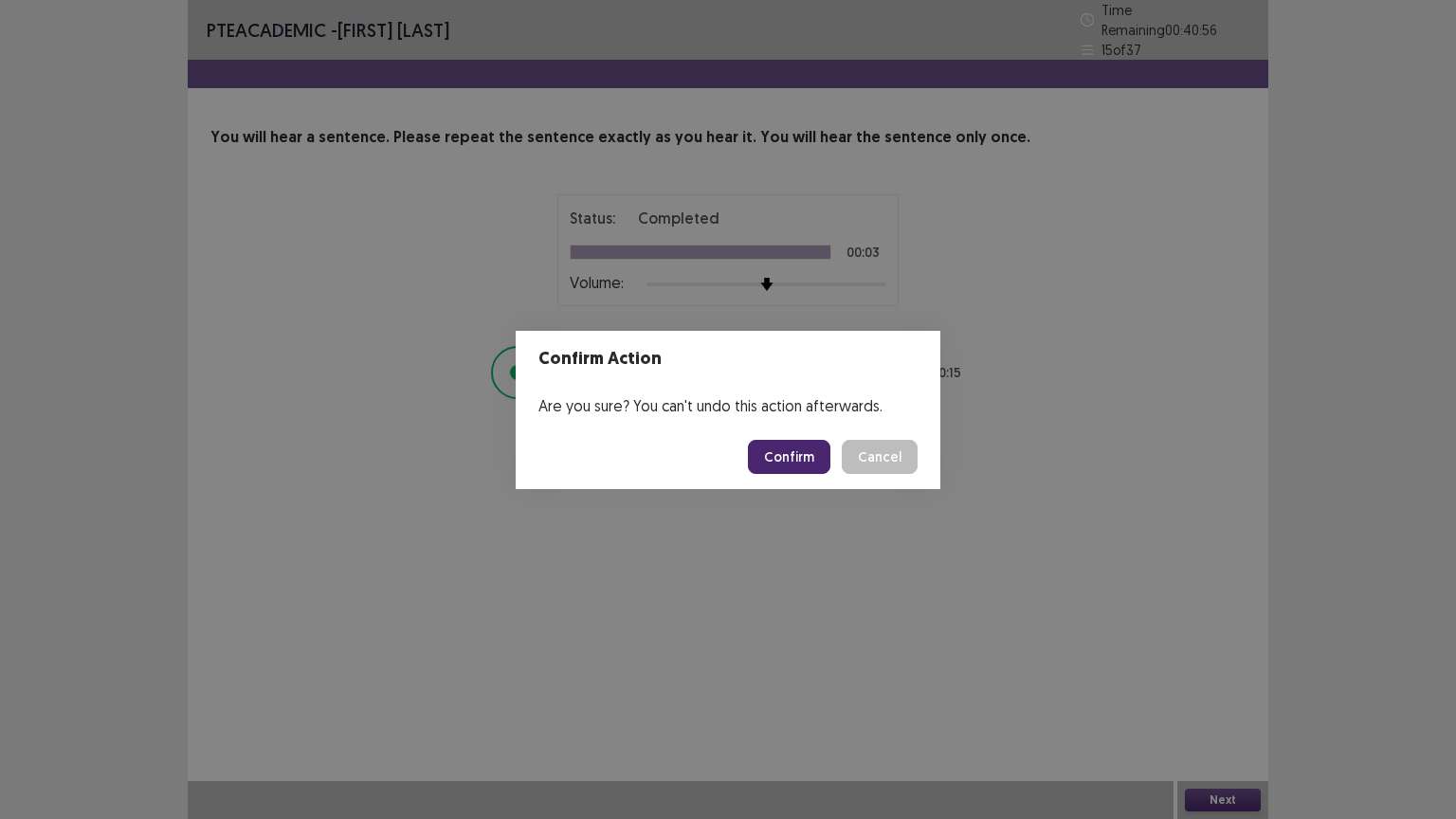 click on "Confirm" at bounding box center (789, 457) 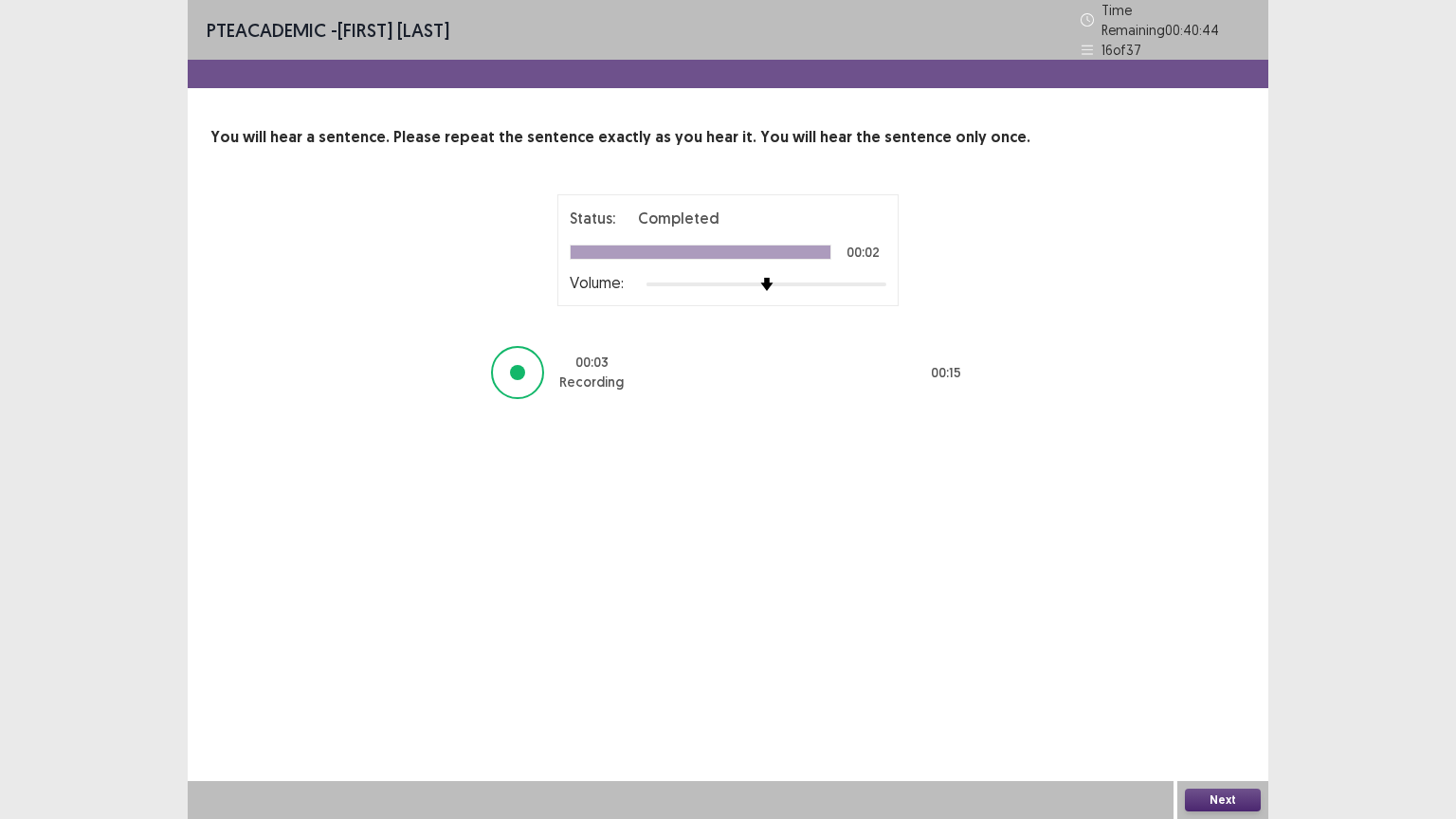 click on "Next" at bounding box center (1223, 800) 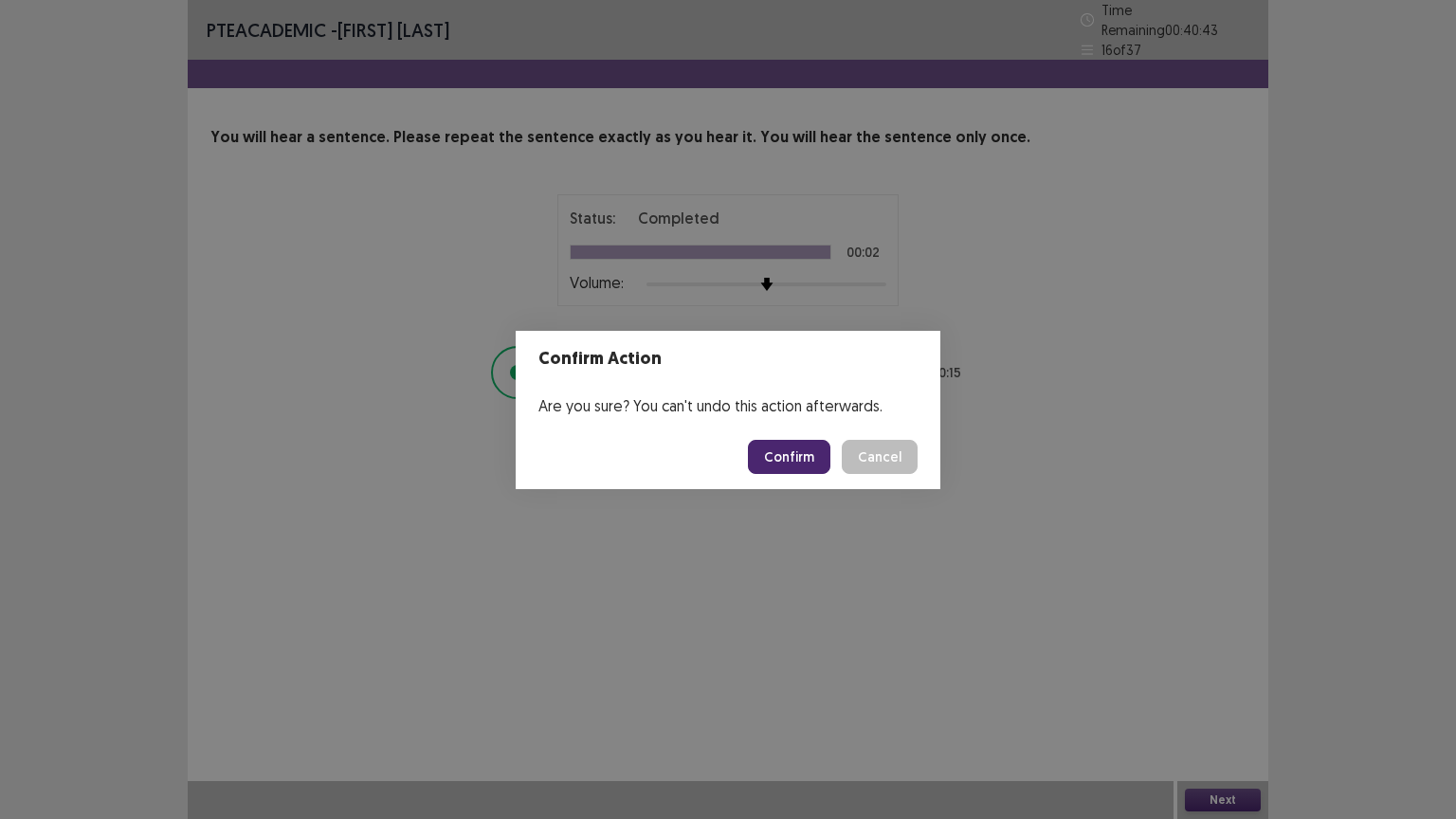 click on "Confirm" at bounding box center [789, 457] 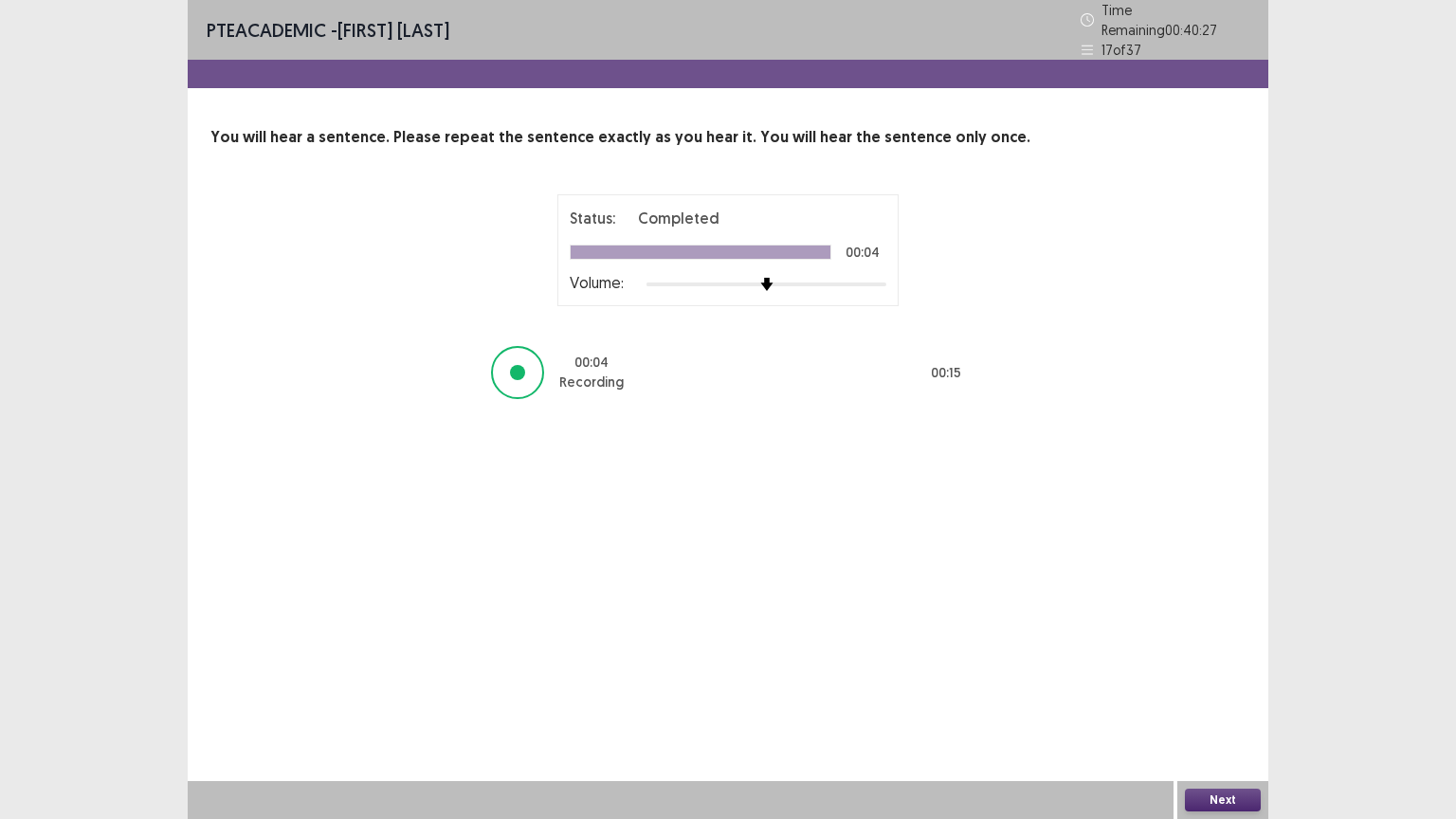 click on "Next" at bounding box center (1223, 800) 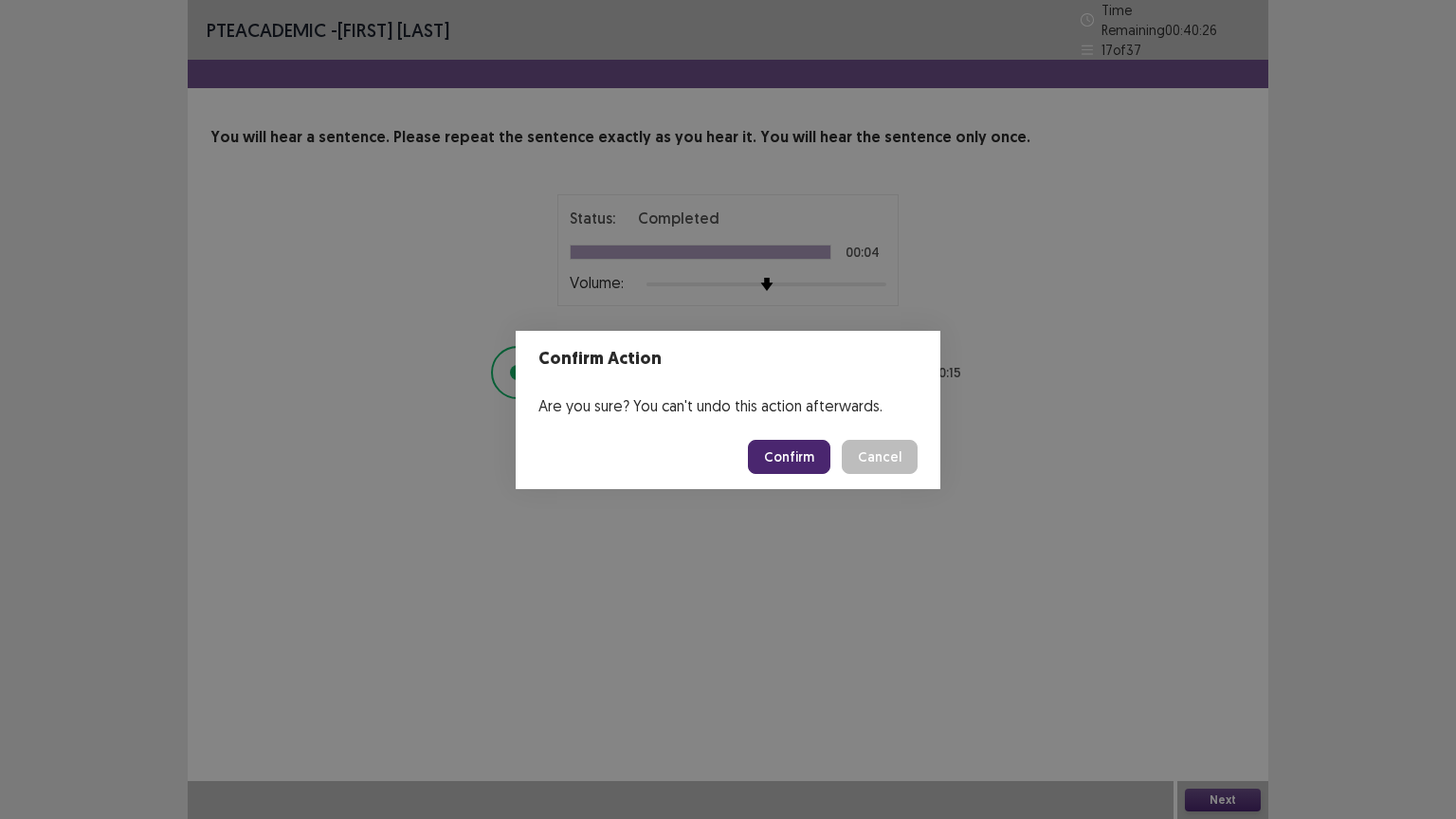 click on "Confirm" at bounding box center [789, 457] 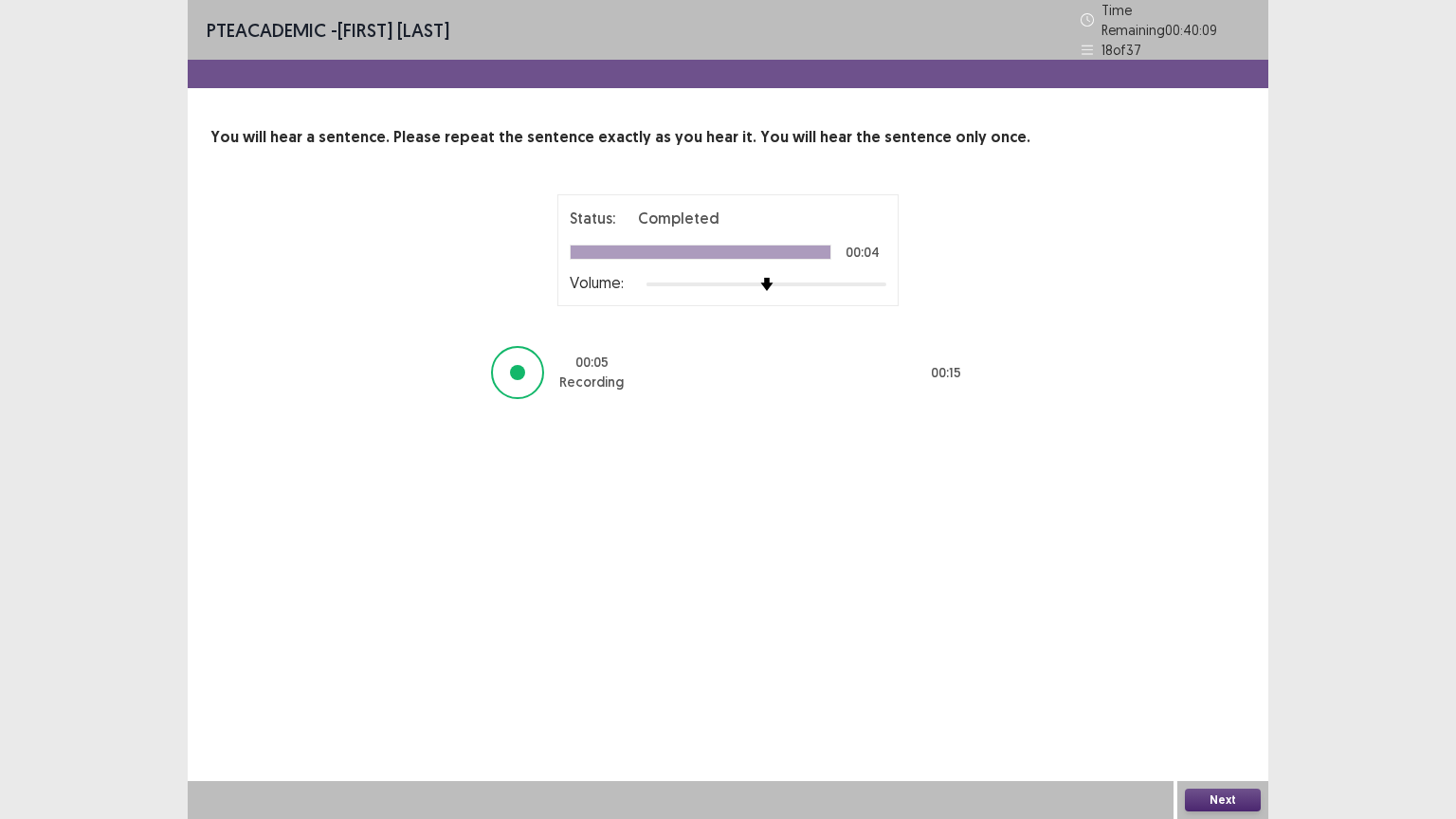 click on "Next" at bounding box center (1223, 800) 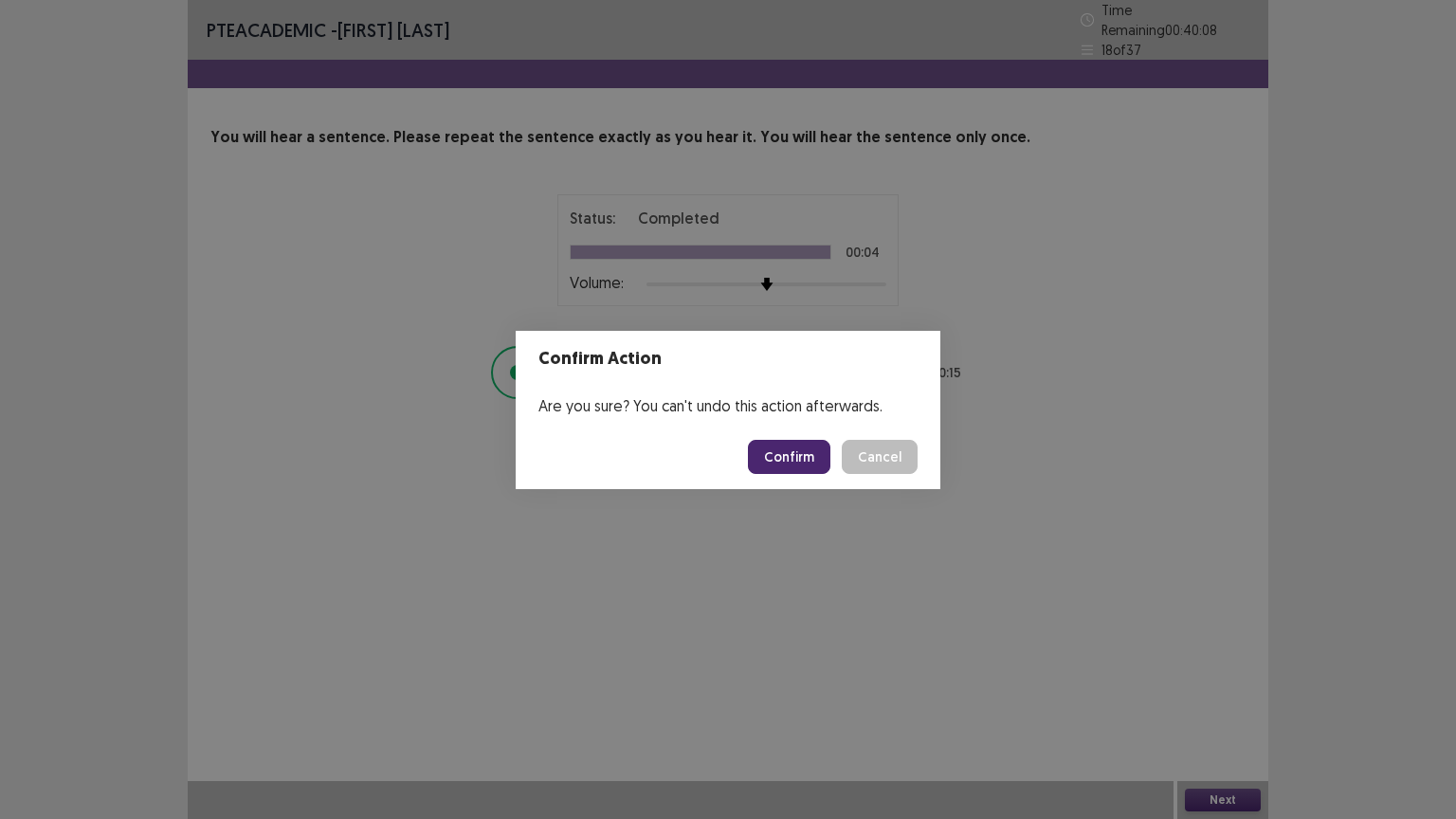 click on "Confirm" at bounding box center (789, 457) 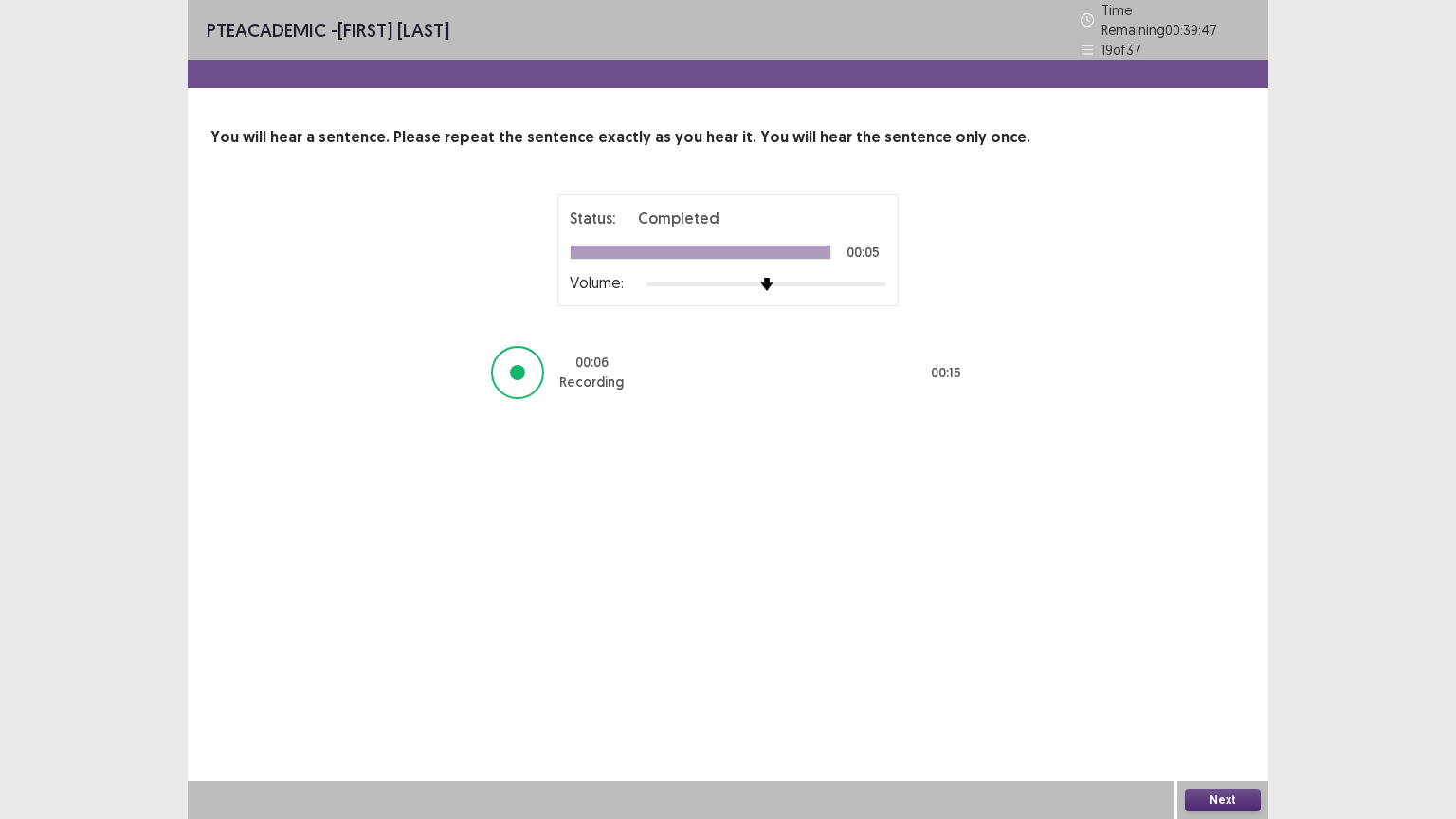 click on "Next" at bounding box center [1223, 800] 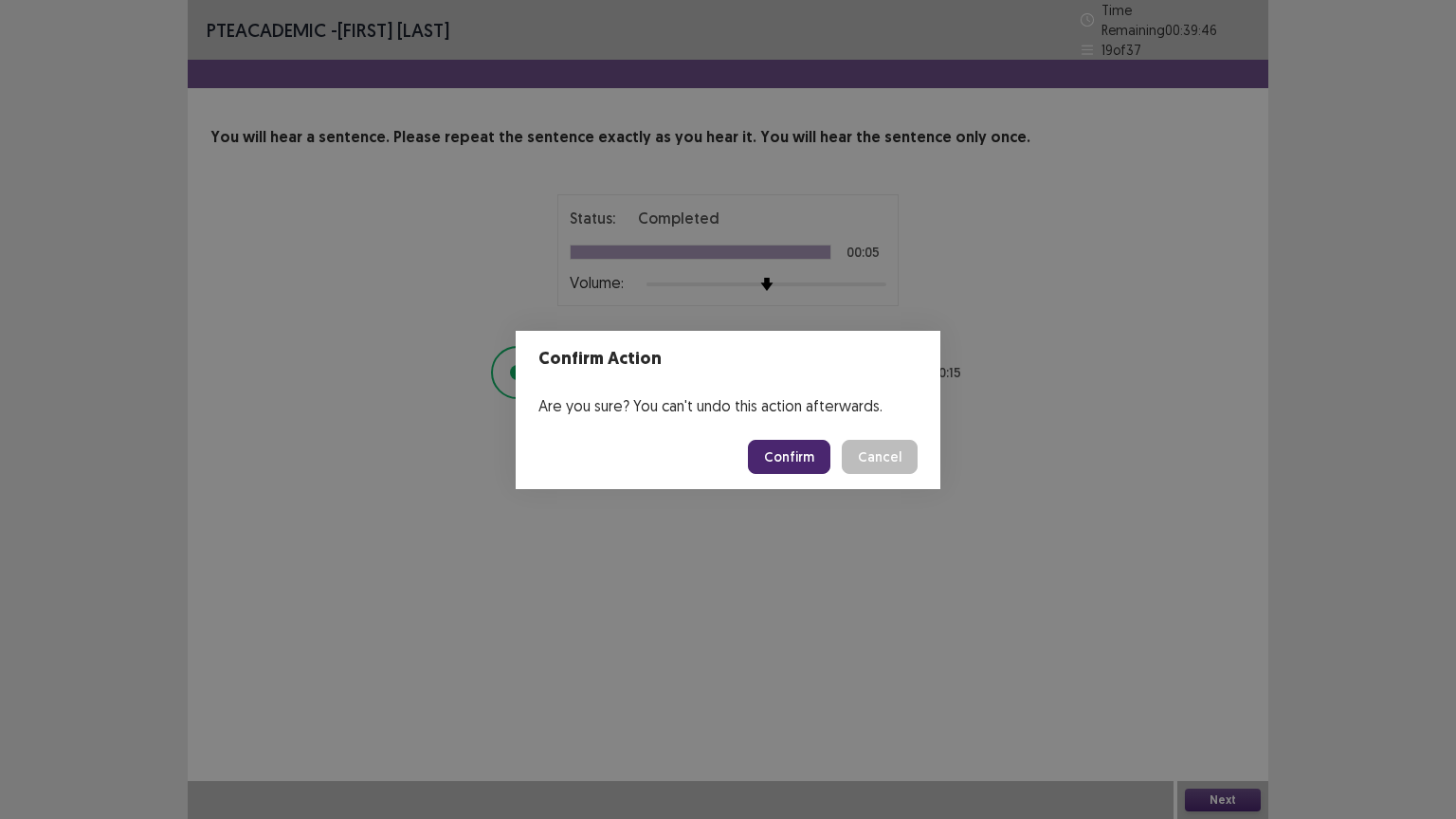click on "Confirm" at bounding box center [789, 457] 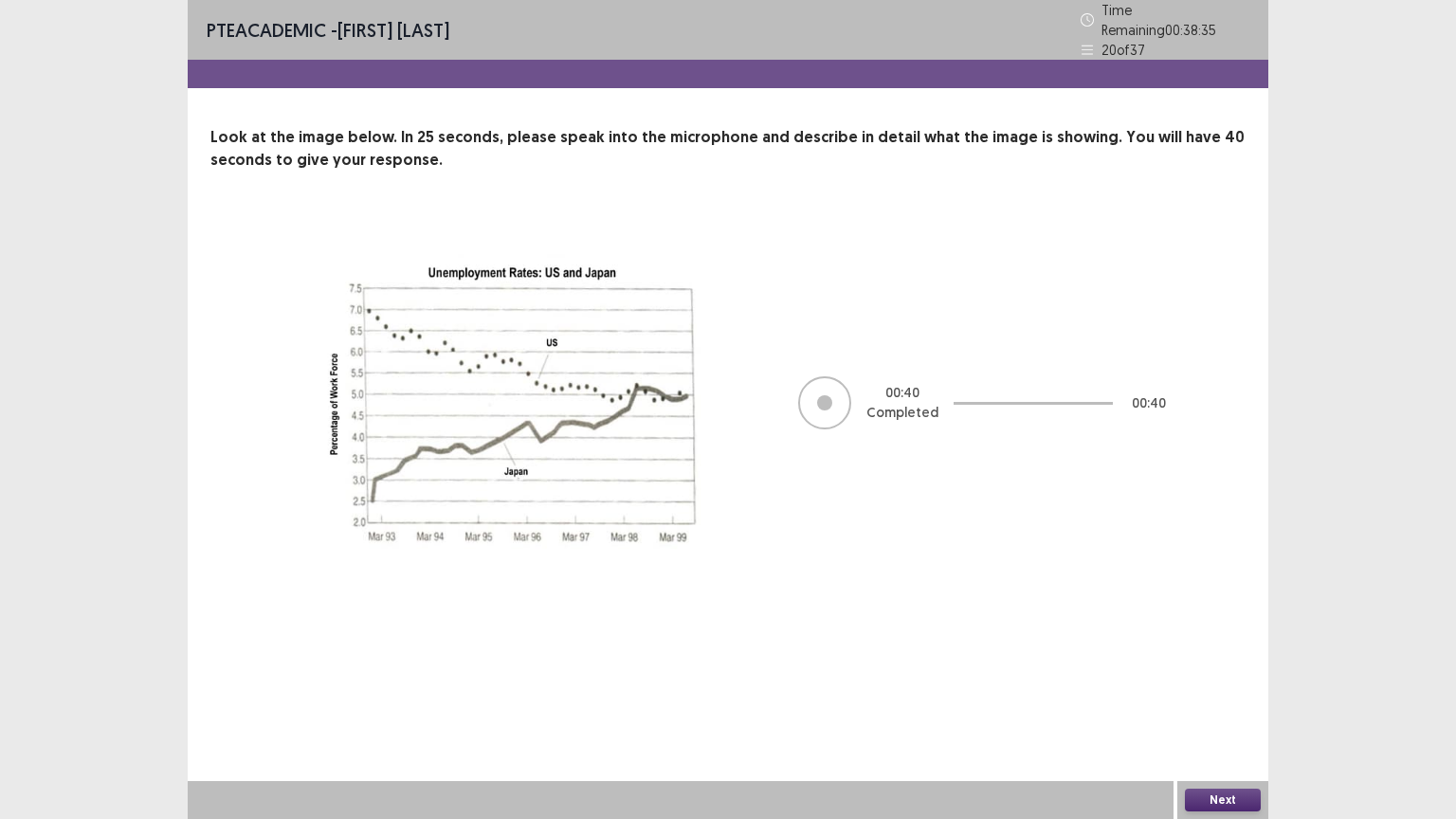click on "Next" at bounding box center [1223, 800] 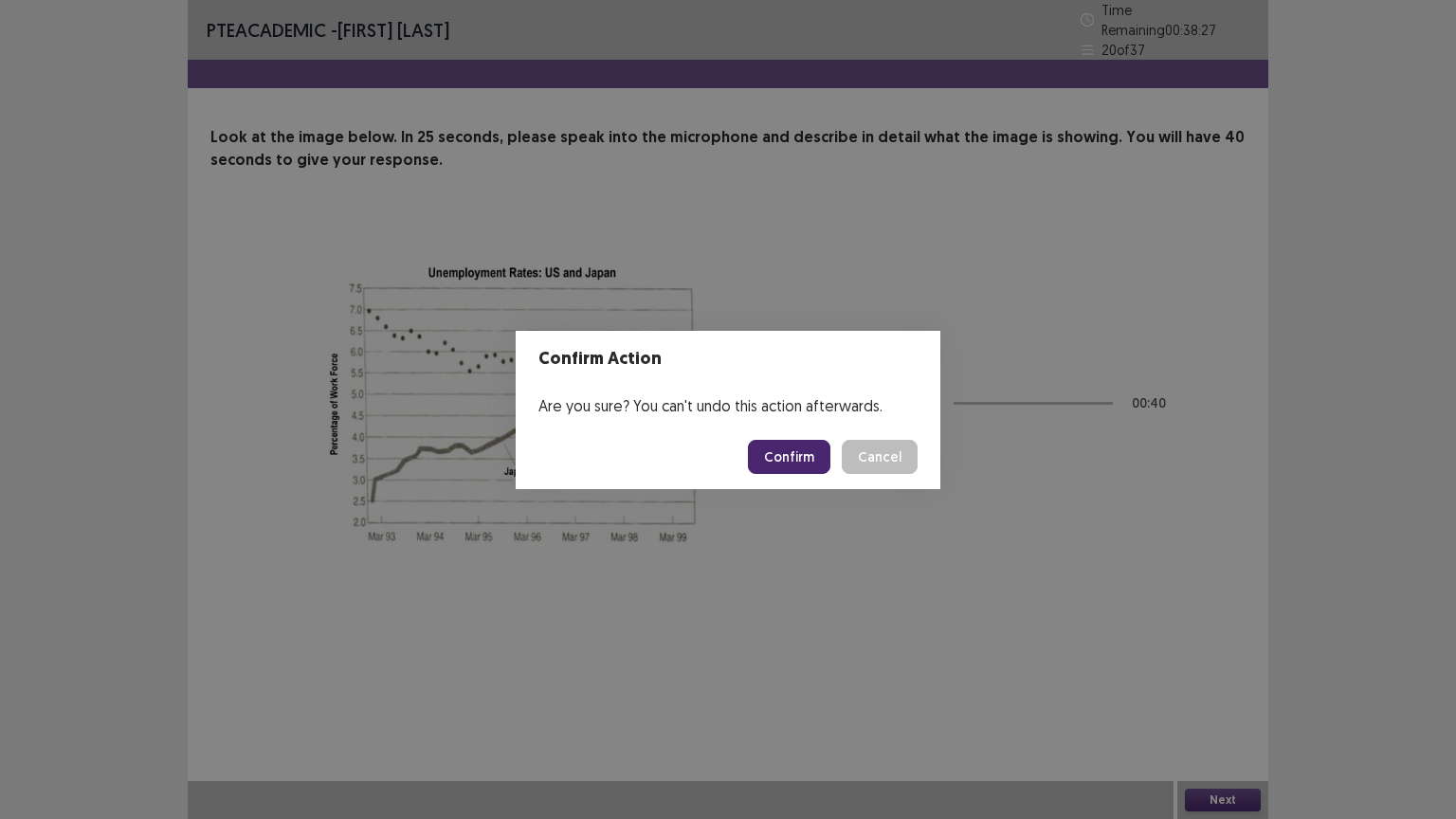 click on "Confirm" at bounding box center (789, 457) 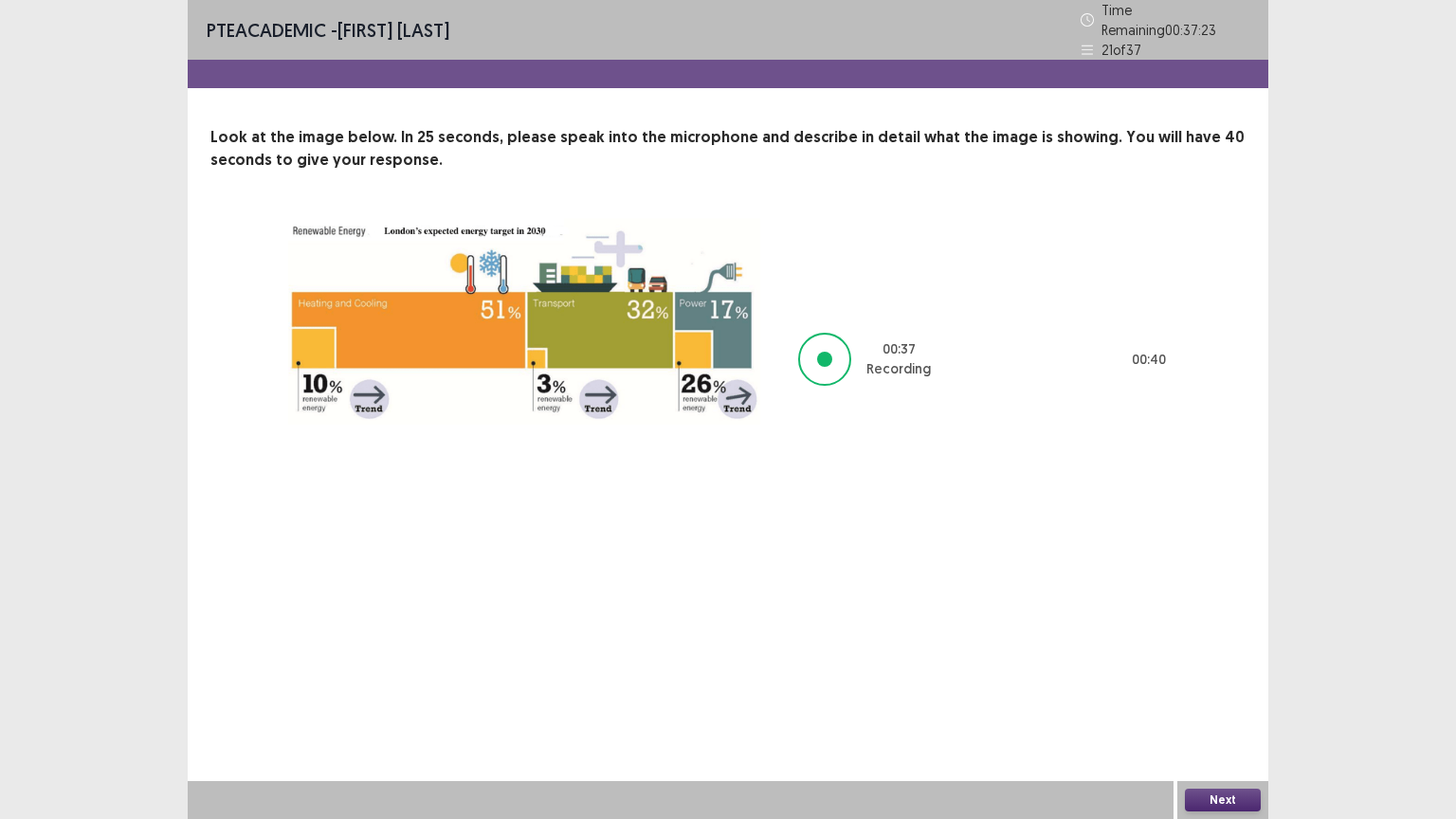 click on "Next" at bounding box center [1223, 800] 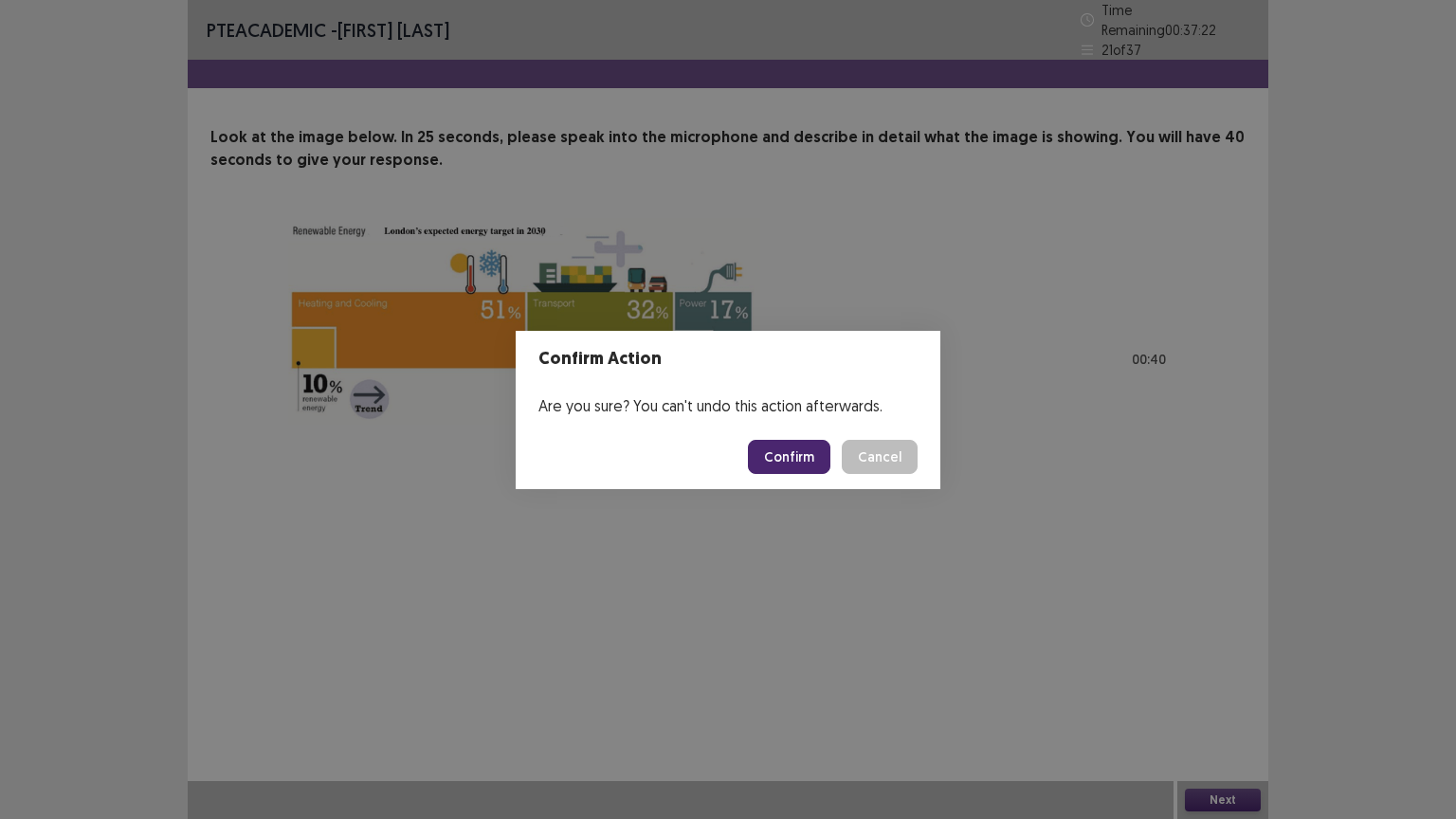 click on "Confirm" at bounding box center [789, 457] 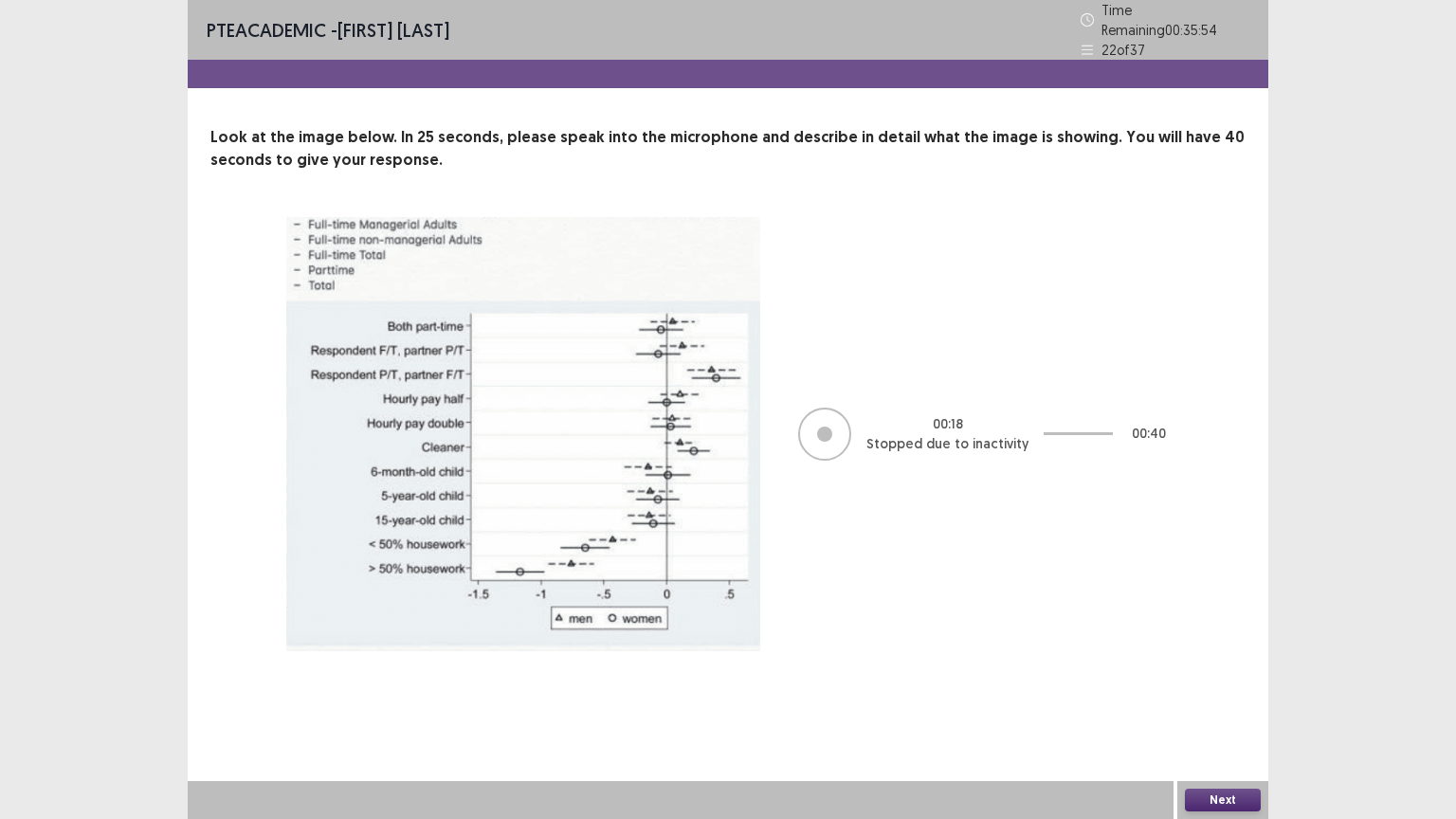 click on "Next" at bounding box center [1223, 800] 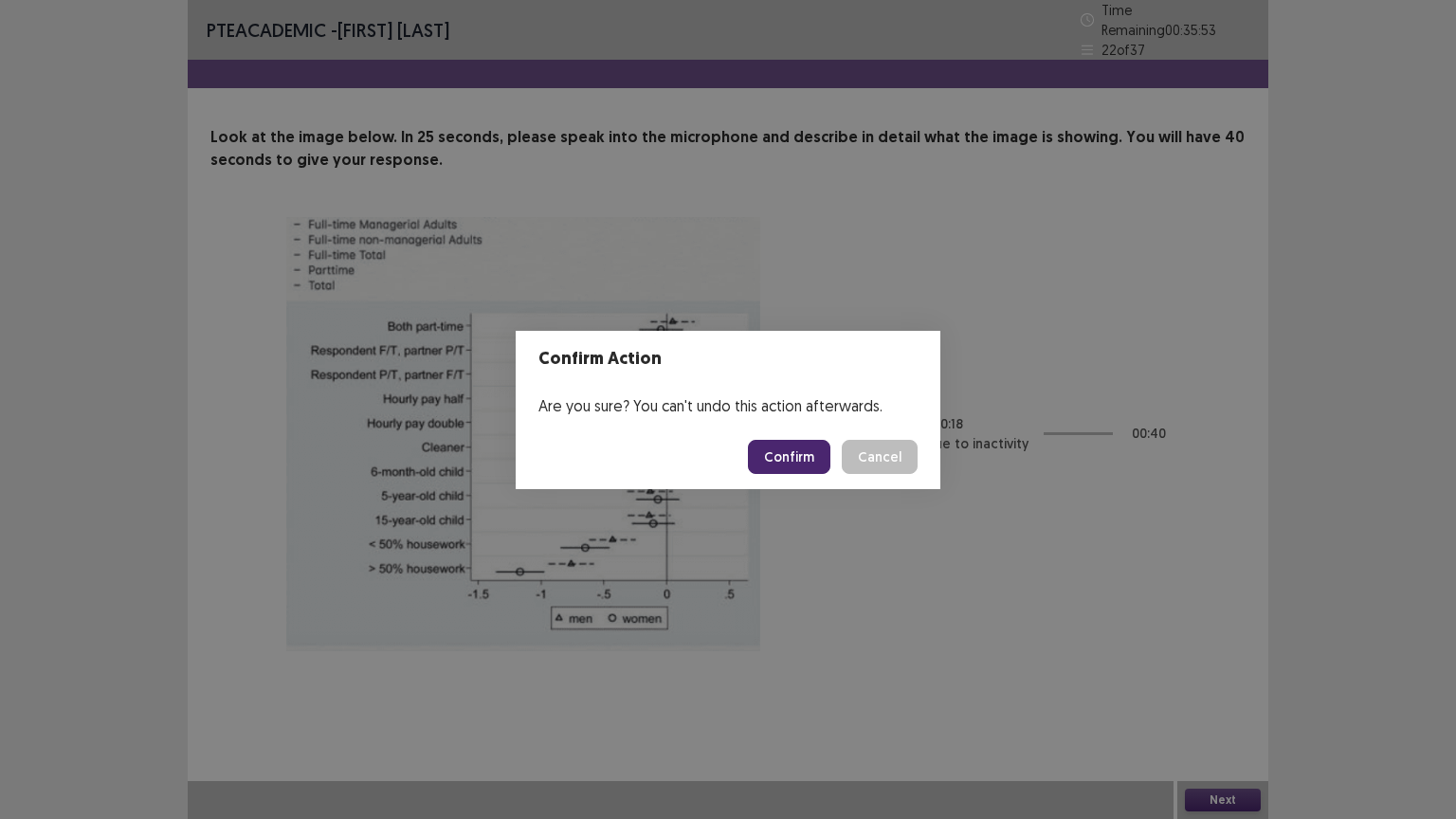 click on "Confirm" at bounding box center [789, 457] 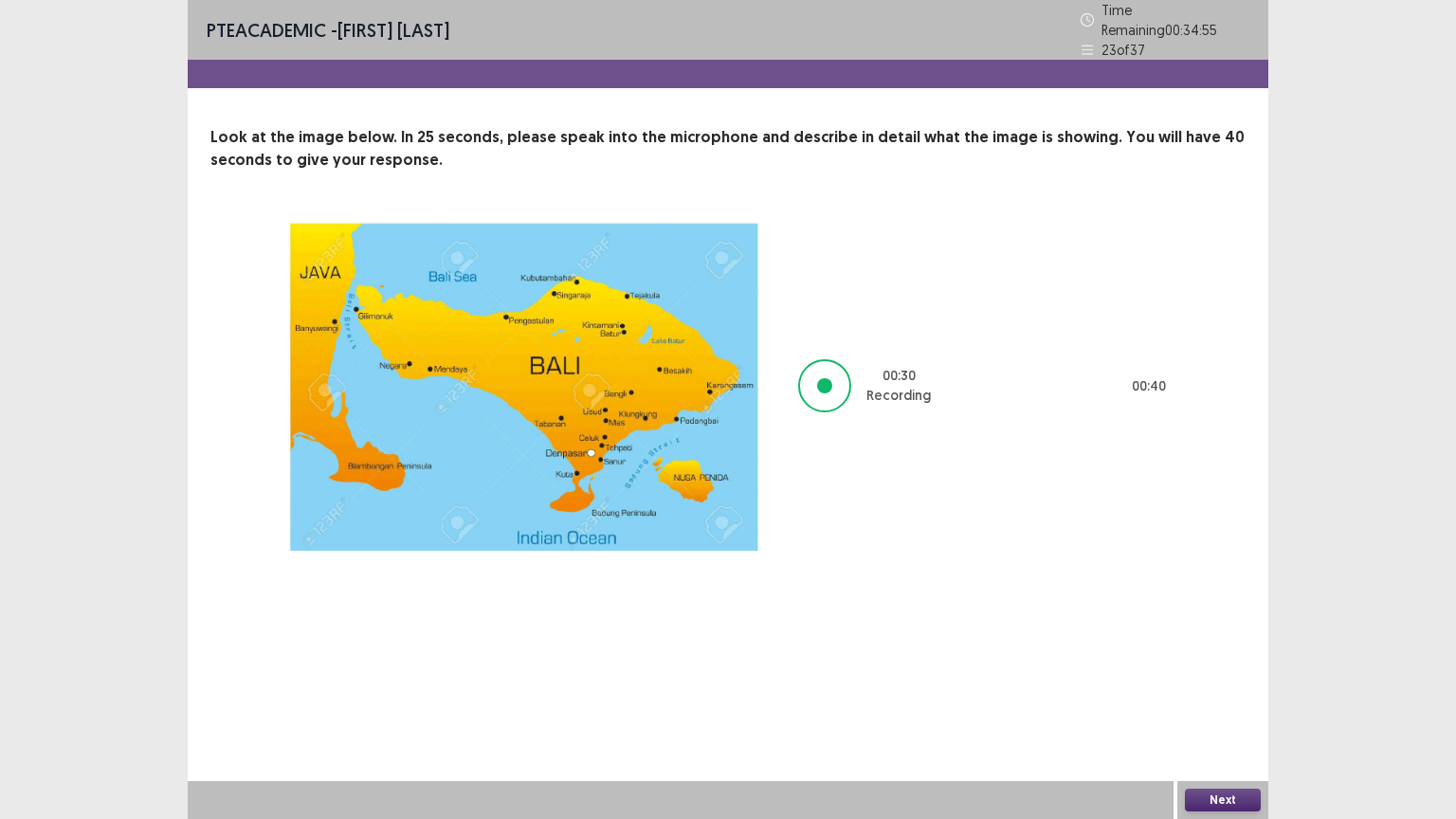 click on "Next" at bounding box center [1223, 800] 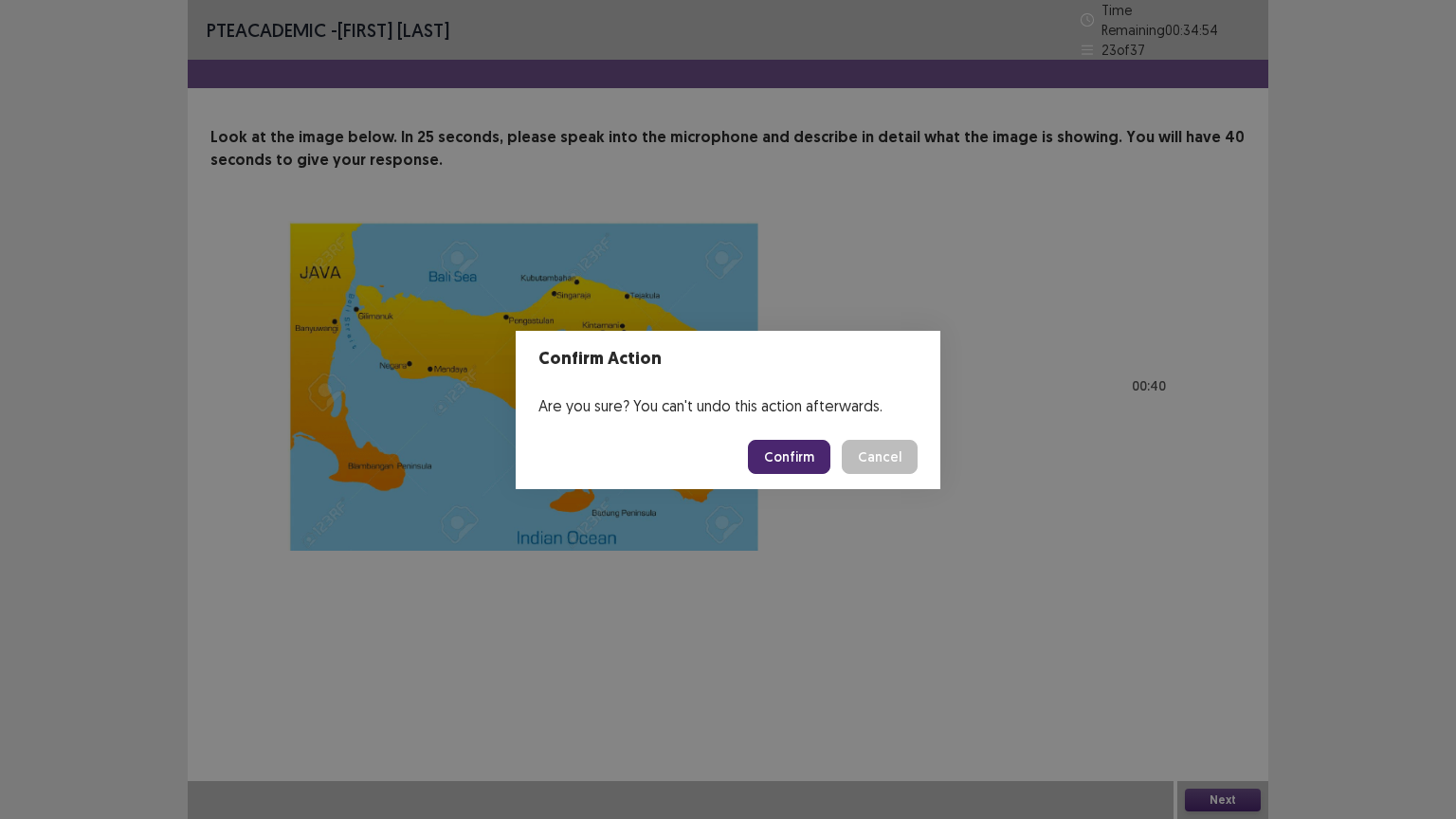 click on "Confirm" at bounding box center [789, 457] 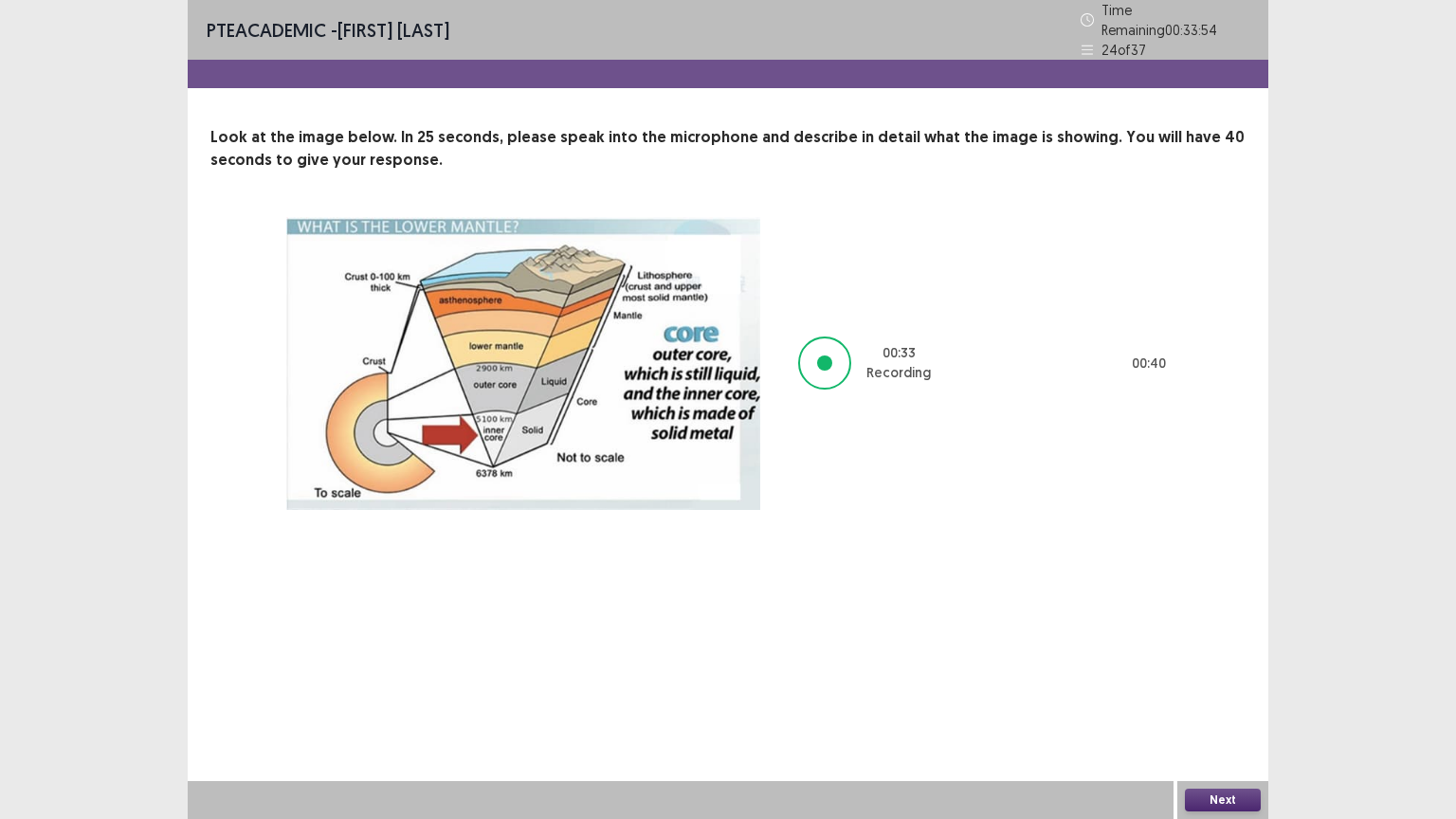 click on "Next" at bounding box center (1223, 800) 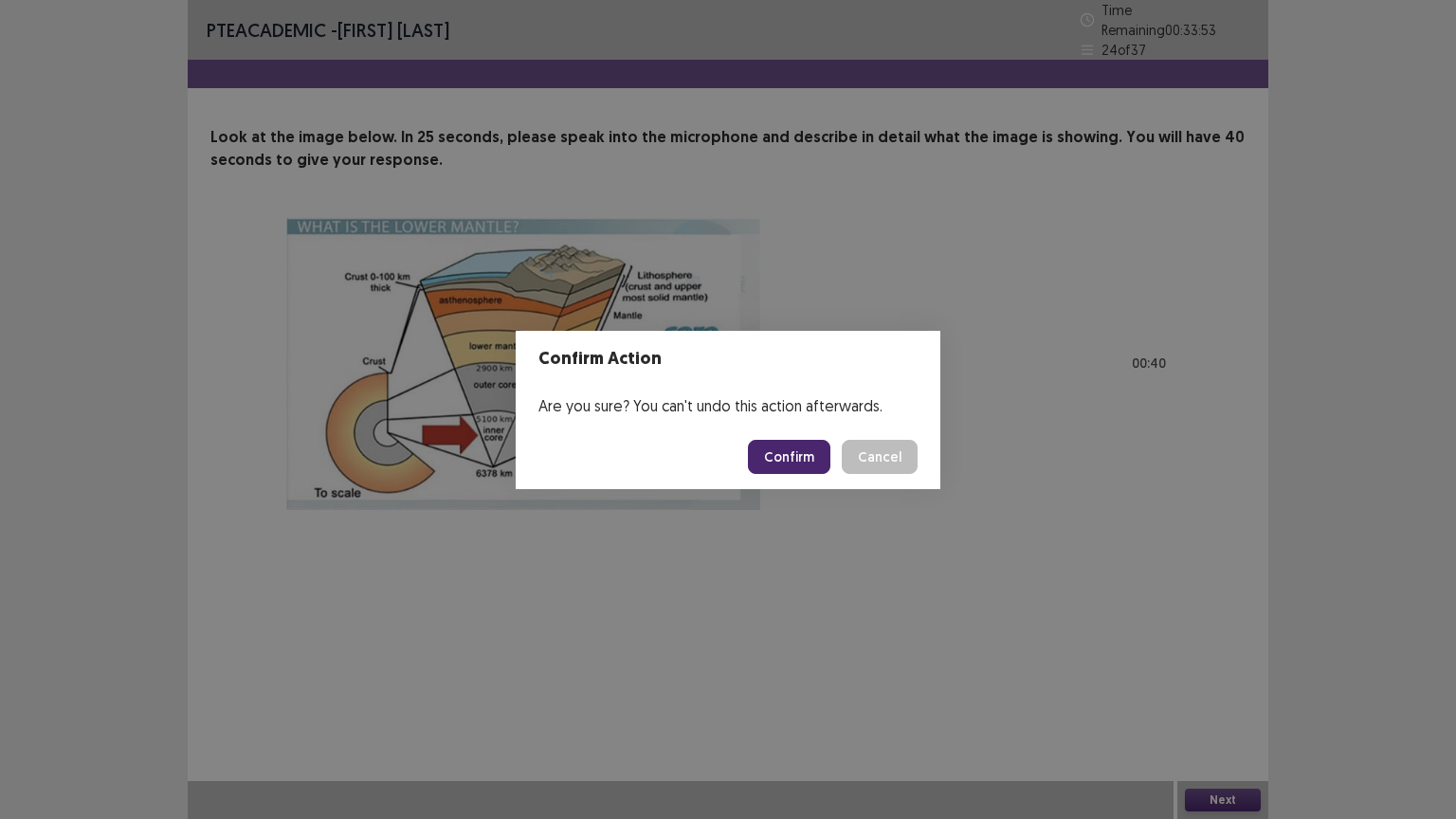 click on "Confirm" at bounding box center [789, 457] 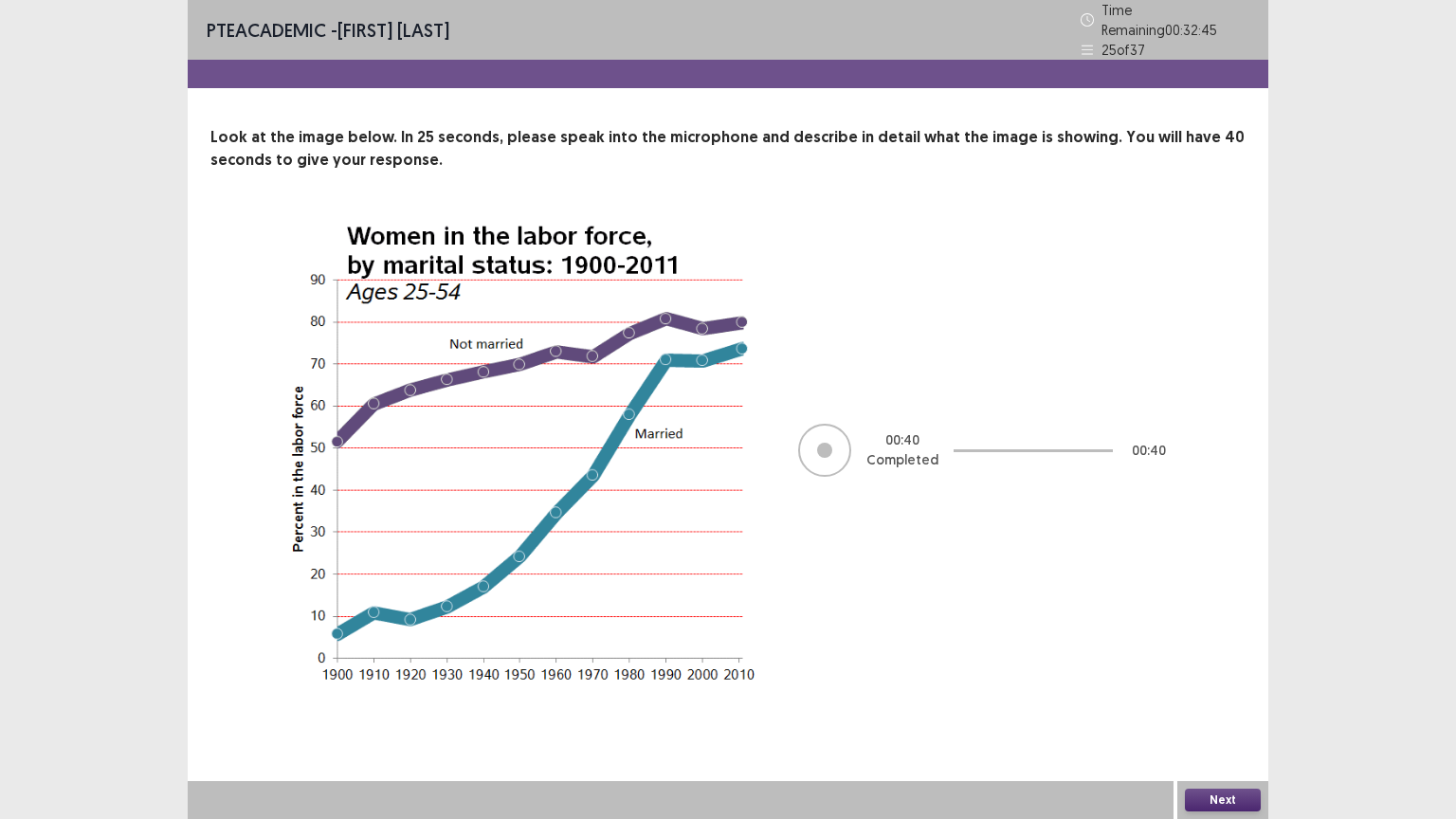click on "Next" at bounding box center [1223, 800] 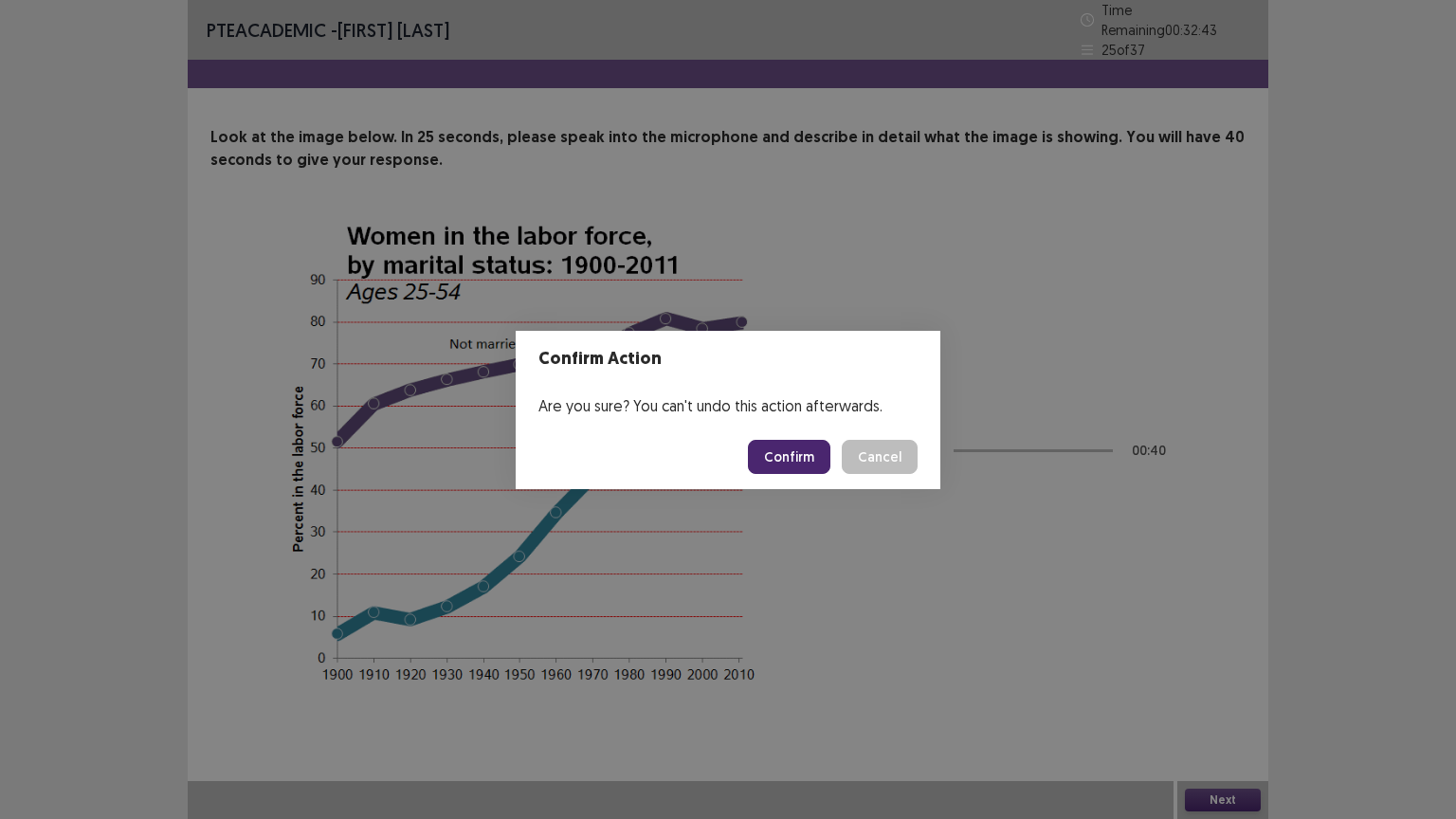 click on "Confirm" at bounding box center [789, 457] 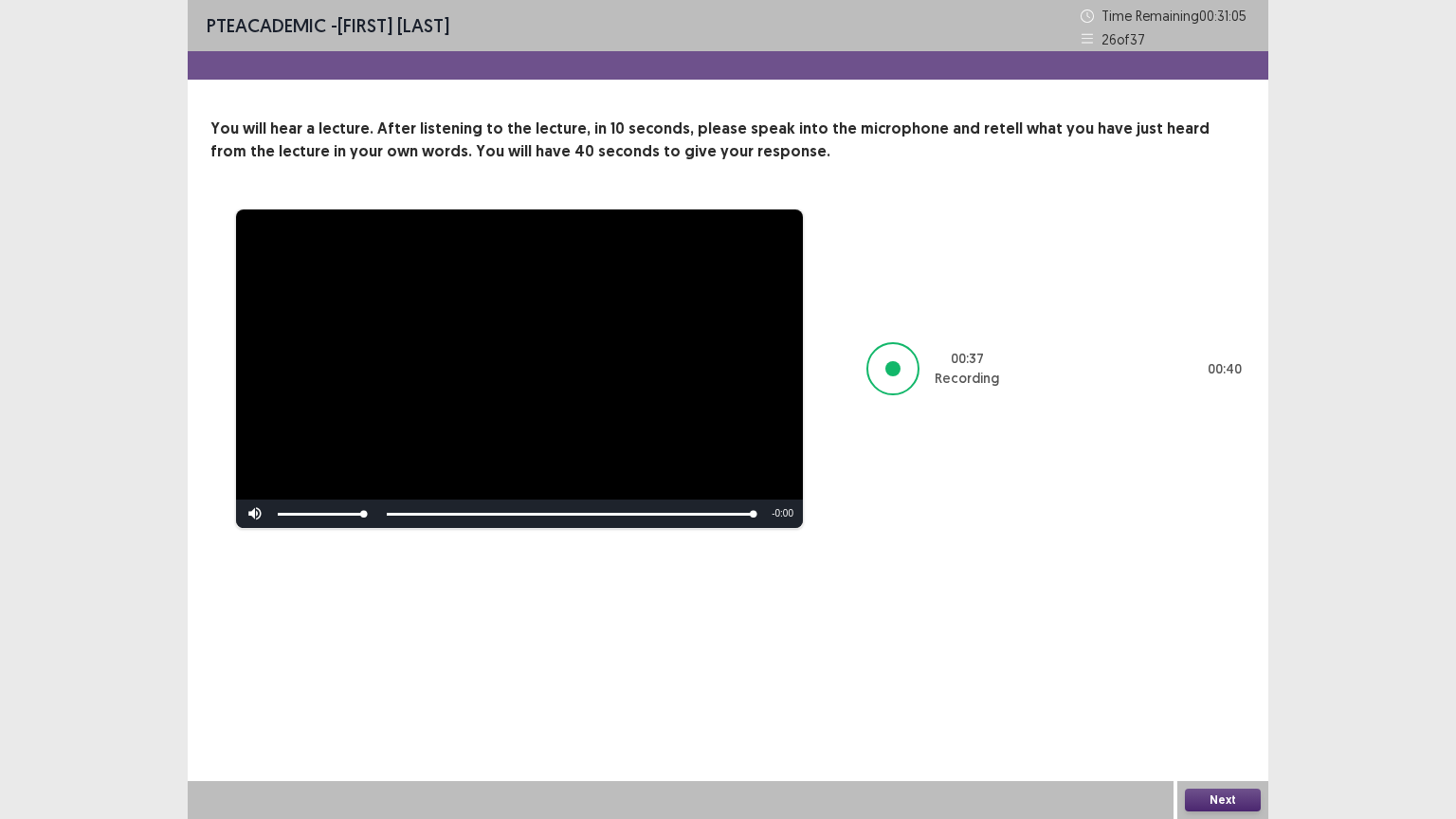 click on "Next" at bounding box center [1223, 800] 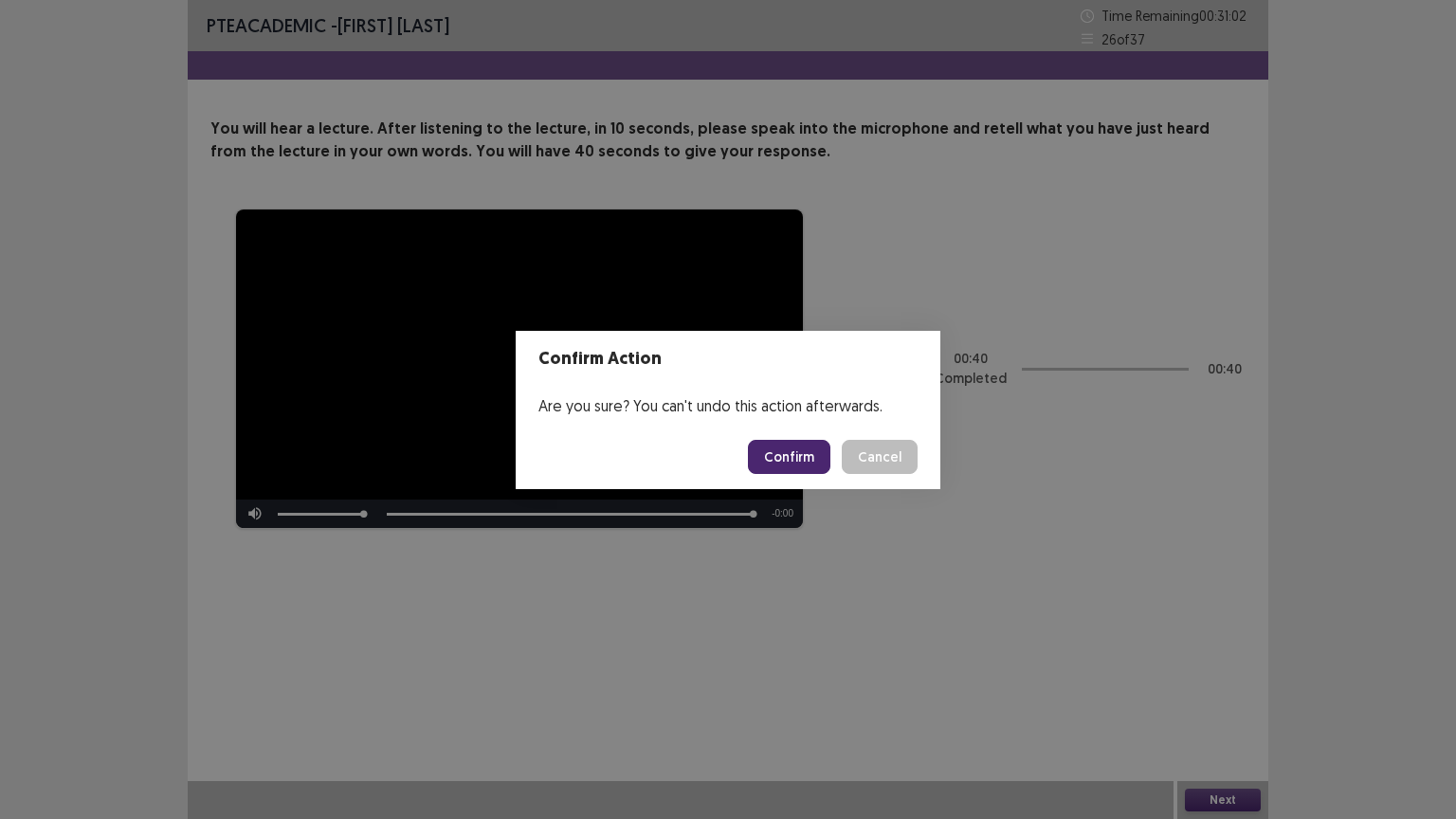 click on "Confirm" at bounding box center [789, 457] 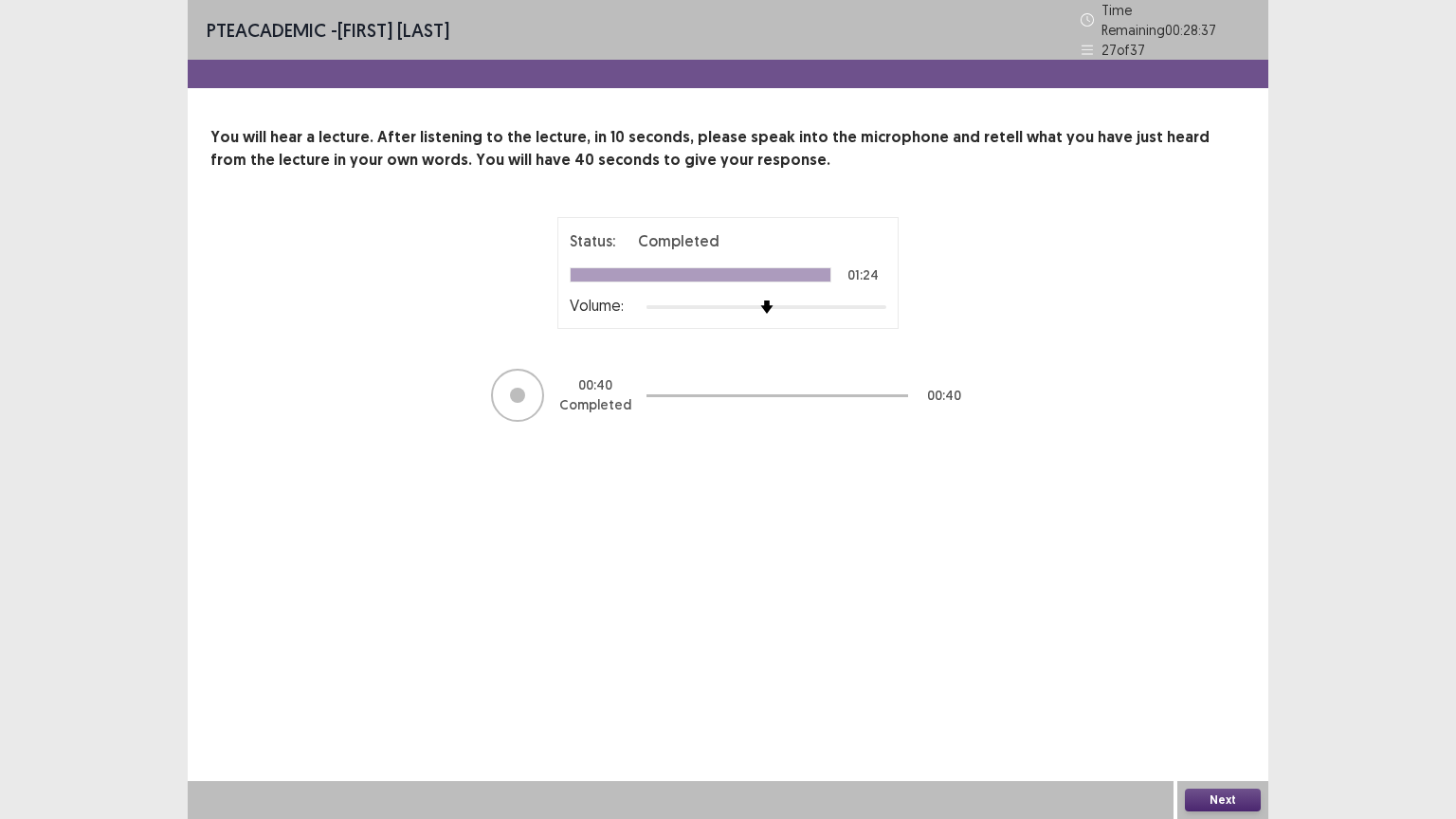 click on "Next" at bounding box center (1223, 800) 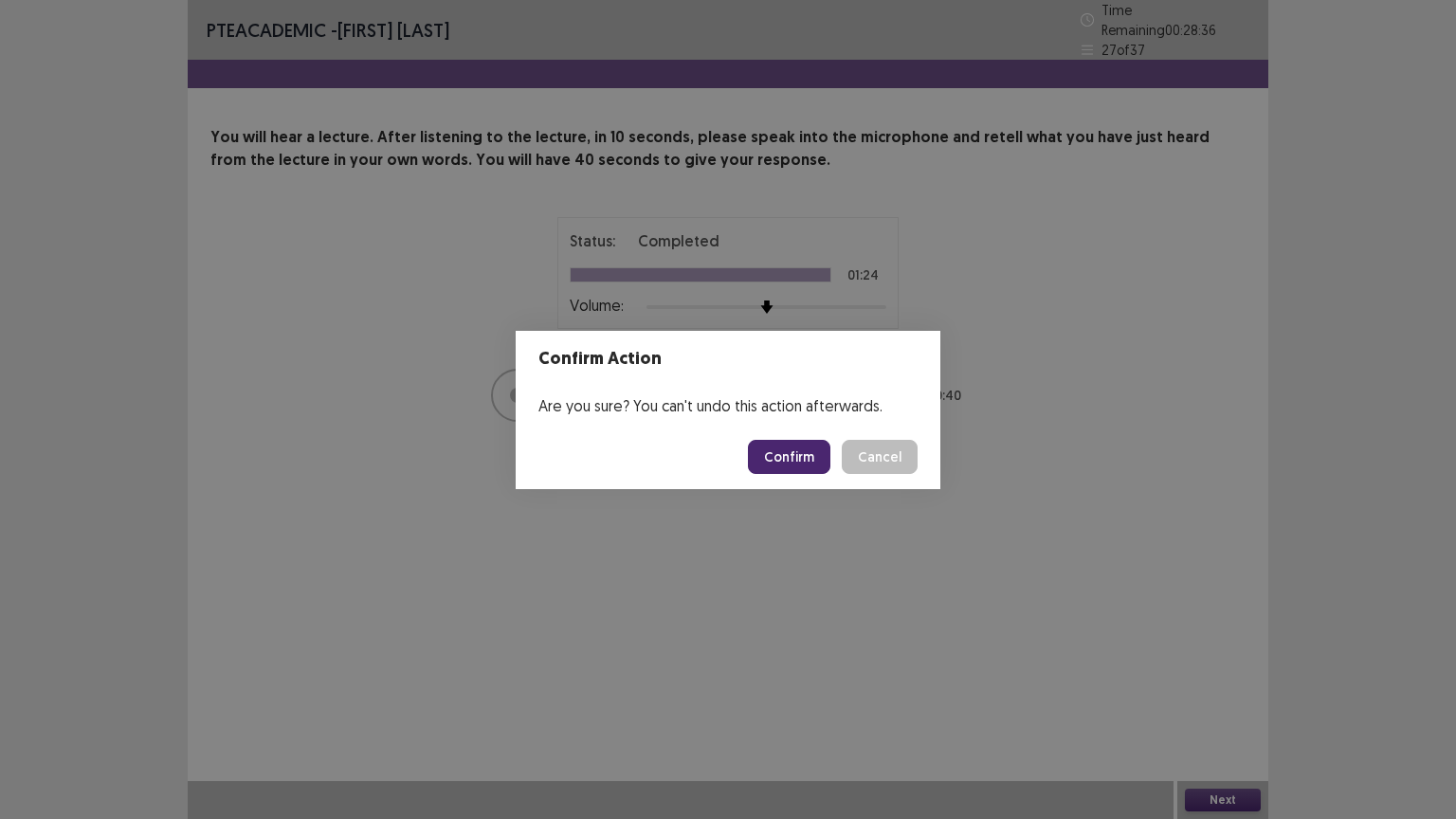 click on "Confirm" at bounding box center (789, 457) 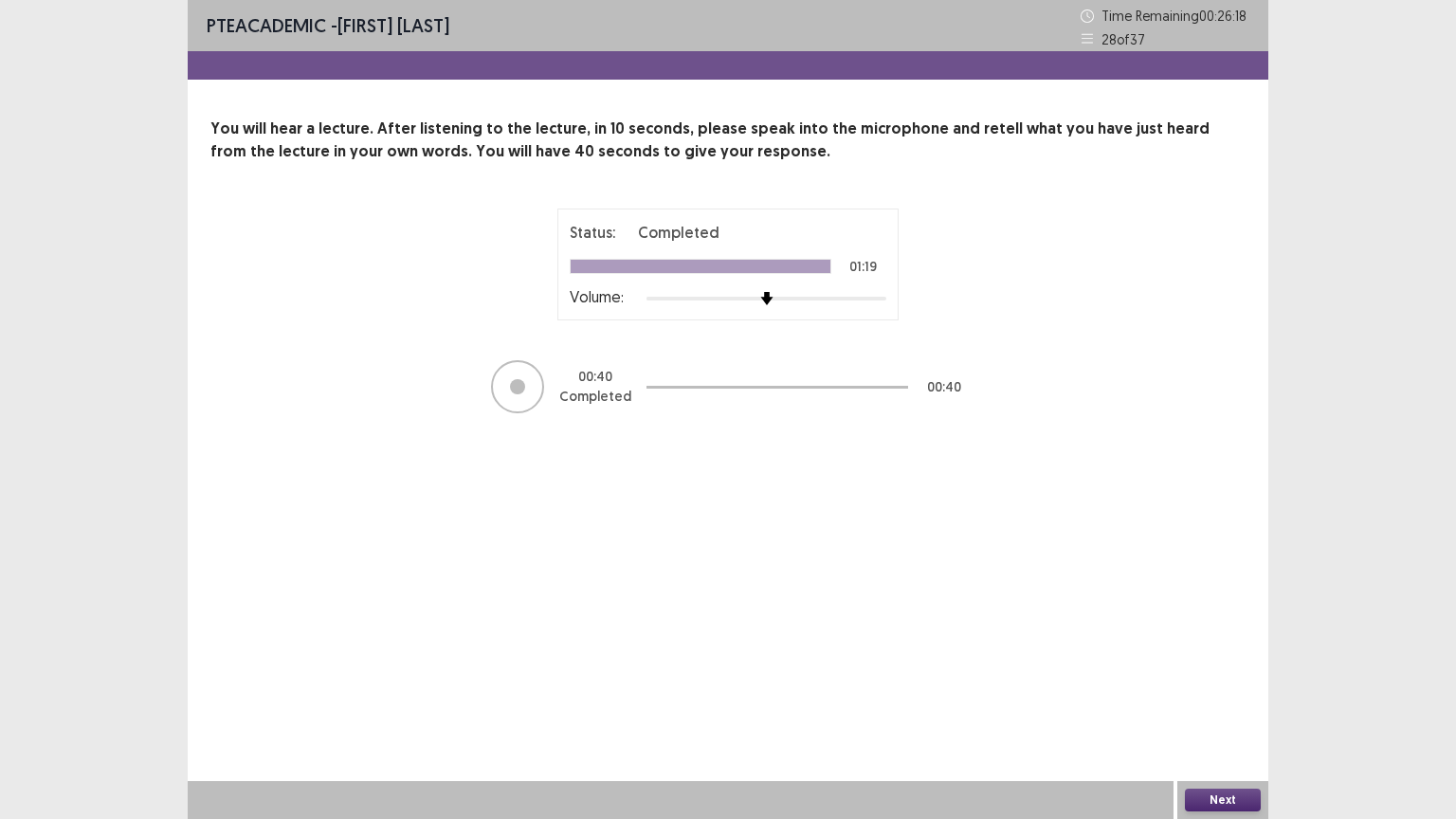 click on "Next" at bounding box center [1223, 800] 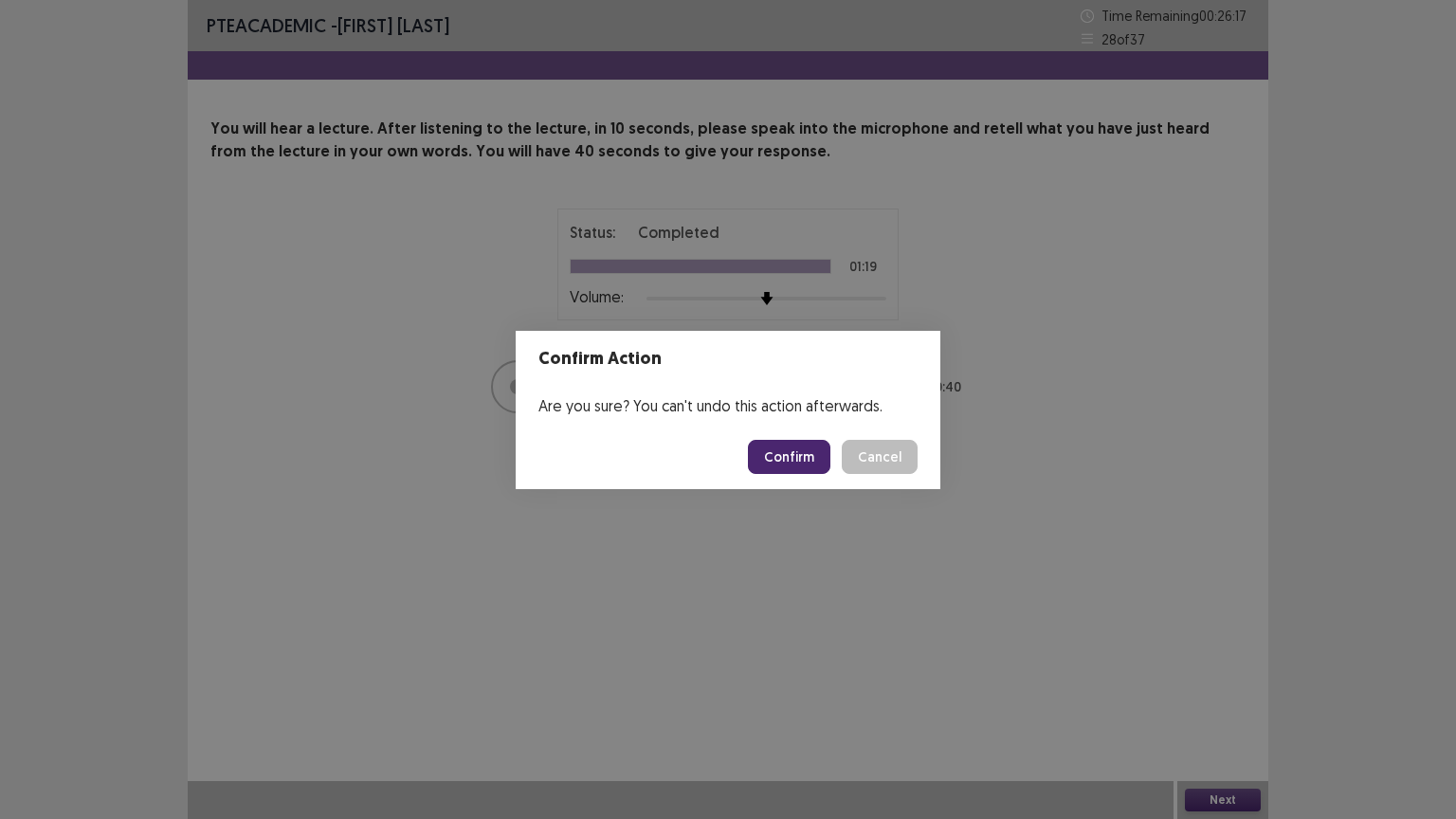 click on "Confirm" at bounding box center (789, 457) 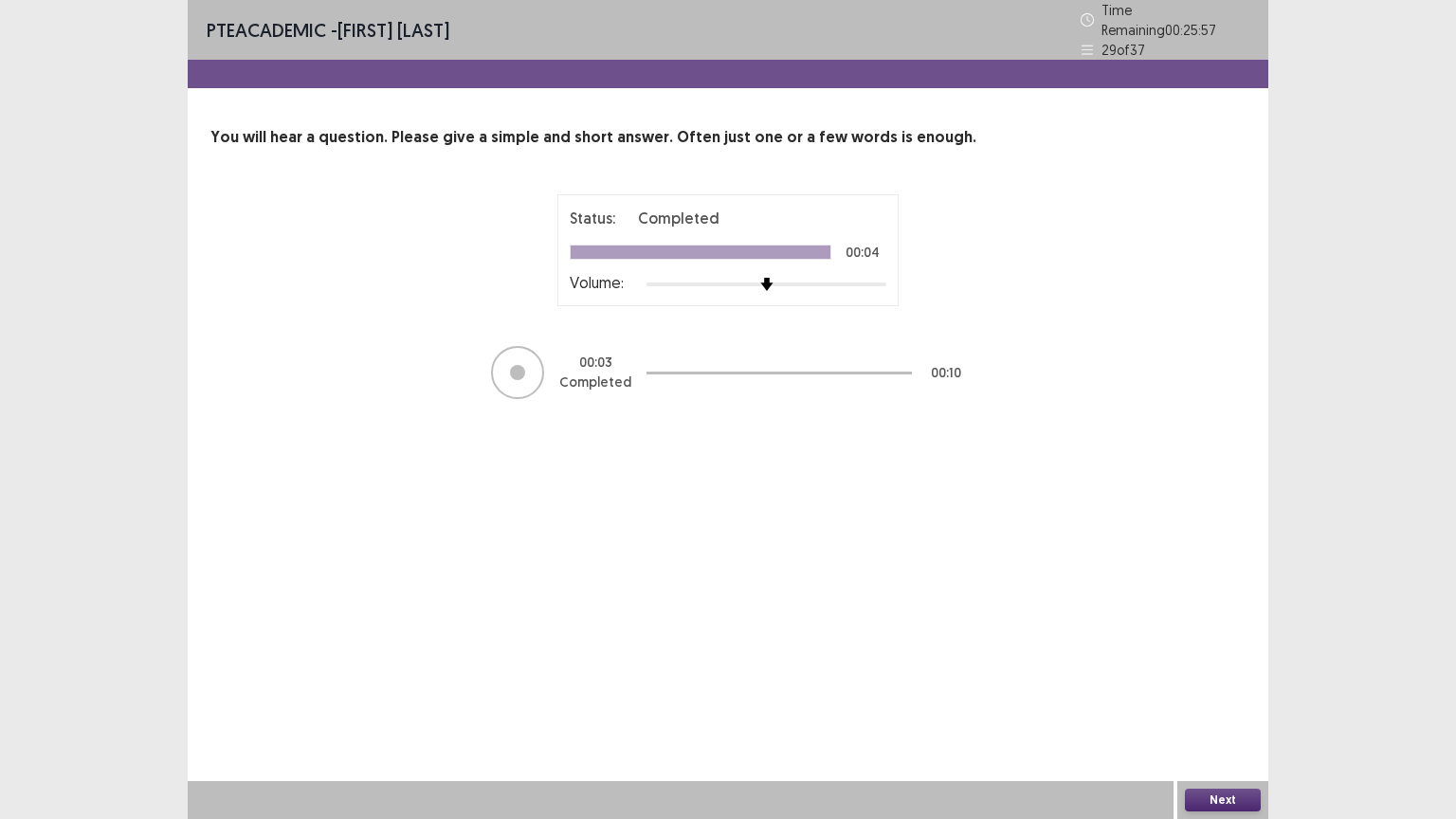click on "Next" at bounding box center (1223, 800) 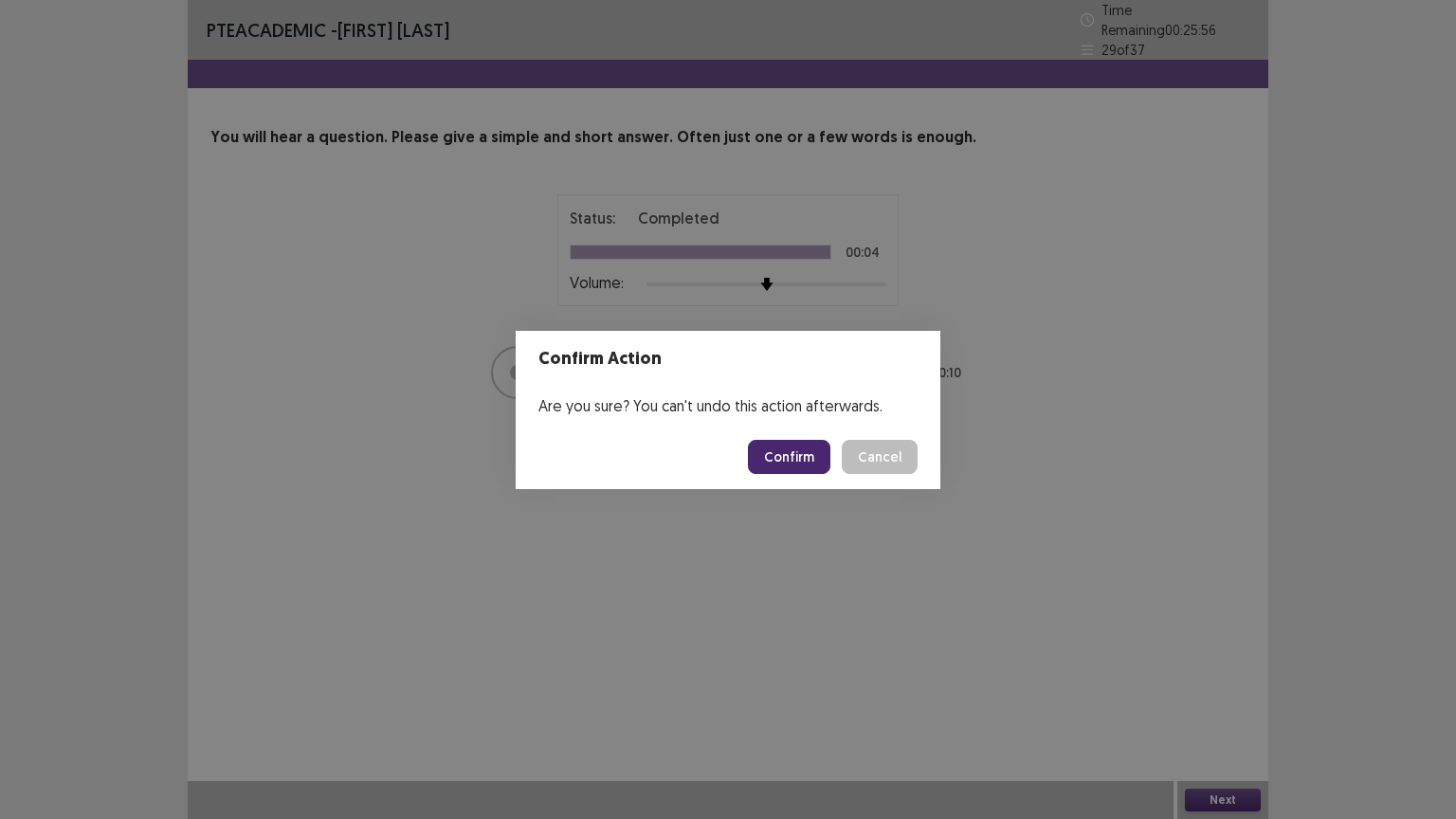 click on "Confirm" at bounding box center (789, 457) 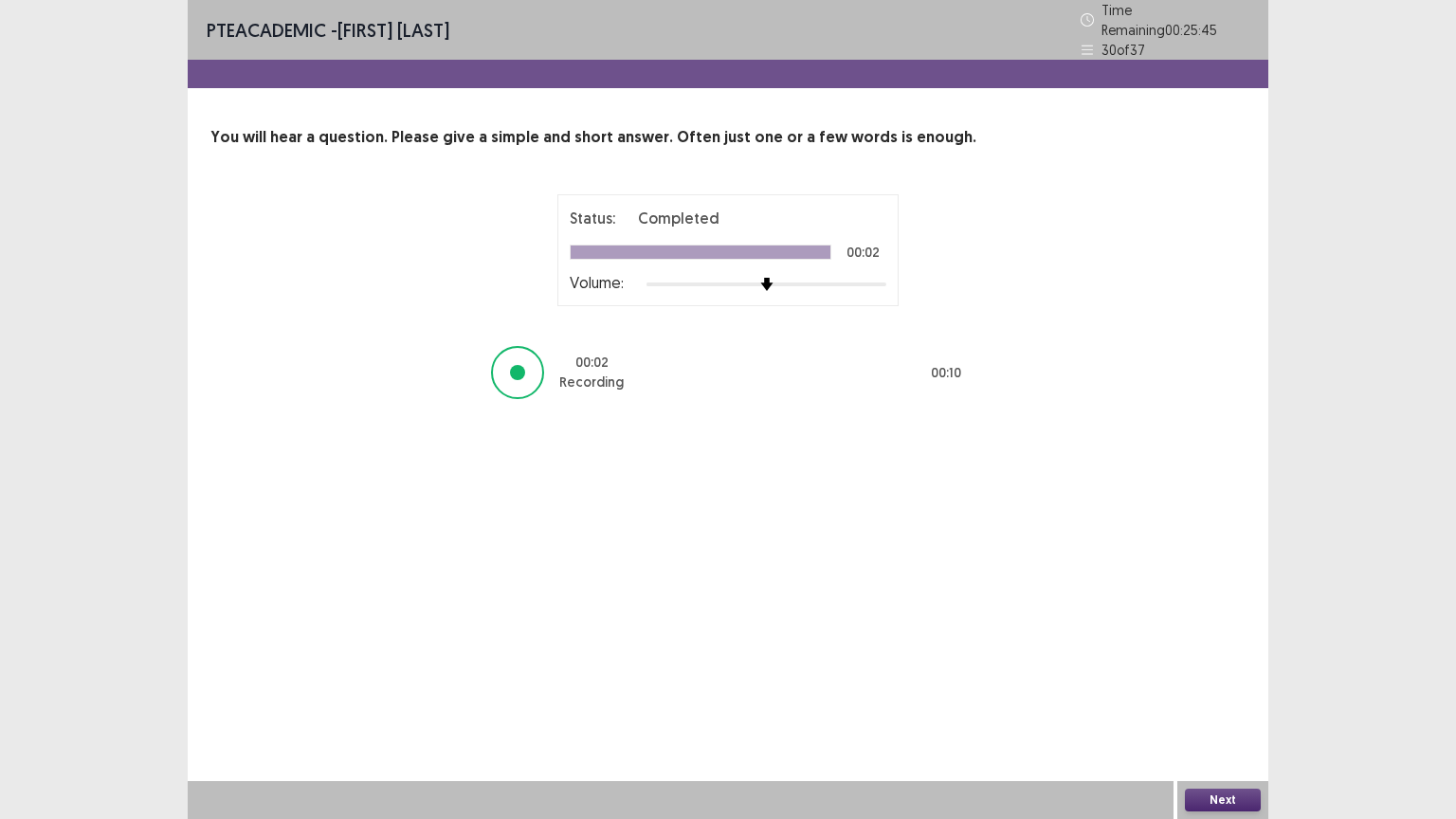 click on "Next" at bounding box center [1223, 800] 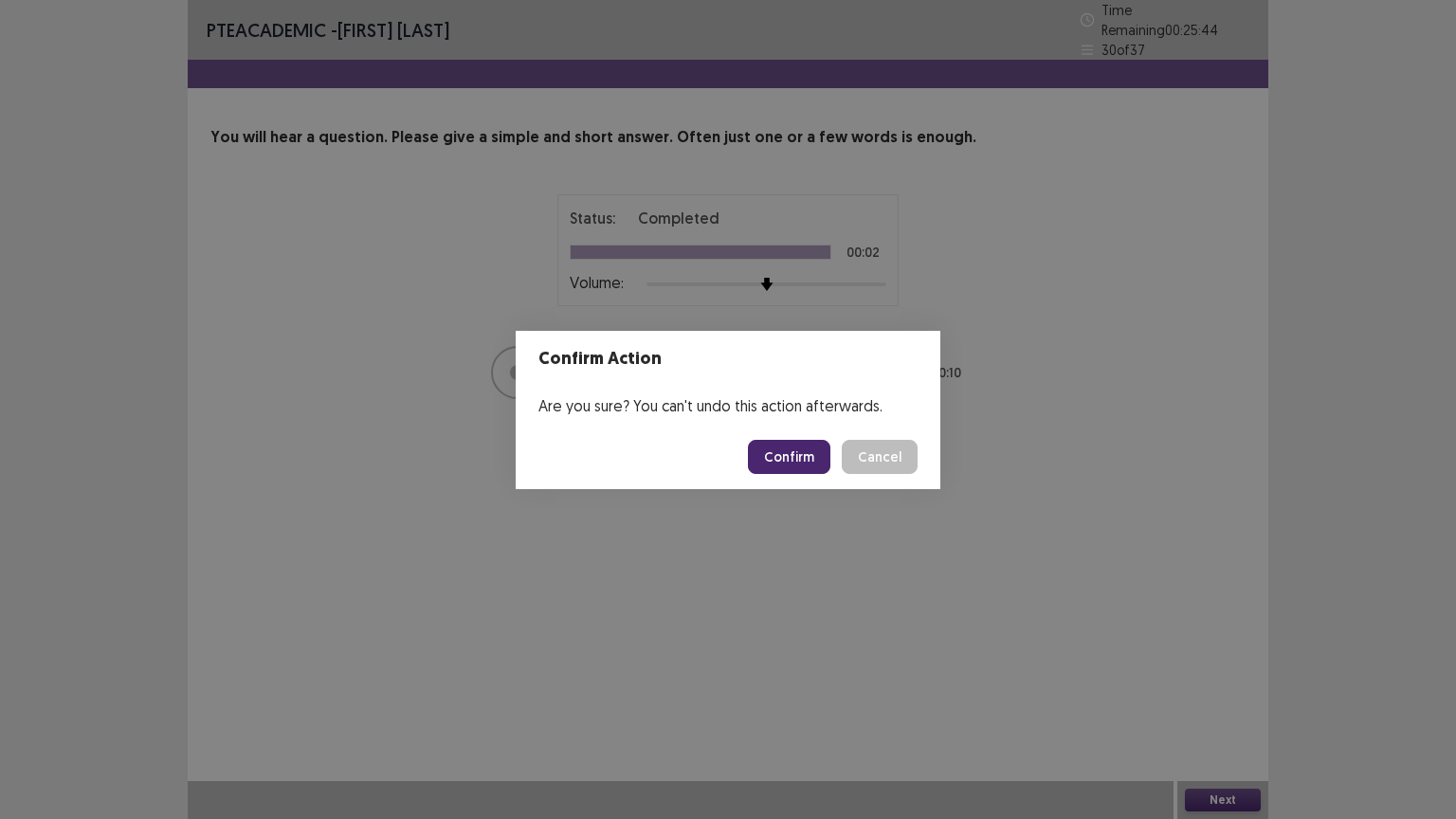 click on "Confirm" at bounding box center (789, 457) 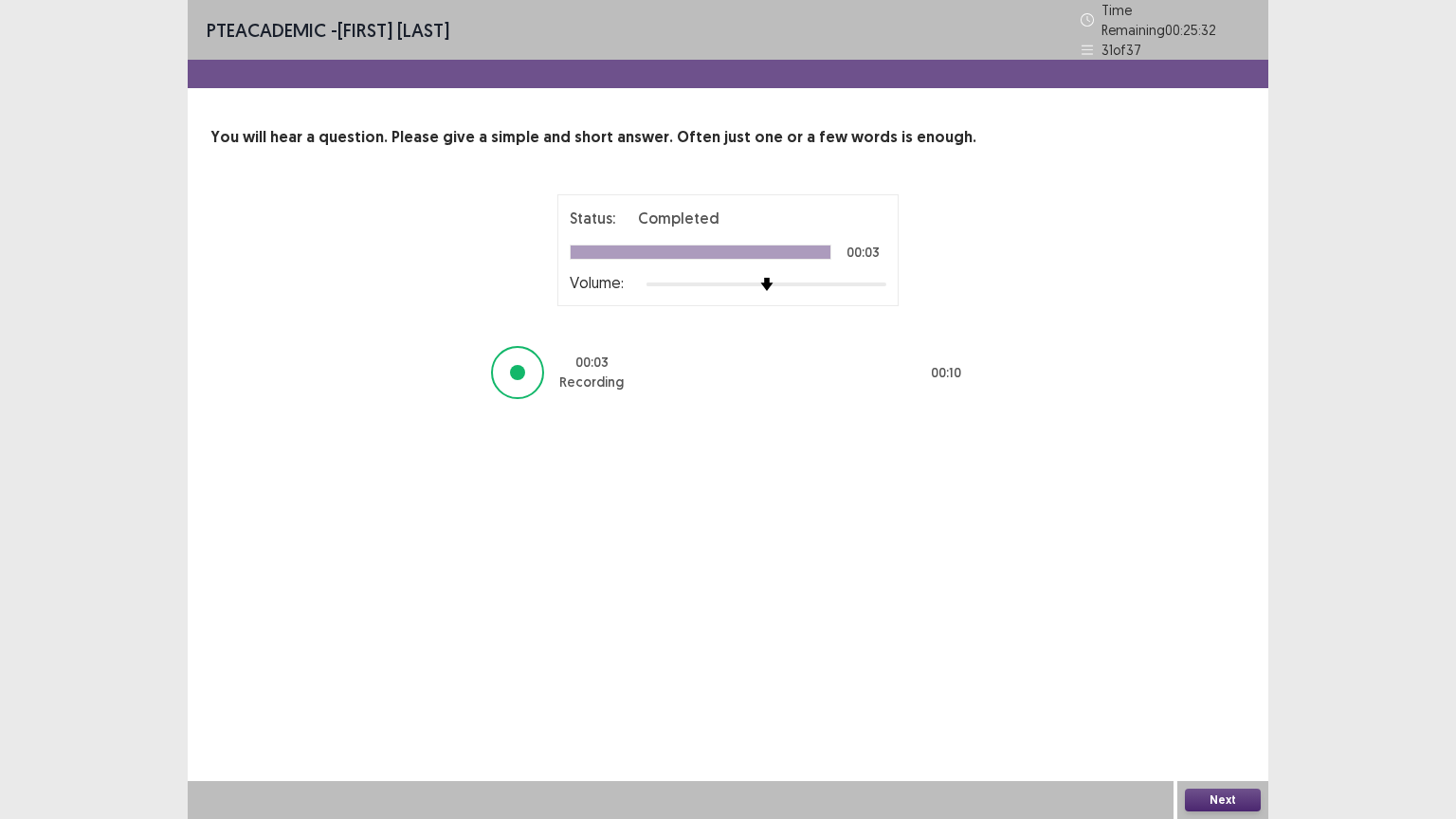 click on "Next" at bounding box center [1223, 800] 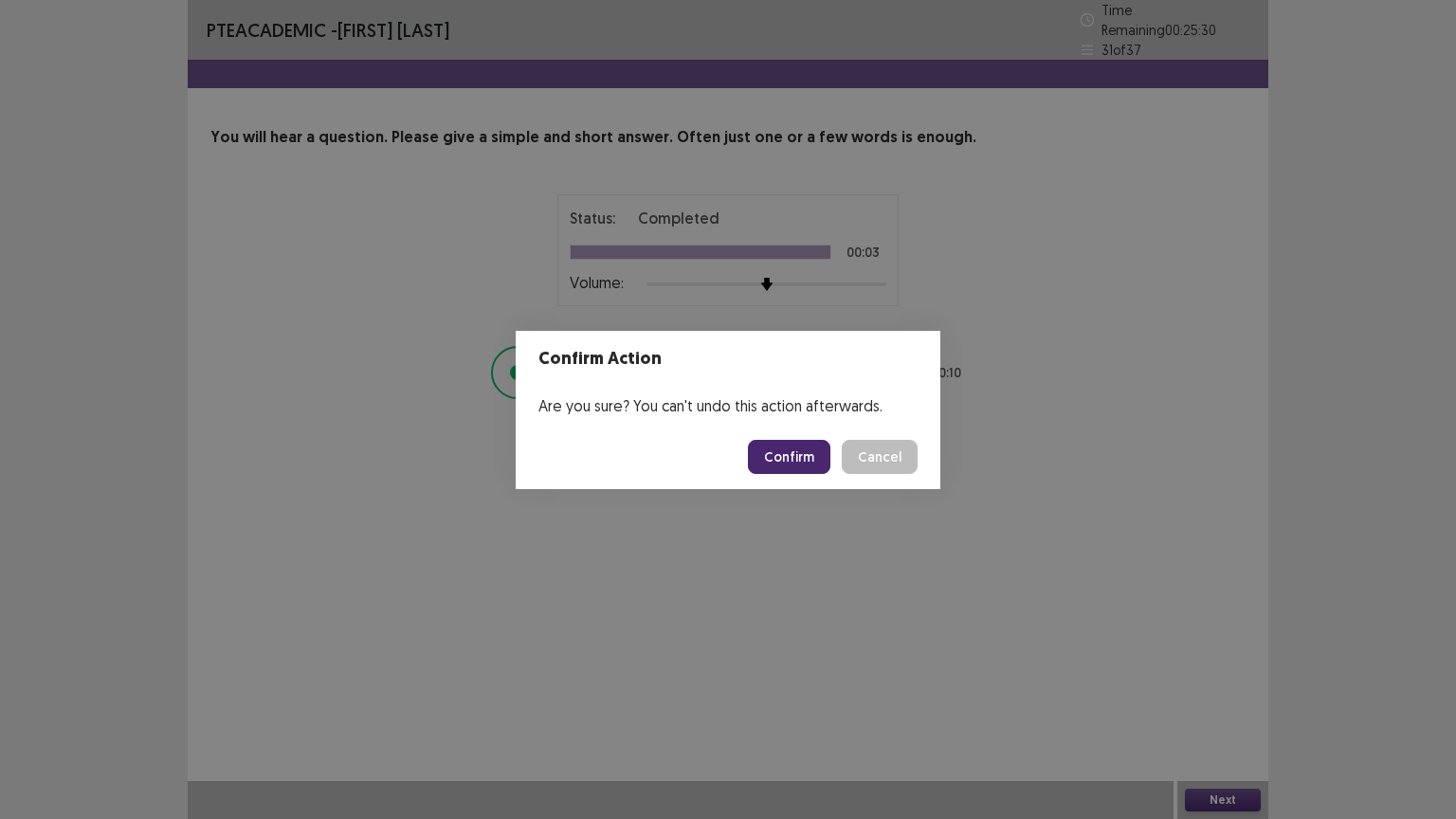 click on "Confirm" at bounding box center [789, 457] 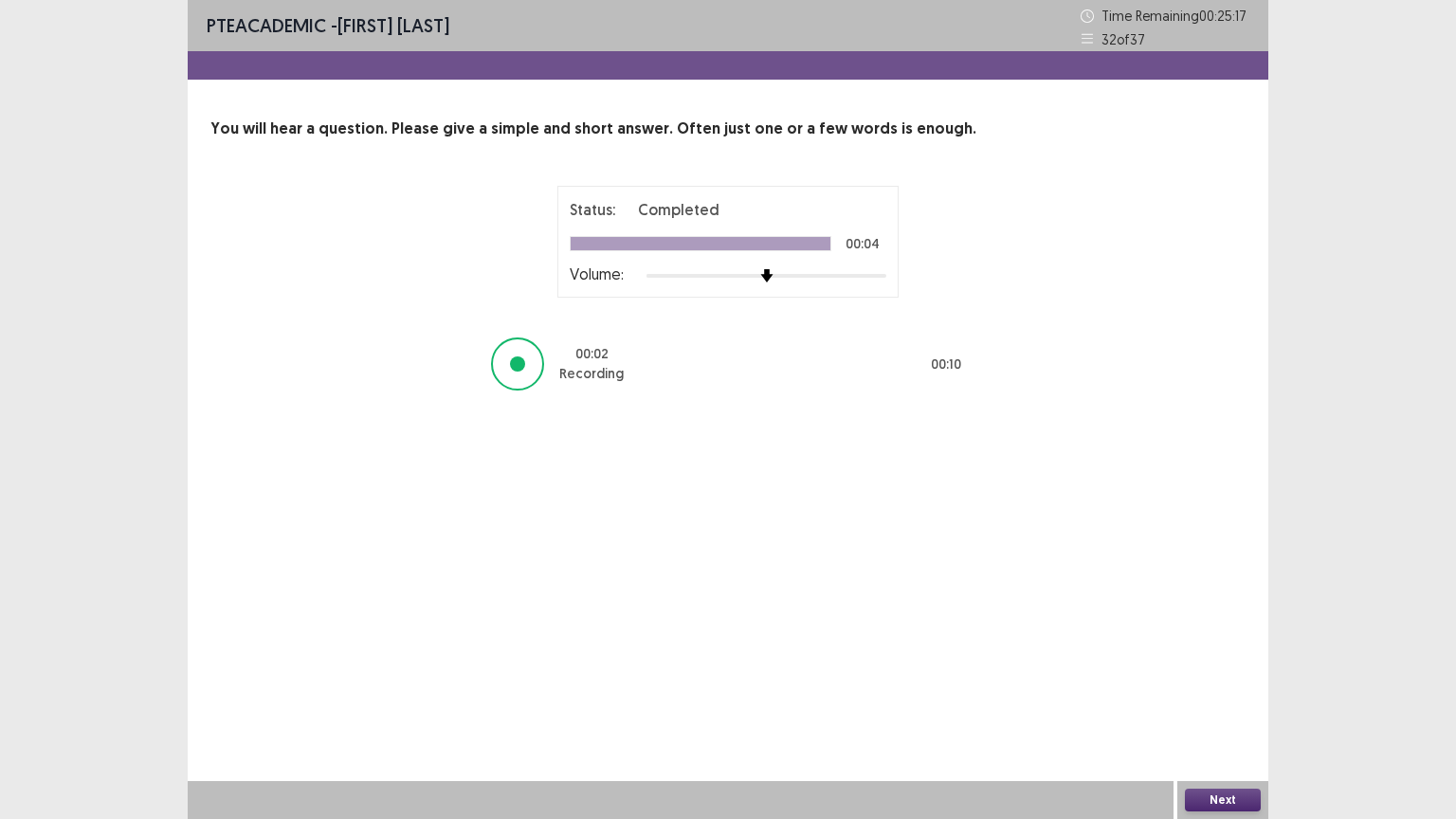 click on "Next" at bounding box center (1223, 800) 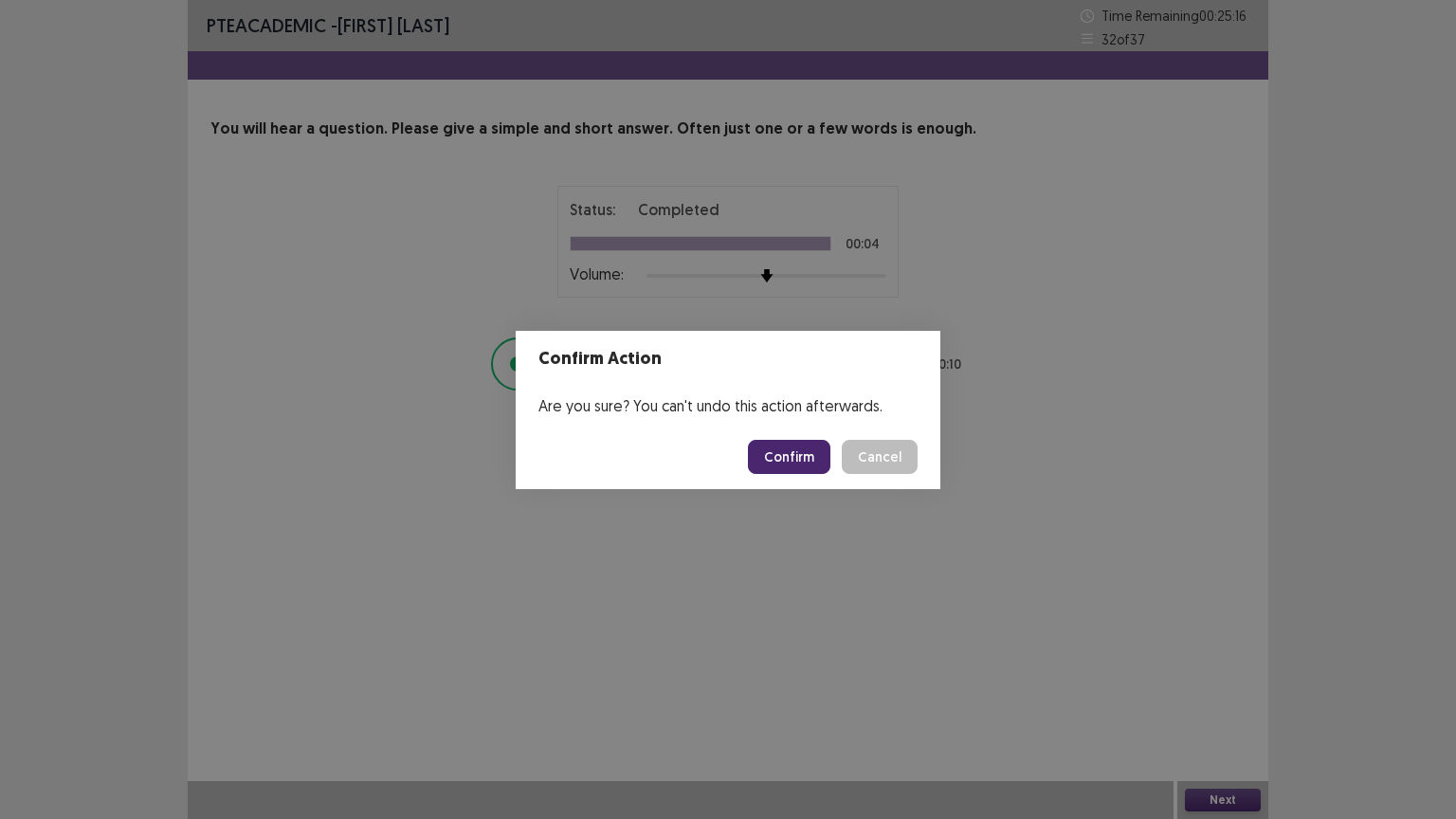 click on "Confirm" at bounding box center (789, 457) 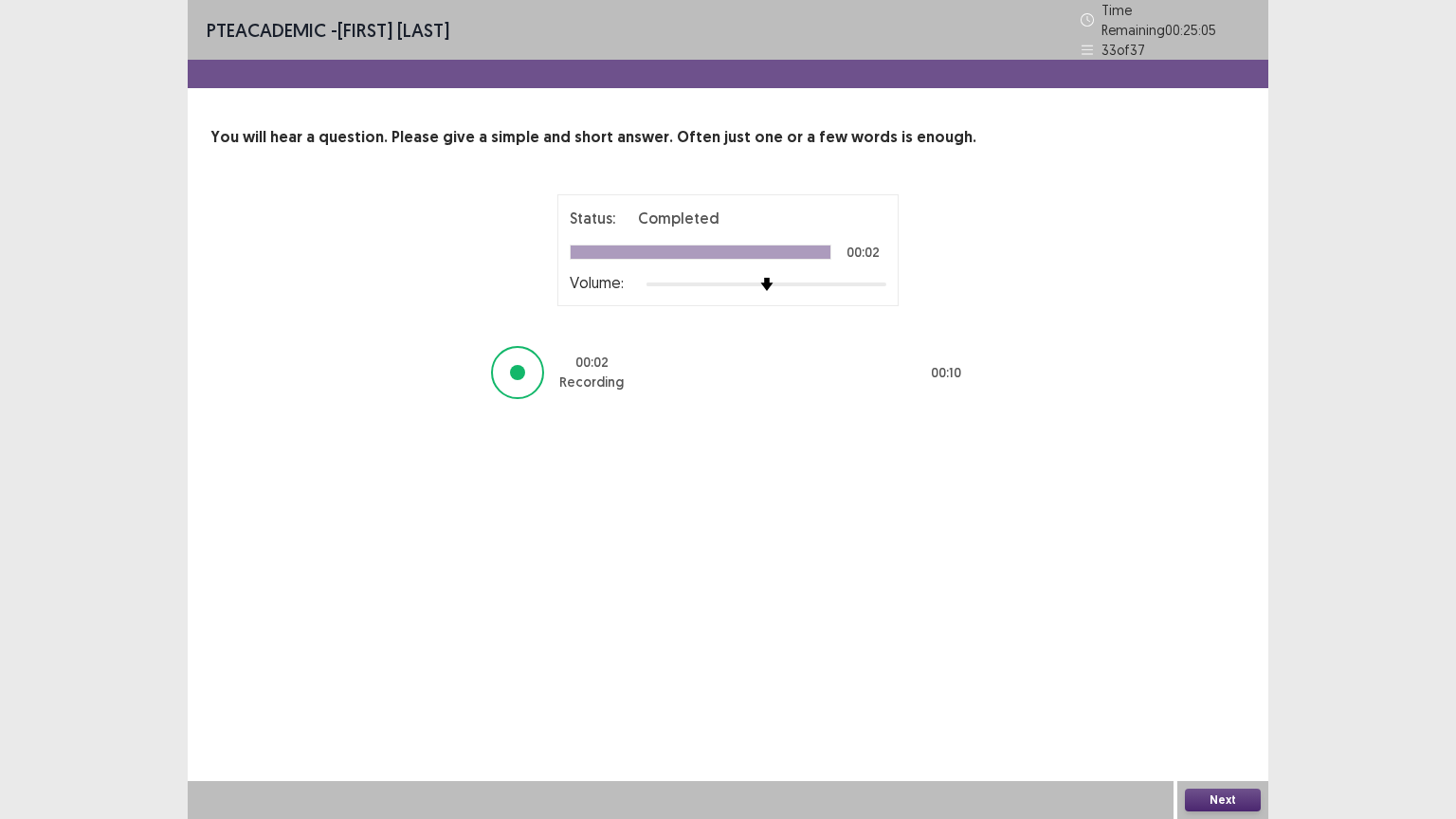 click on "Next" at bounding box center [1223, 800] 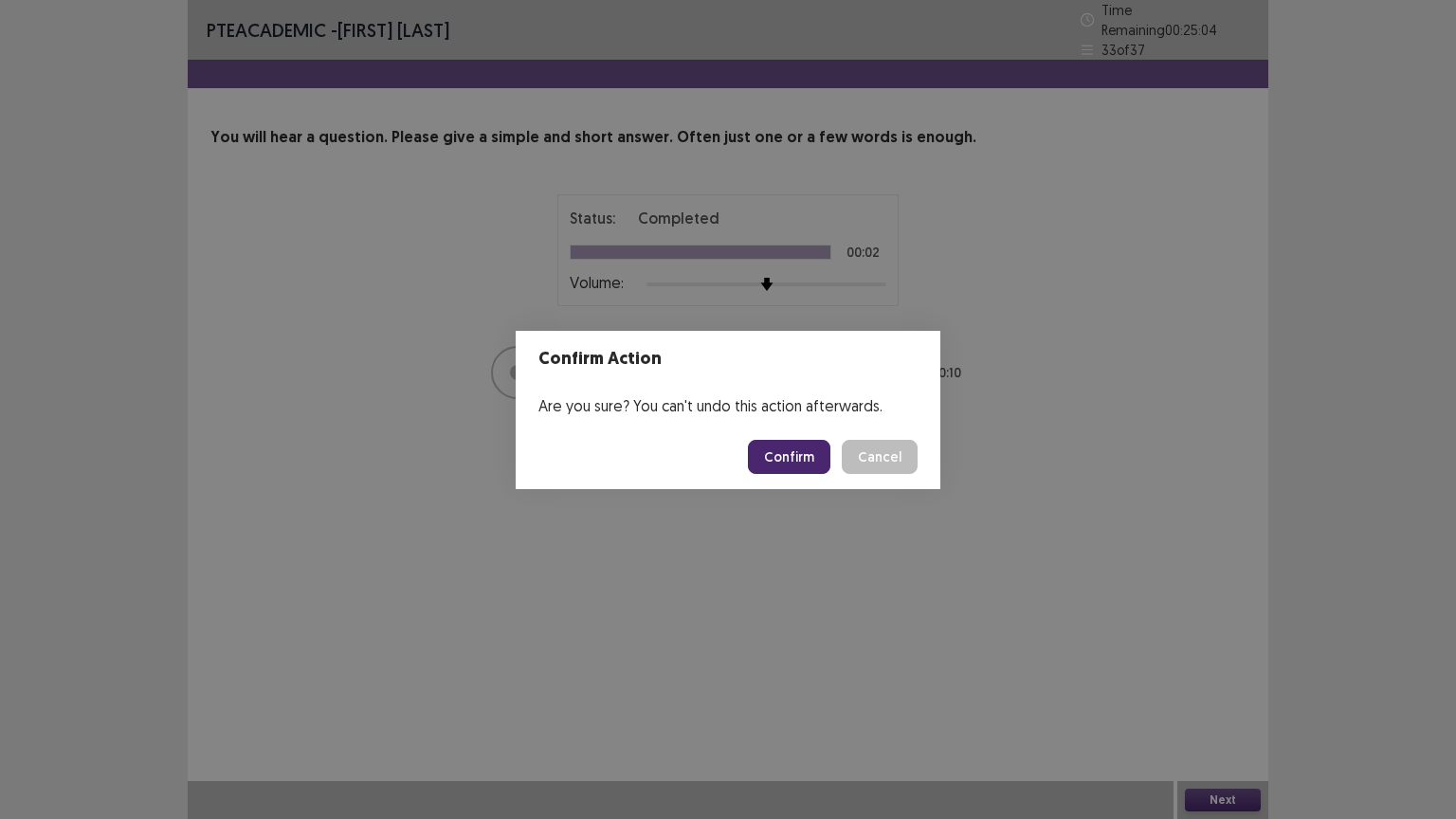 click on "Confirm" at bounding box center [789, 457] 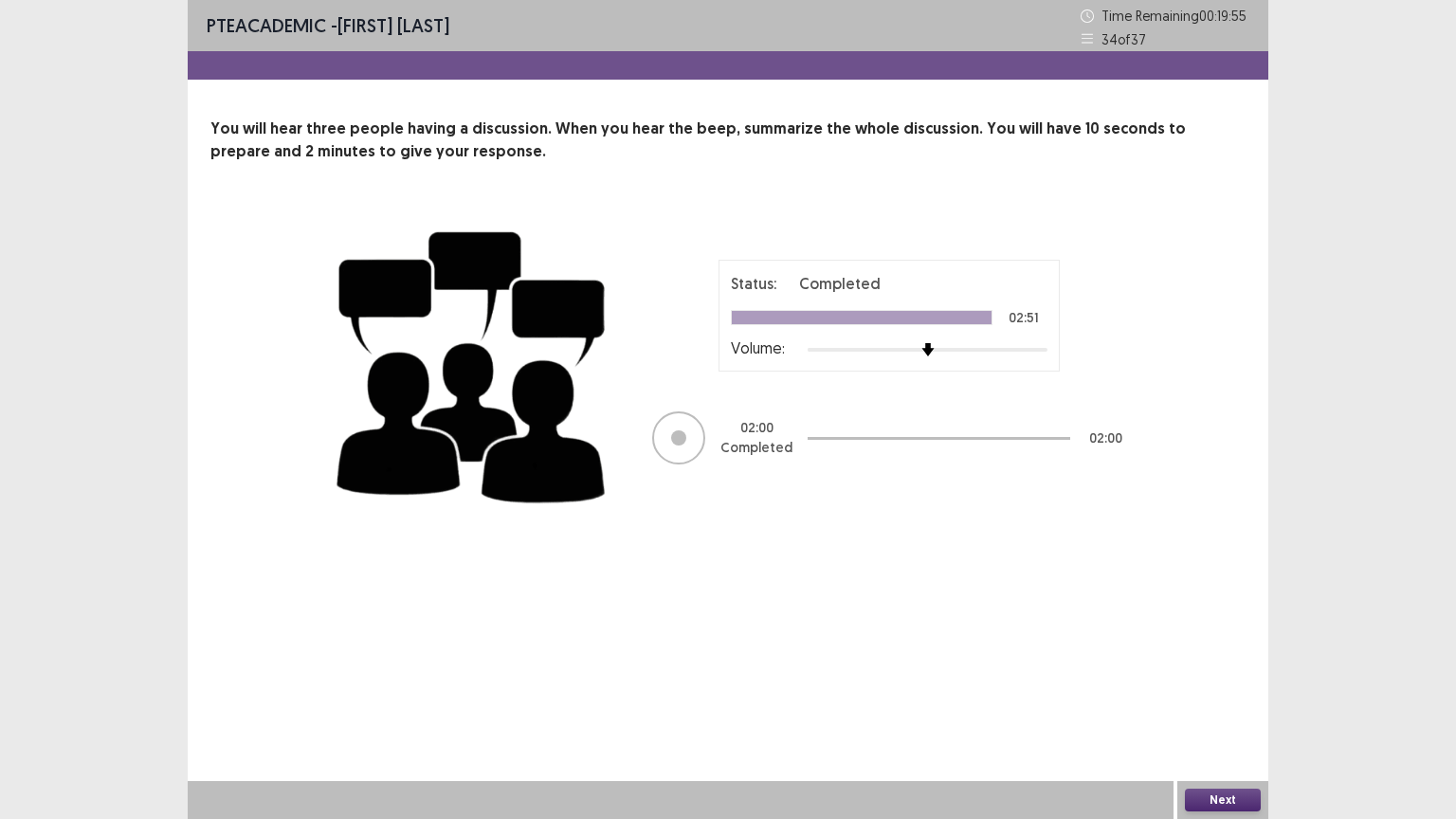 click on "Next" at bounding box center [1223, 800] 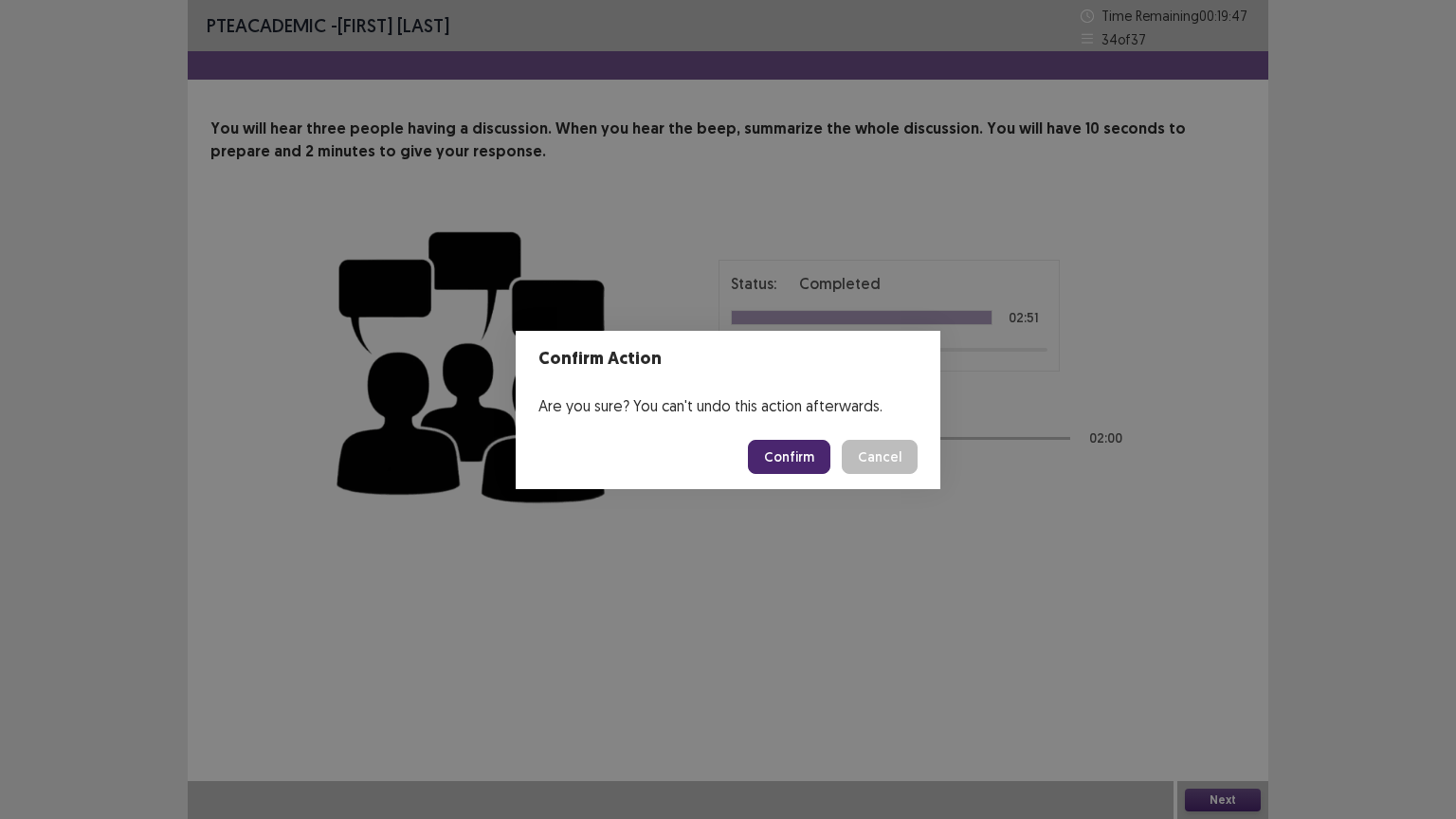 click on "Confirm" at bounding box center [789, 457] 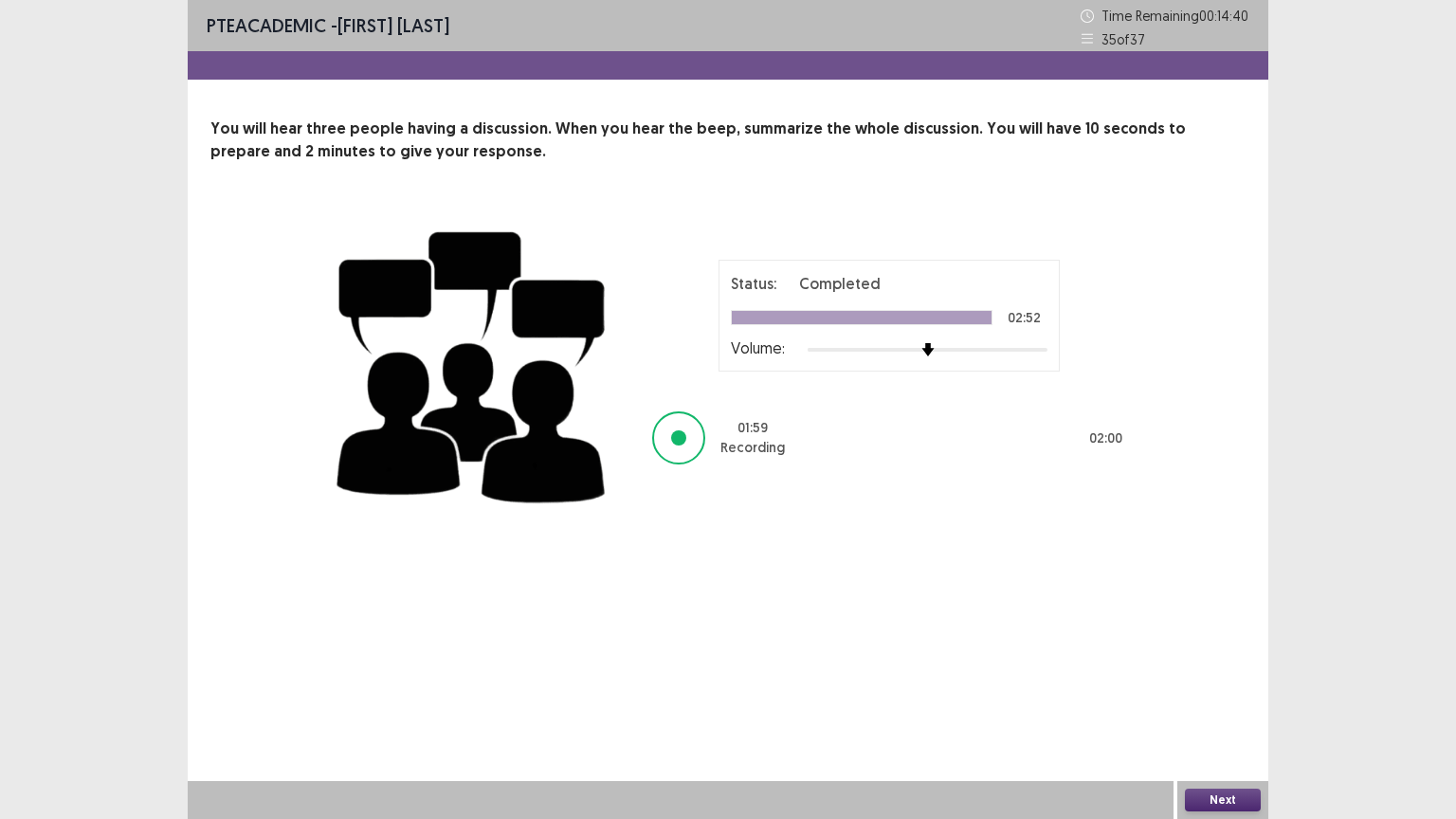 click on "Next" at bounding box center (1223, 800) 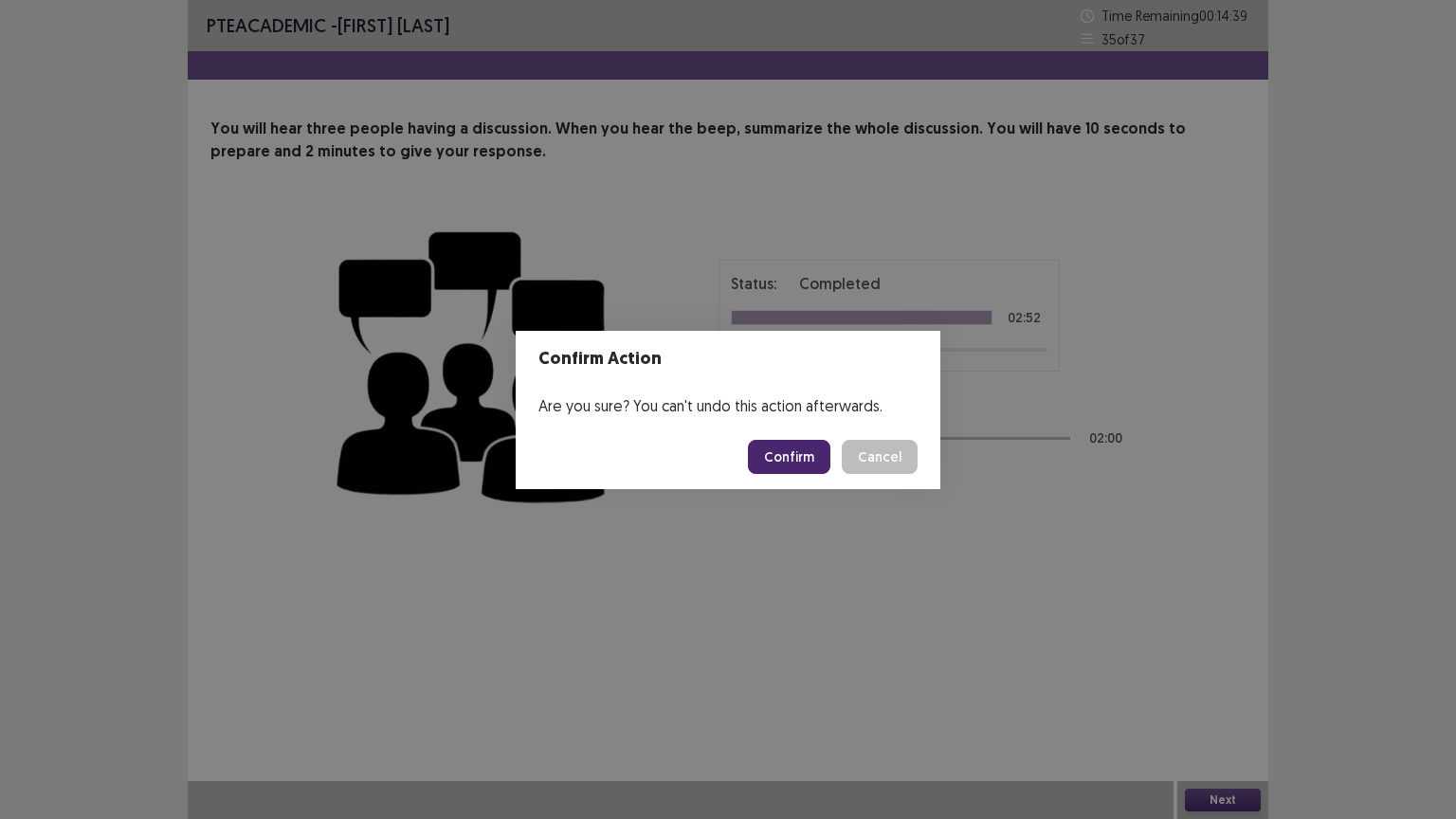 click on "Confirm" at bounding box center (789, 457) 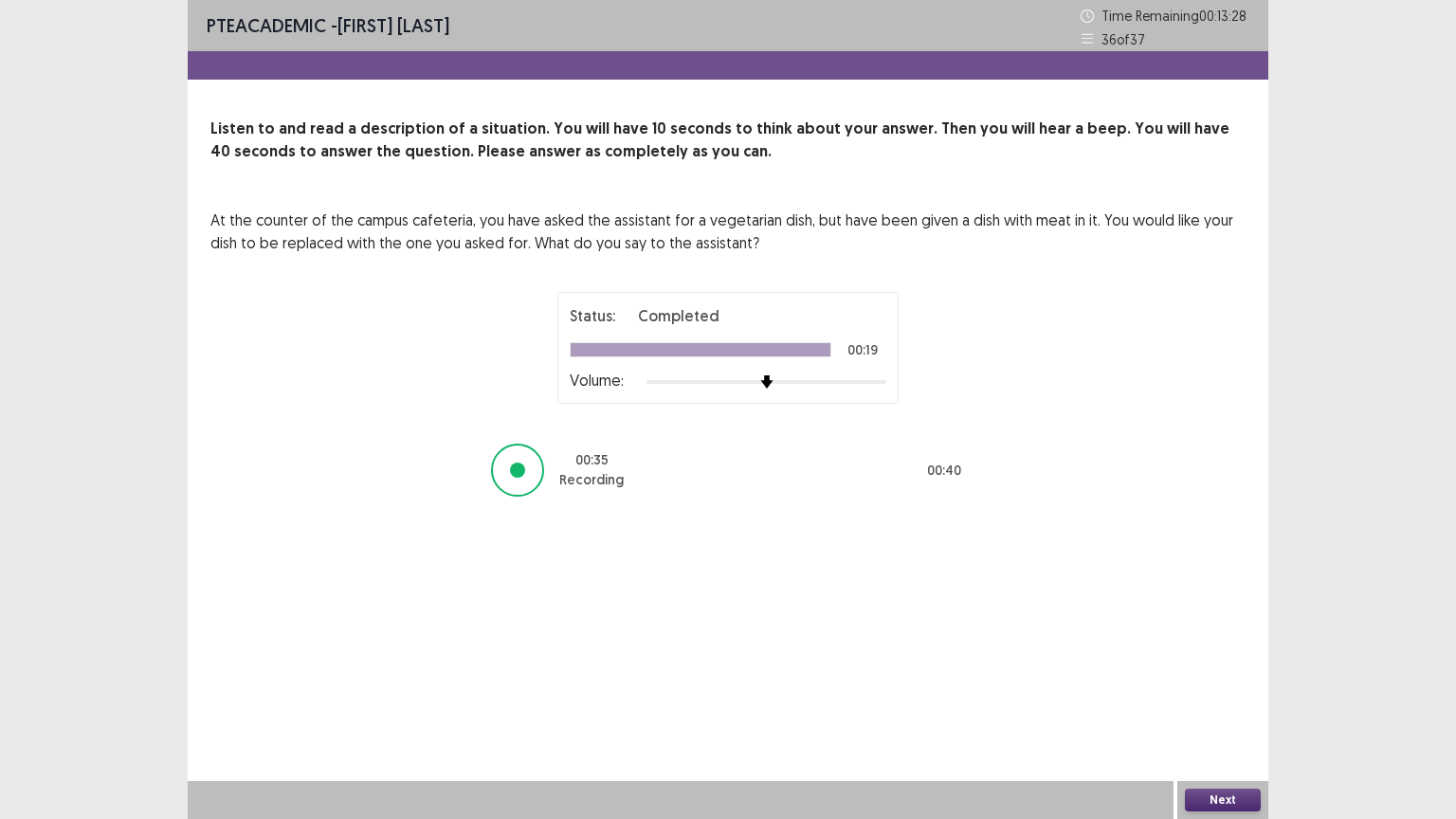 click on "Next" at bounding box center [1223, 800] 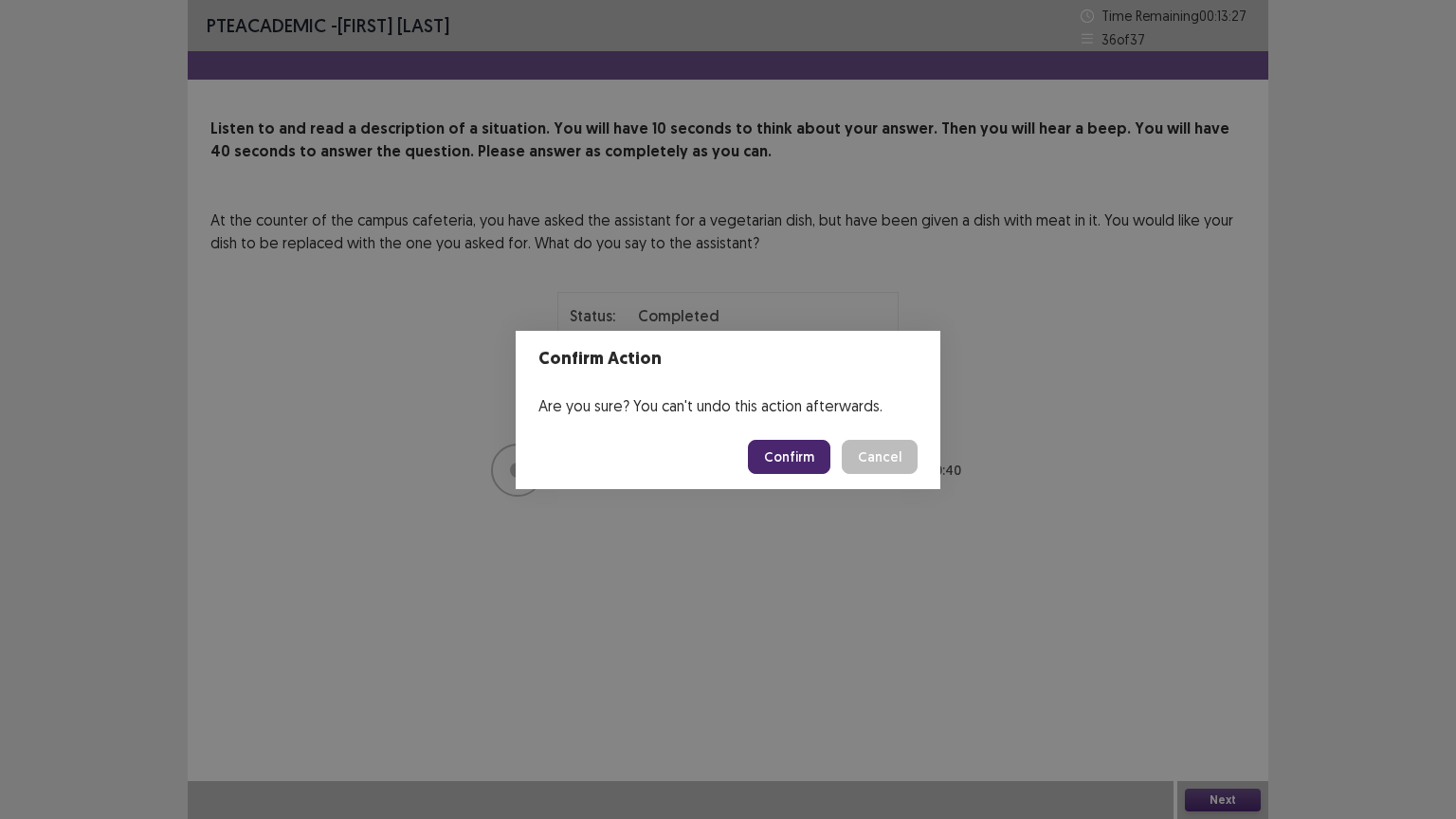 click on "Confirm" at bounding box center [789, 457] 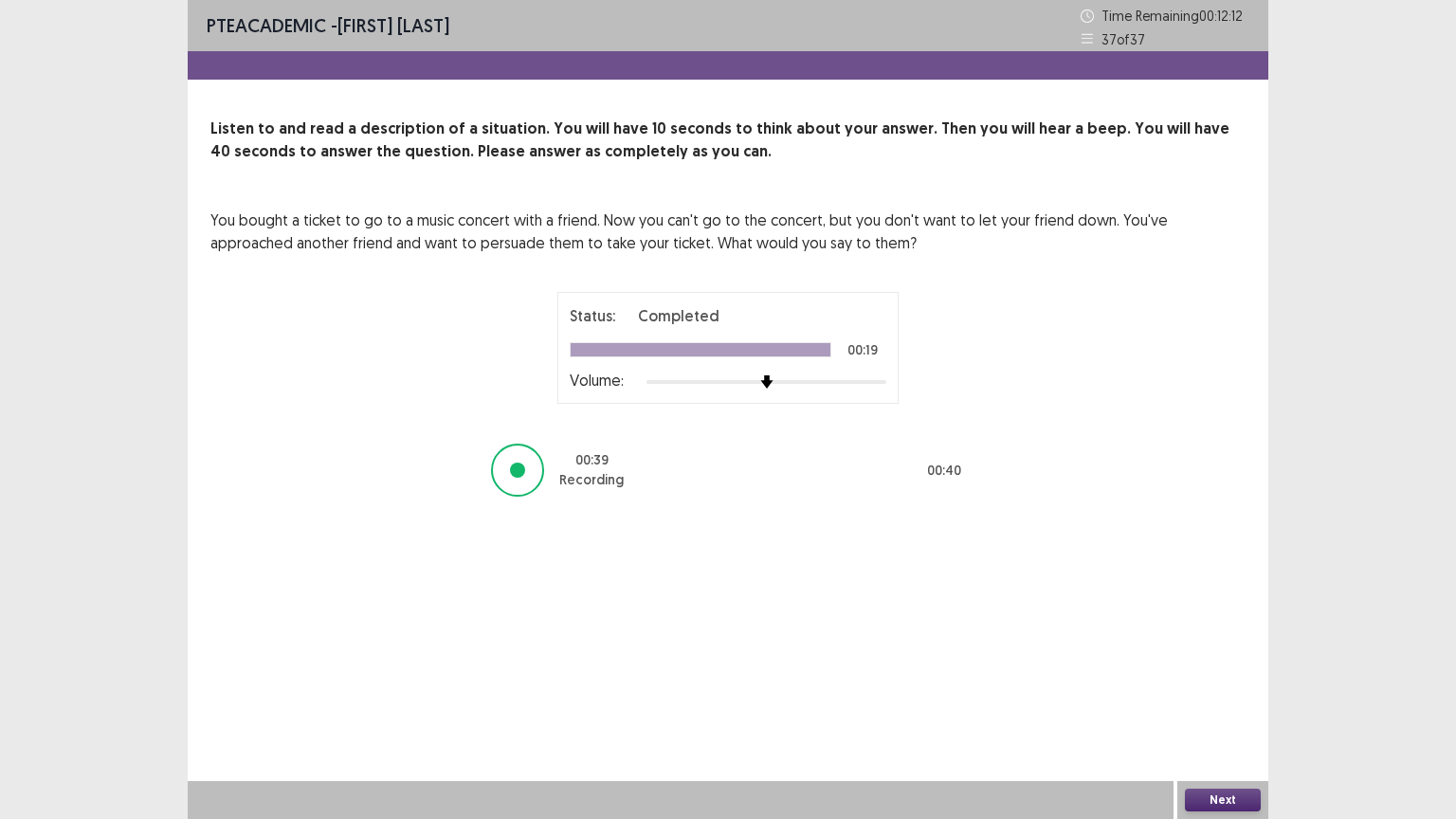 click on "Next" at bounding box center [1223, 800] 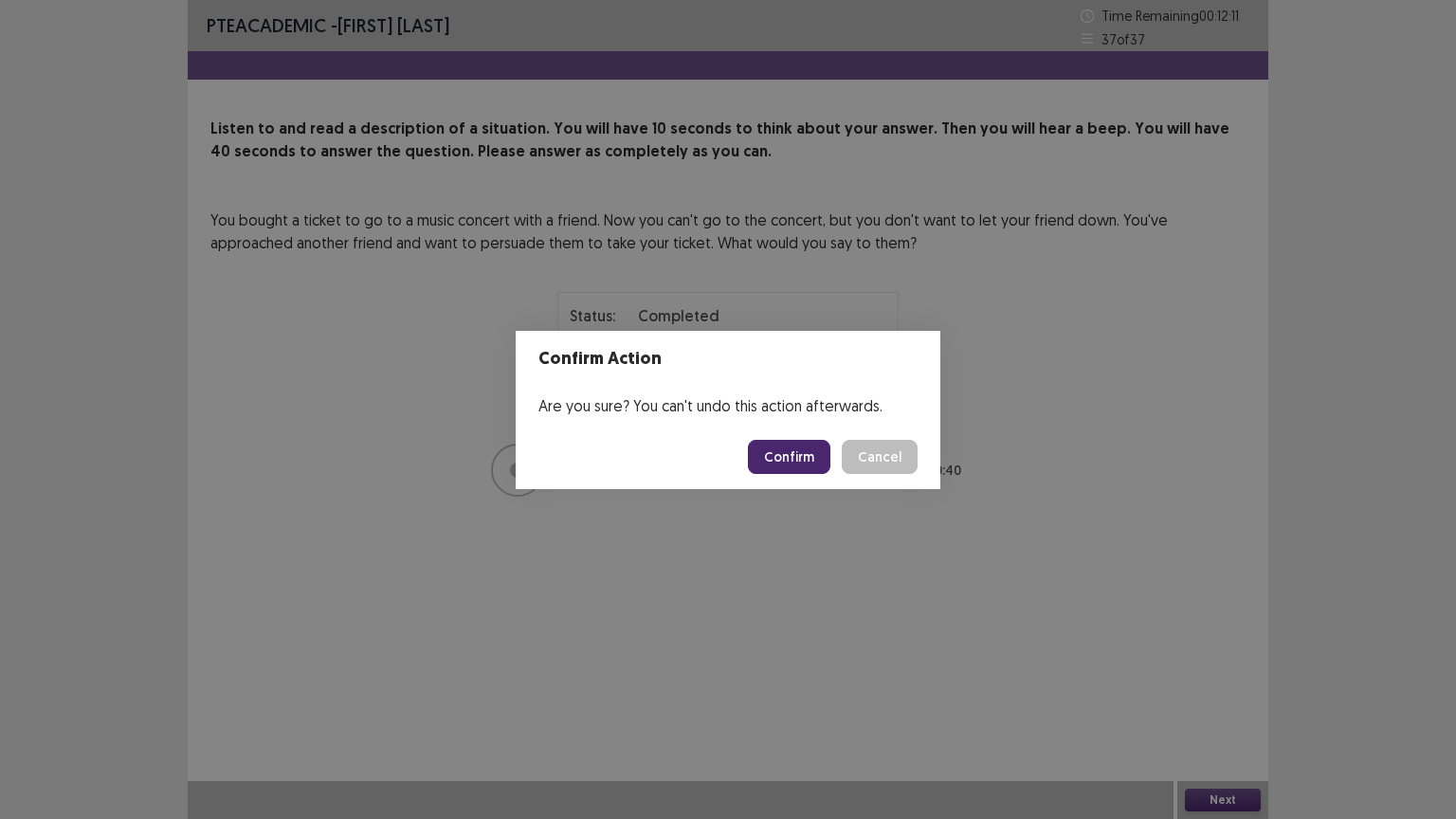 click on "Confirm" at bounding box center [789, 457] 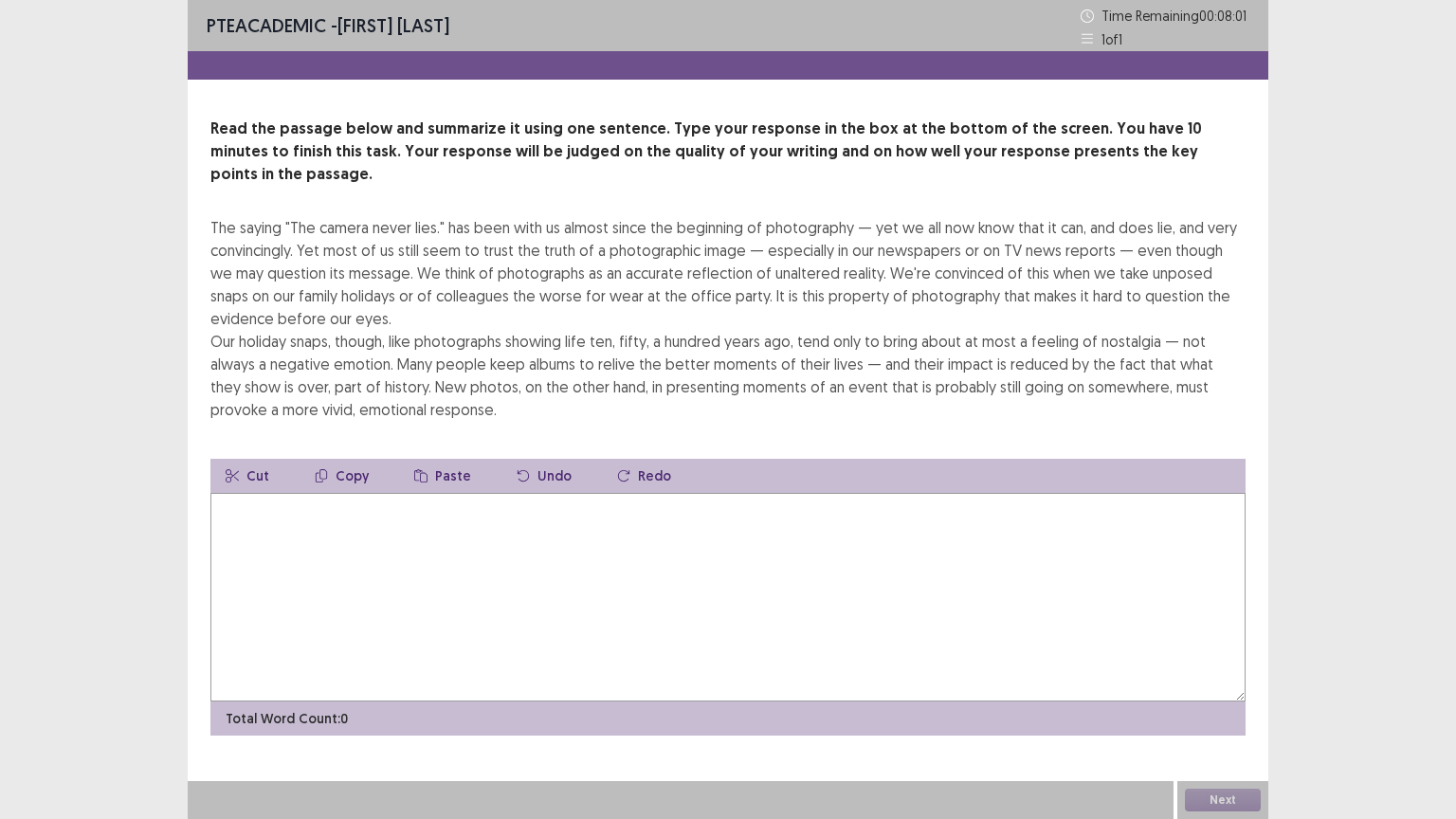 click at bounding box center [728, 597] 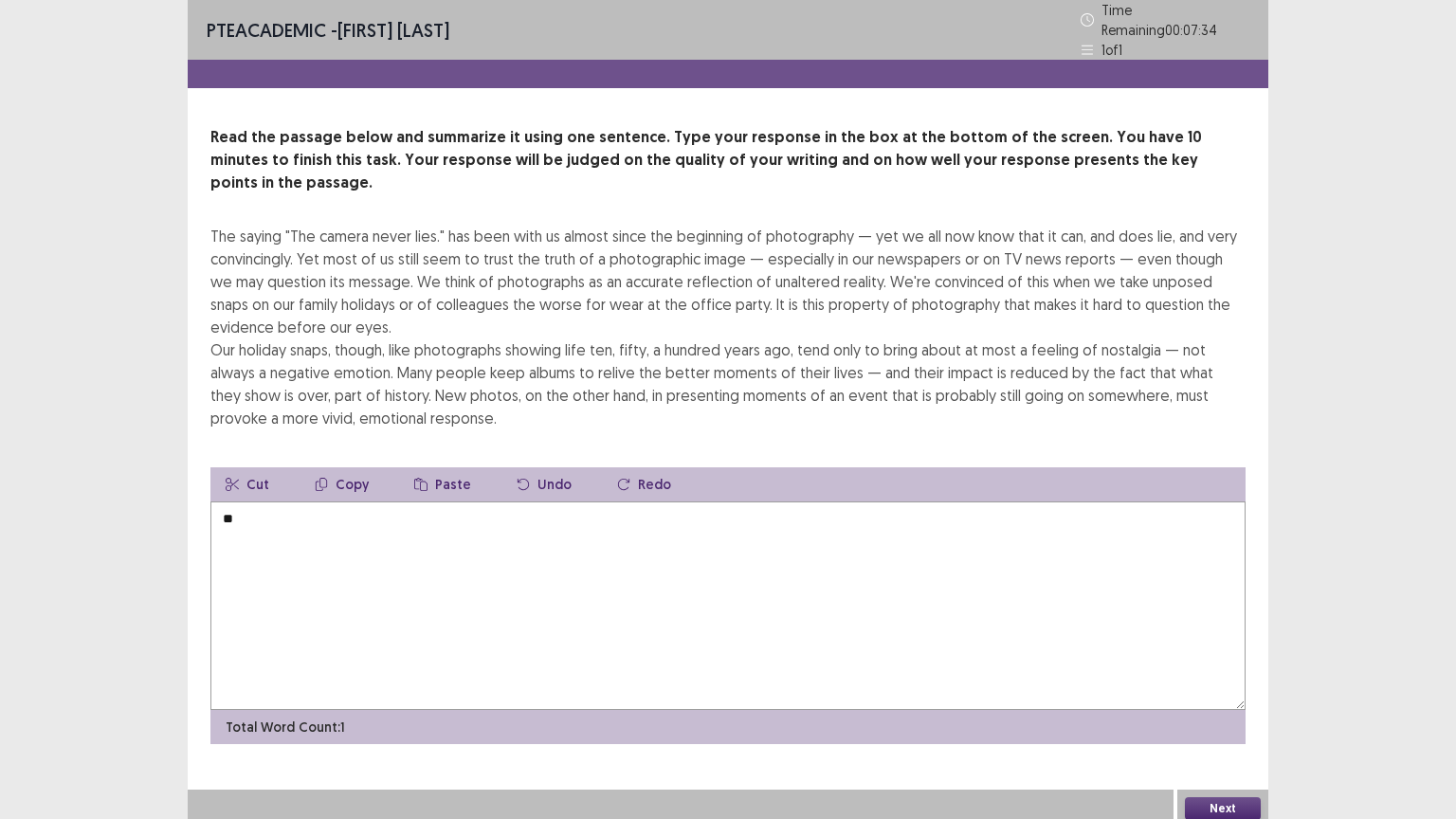 type on "*" 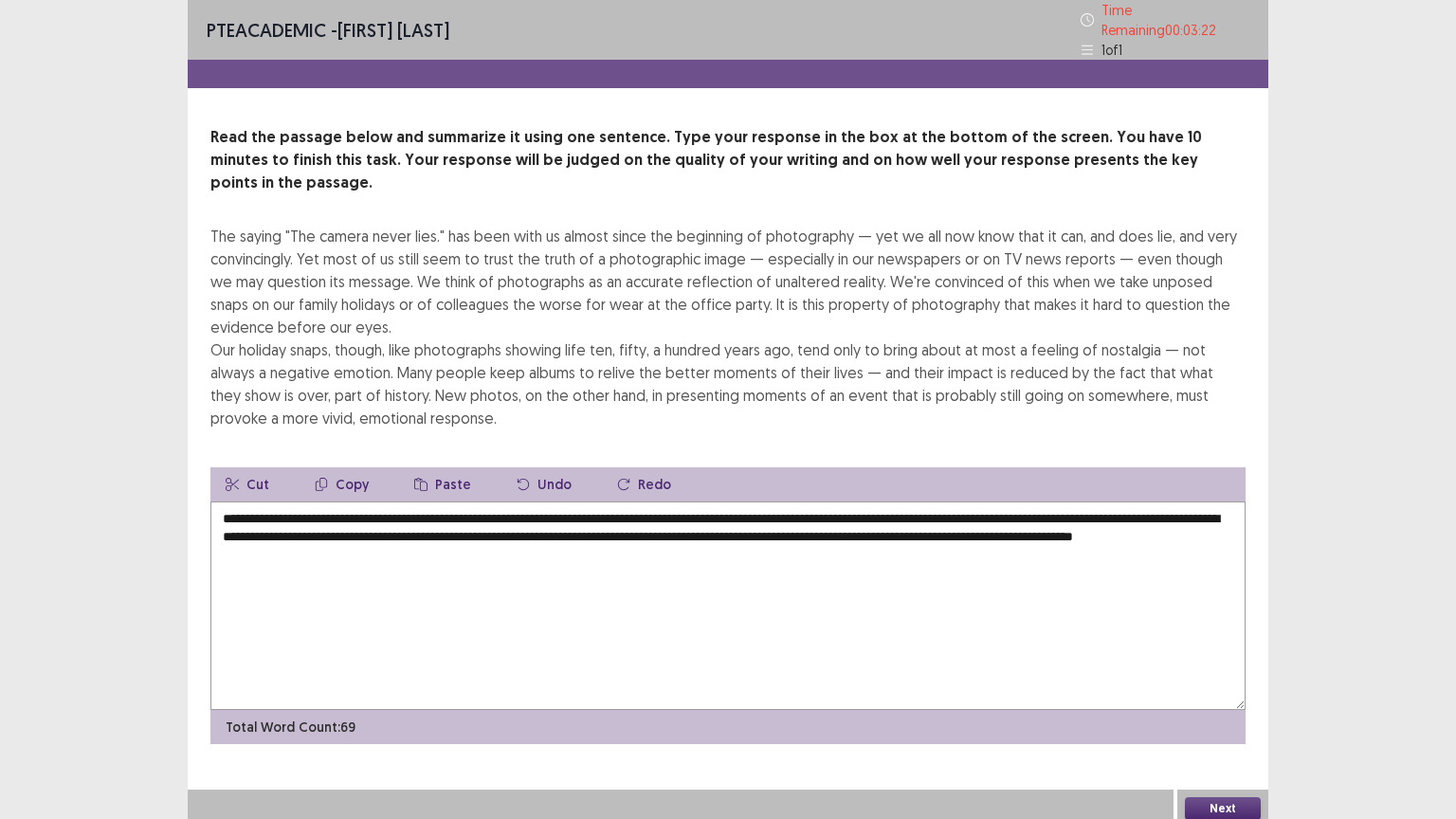click on "**********" at bounding box center [728, 606] 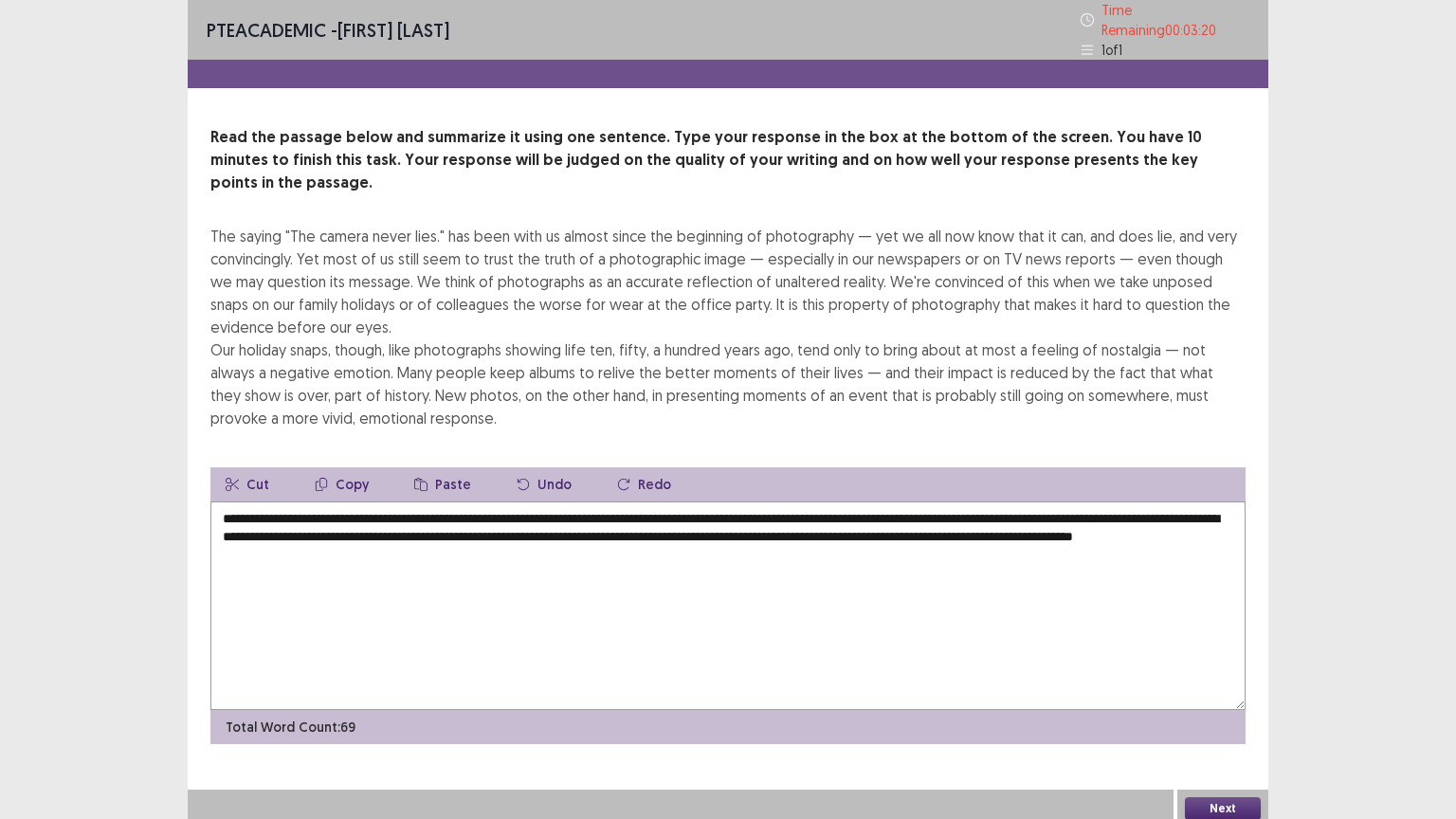 type on "**********" 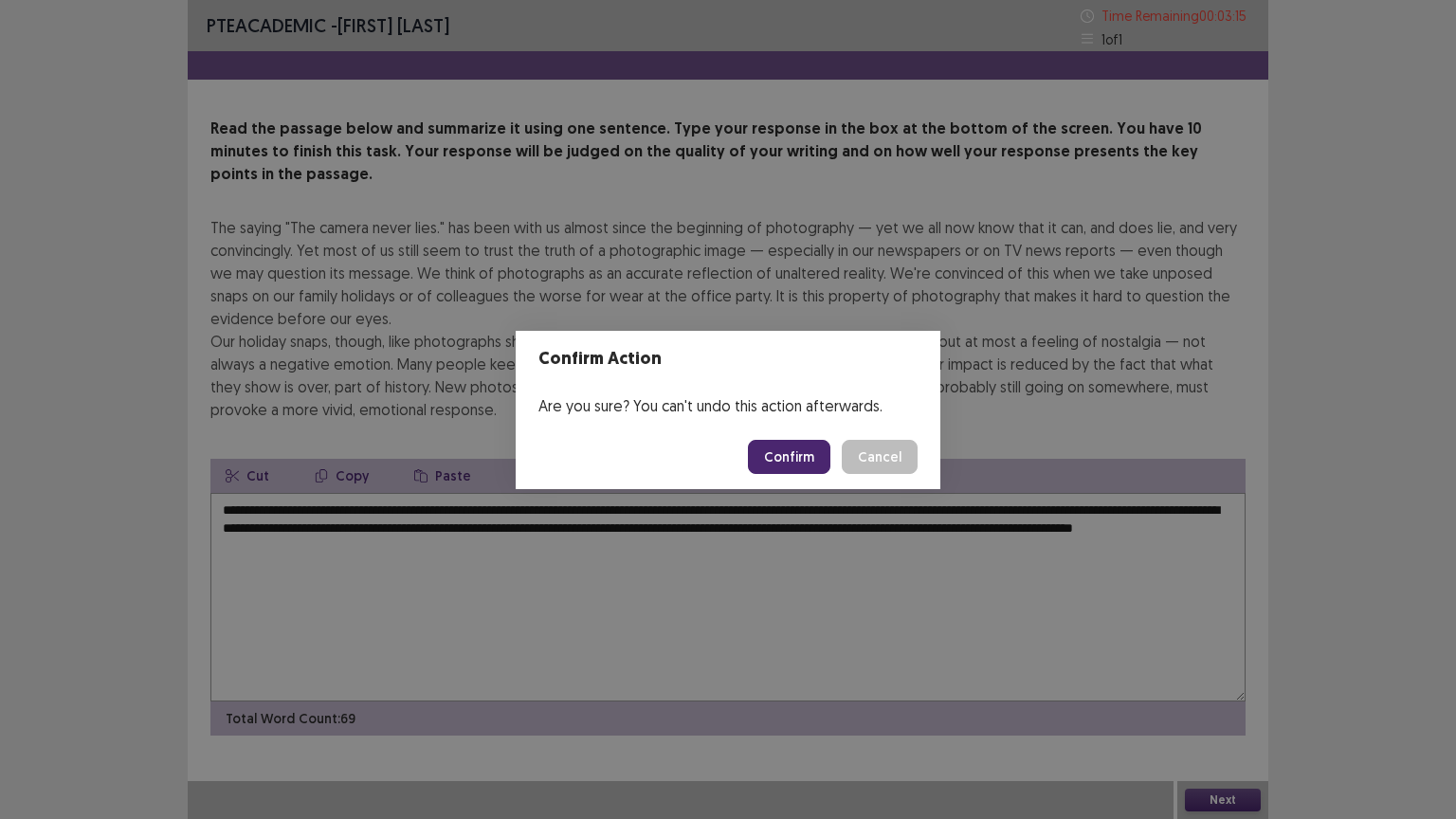 click on "Confirm" at bounding box center (789, 457) 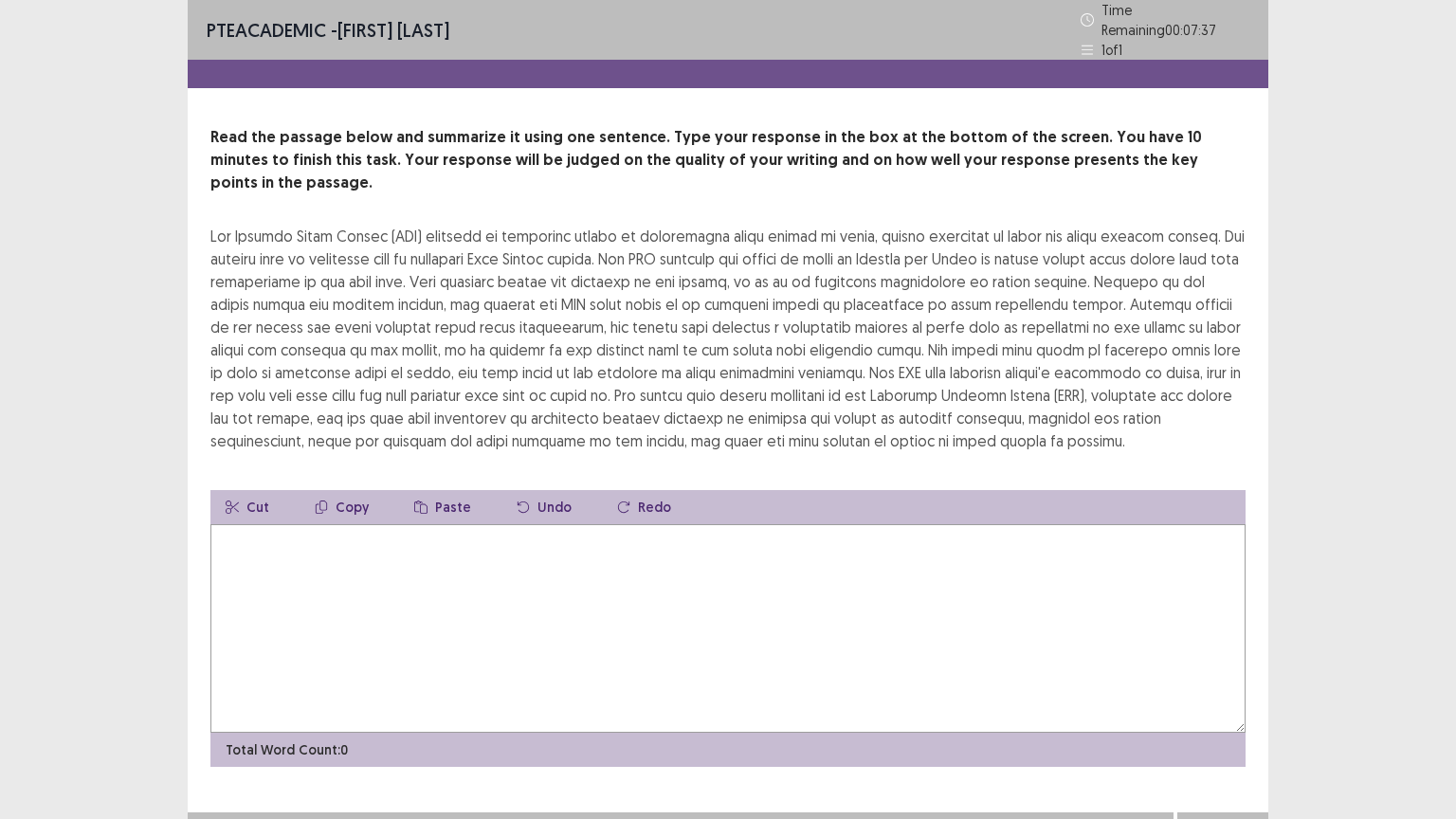 click at bounding box center (728, 628) 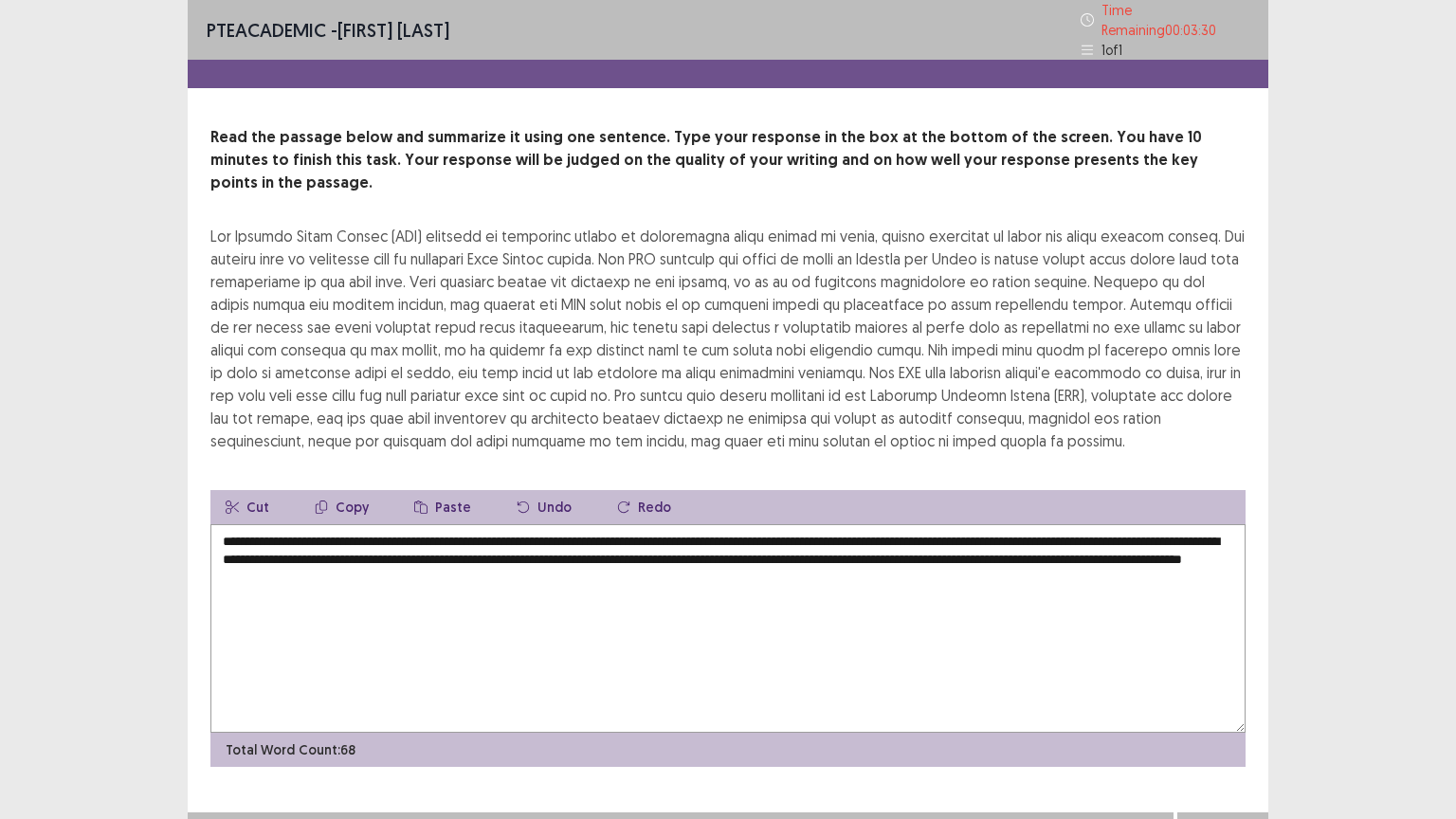 type on "**********" 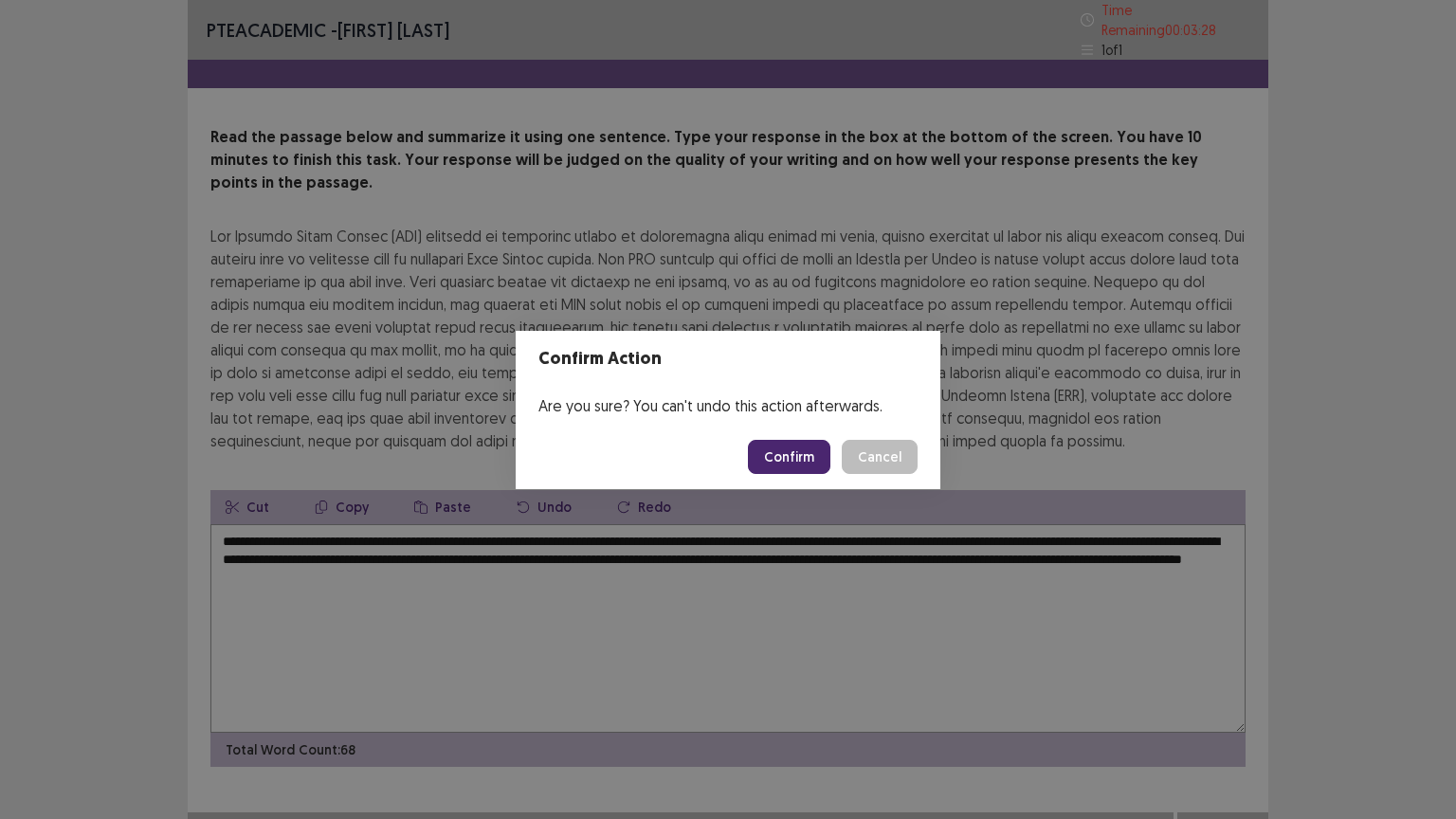 click on "Confirm" at bounding box center [789, 457] 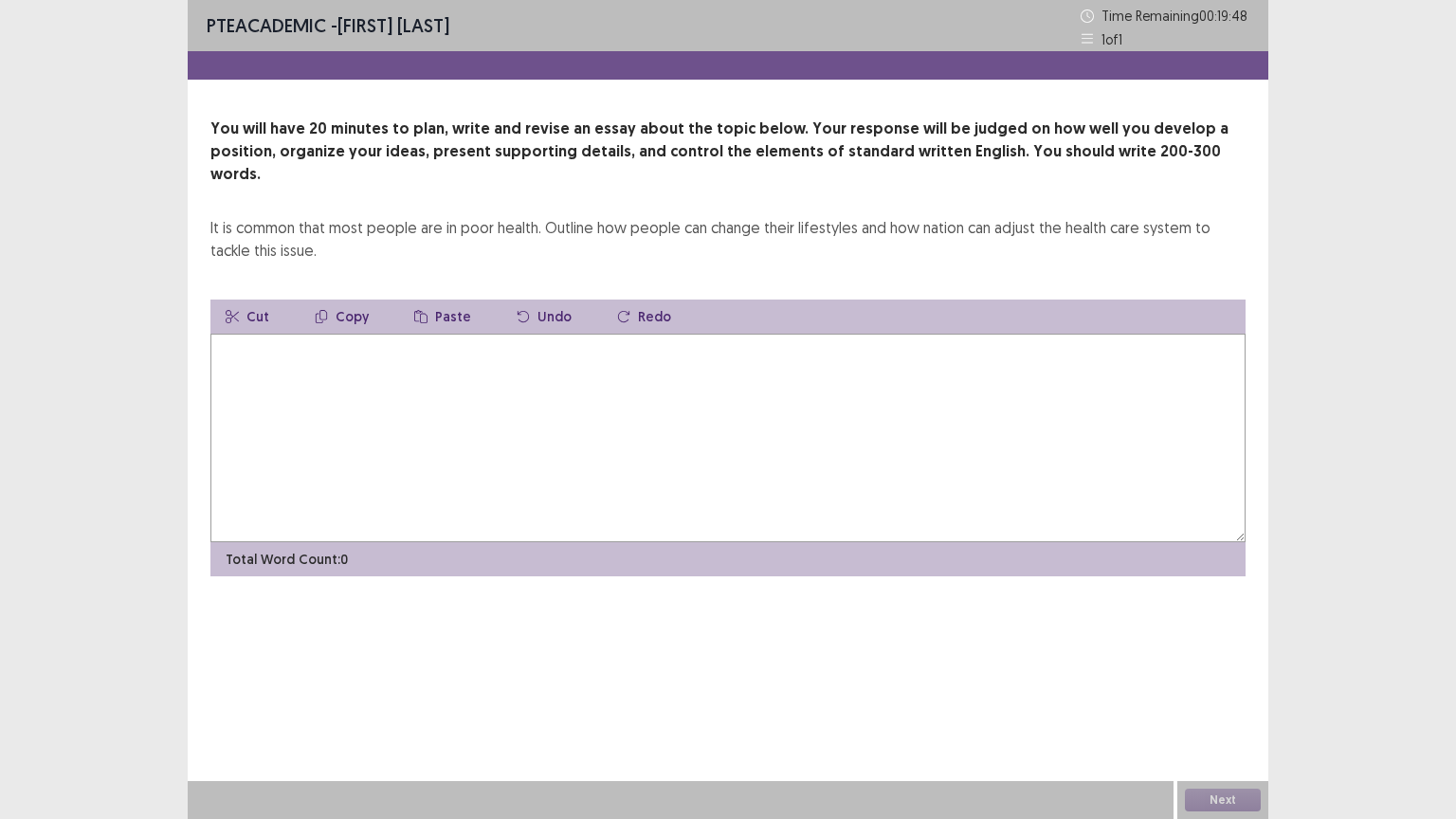 click at bounding box center (728, 438) 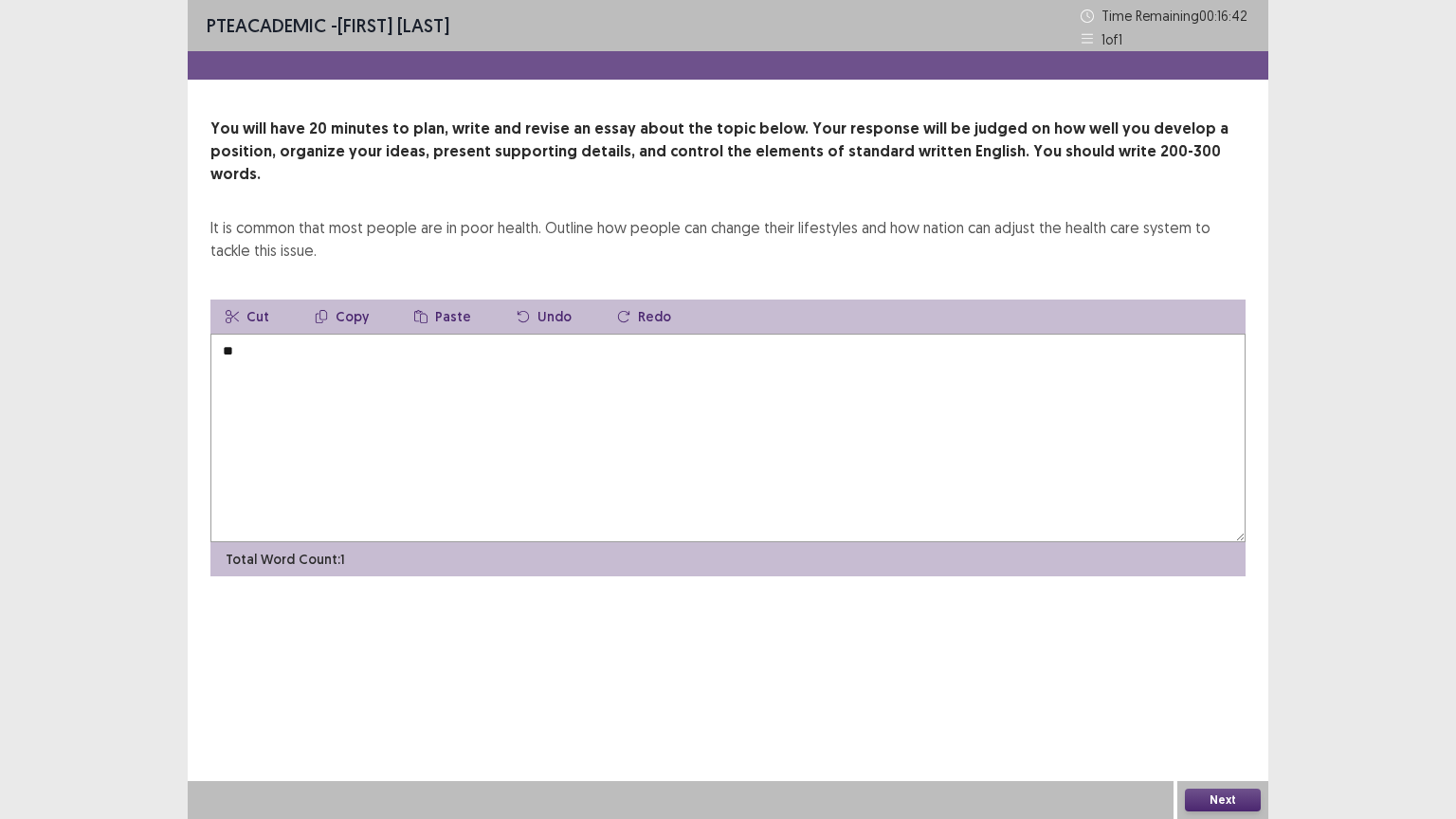 type on "*" 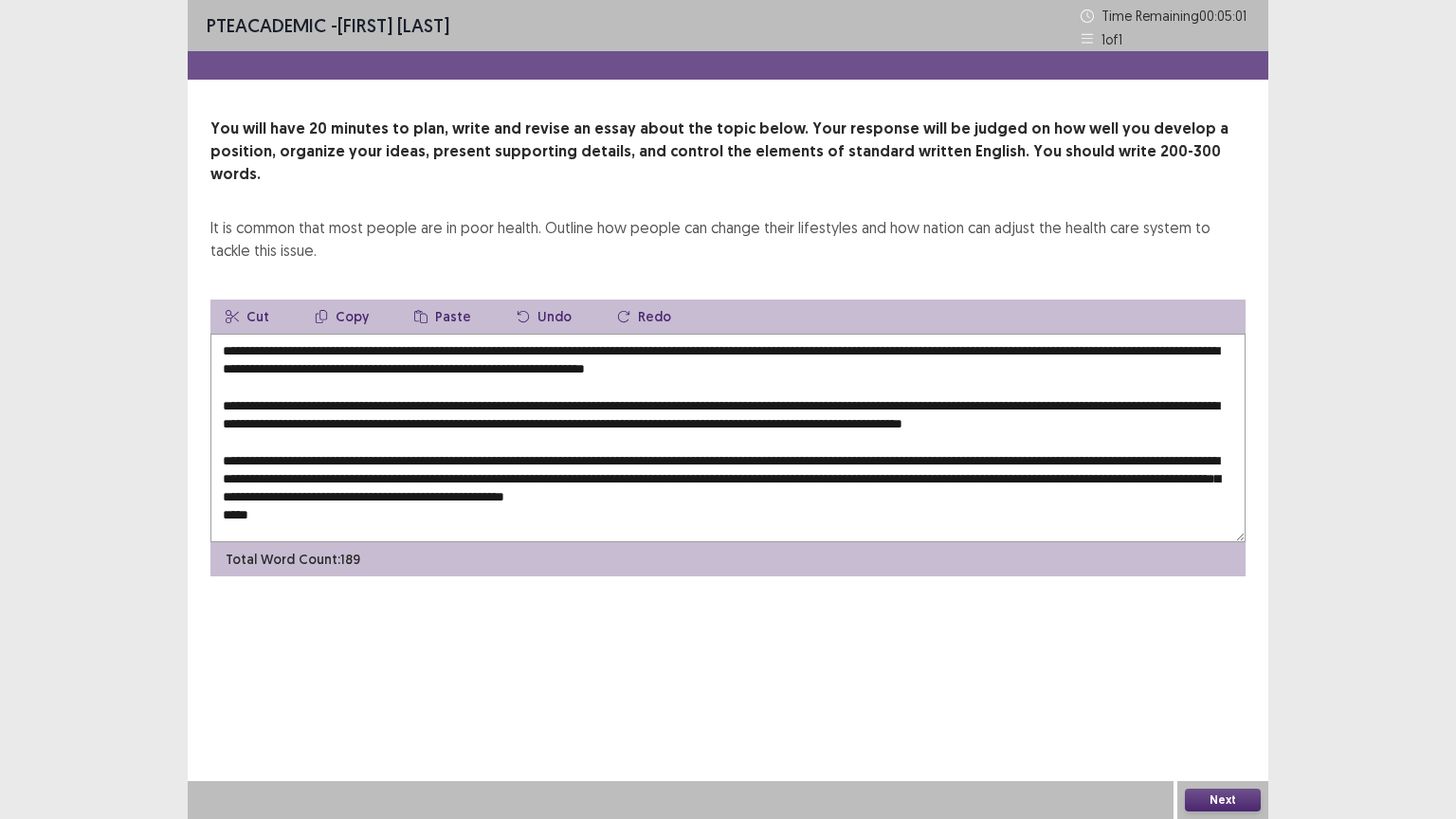 scroll, scrollTop: 9, scrollLeft: 0, axis: vertical 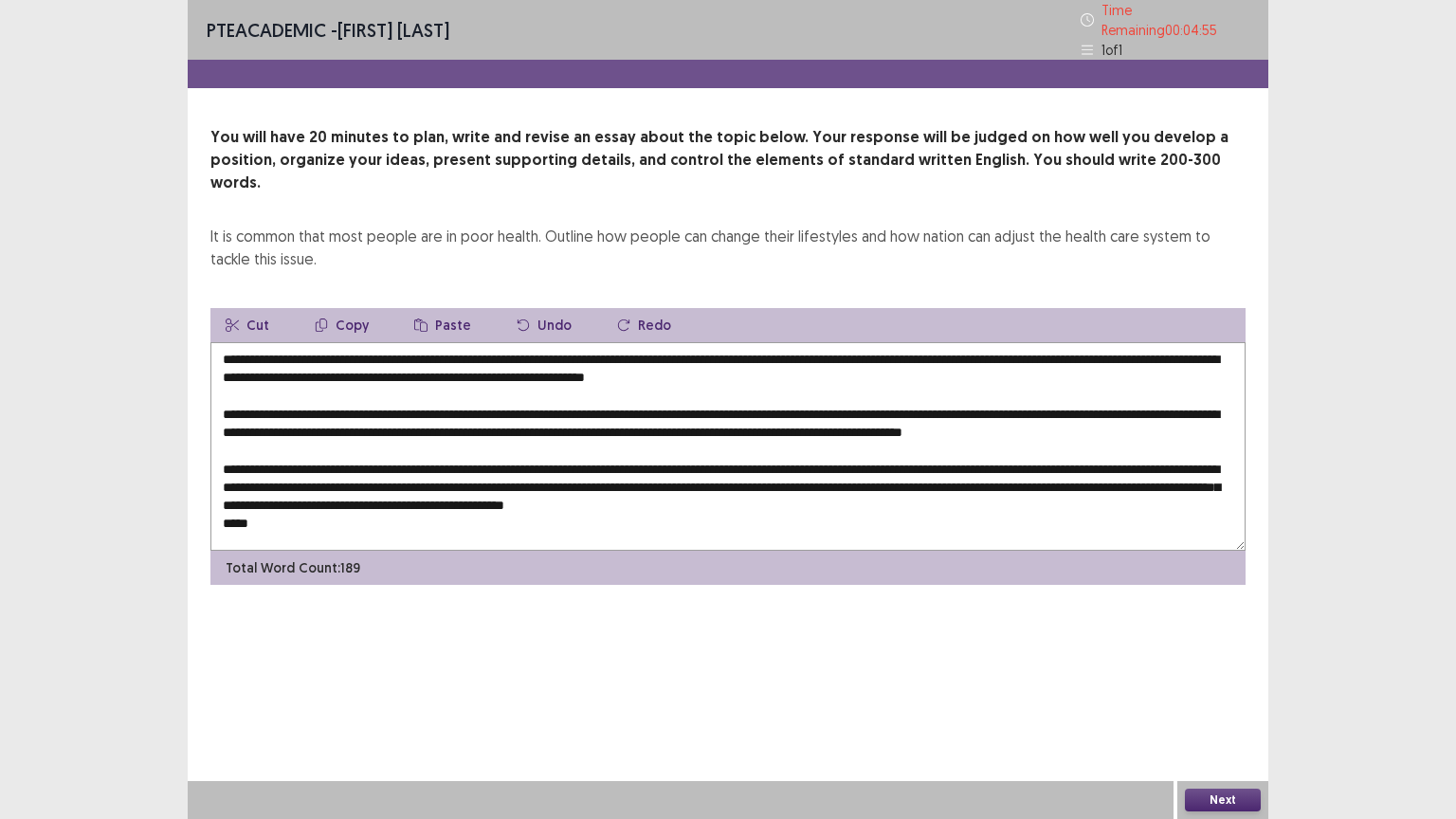 click at bounding box center [728, 446] 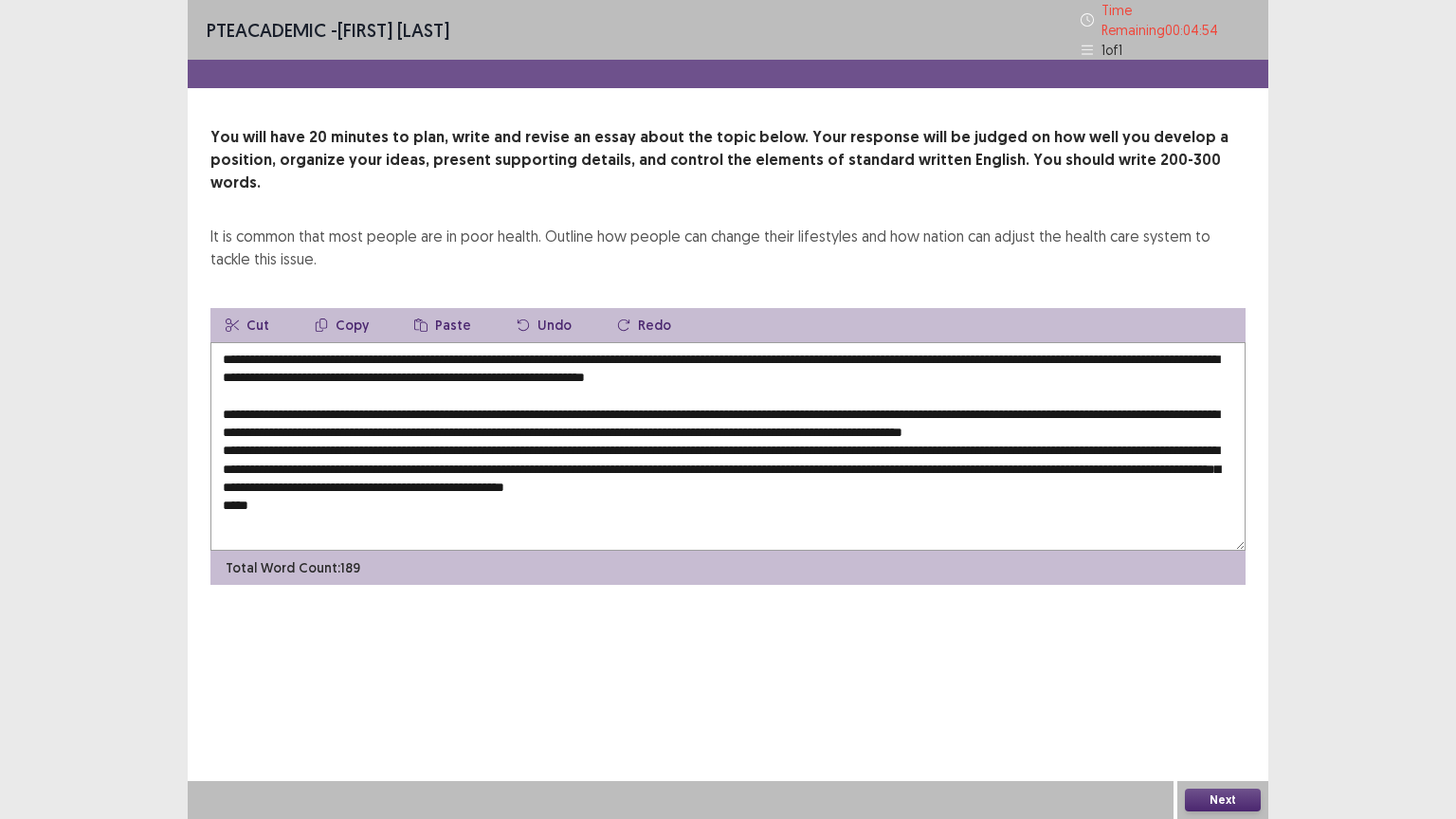 scroll, scrollTop: 0, scrollLeft: 0, axis: both 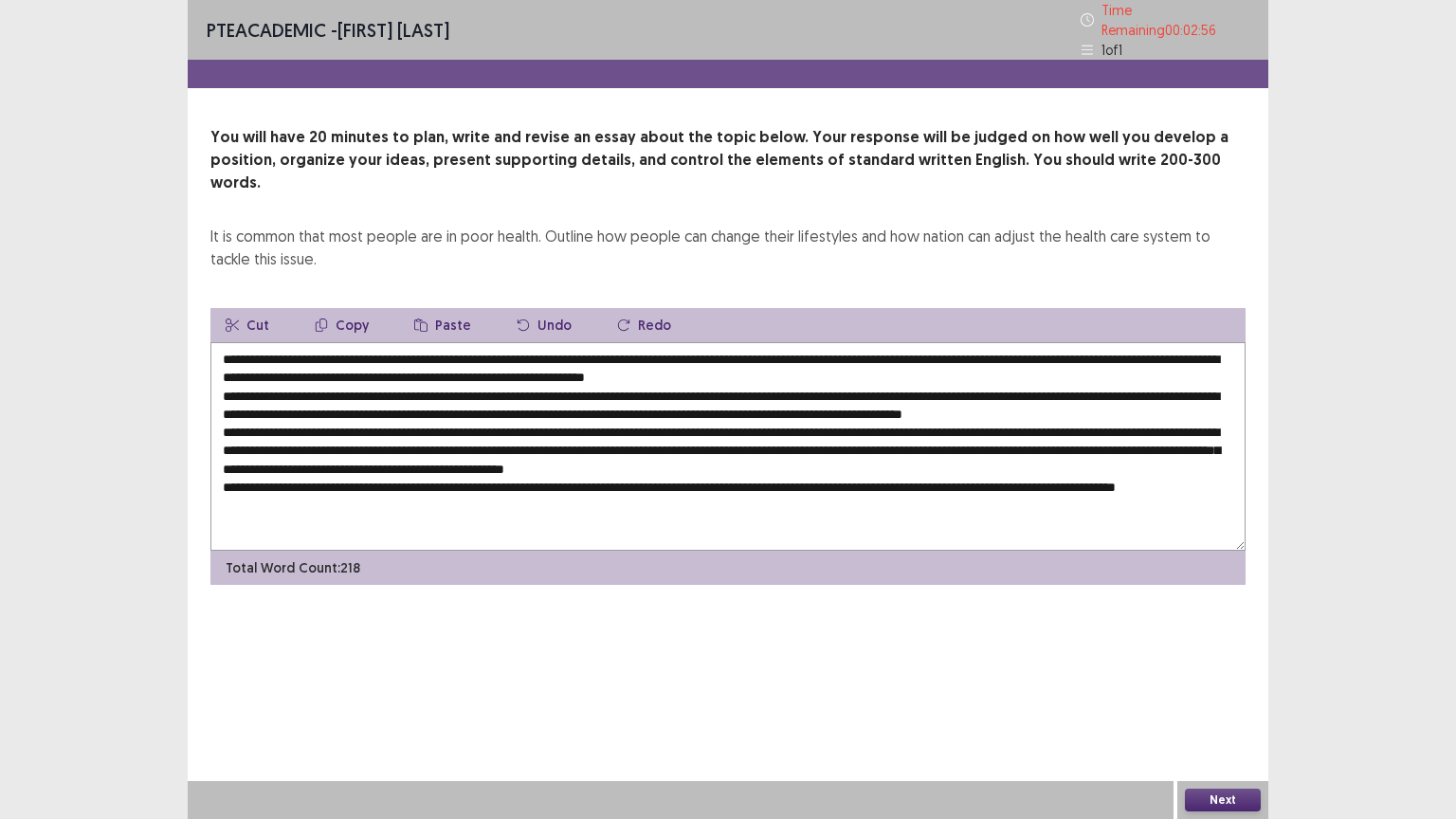 click at bounding box center [728, 446] 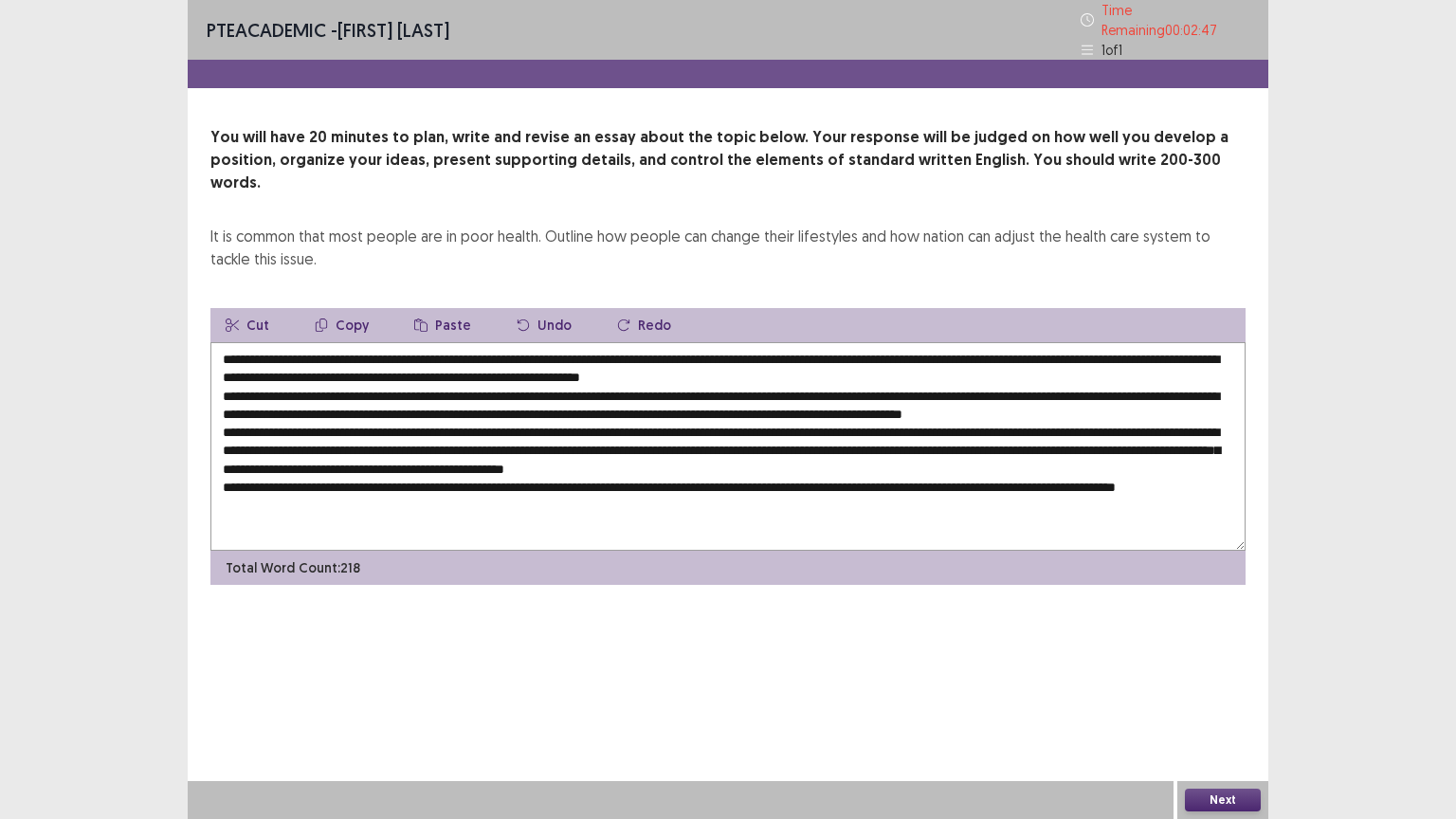 click at bounding box center [728, 446] 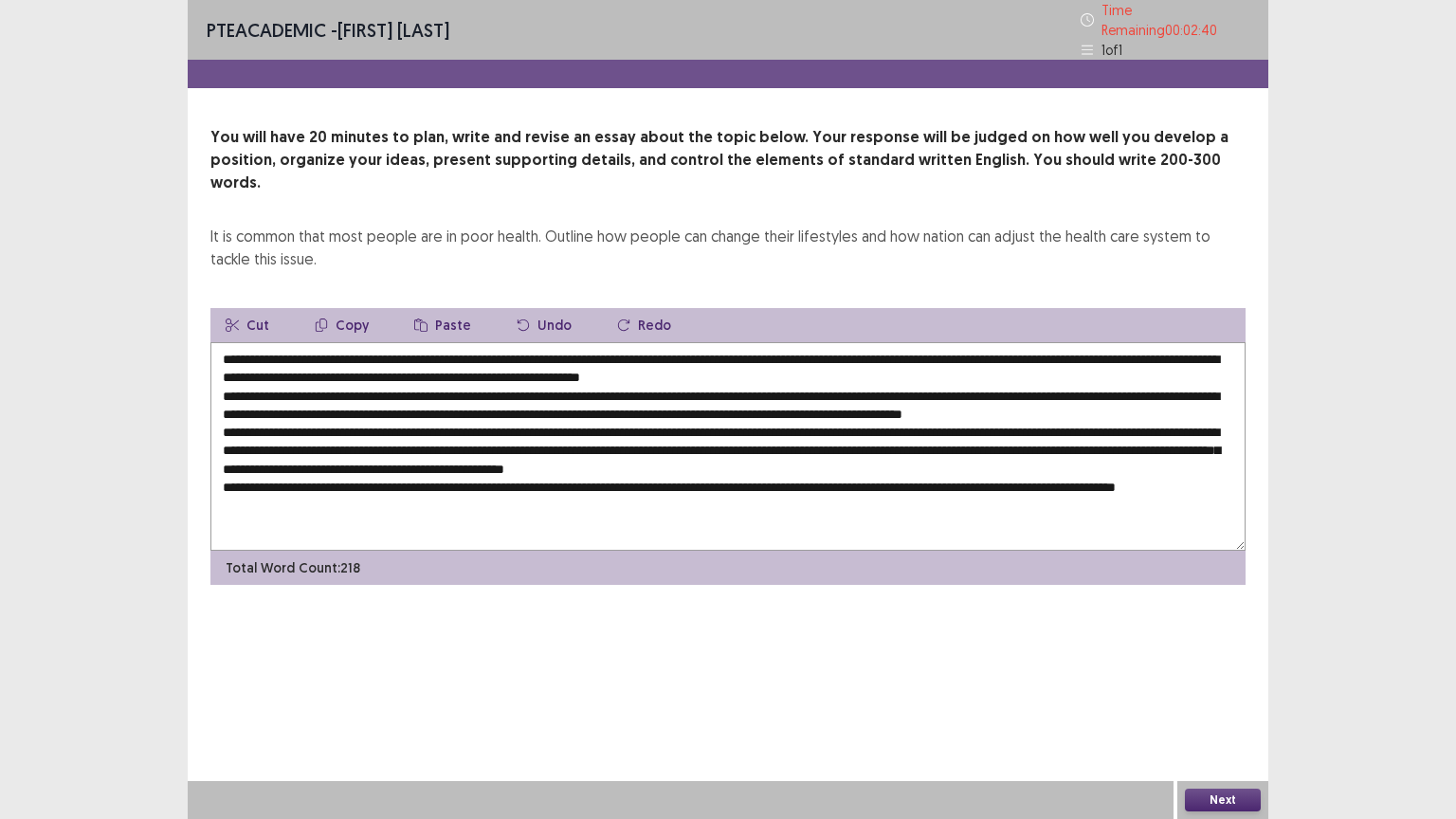 type on "**********" 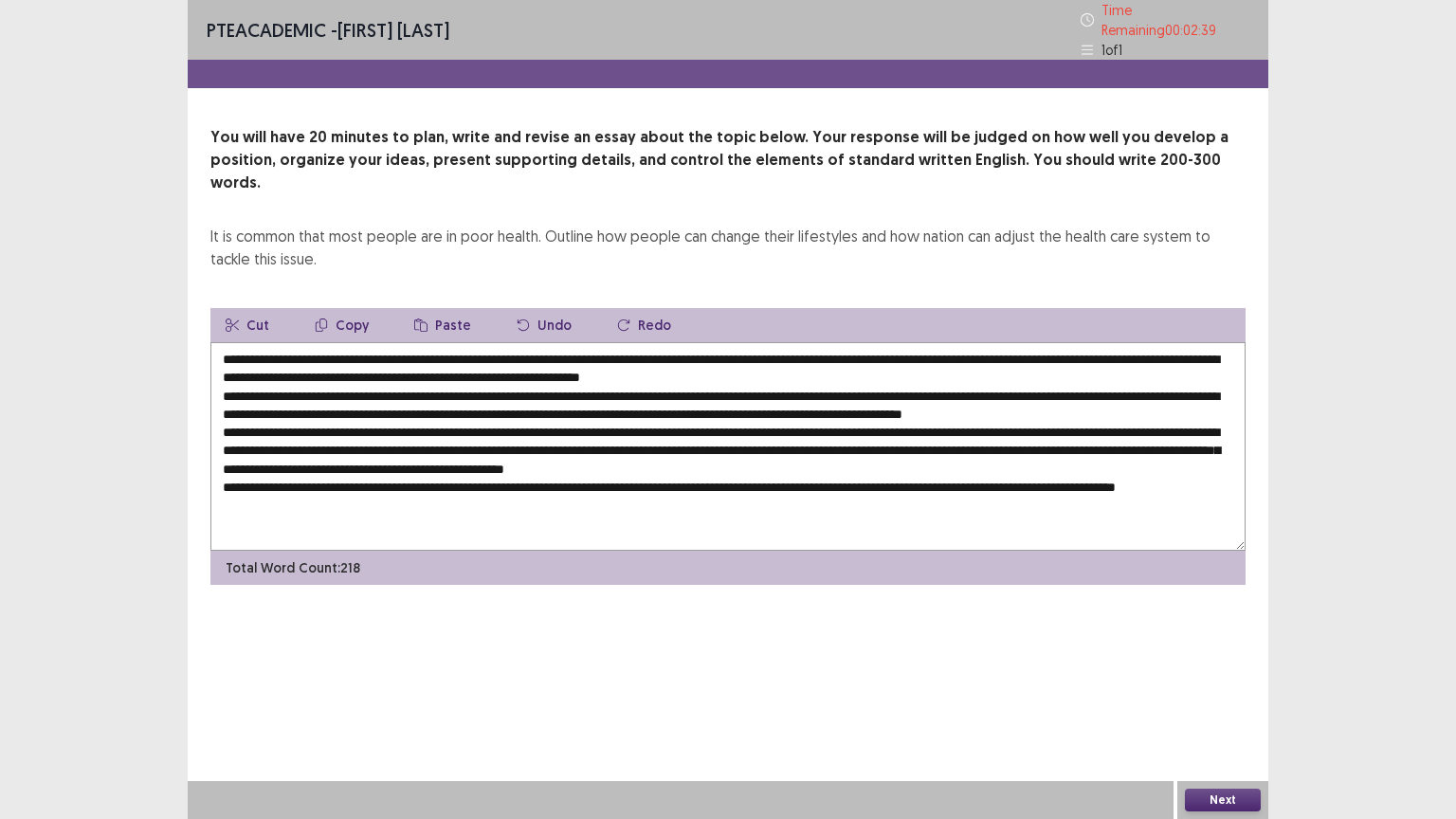 click on "Next" at bounding box center (1223, 800) 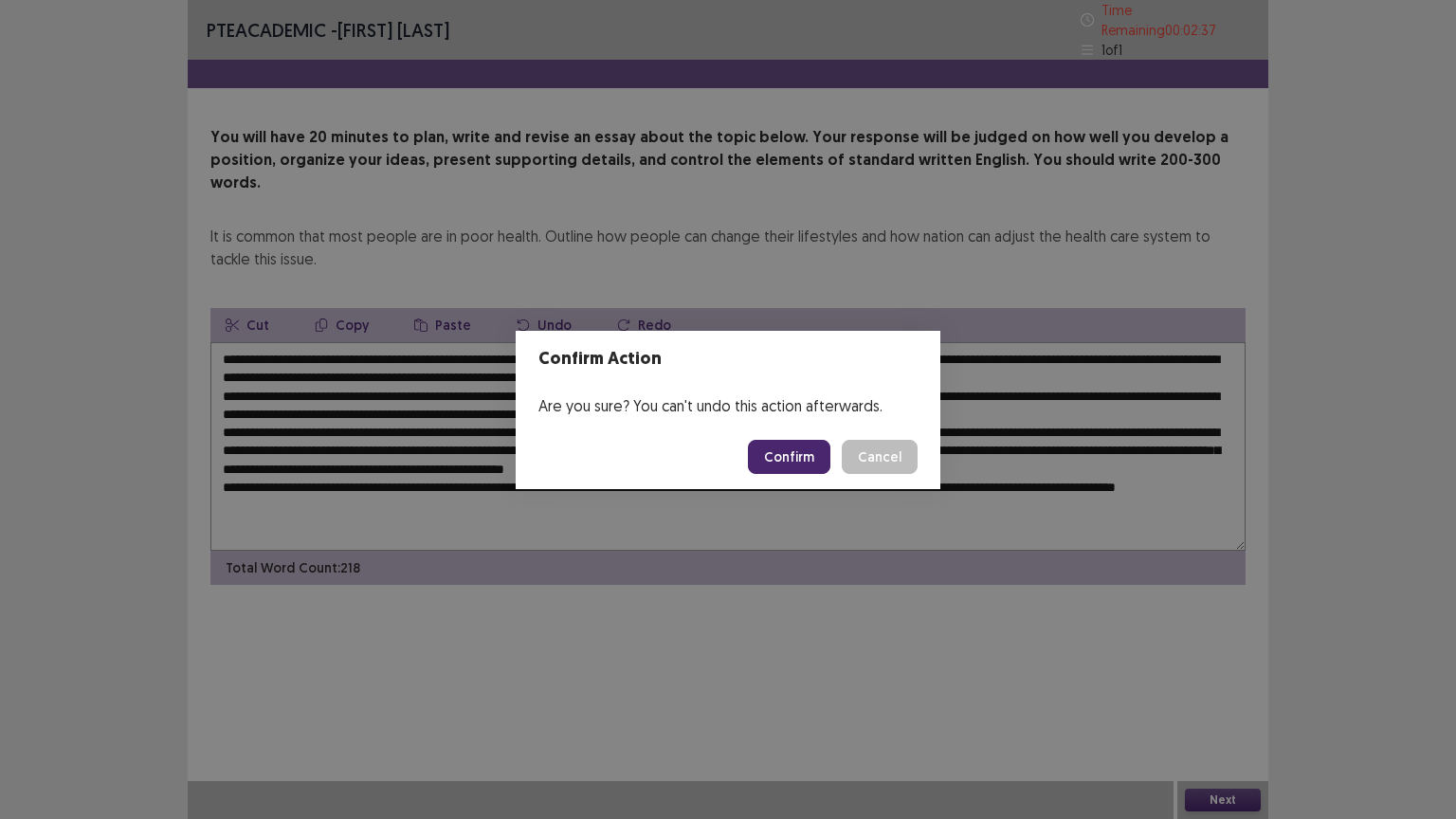 click on "Confirm" at bounding box center (789, 457) 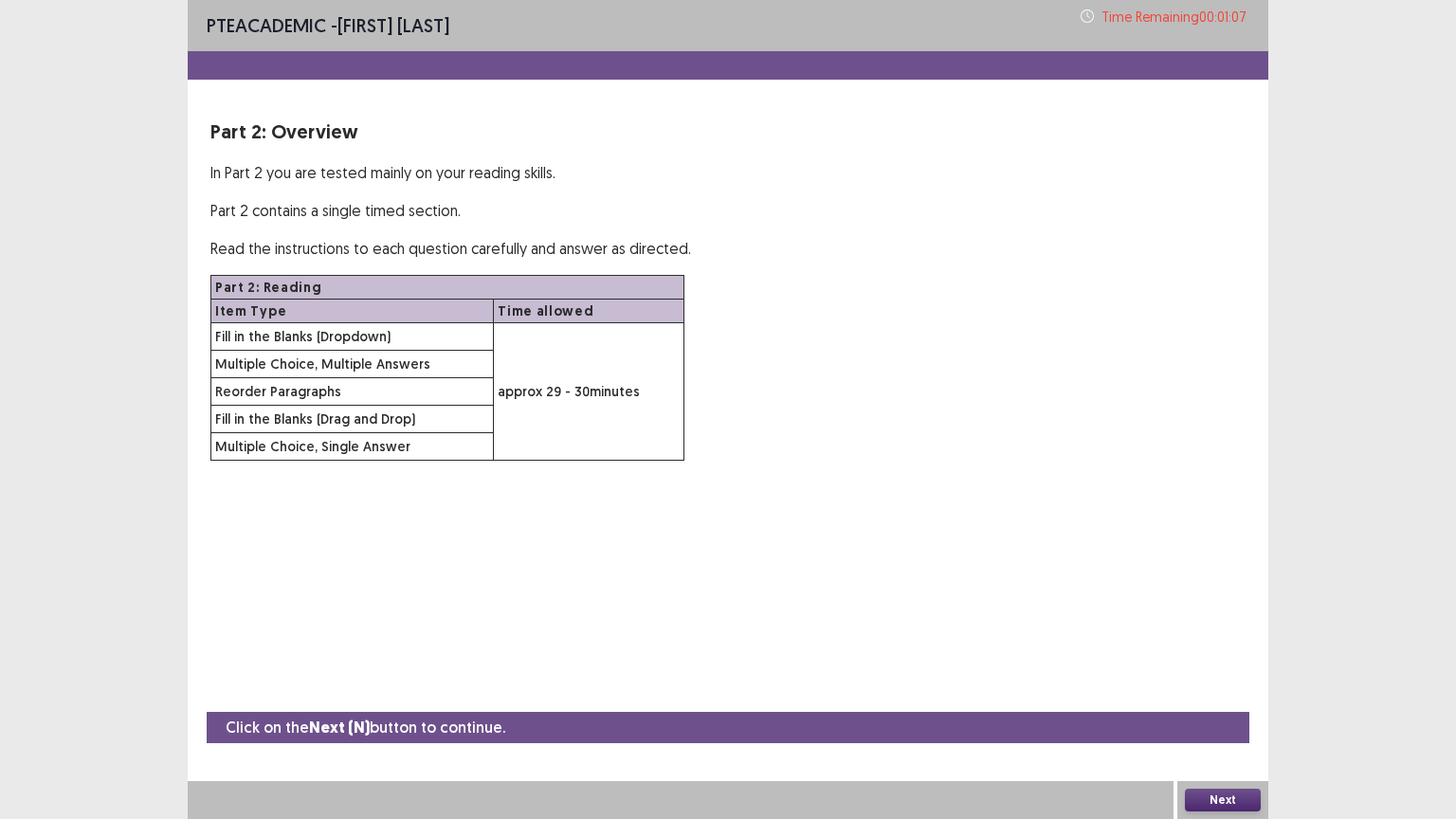 click on "Next" at bounding box center (1223, 800) 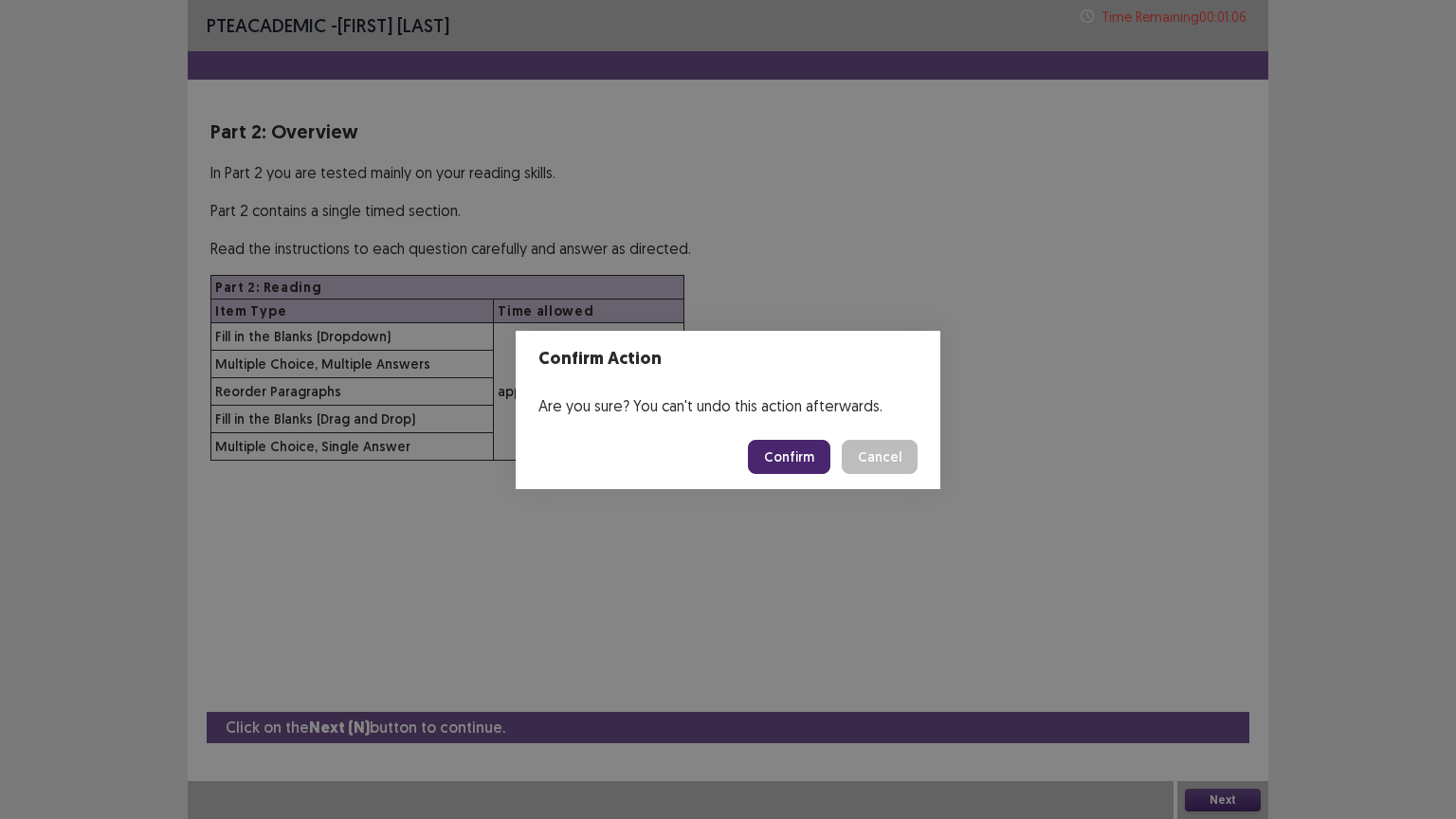 click on "Confirm" at bounding box center [789, 457] 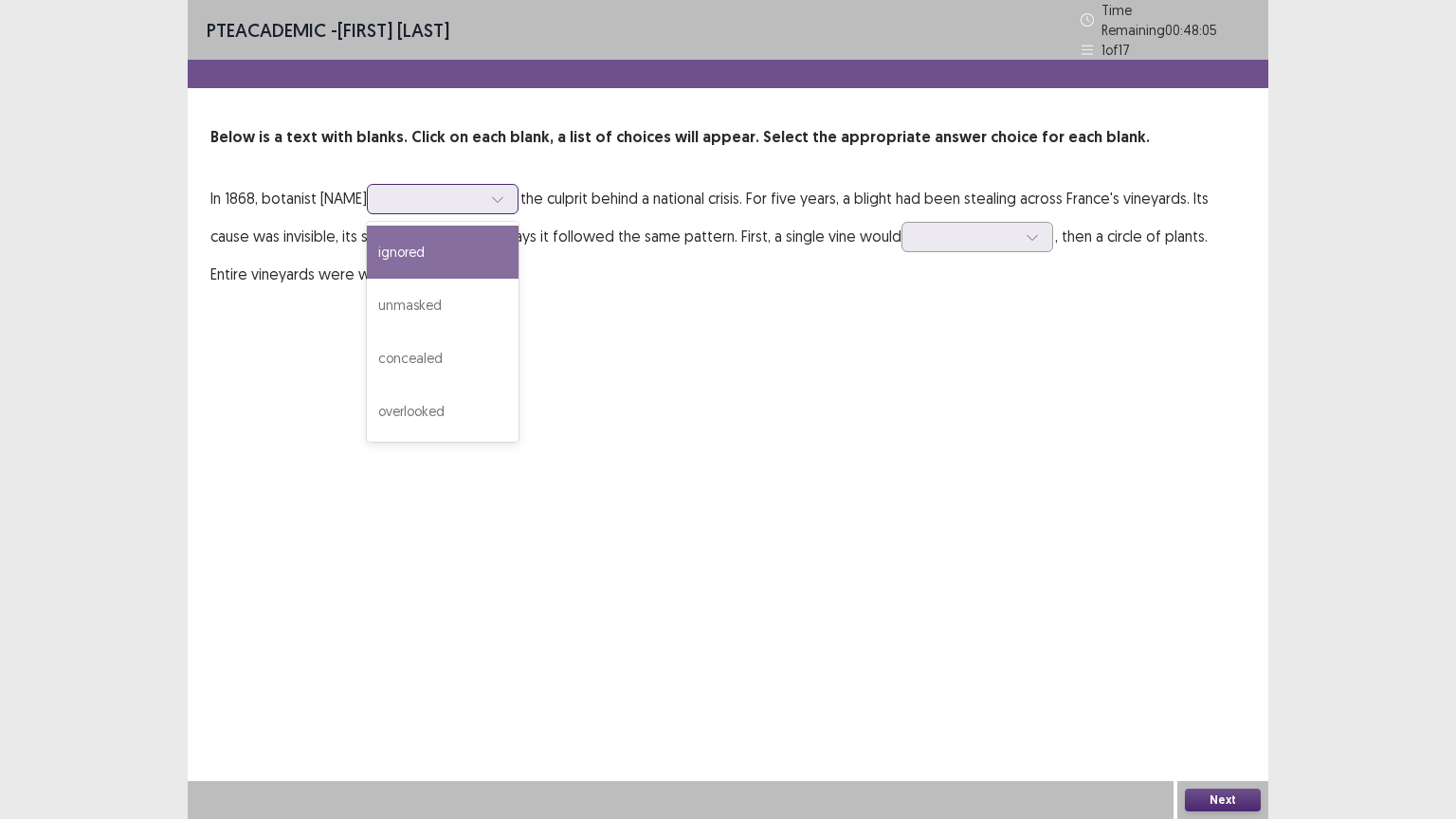 click at bounding box center [432, 198] 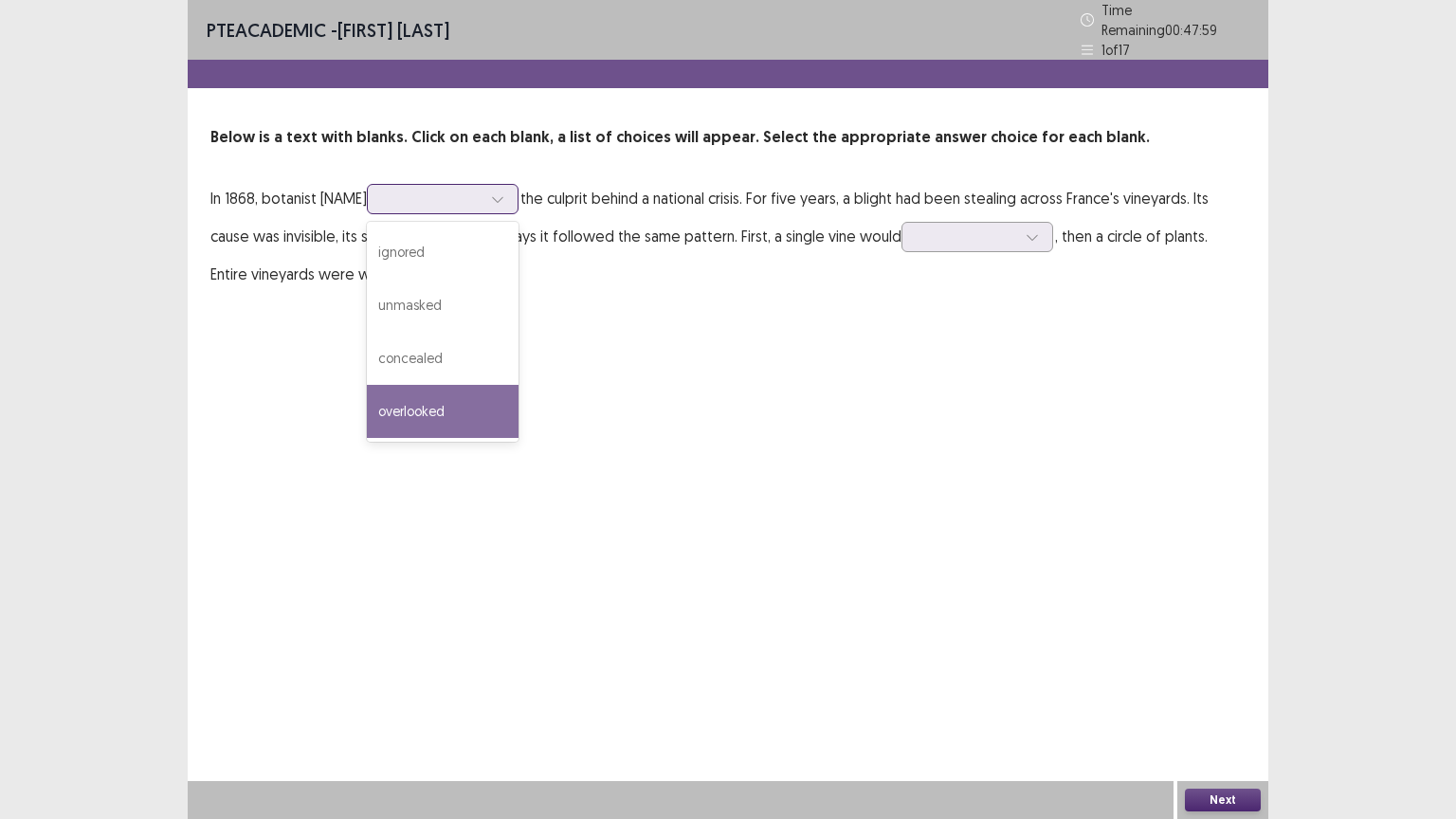 click on "overlooked" at bounding box center (443, 411) 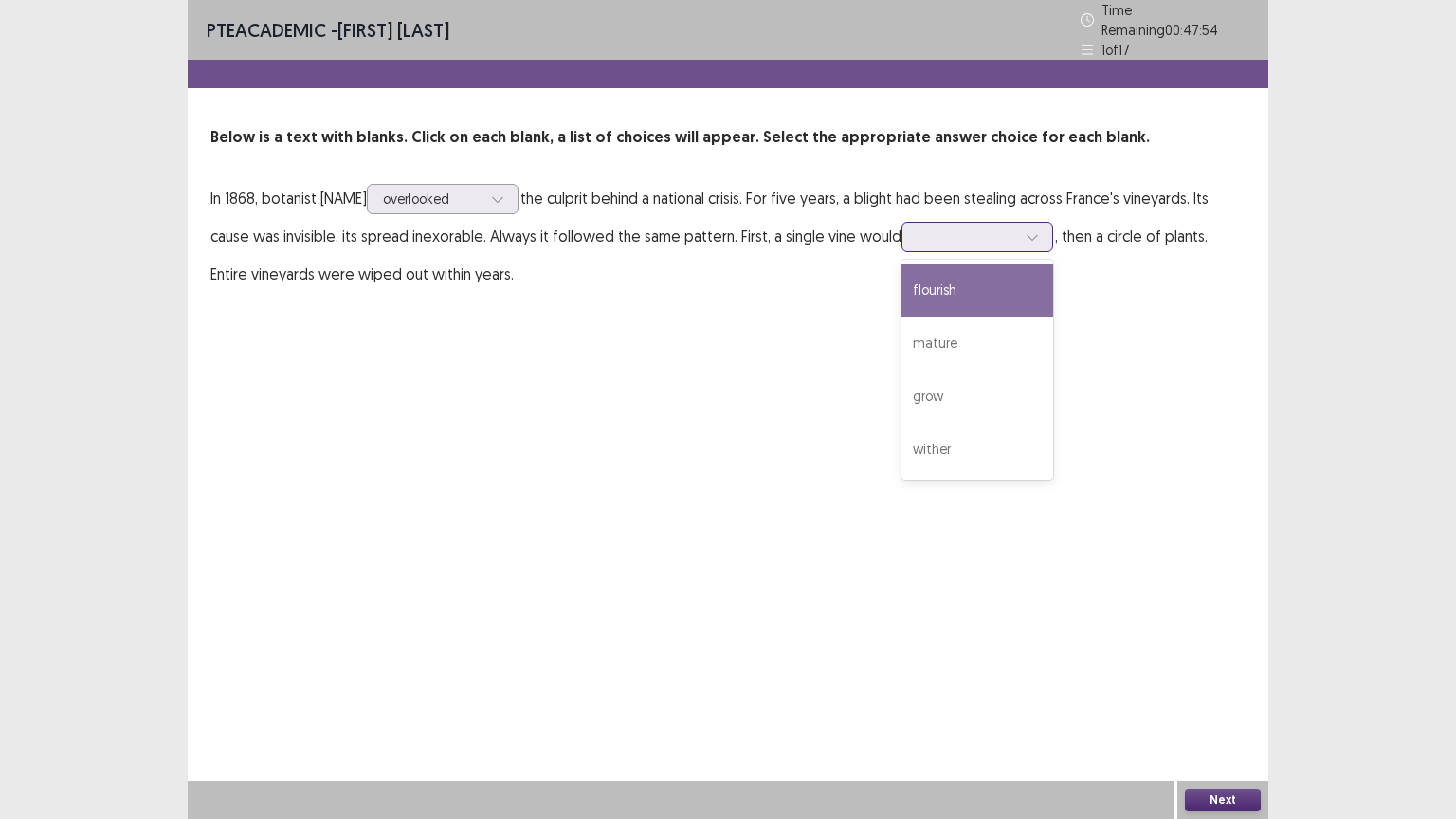 click at bounding box center [967, 236] 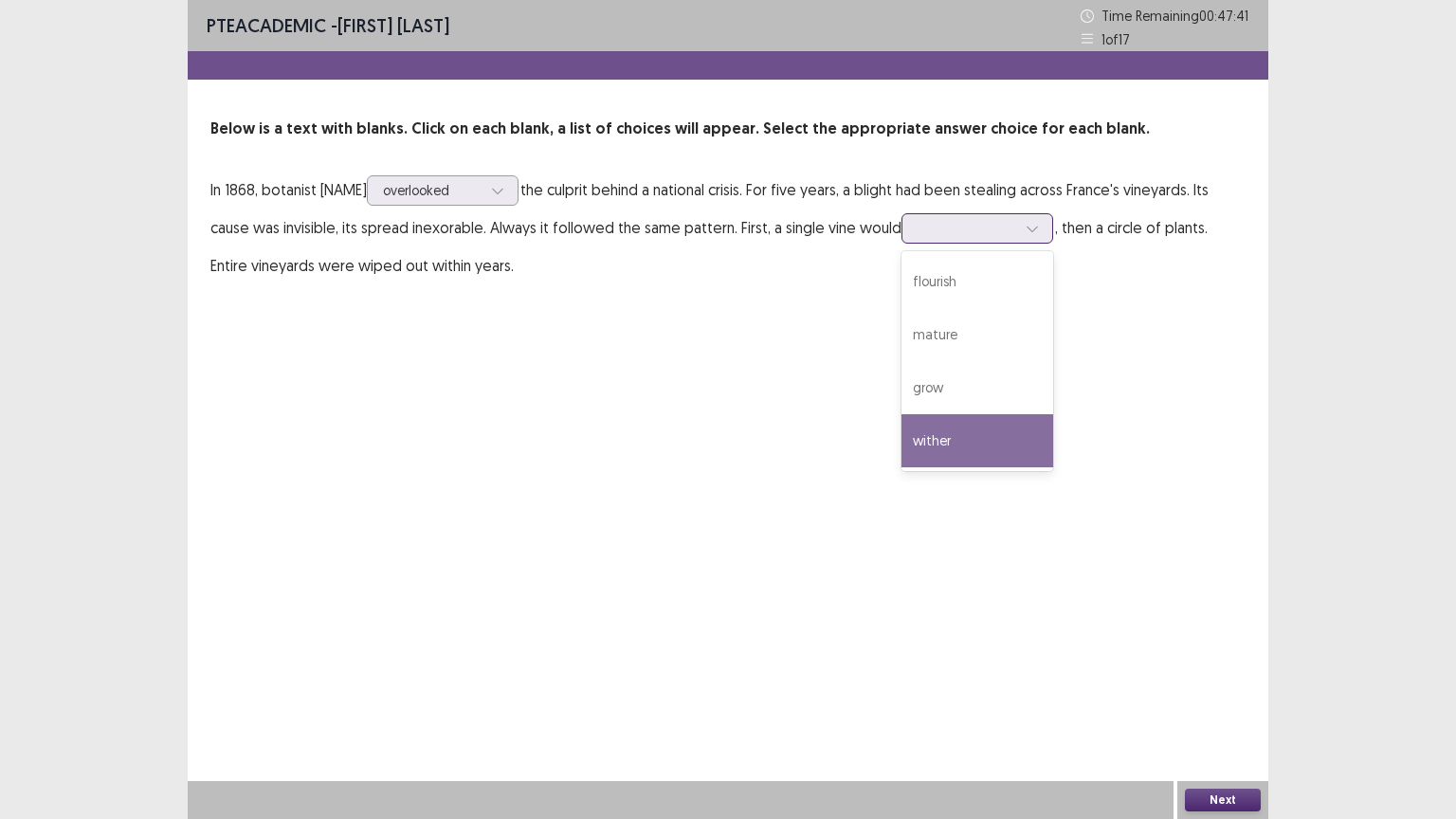 click on "wither" at bounding box center (977, 441) 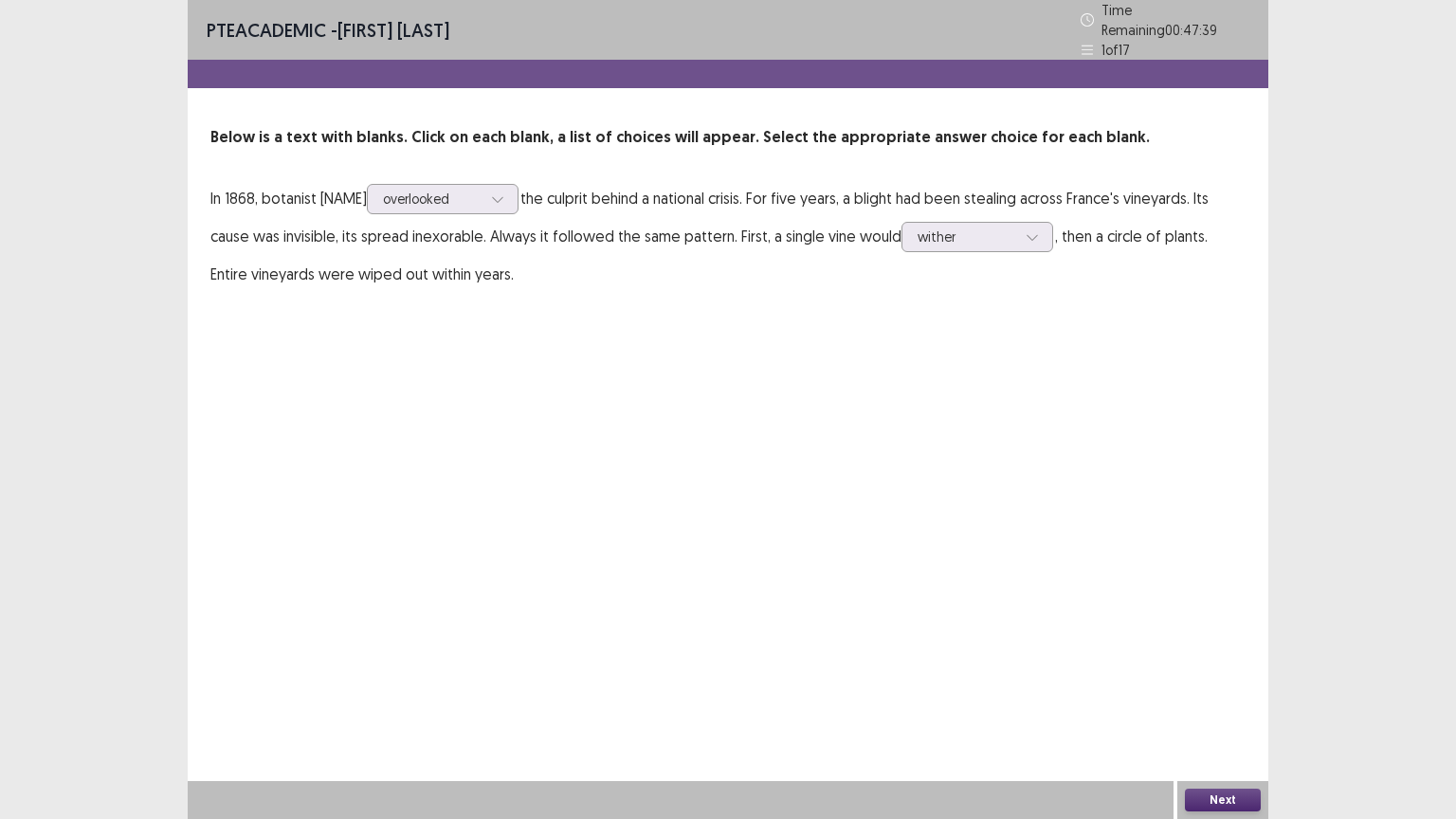 click on "Next" at bounding box center [1223, 800] 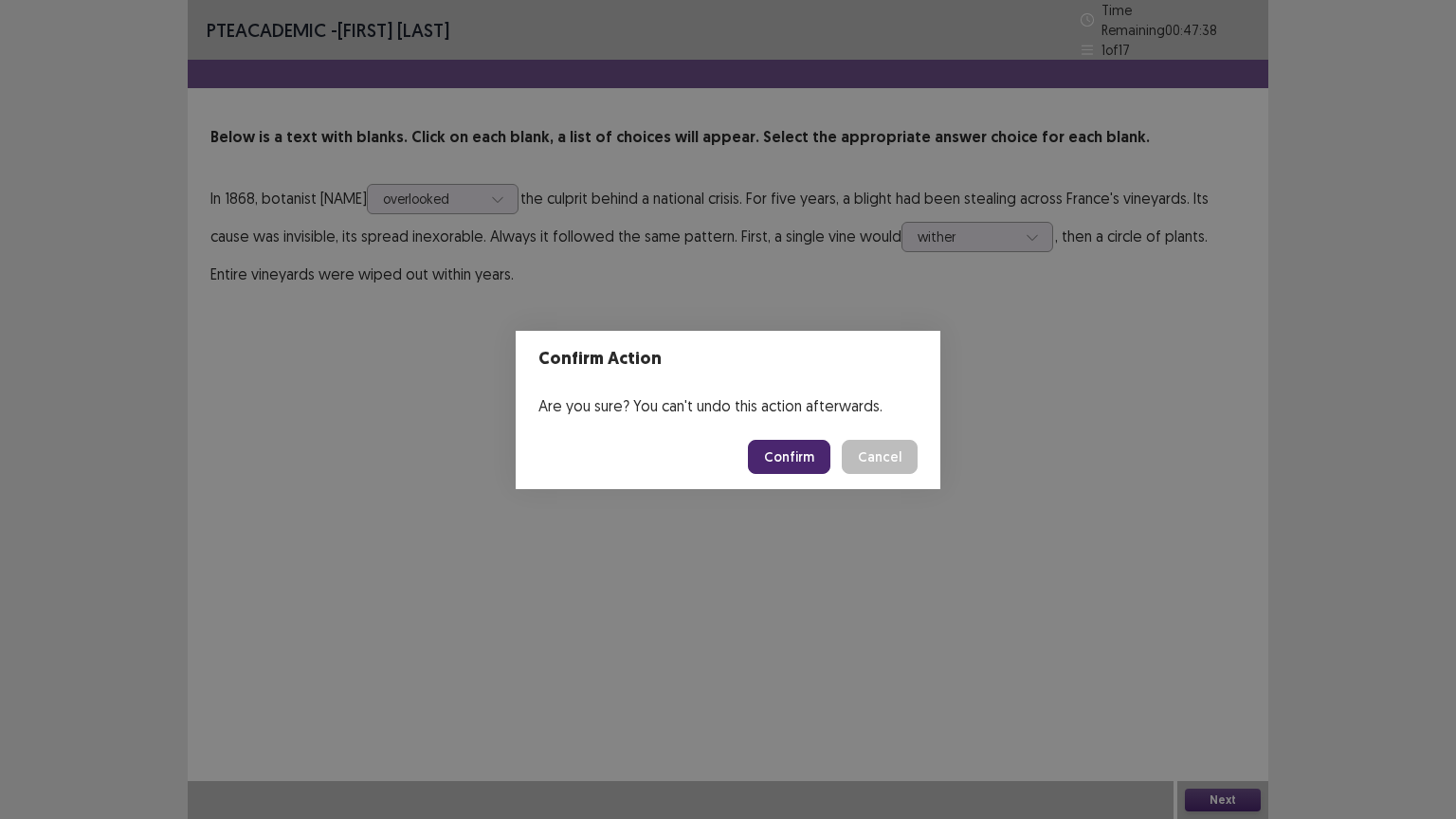 click on "Confirm" at bounding box center [789, 457] 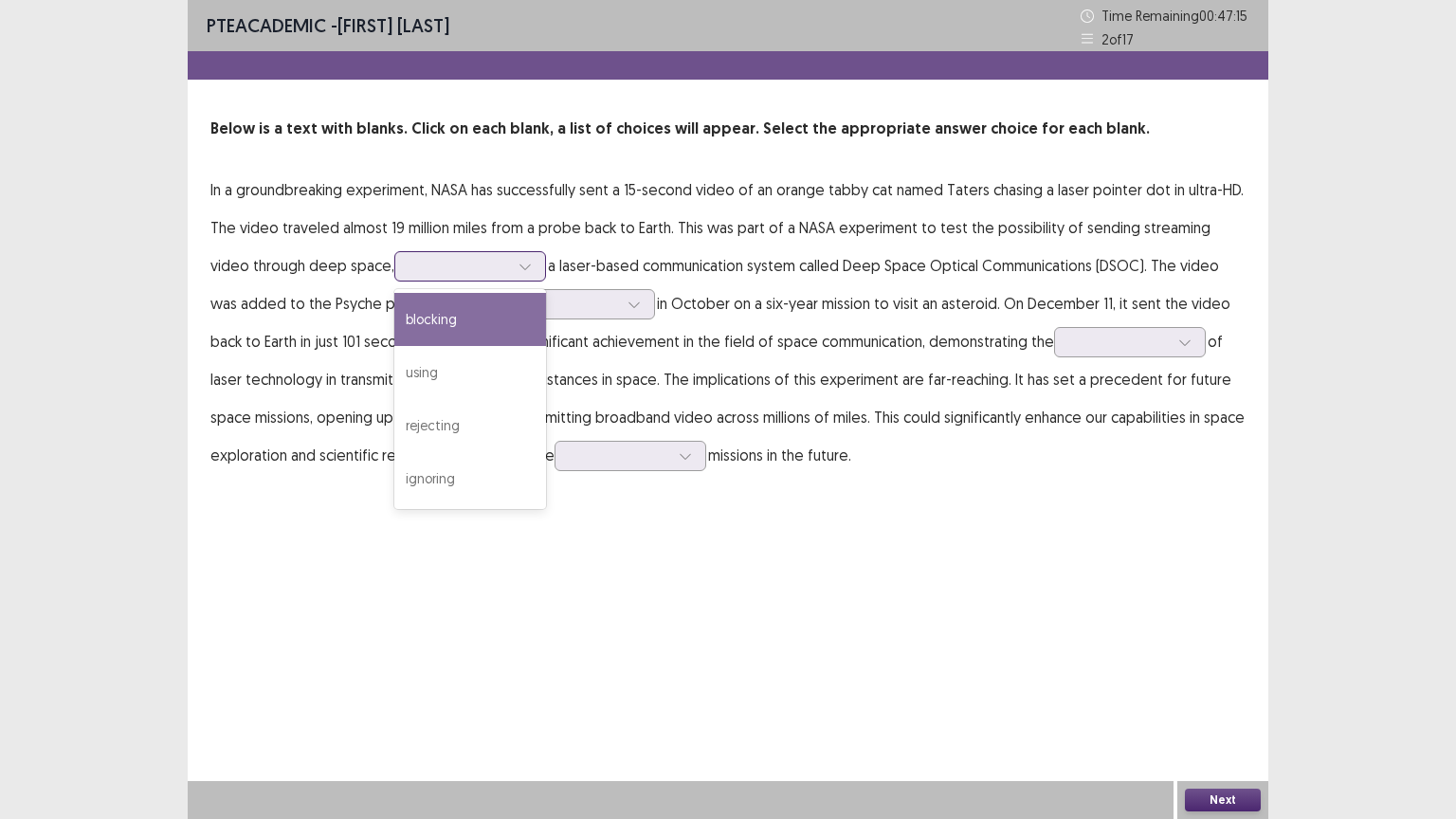 click at bounding box center [525, 266] 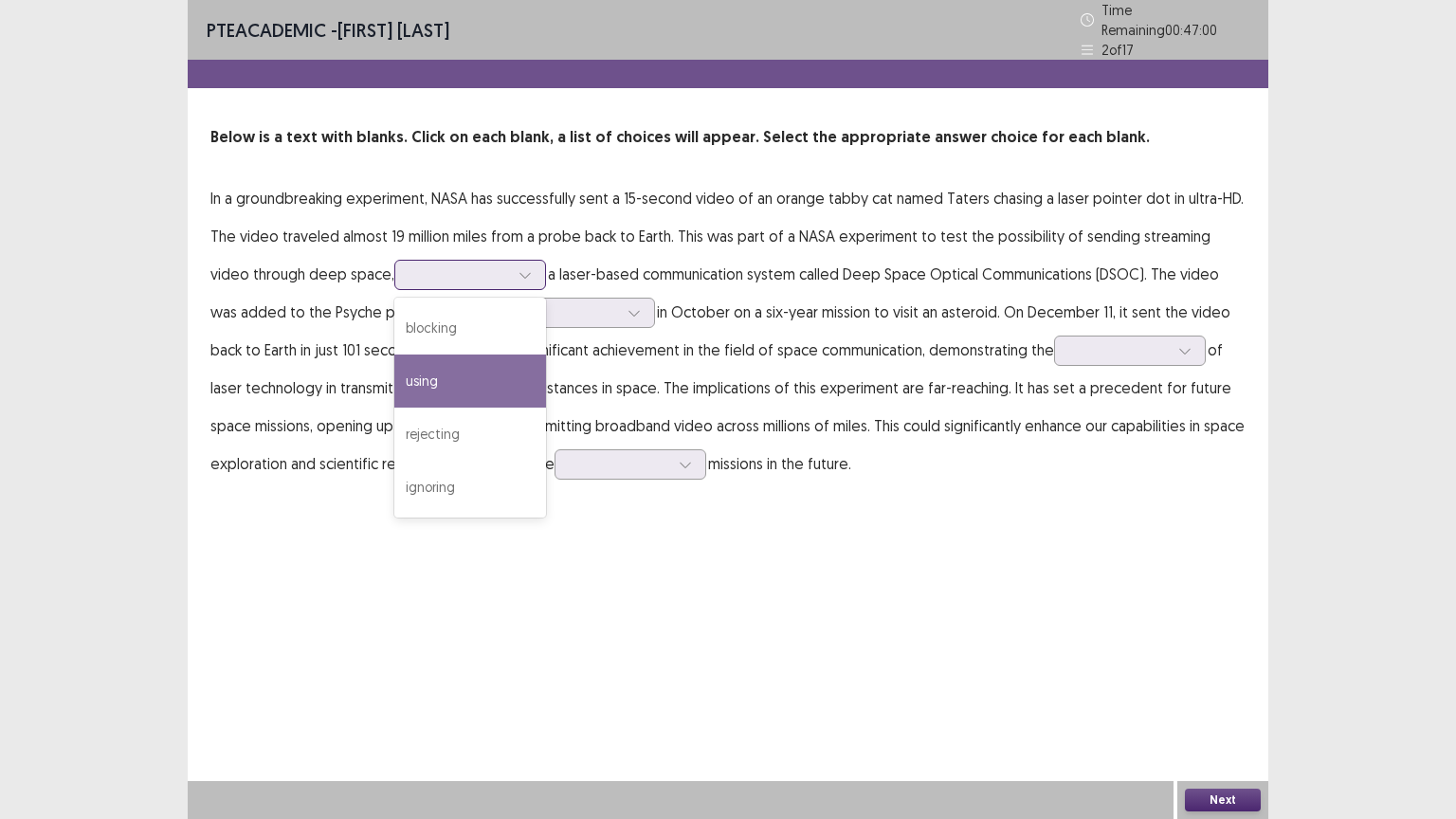 click on "using" at bounding box center [470, 381] 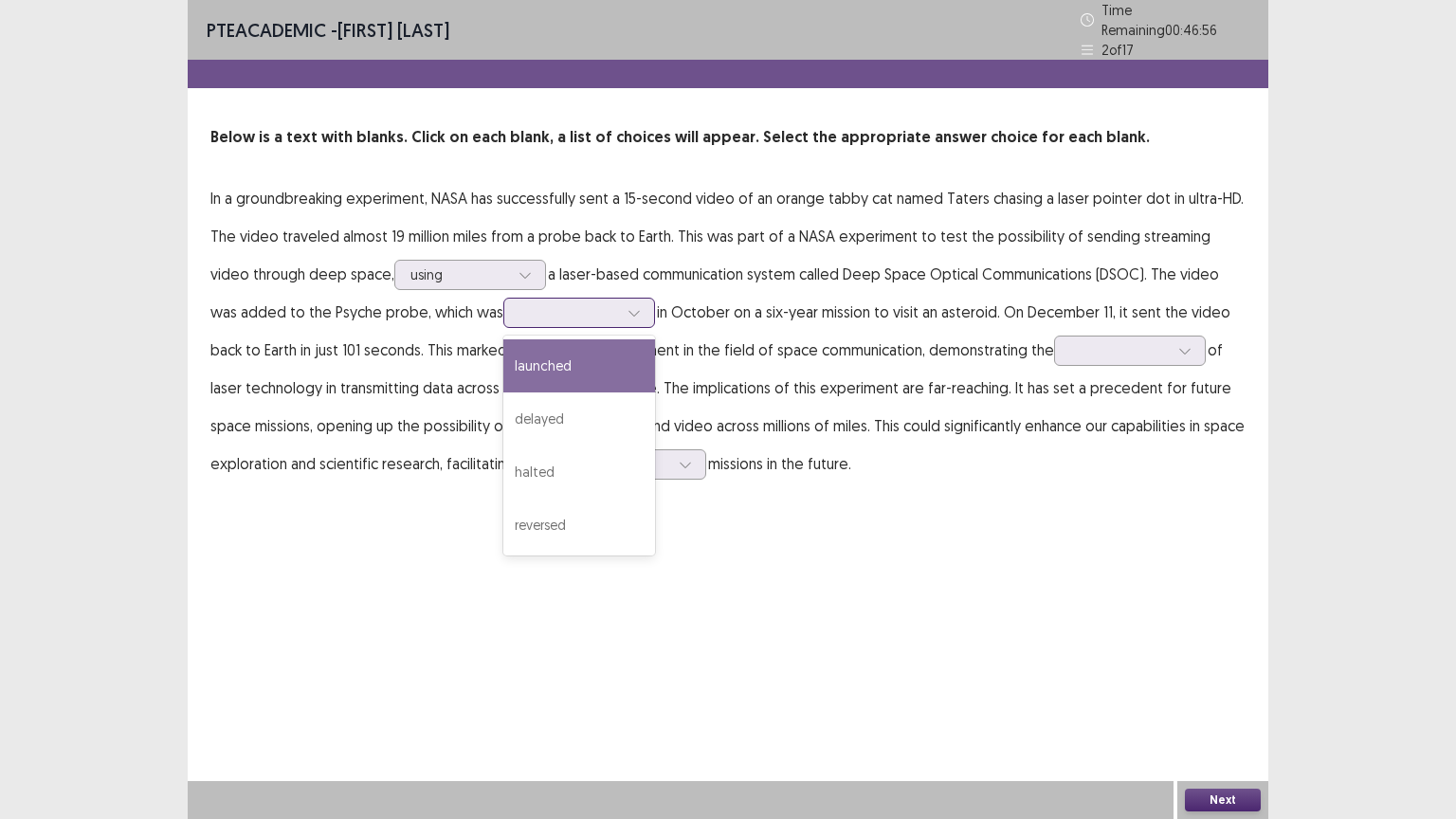click at bounding box center [569, 312] 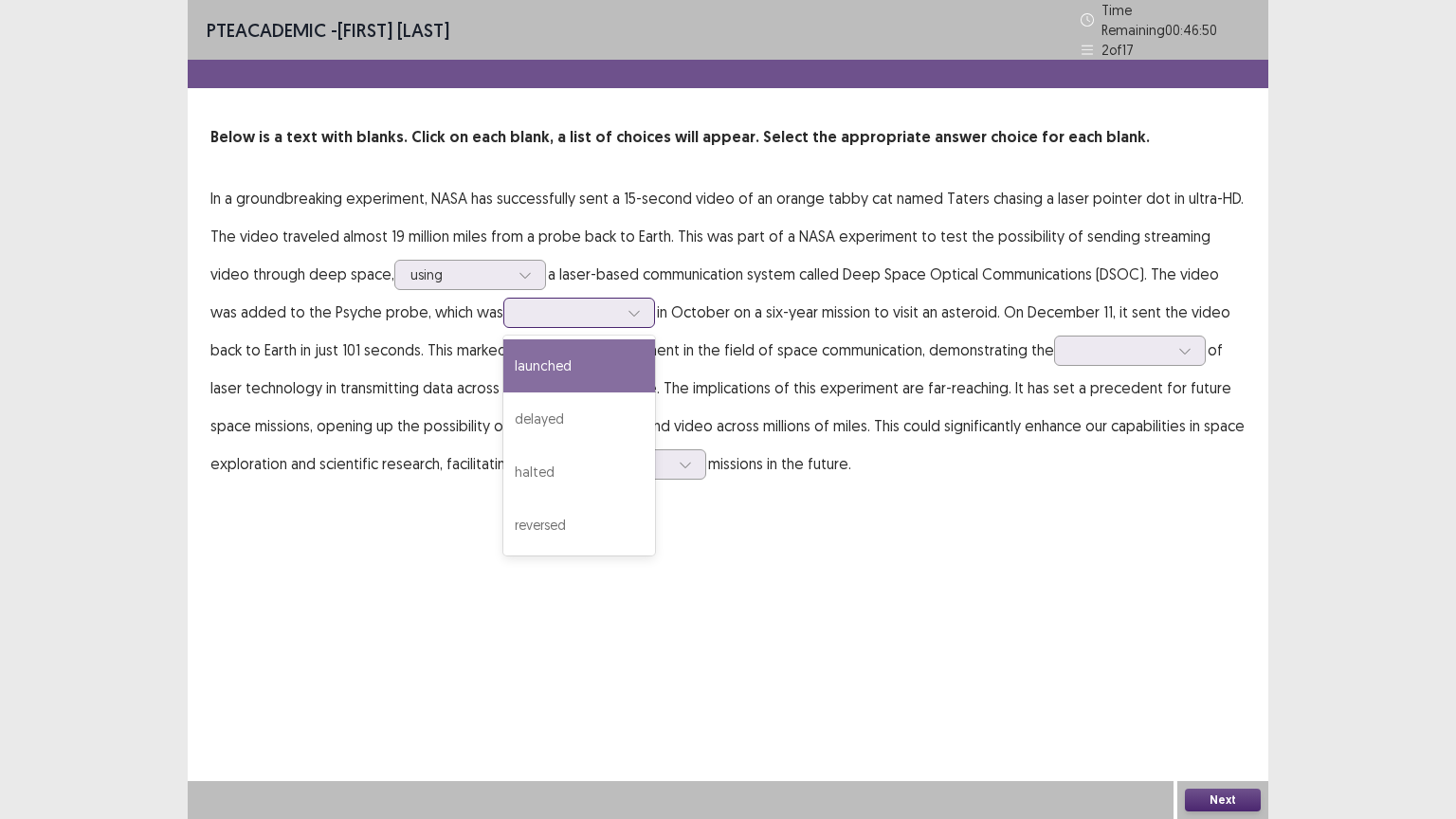 click on "launched" at bounding box center (579, 366) 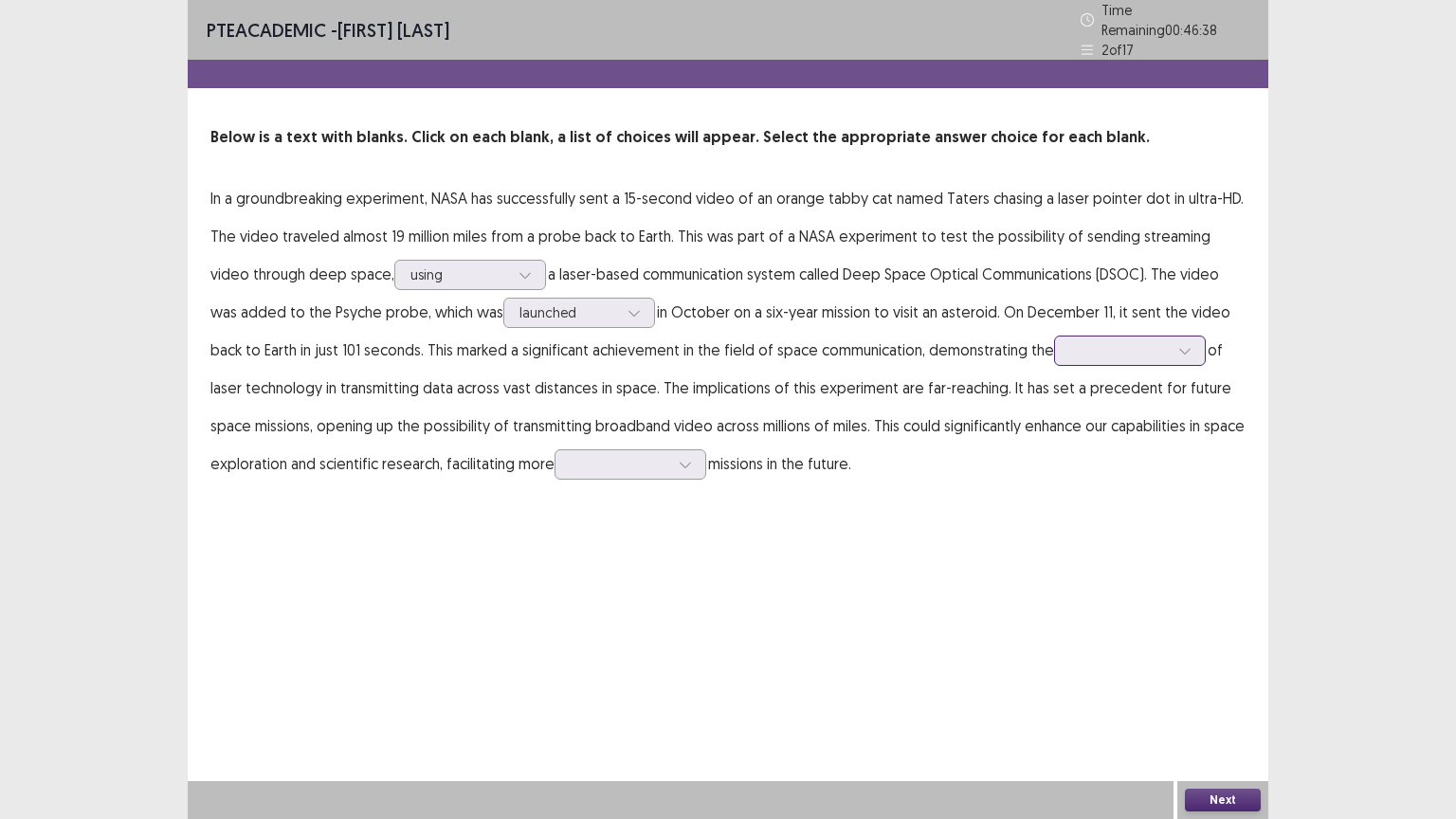 click at bounding box center [1119, 350] 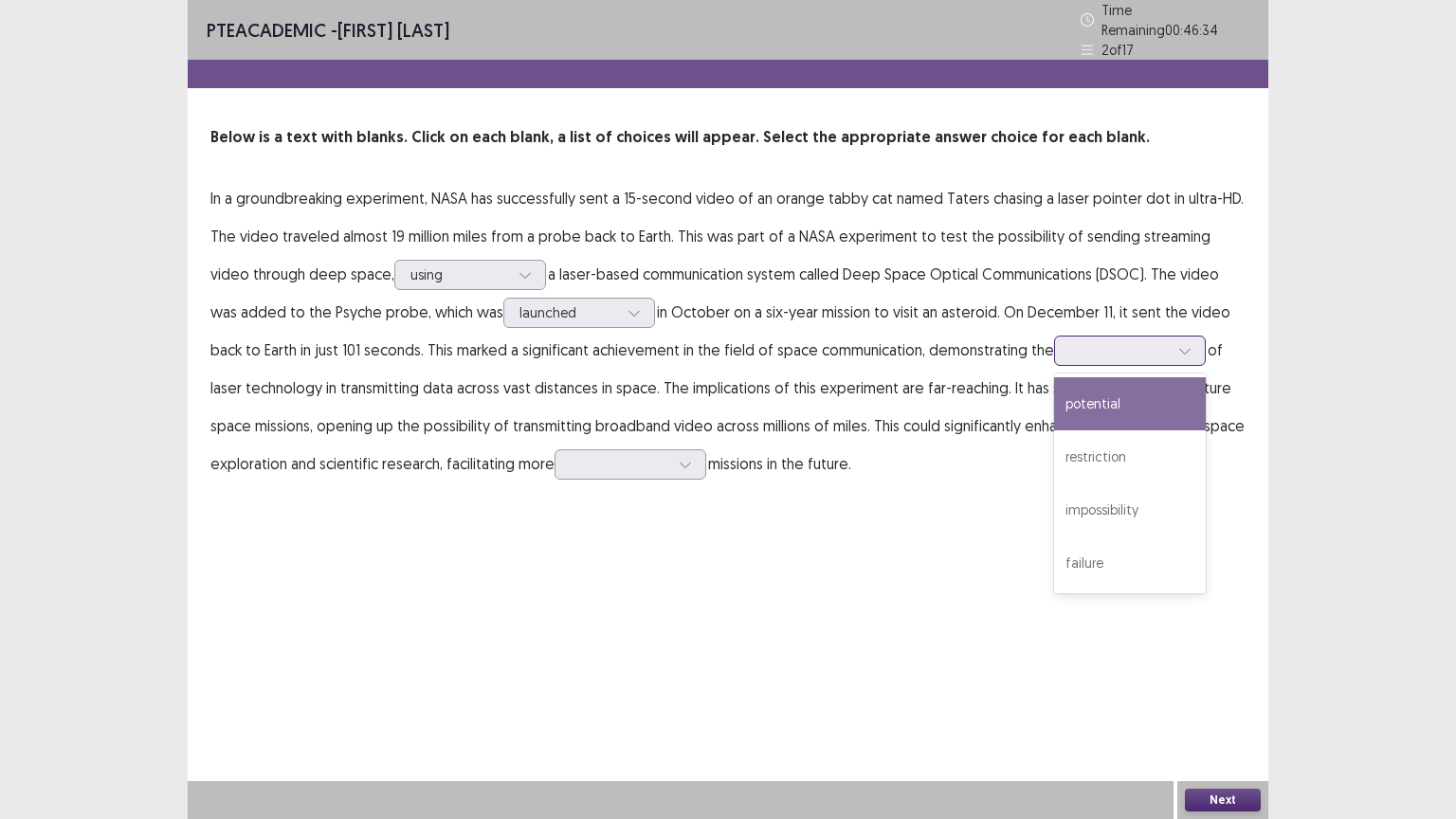 click on "potential" at bounding box center [1130, 404] 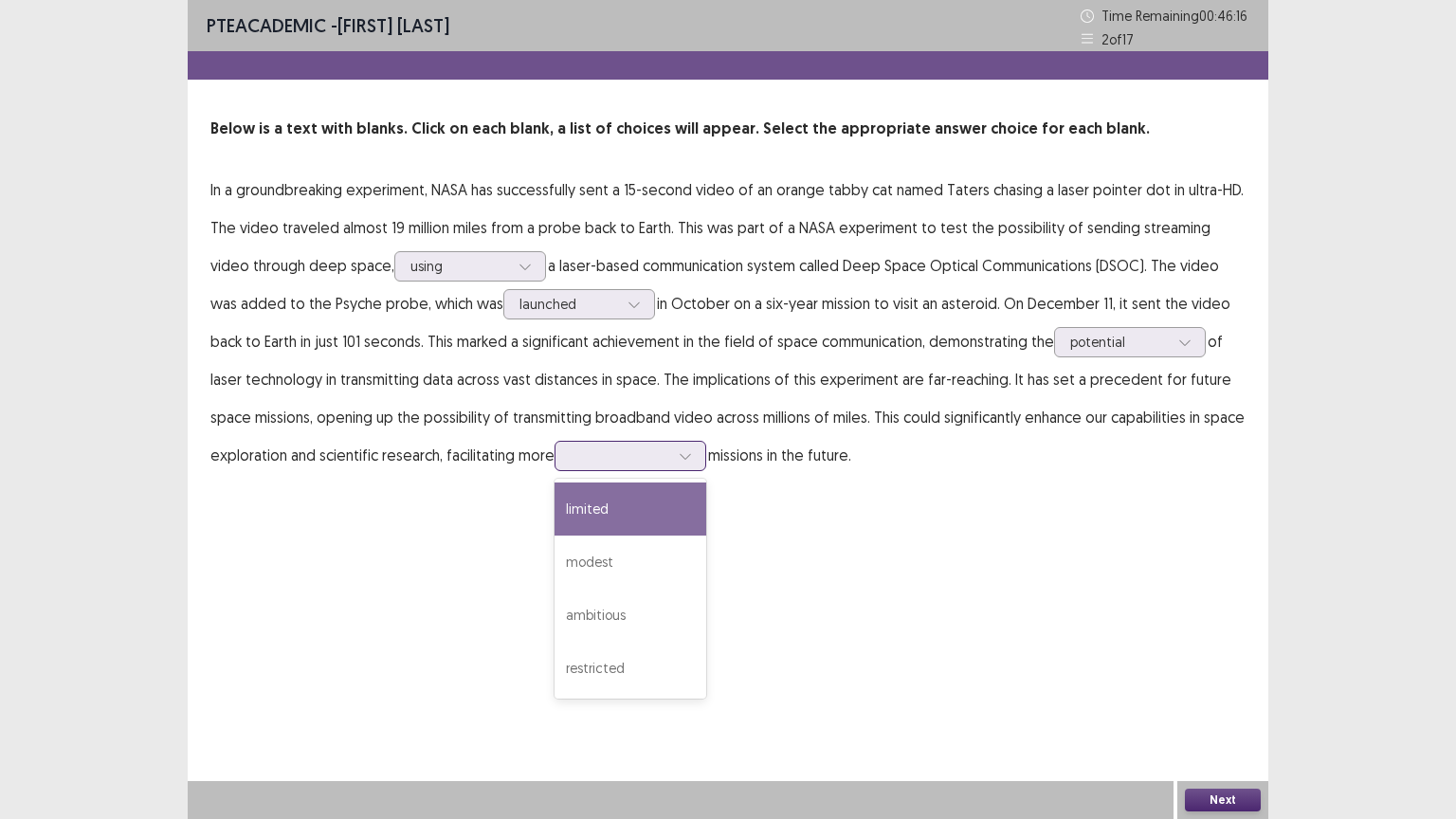 click at bounding box center [620, 455] 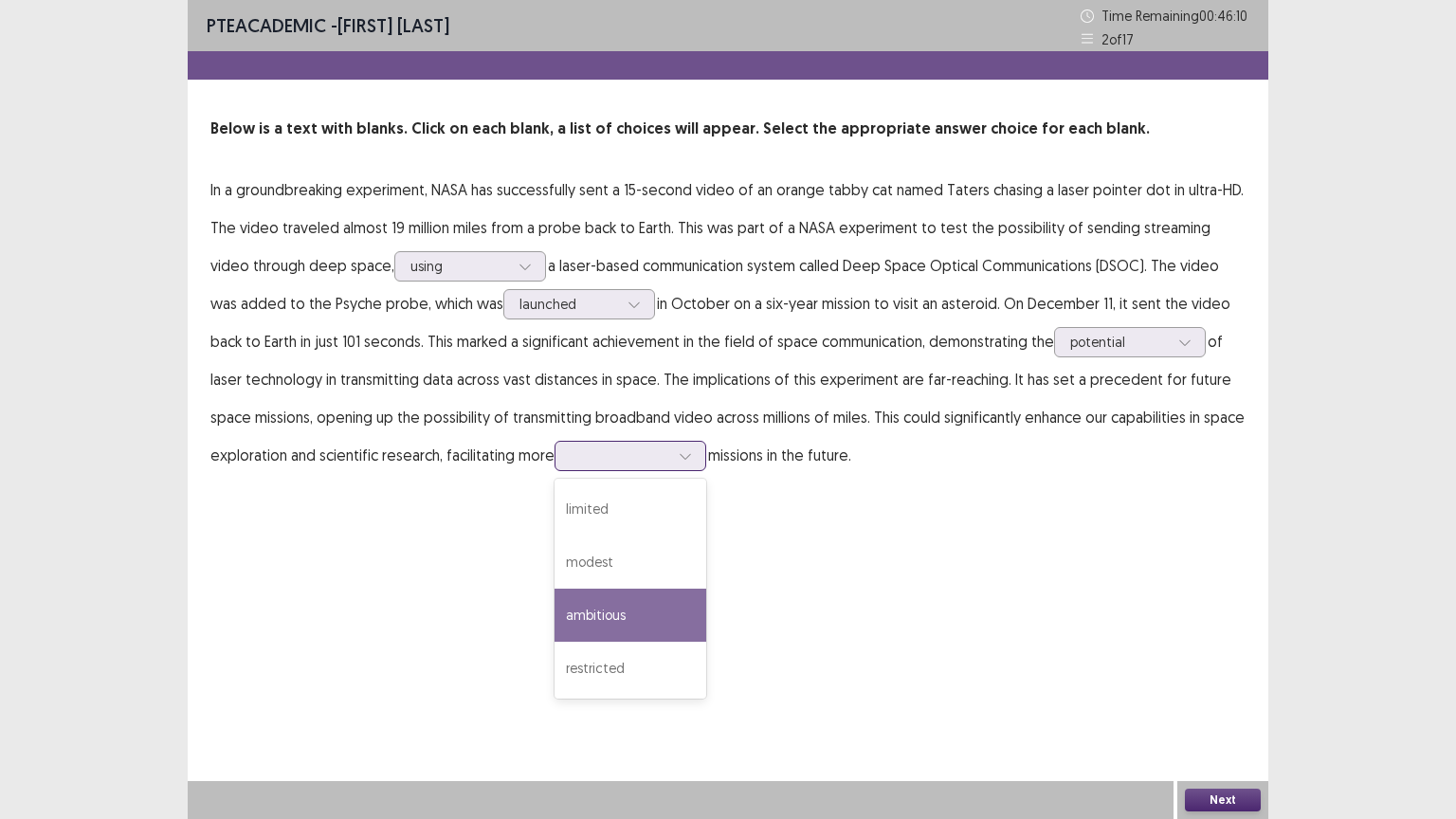 click on "ambitious" at bounding box center (630, 615) 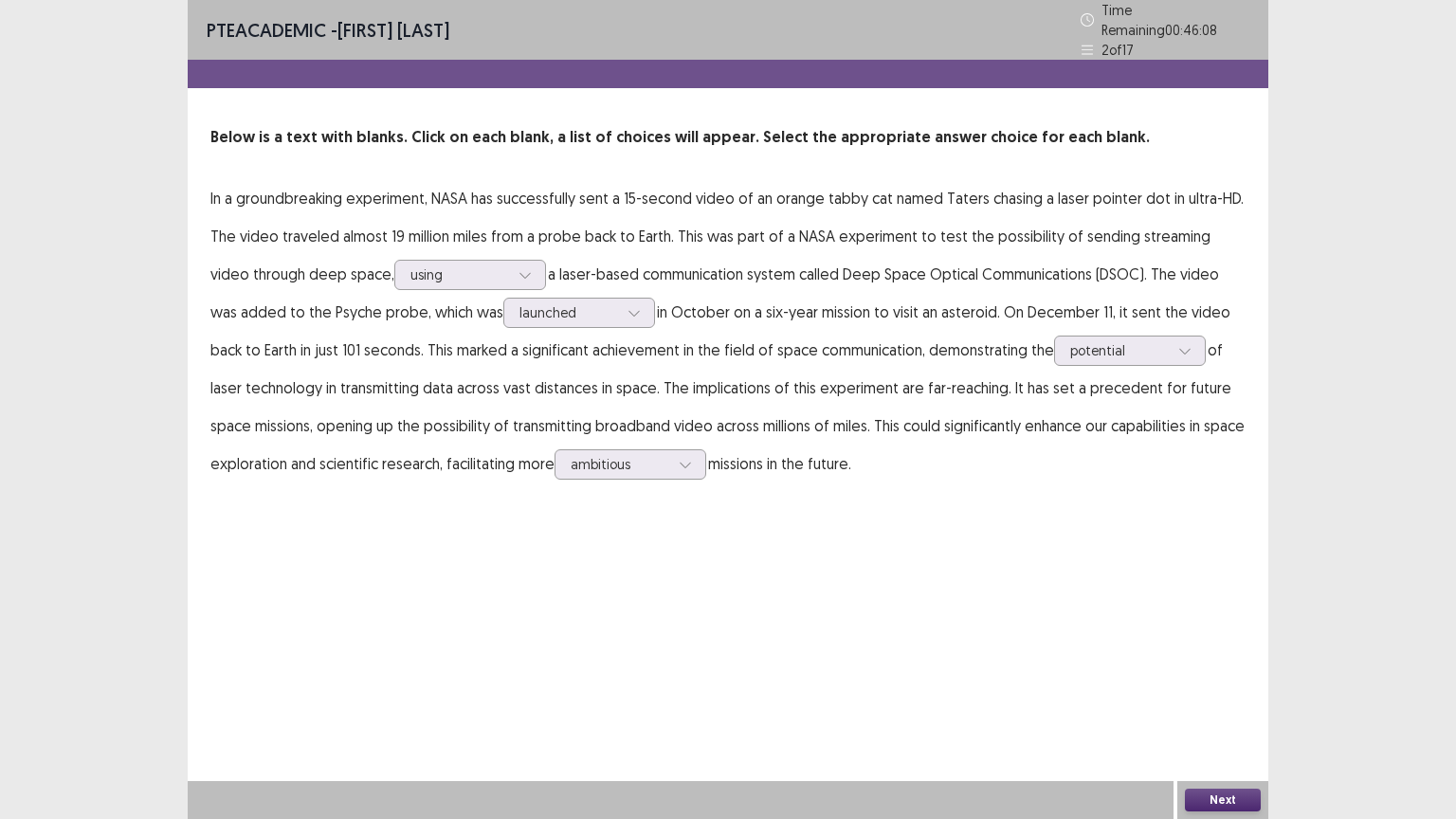 click on "Next" at bounding box center (1223, 800) 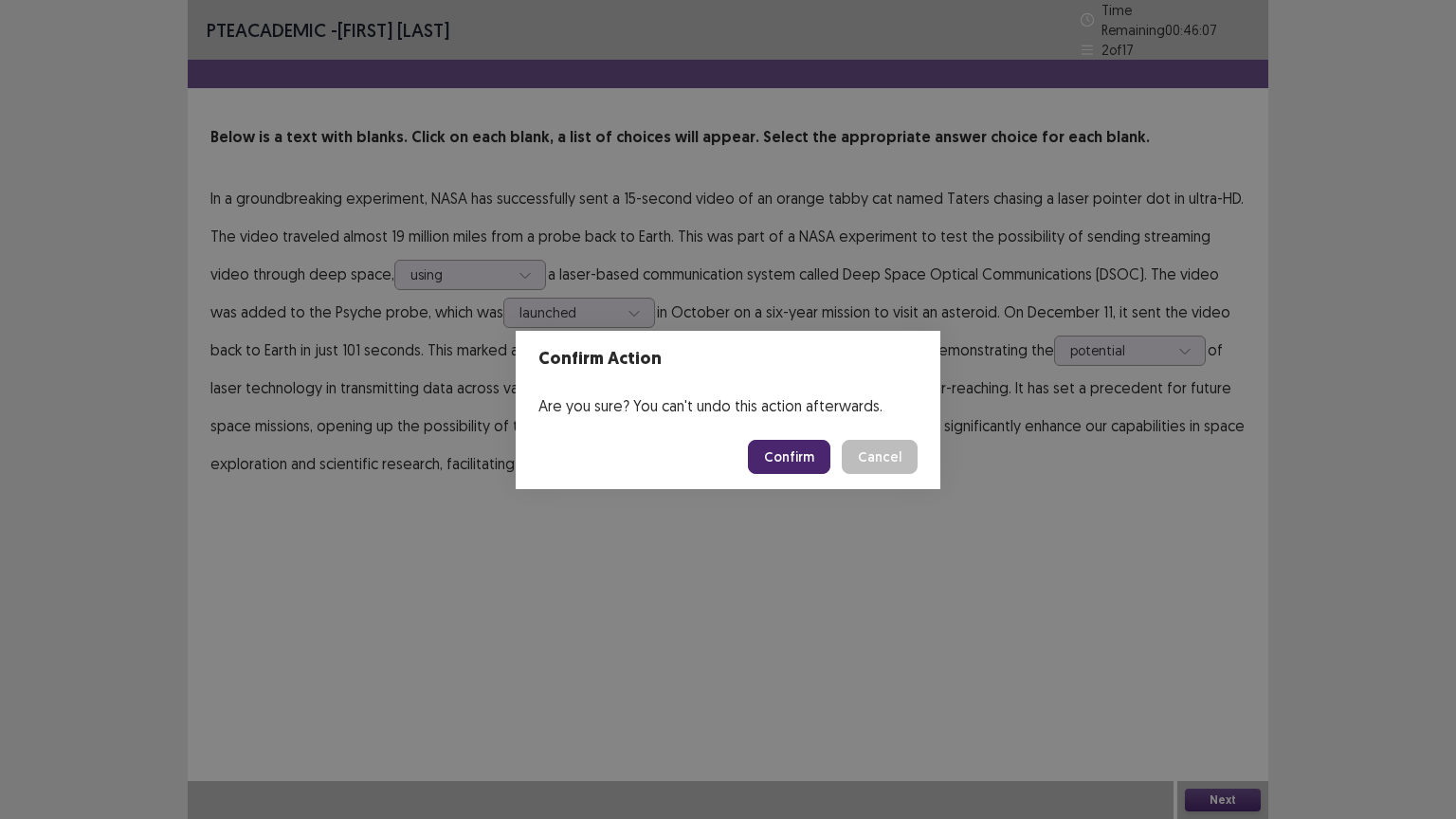 click on "Confirm" at bounding box center (789, 457) 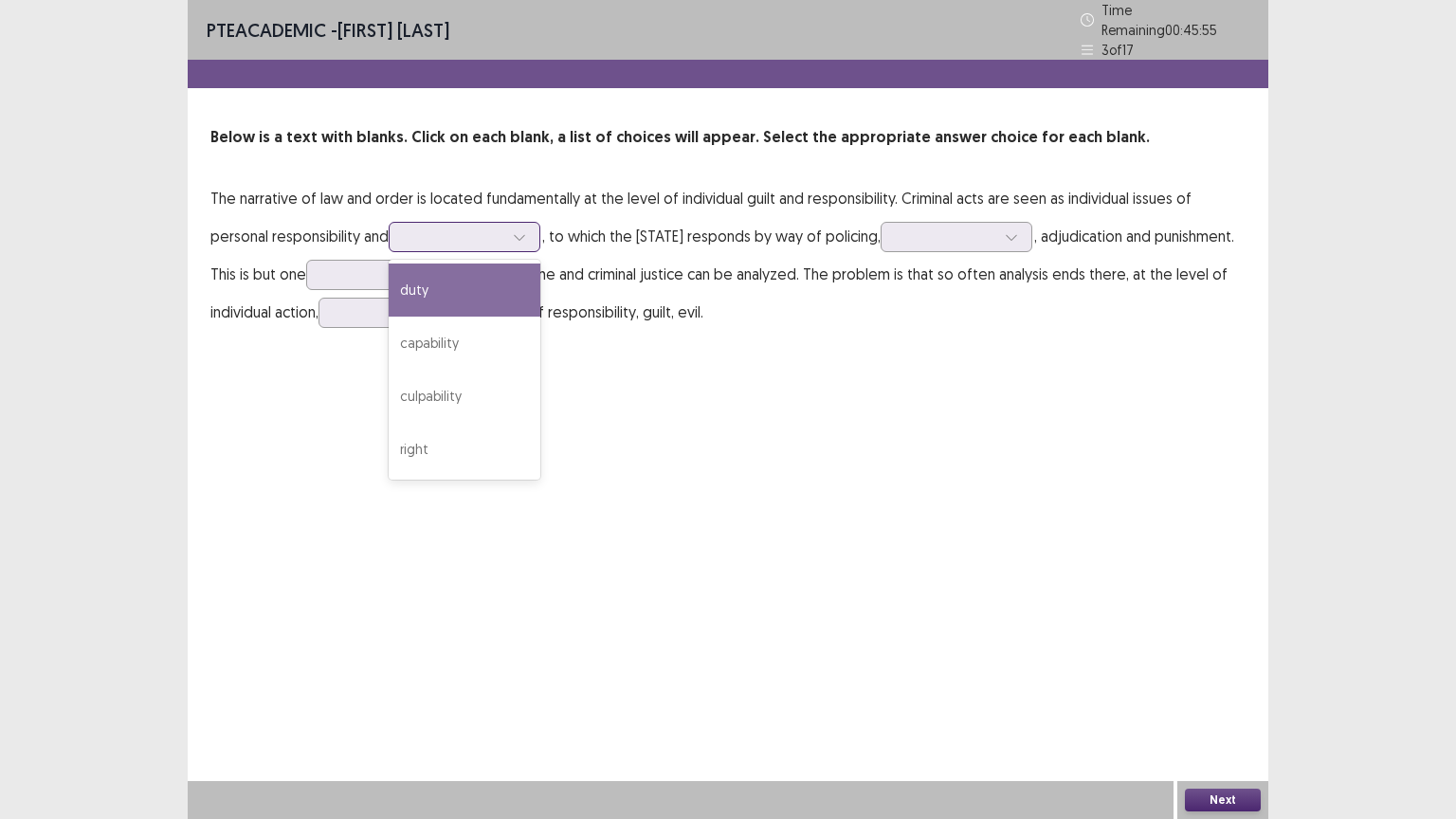 click at bounding box center [519, 237] 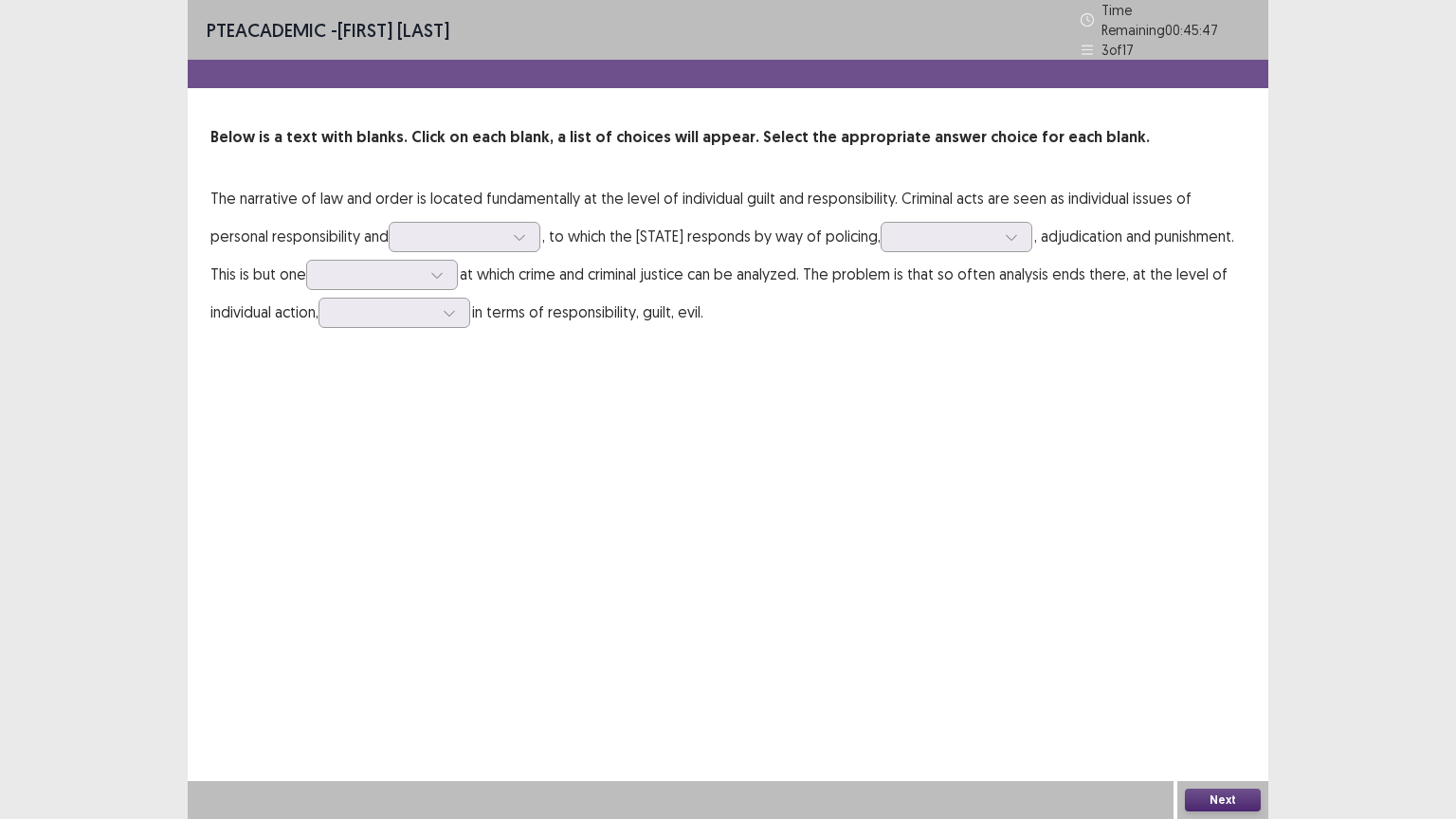 click on "PTE academic - [NAME] Time Remaining 00 : 45 : 47 3 of 17 Below is a text with blanks. Click on each blank, a list of choices will appear. Select the appropriate answer choice for each blank. The narrative of law and order is located fundamentally at the level of individual guilt and responsibility. Criminal acts are seen as individual issues of personal responsibility and , to which the state responds by way of policing, , adjudication and punishment.
This is but one at which crime and criminal justice can be analyzed. The problem is that so often analysis ends there, at the level of individual action, in terms of responsibility, guilt, evil." at bounding box center (728, 184) 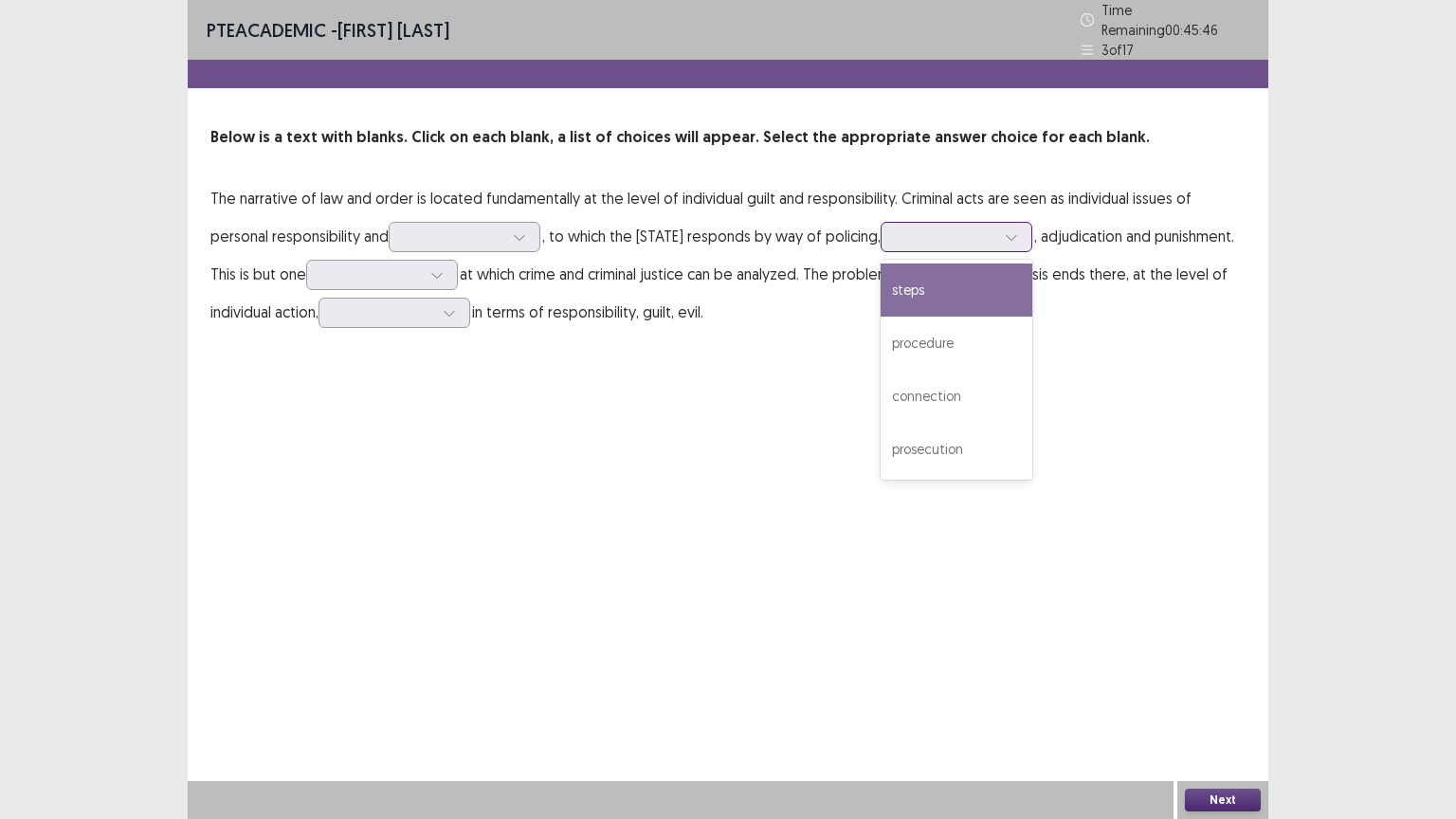 click at bounding box center [946, 236] 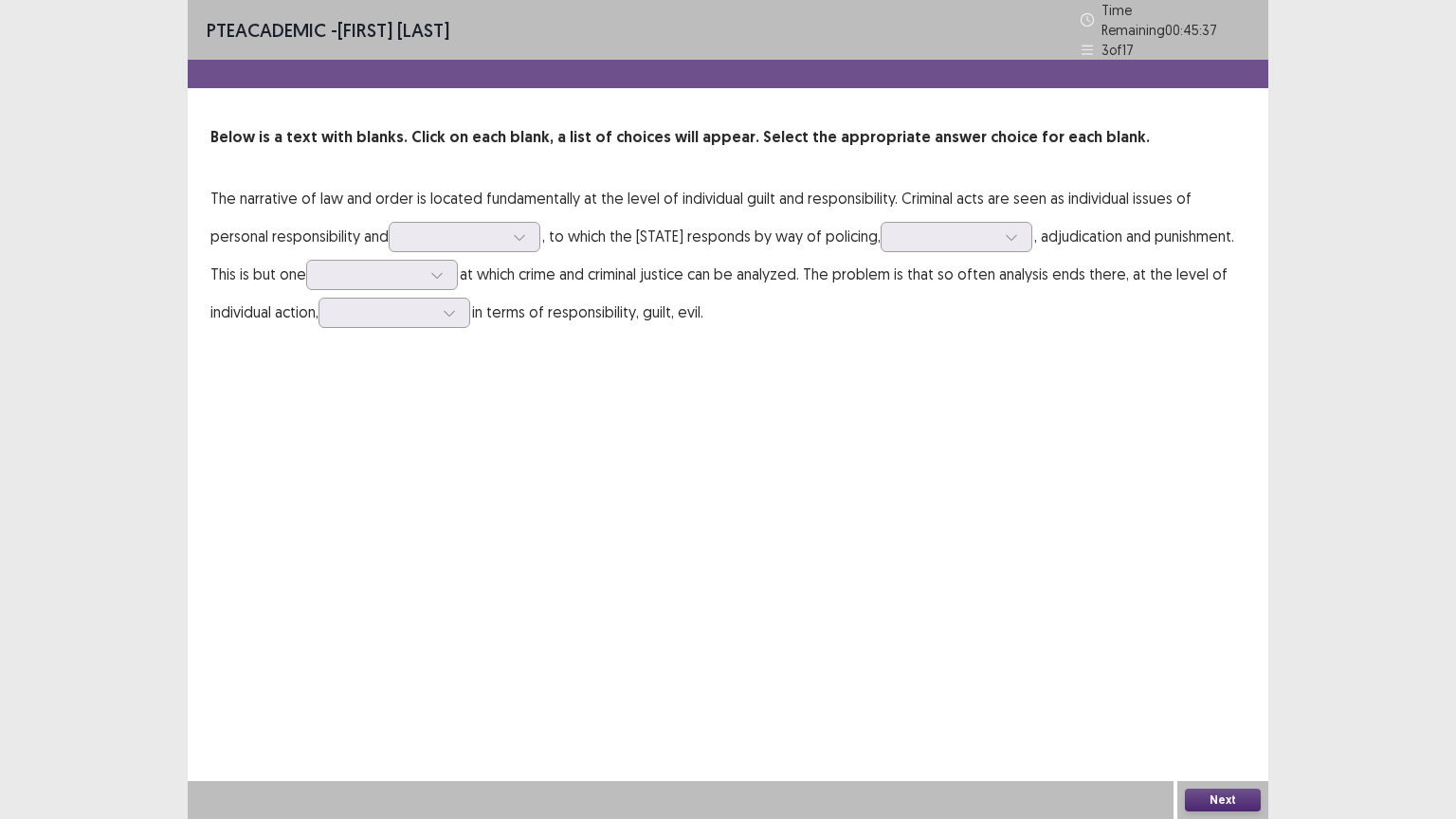 click on "PTE academic - [NAME] Time Remaining 00 : 45 : 37 3 of 17 Below is a text with blanks. Click on each blank, a list of choices will appear. Select the appropriate answer choice for each blank. The narrative of law and order is located fundamentally at the level of individual guilt and responsibility. Criminal acts are seen as individual issues of personal responsibility and , to which the state responds by way of policing, , adjudication and punishment.
This is but one at which crime and criminal justice can be analyzed. The problem is that so often analysis ends there, at the level of individual action, in terms of responsibility, guilt, evil. Next" at bounding box center [728, 410] 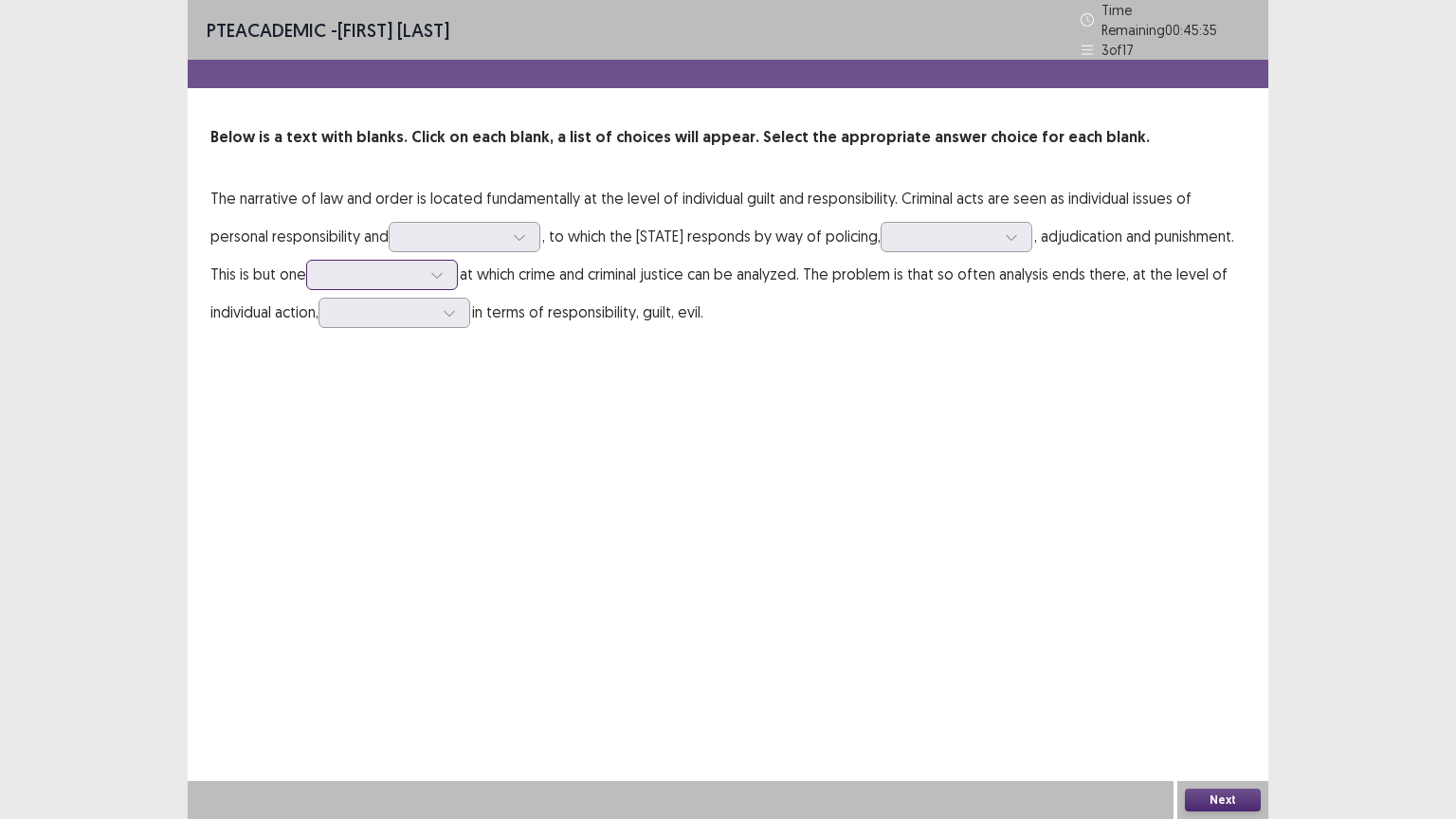 click at bounding box center (372, 274) 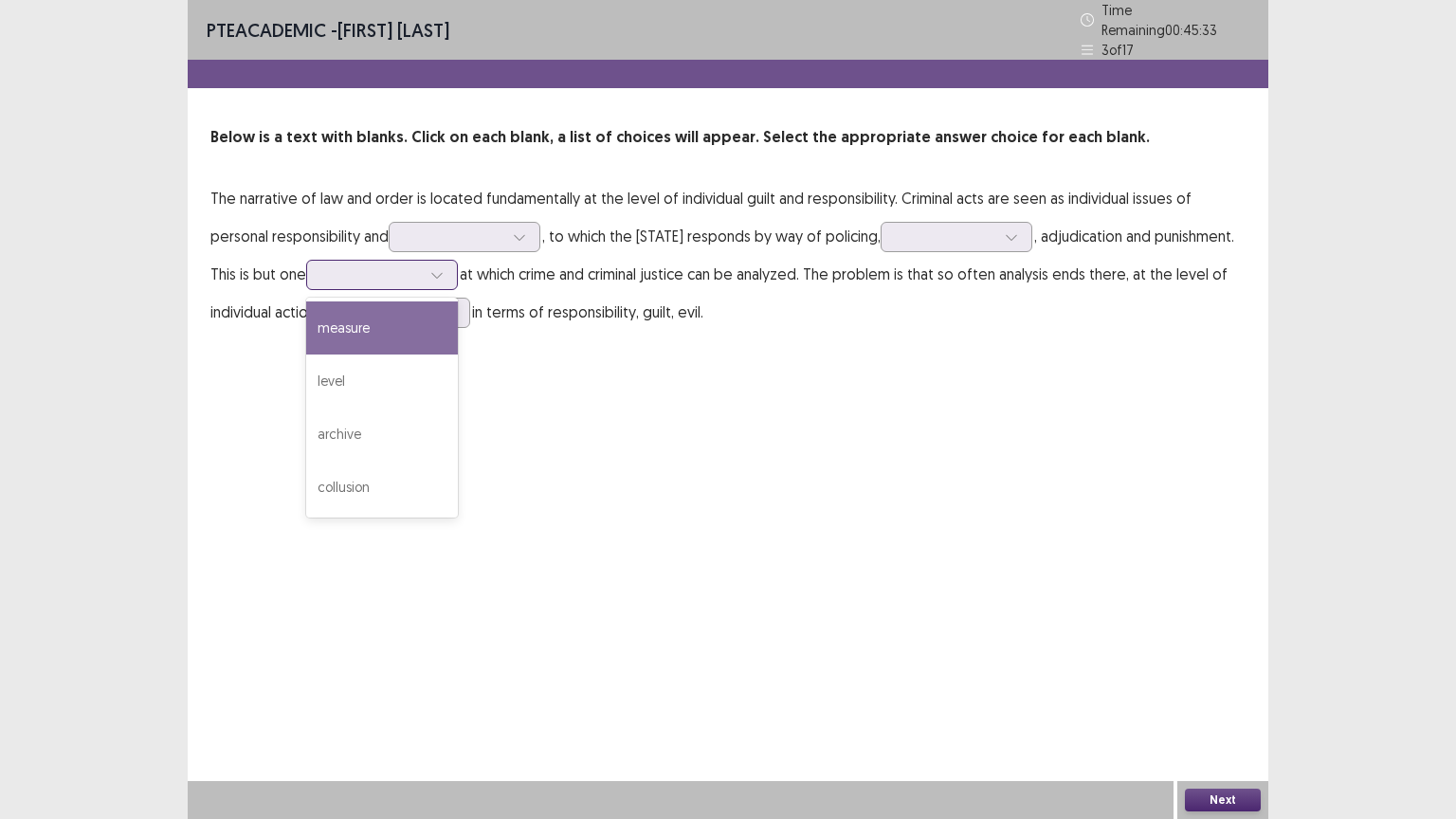 click on "measure" at bounding box center (382, 328) 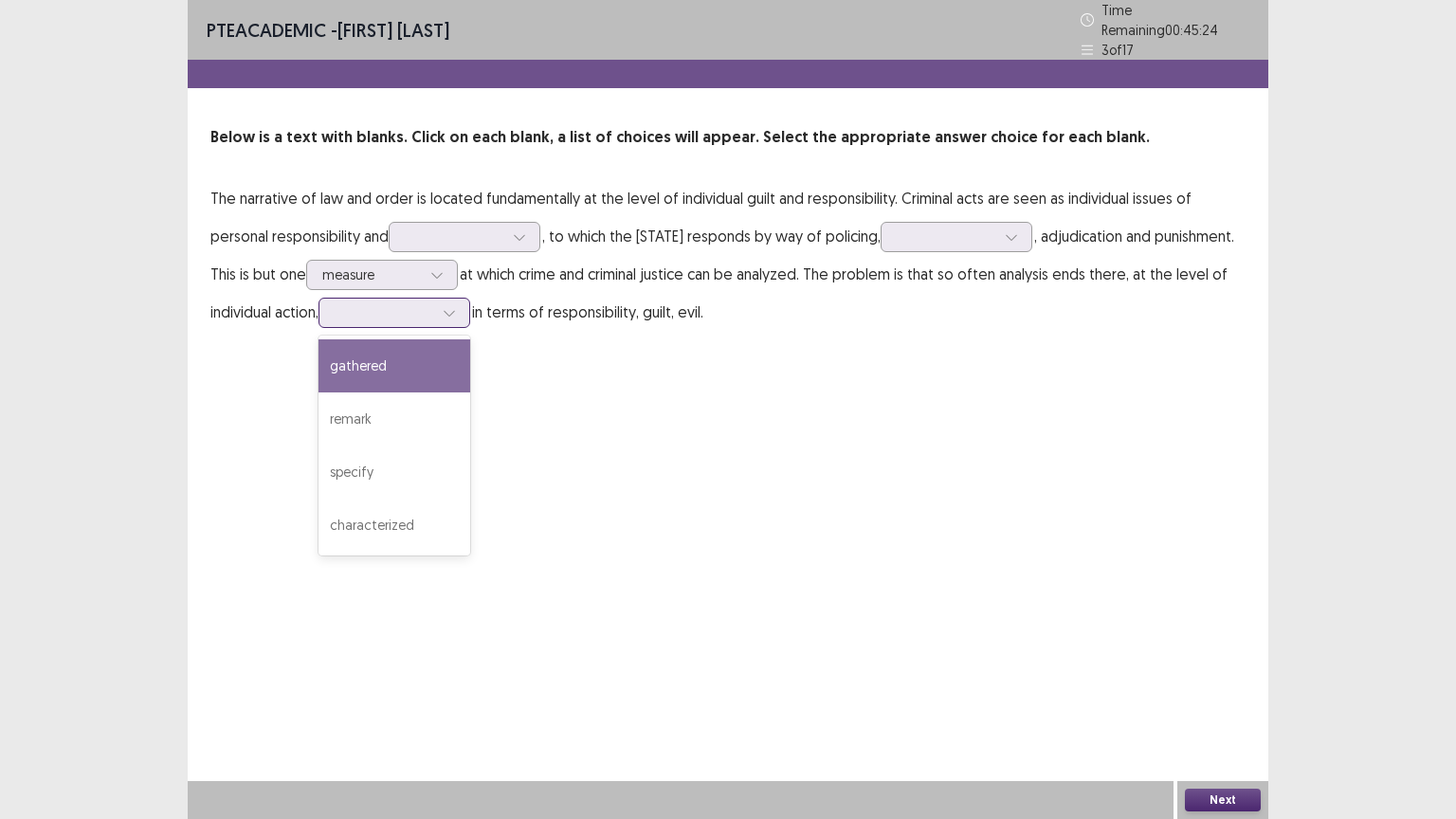 click at bounding box center (384, 312) 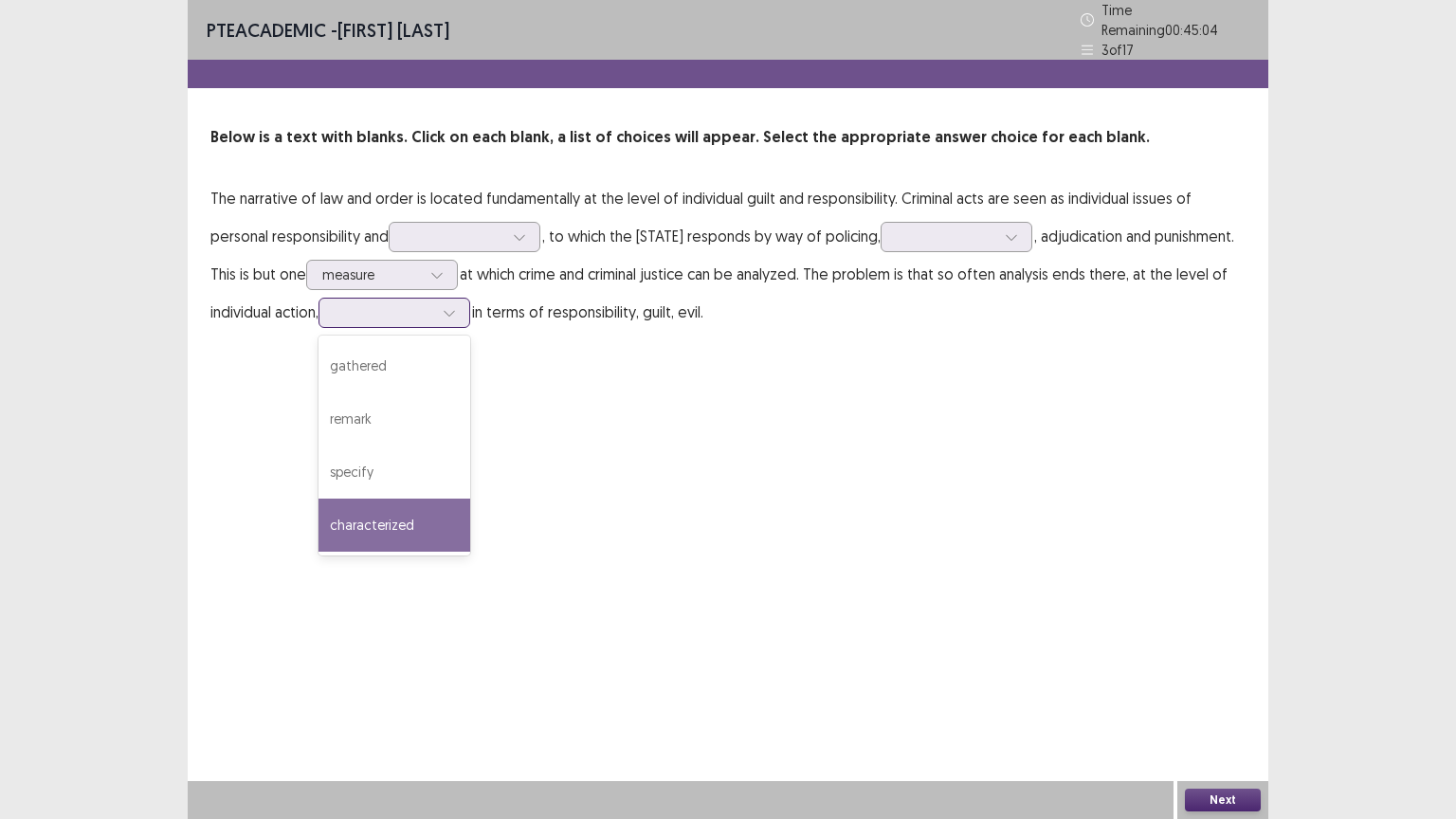 click on "characterized" at bounding box center [394, 525] 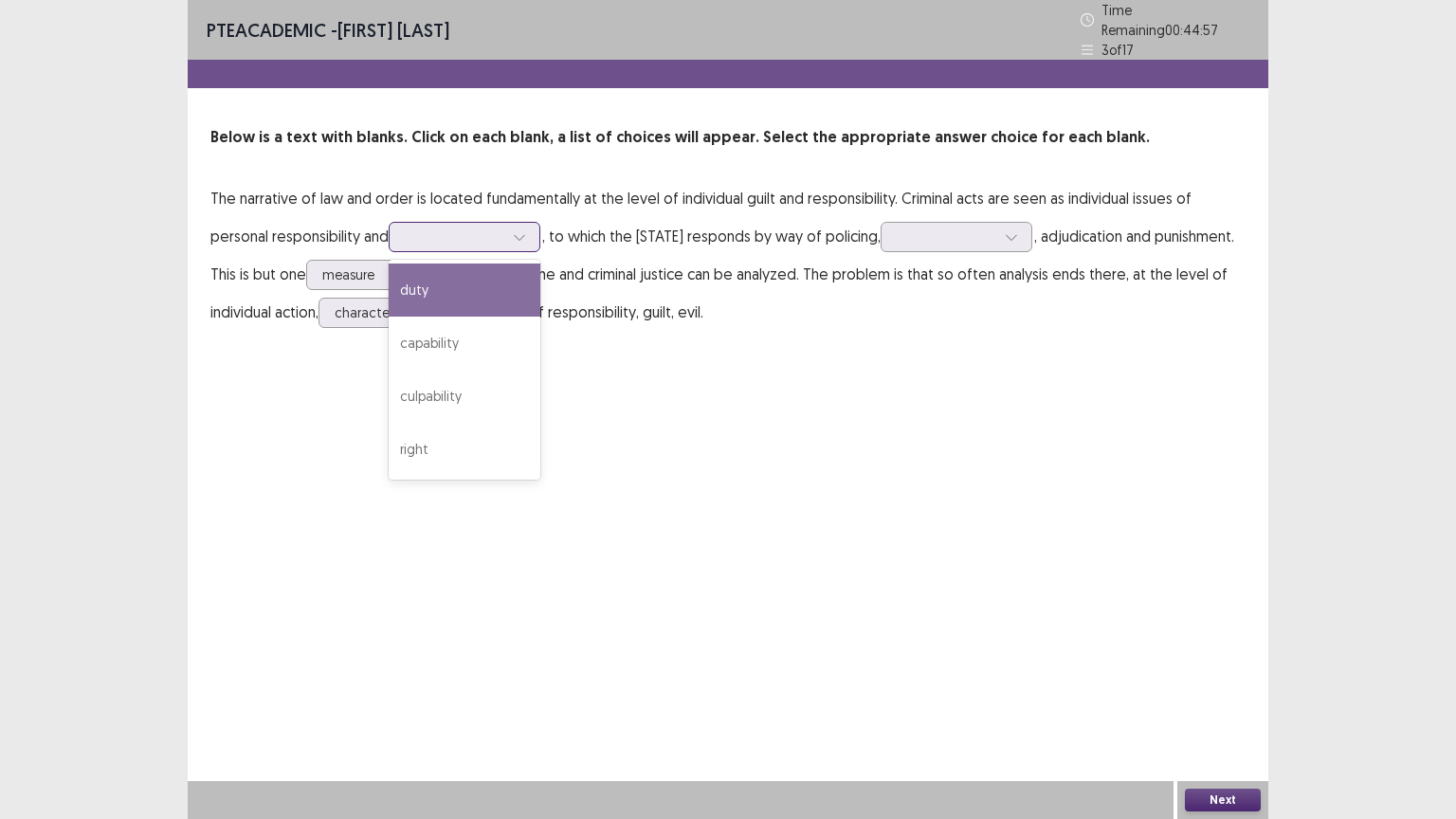 click 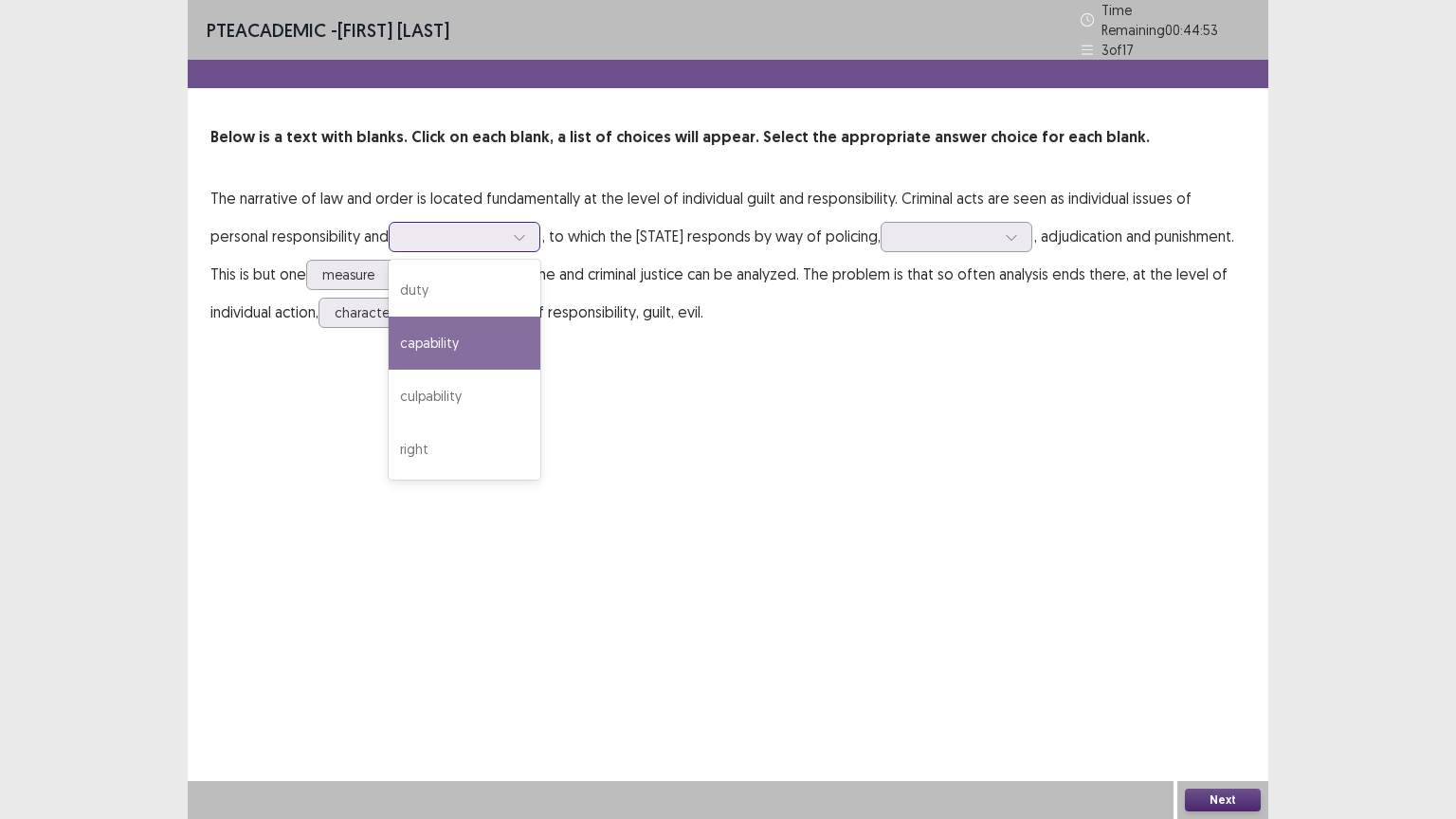click on "capability" at bounding box center [464, 343] 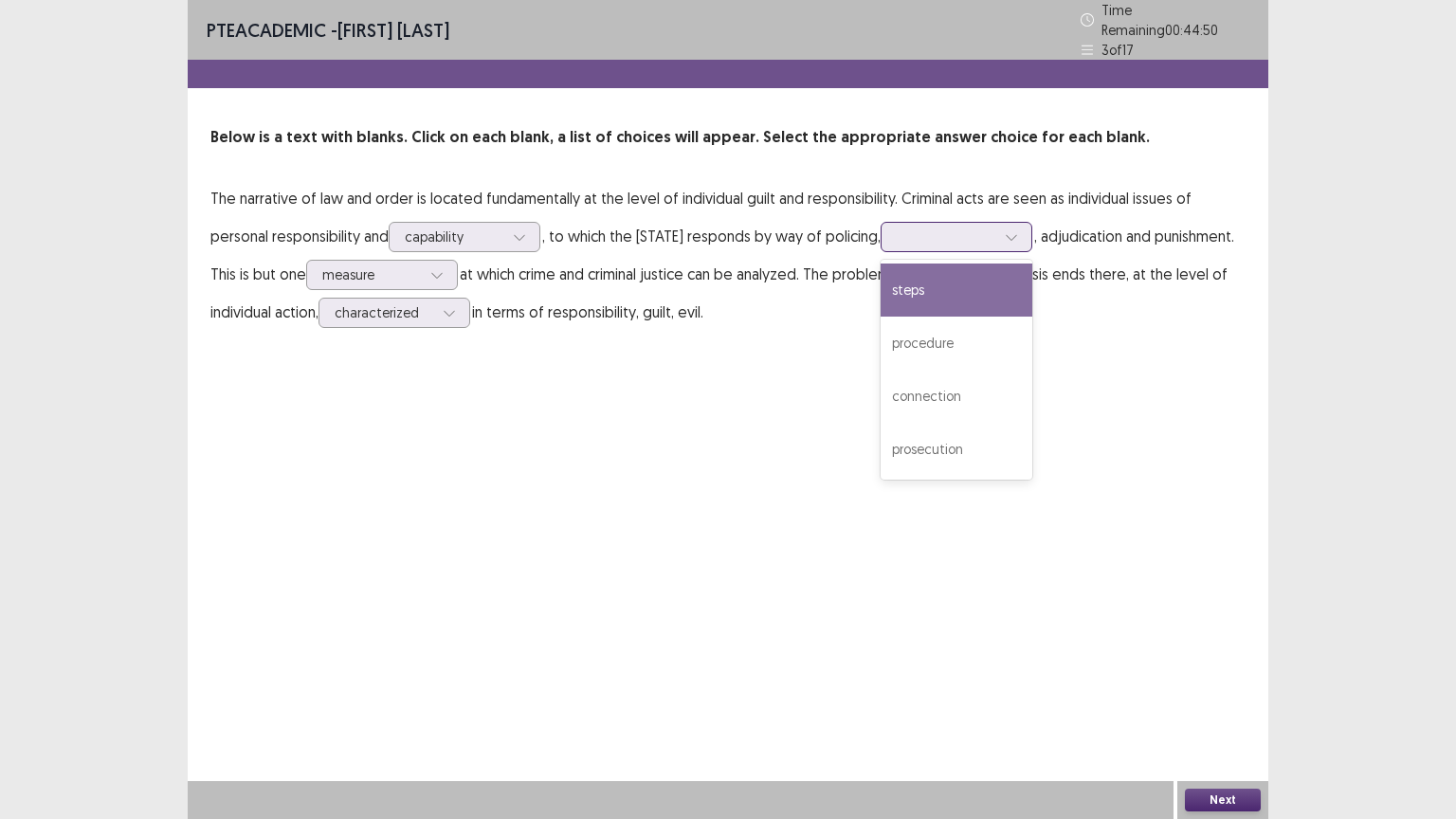 click at bounding box center [946, 236] 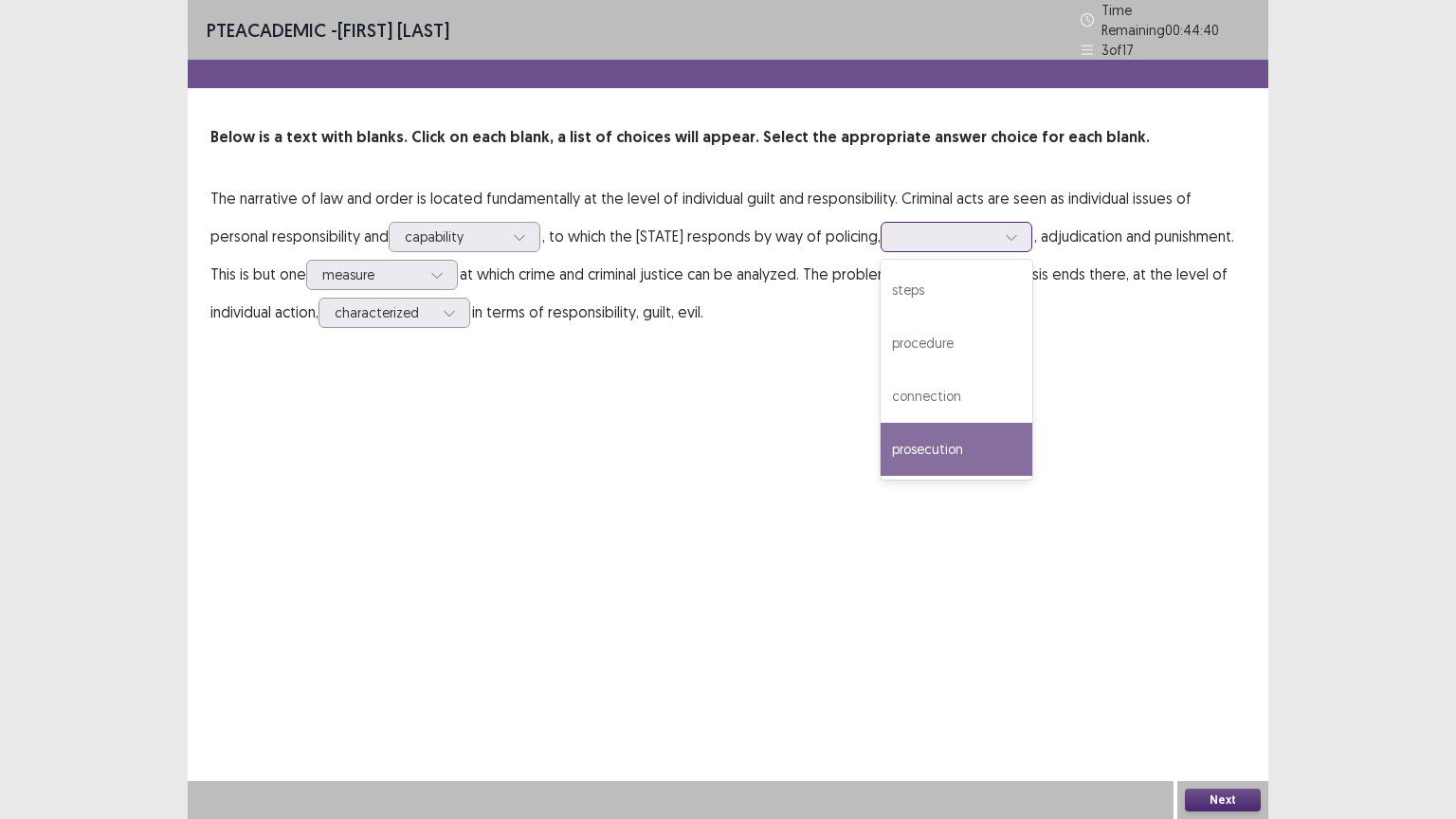 click on "prosecution" at bounding box center (956, 449) 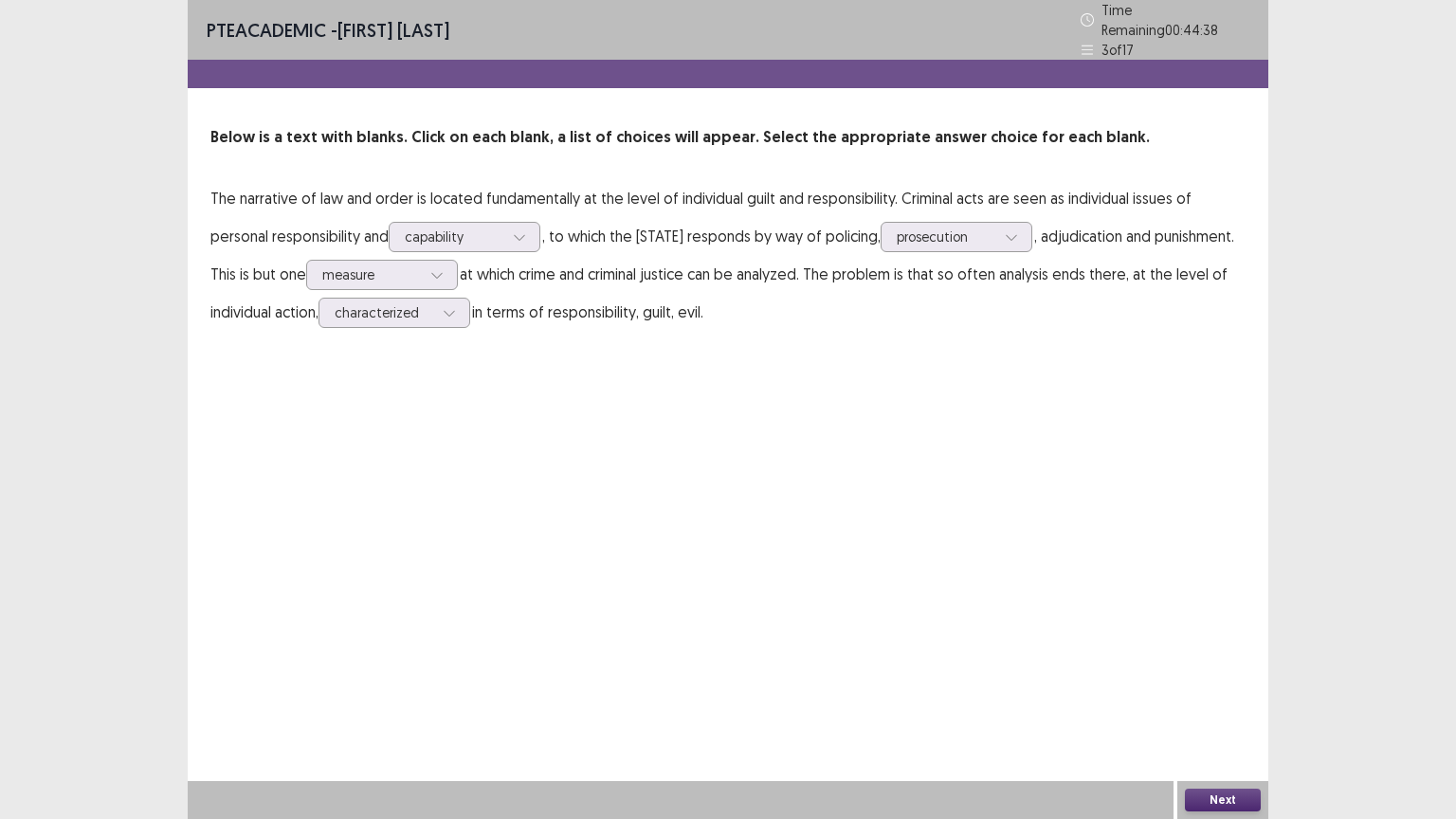 click on "Next" at bounding box center [1223, 800] 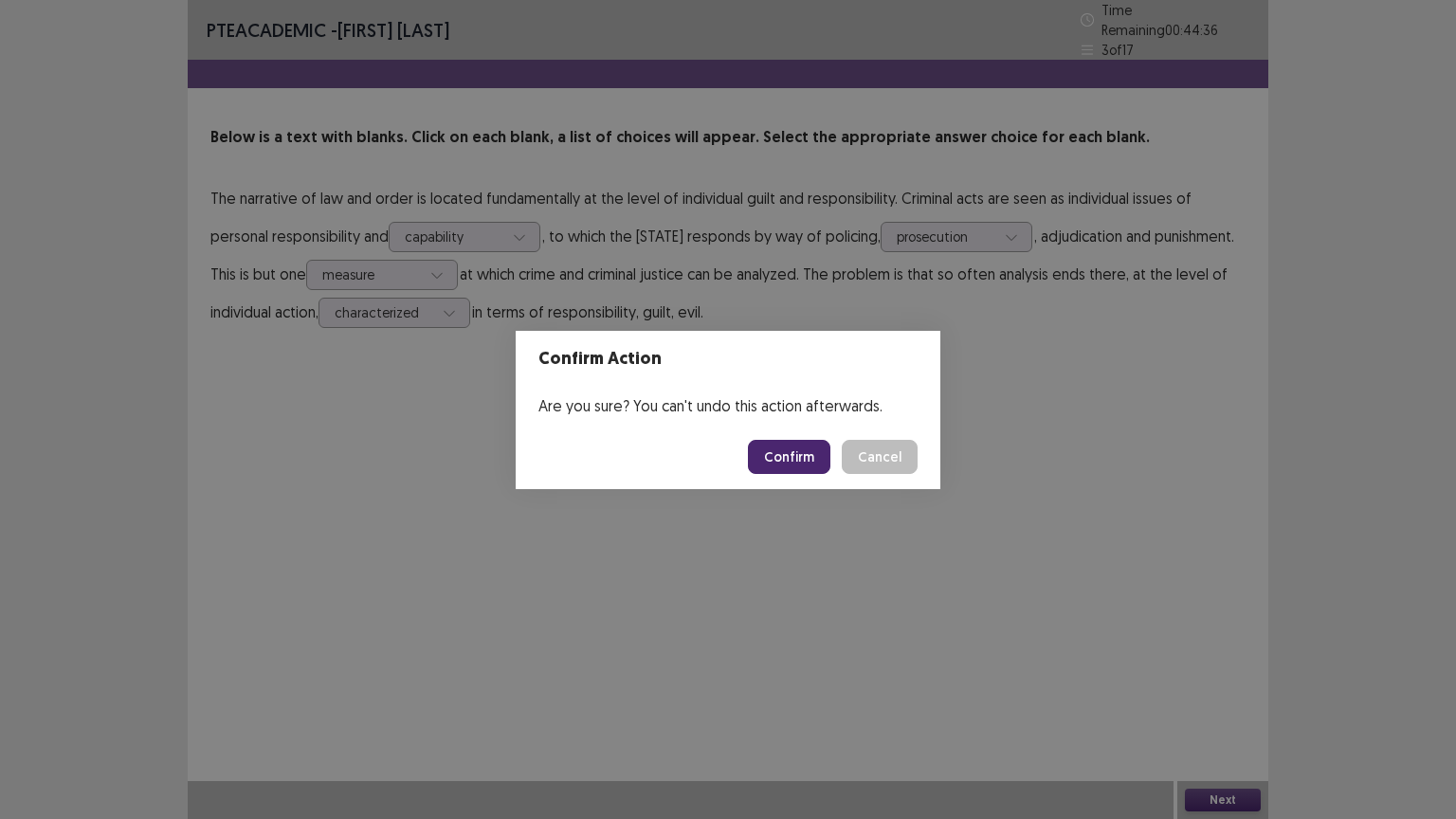 click on "Confirm" at bounding box center (789, 457) 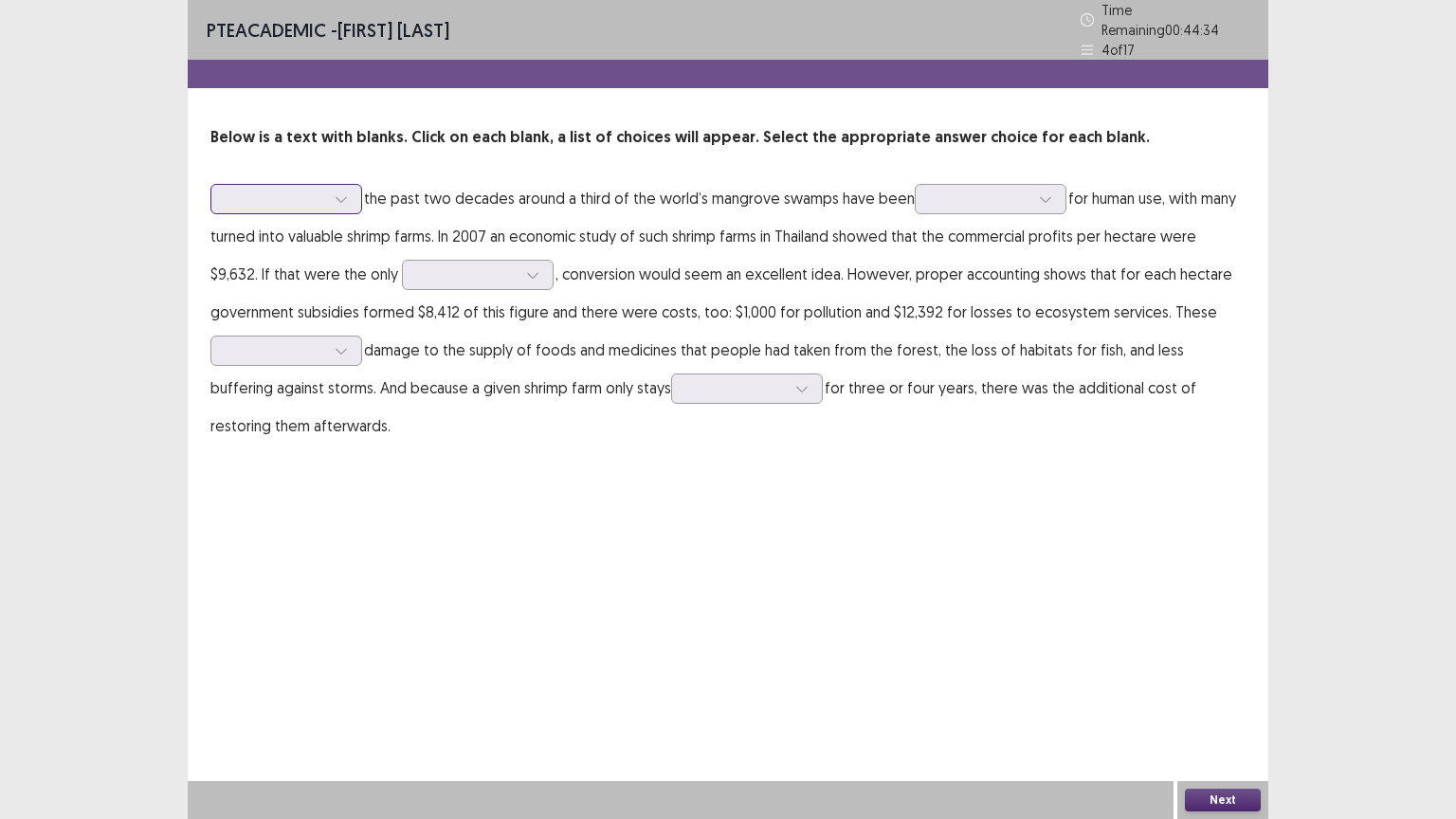 click at bounding box center (276, 198) 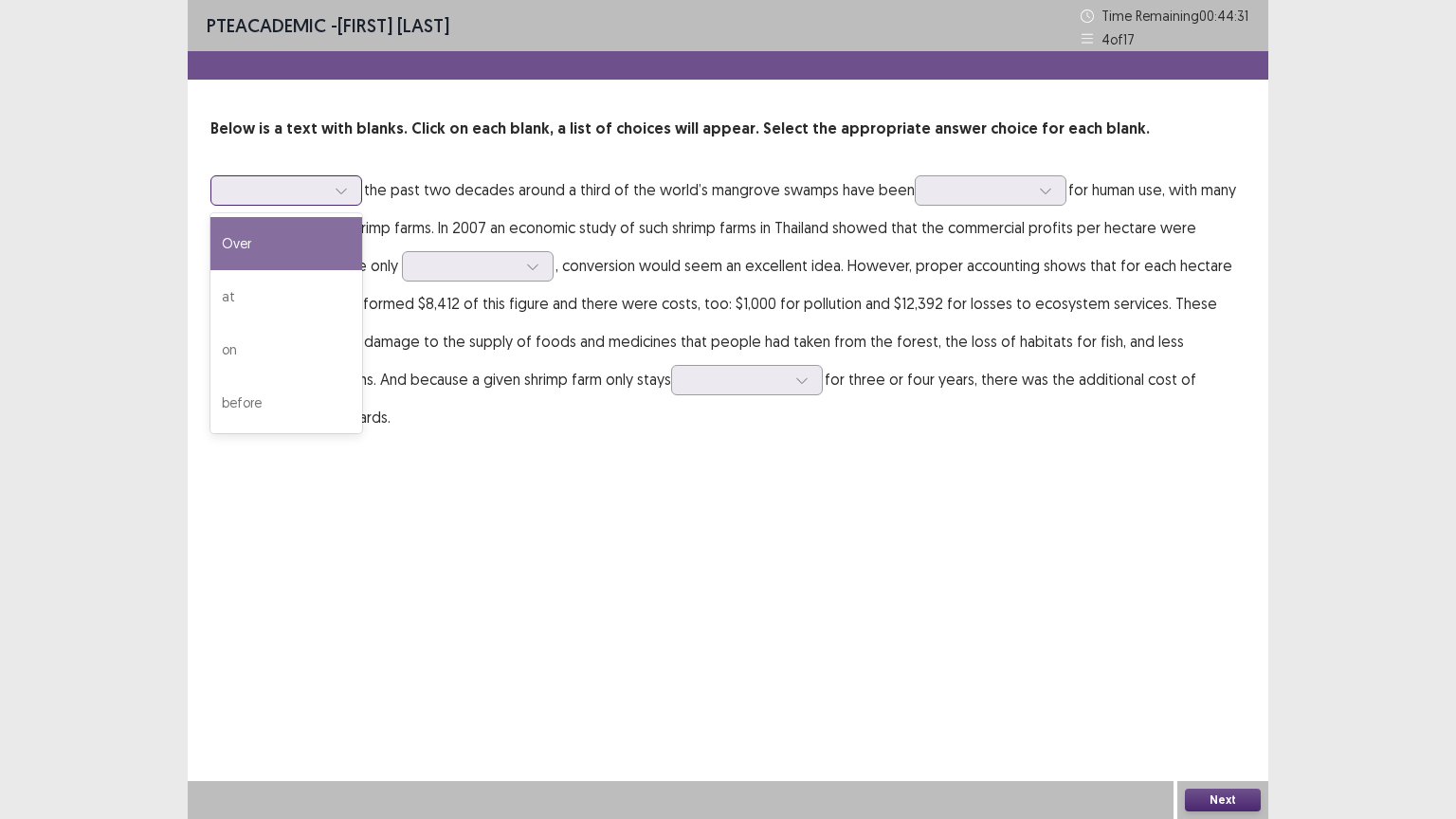 click on "Over" at bounding box center (286, 244) 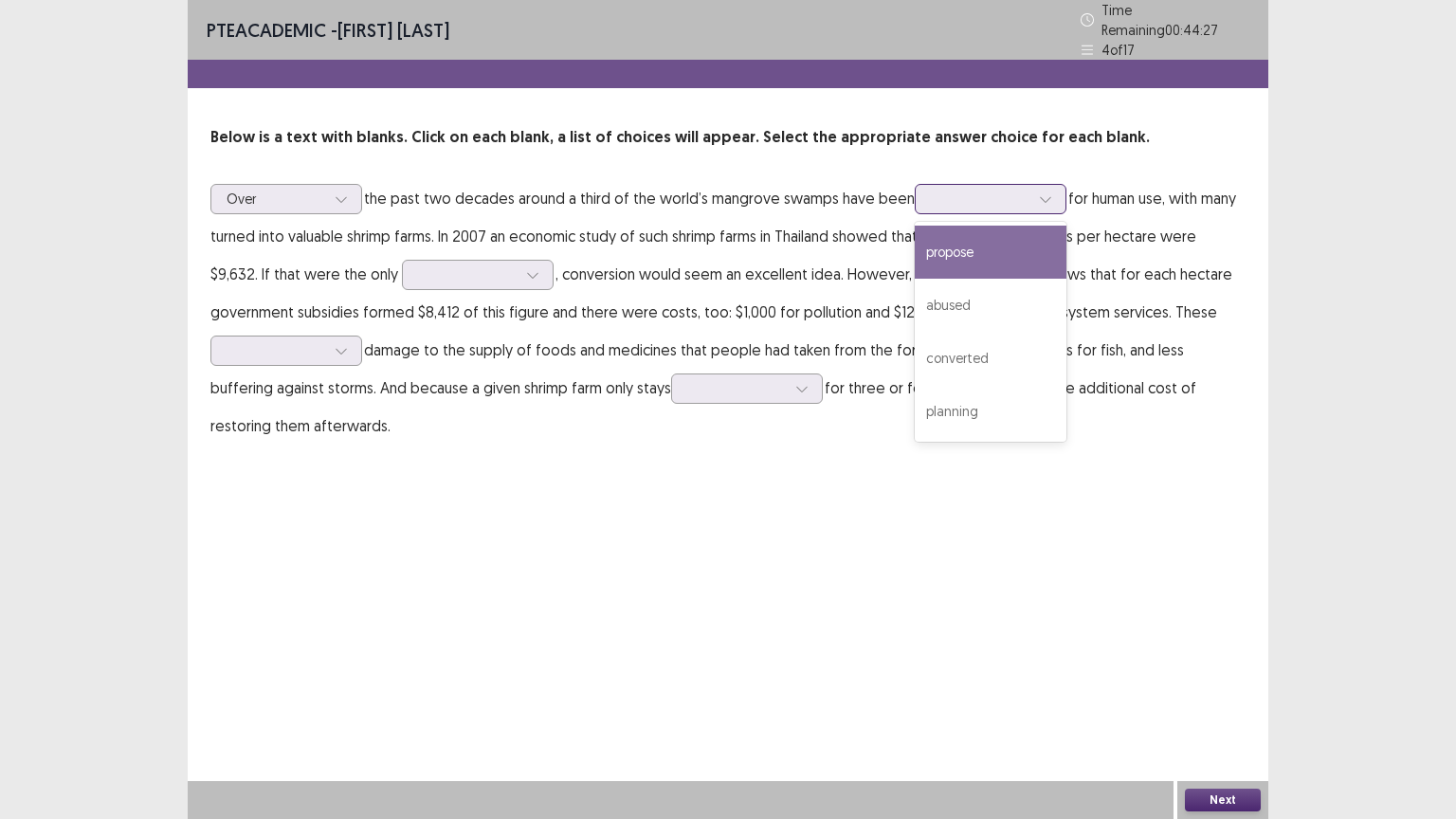click at bounding box center (980, 198) 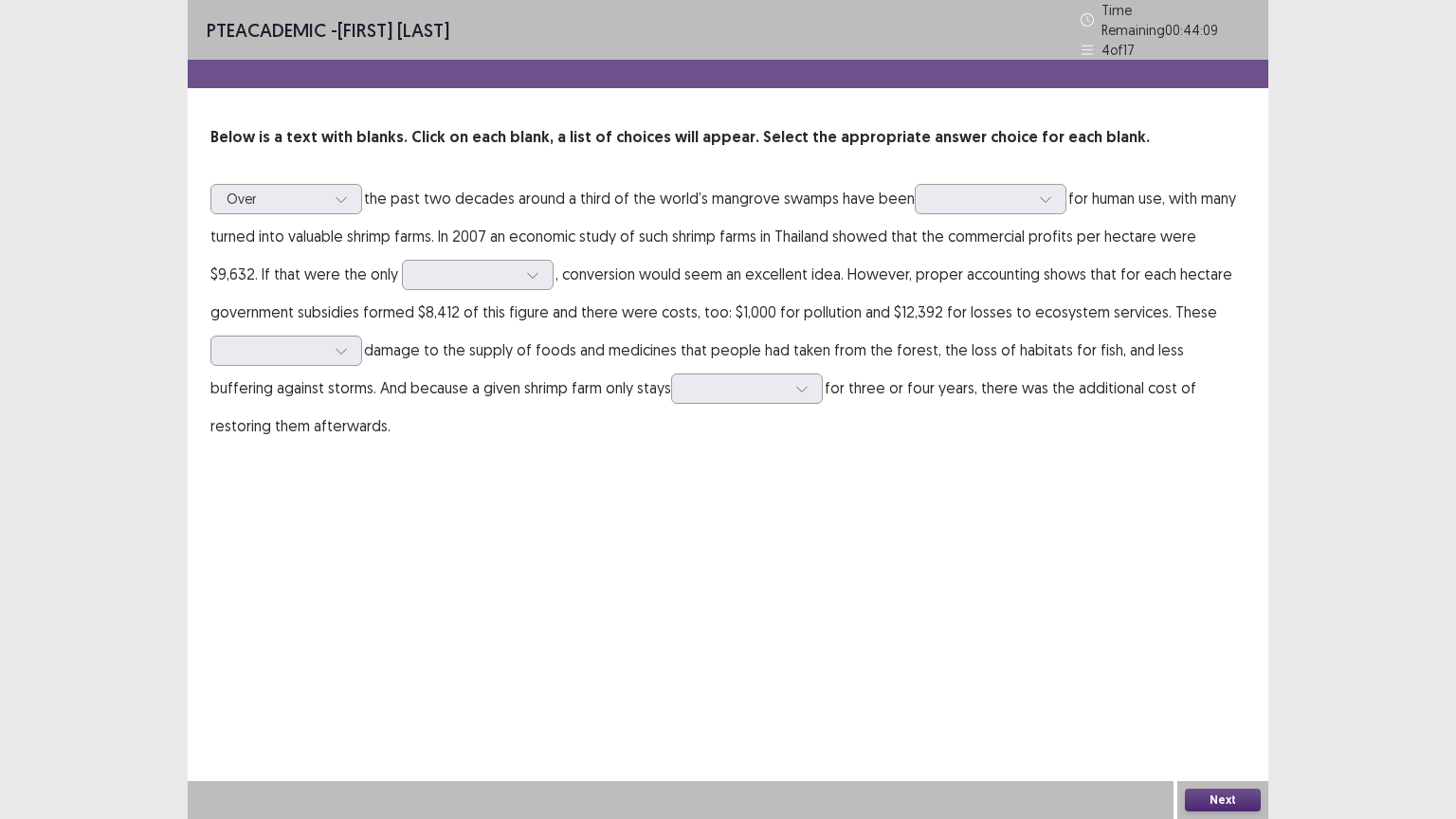 click on "PTE academic - [NAME] Time Remaining 00 : 44 : 09 4 of 17 Below is a text with blanks. Click on each blank, a list of choices will appear. Select the appropriate answer choice for each blank. Over the past two decades around a third of the world’s mangrove swamps have been for human use, with many turned into valuable shrimp farms. In 2007 an economic study of such shrimp farms in Thailand showed that the commercial profits per hectare were $9,632. If that were the only , conversion would seem an excellent idea. However, proper accounting shows that for each hectare government subsidies formed $8,412 of this figure and there were costs, too: $1,000 for pollution and $12,392 for losses to ecosystem services. These damage to the supply of foods and medicines that people had taken from the forest, the loss of habitats for fish, and less buffering against storms. And because a given shrimp farm only stays Next" at bounding box center [728, 410] 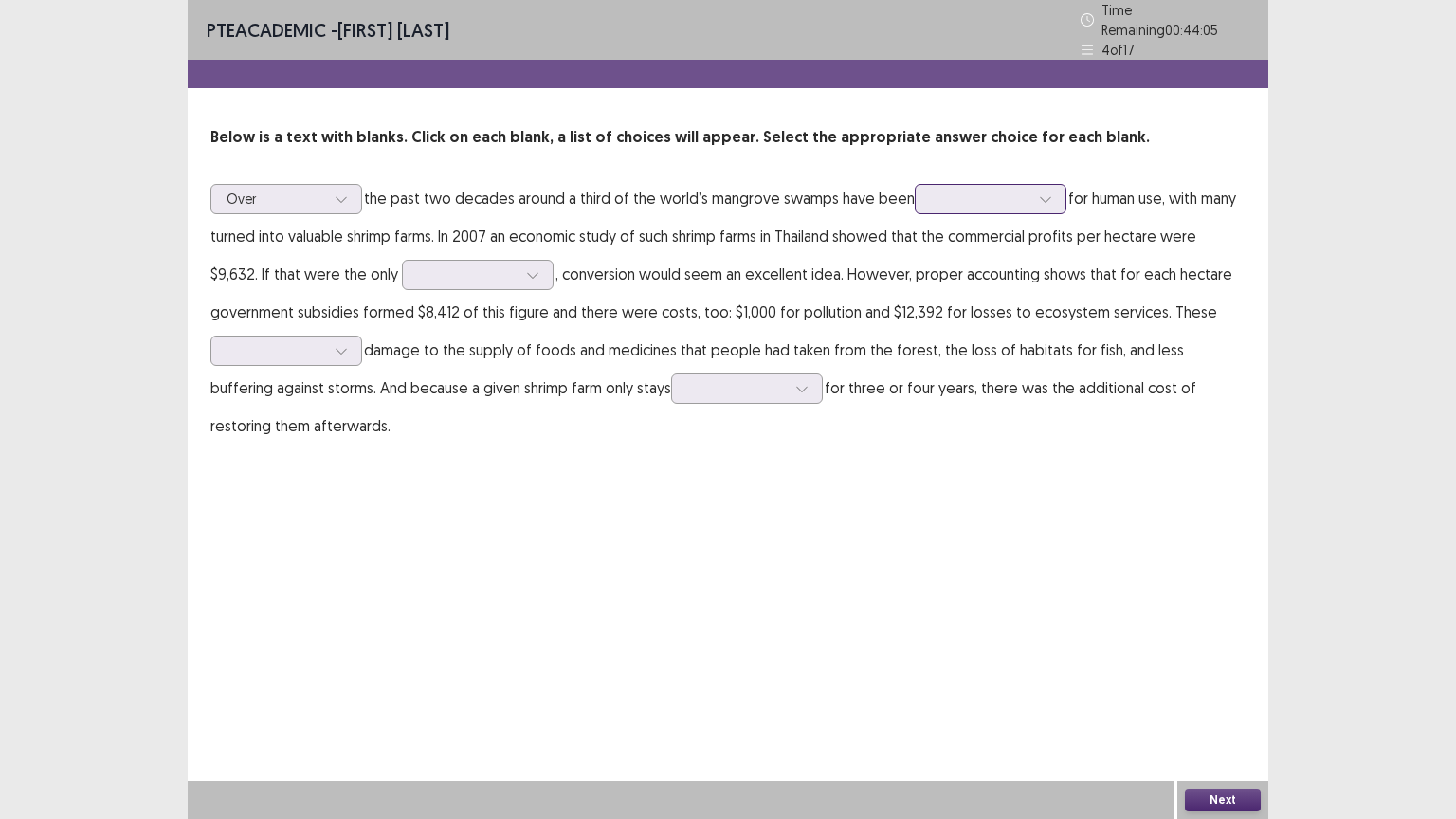 click at bounding box center (980, 198) 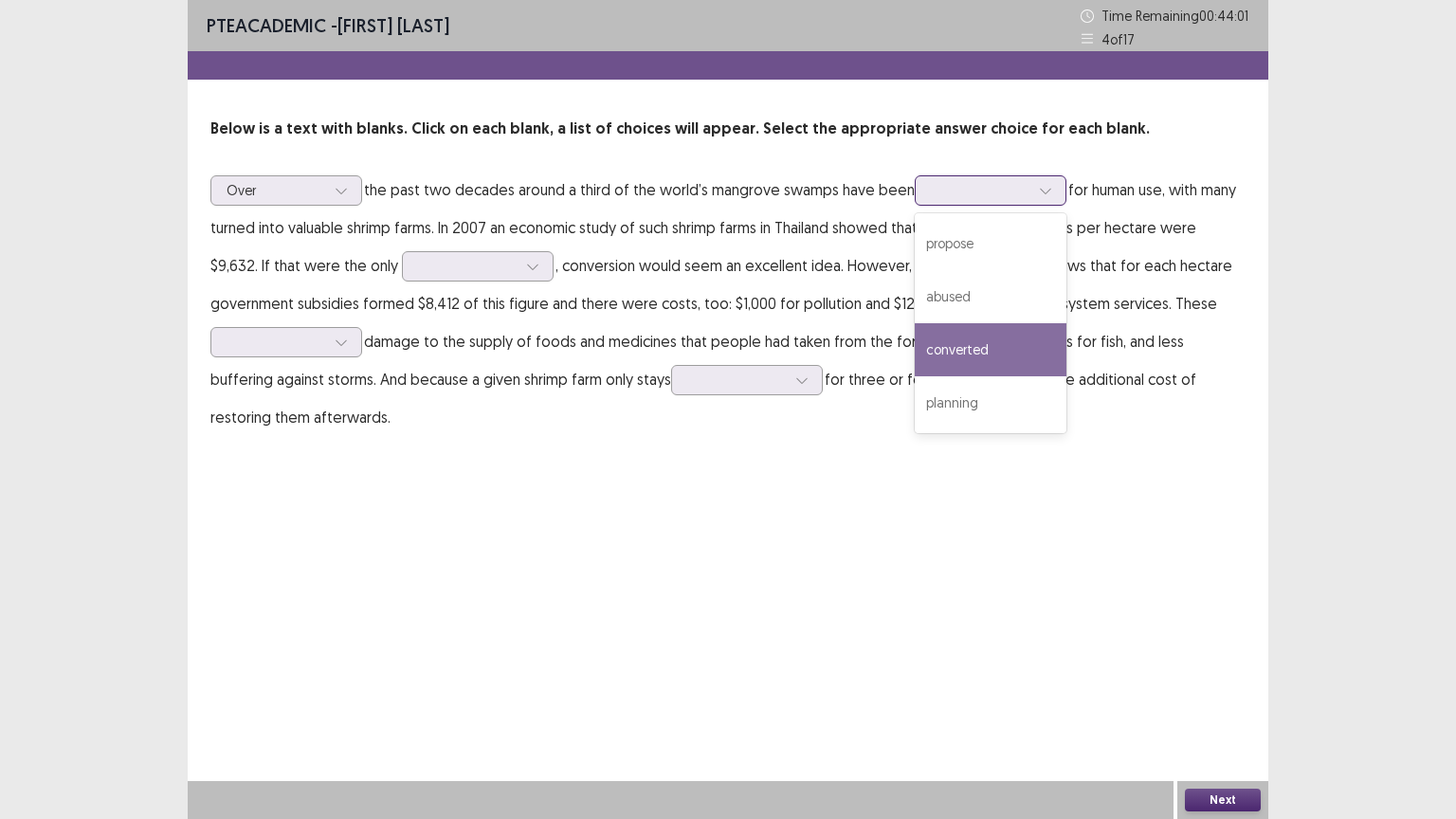 click on "converted" at bounding box center [991, 350] 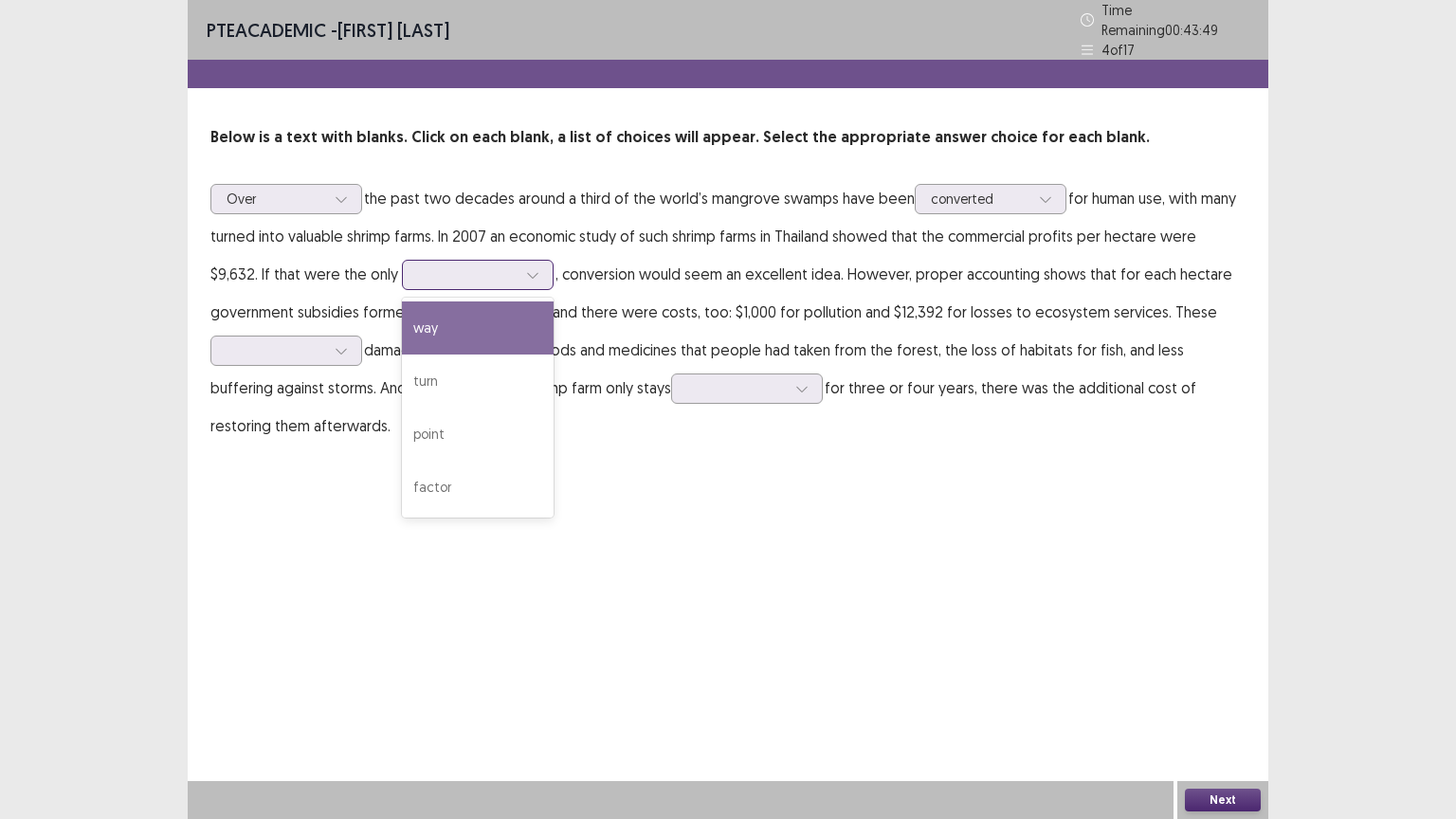 click at bounding box center (467, 274) 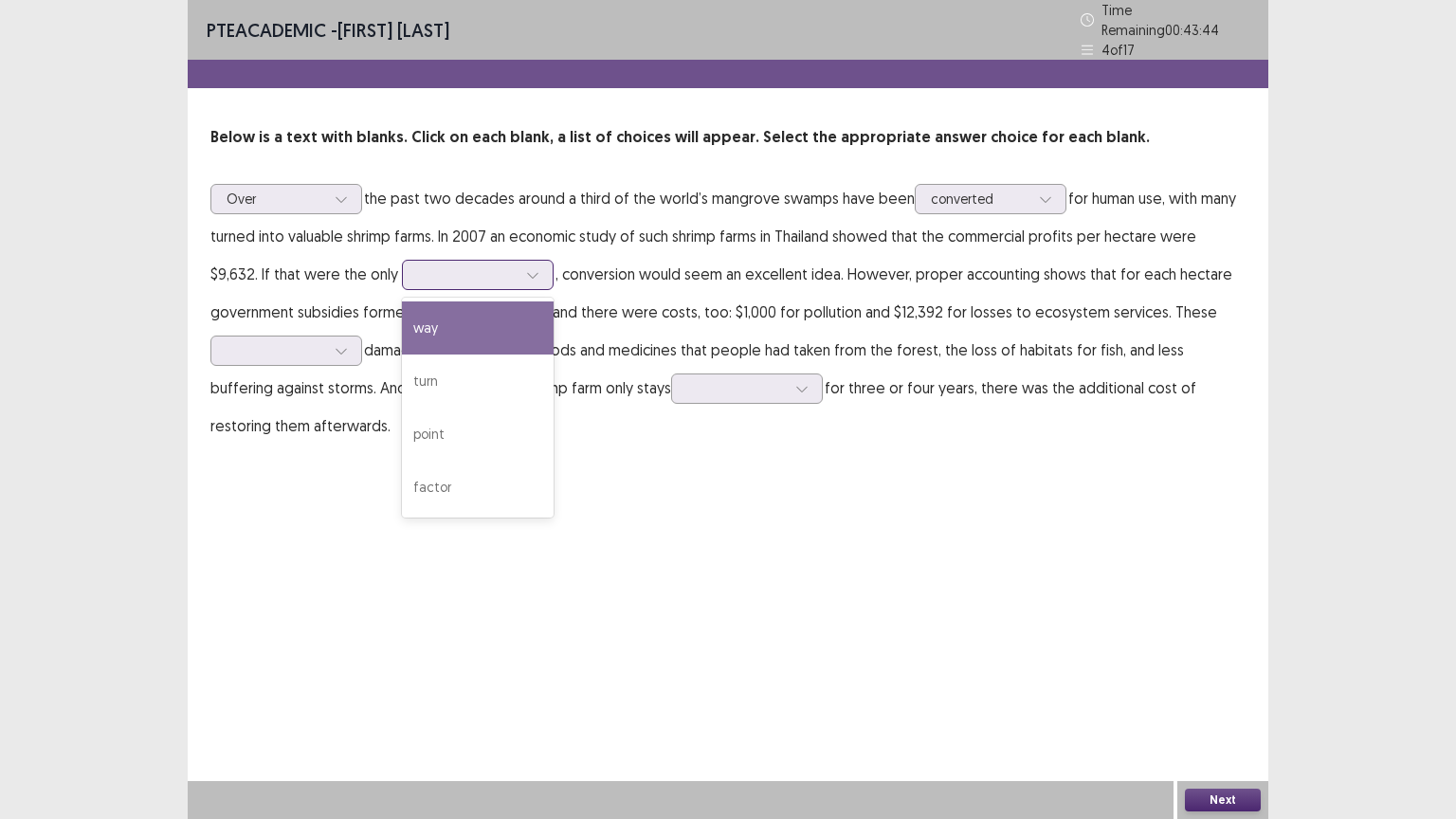 click on "way" at bounding box center (478, 328) 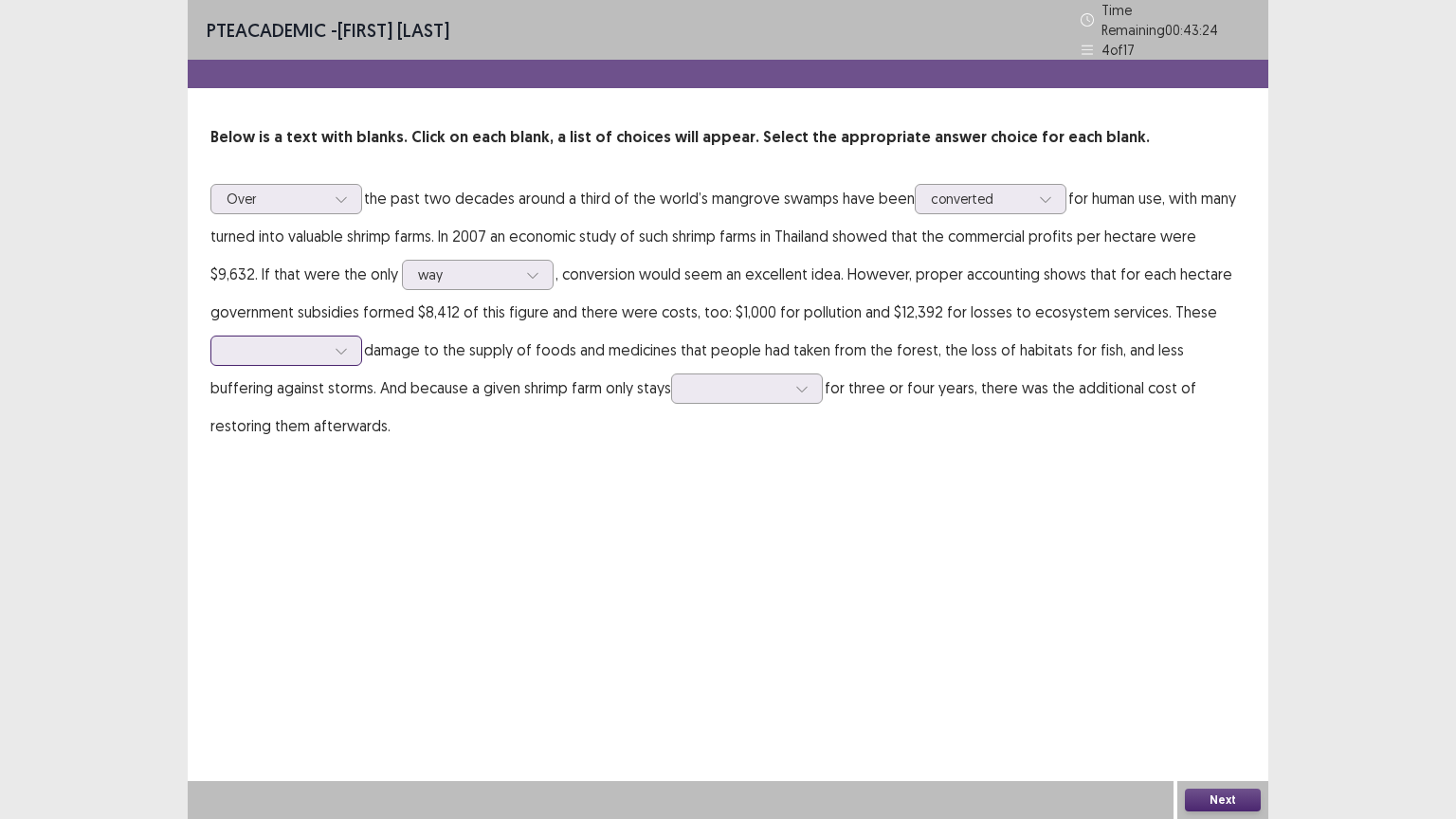 click at bounding box center [286, 351] 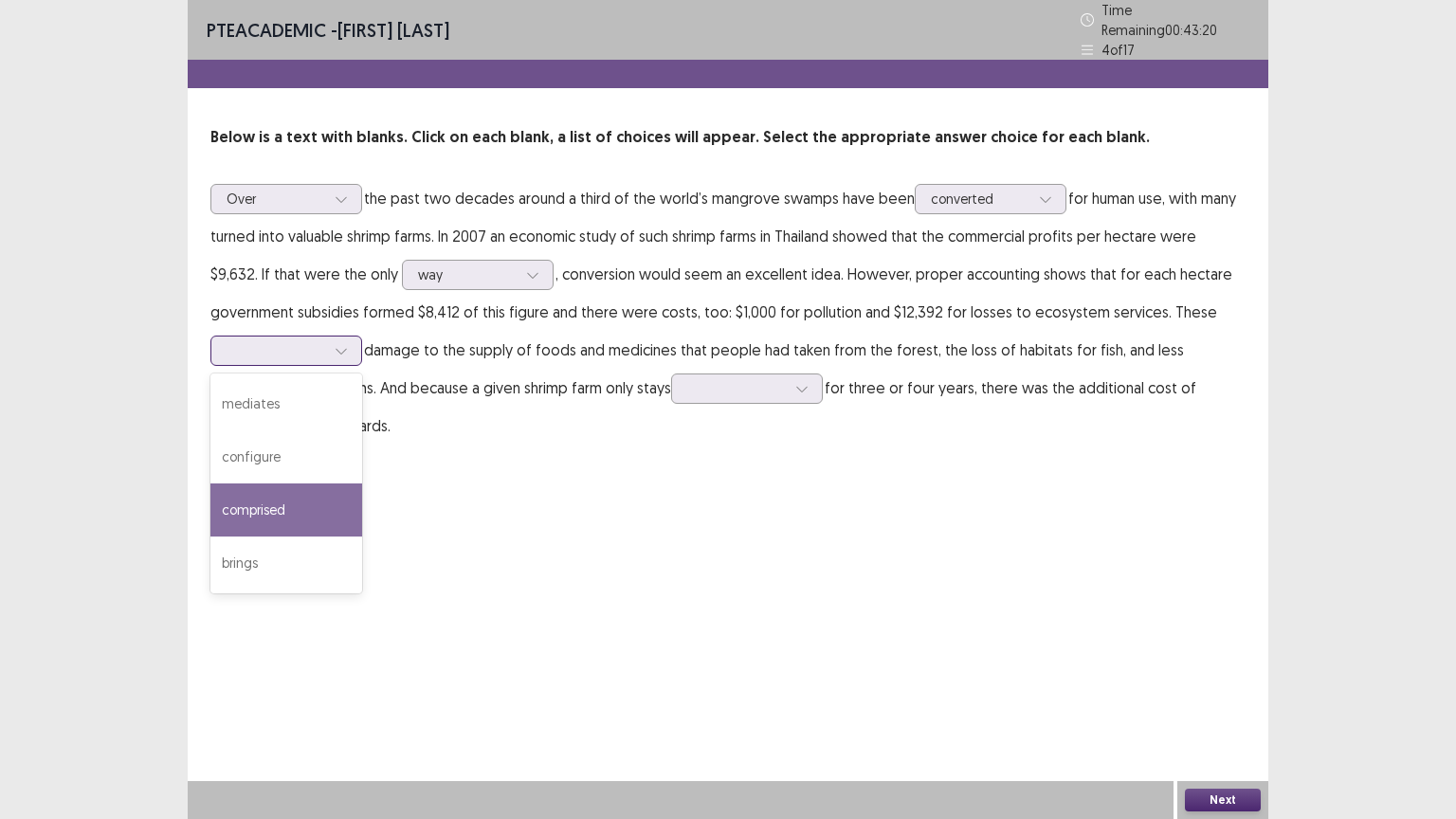 click on "comprised" at bounding box center (286, 510) 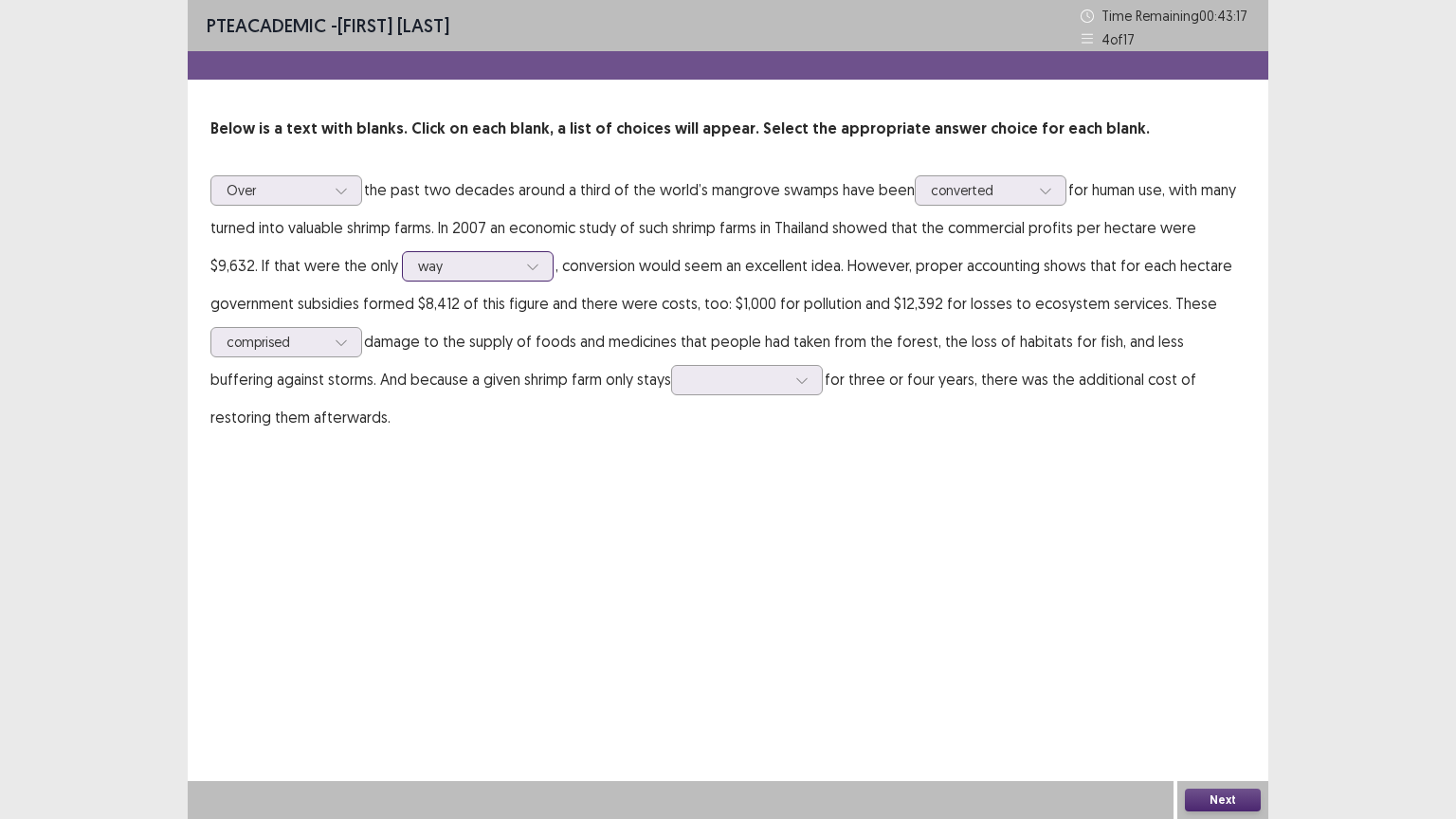 click at bounding box center [467, 265] 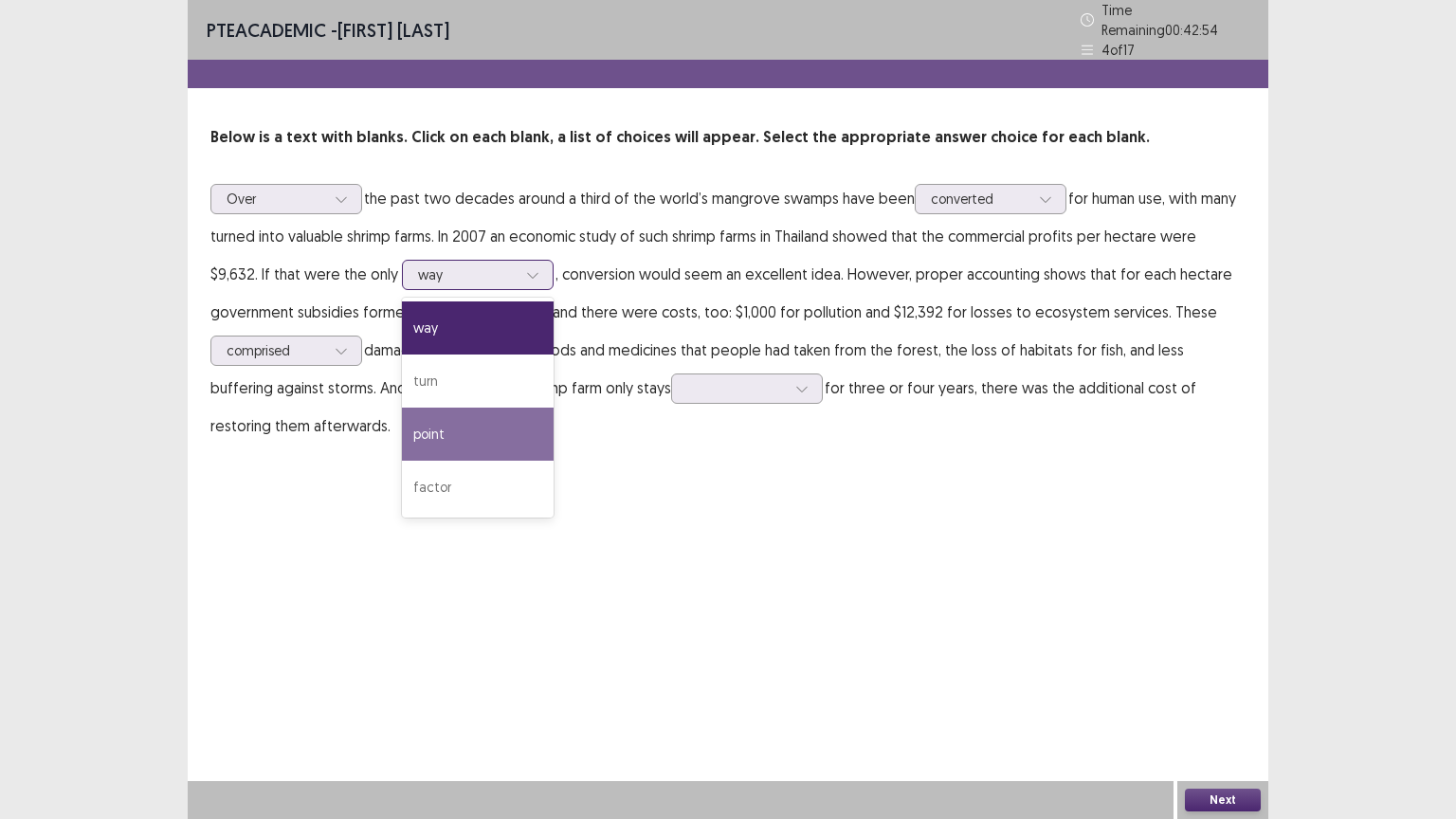 click on "point" at bounding box center (478, 434) 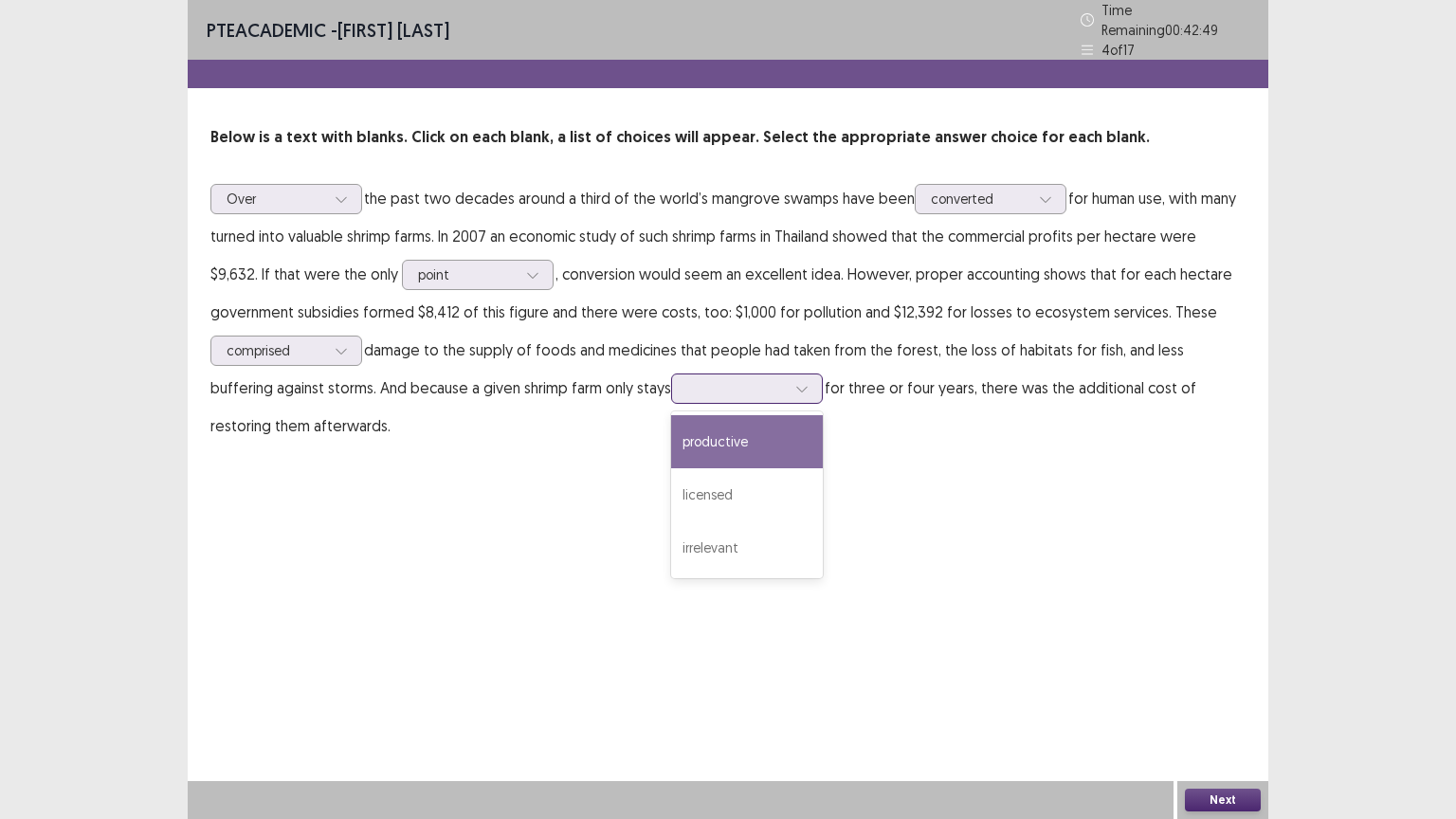 click at bounding box center [737, 388] 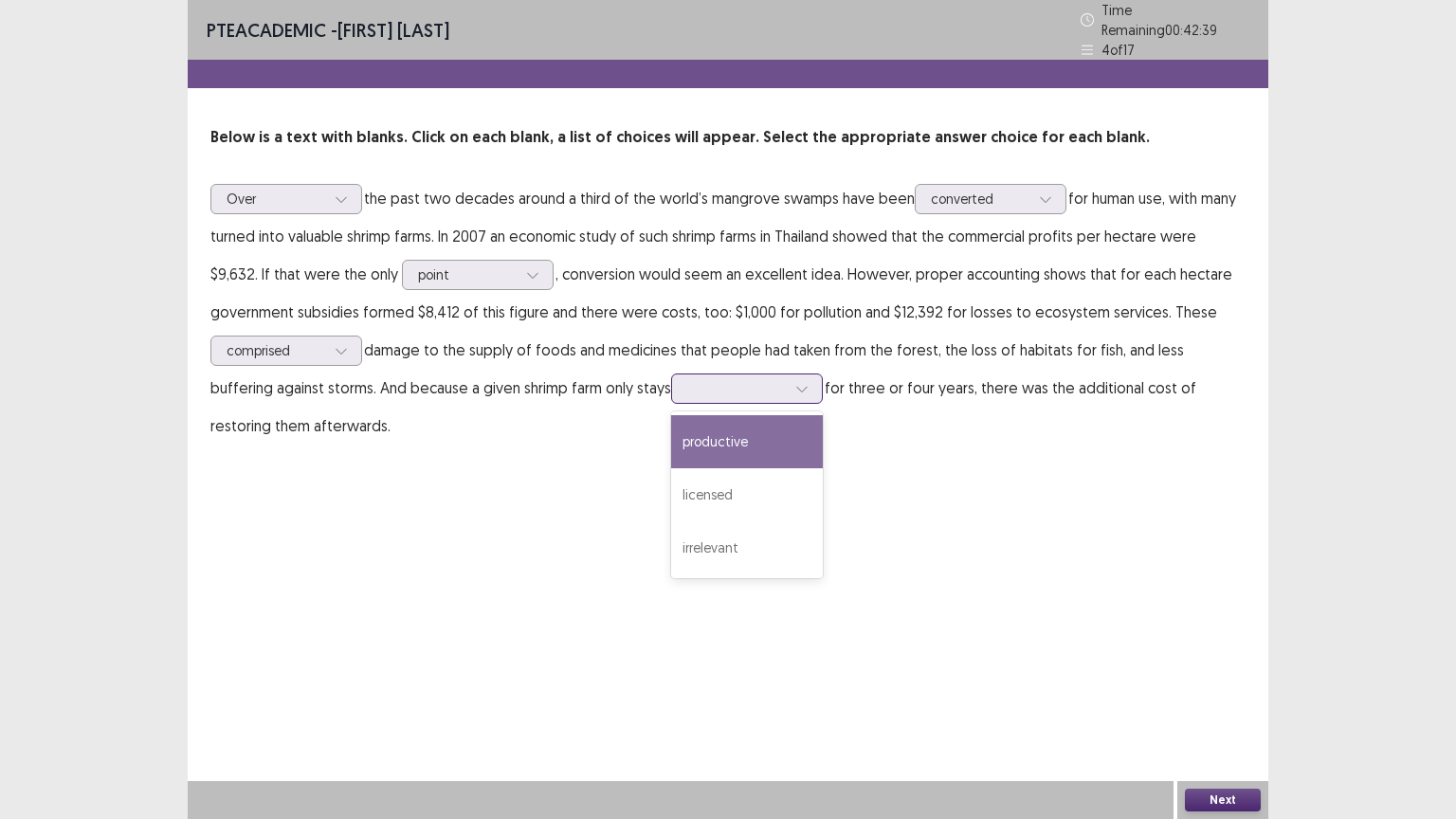 click on "productive" at bounding box center [747, 442] 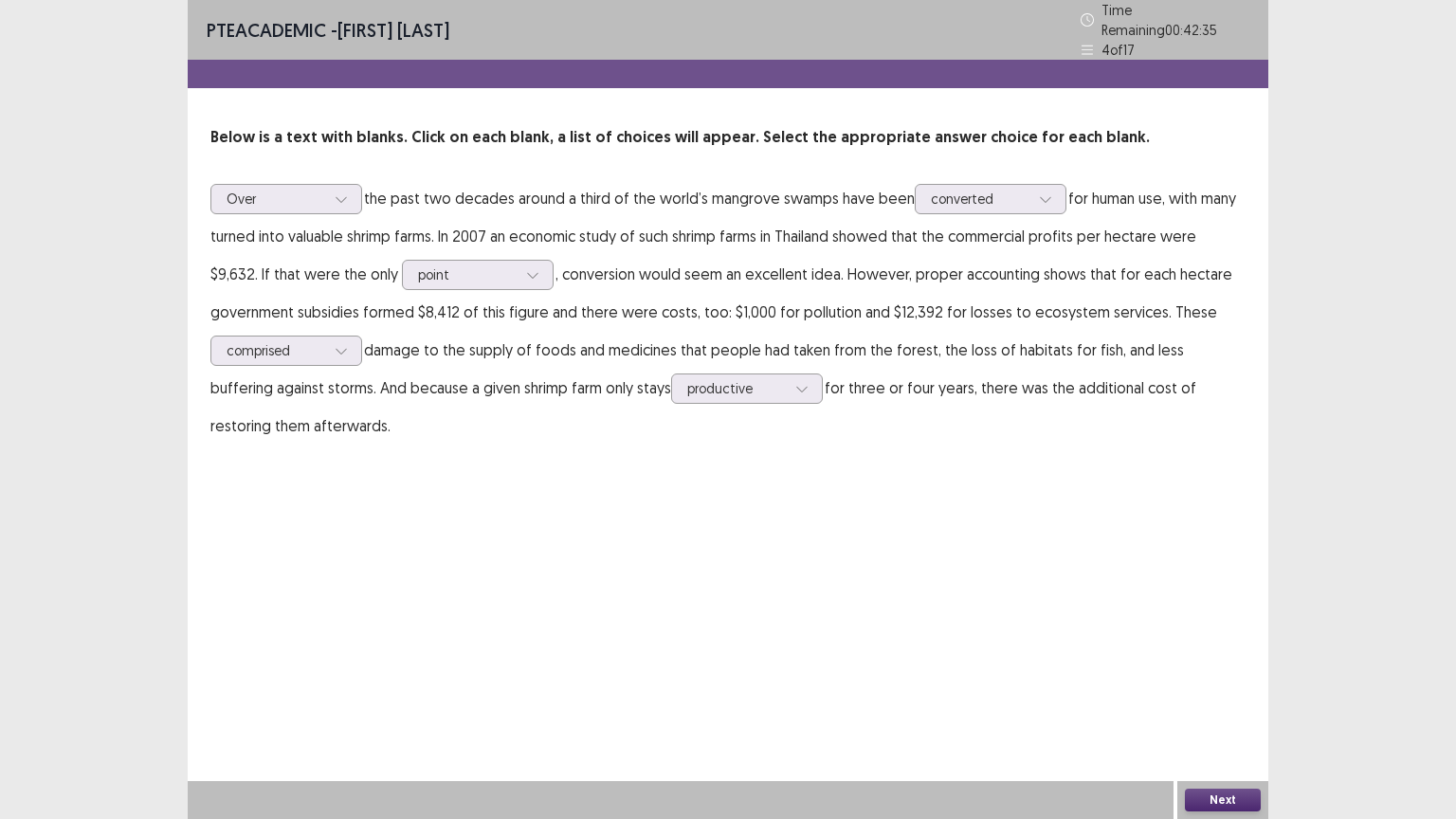 click on "Next" at bounding box center [1223, 800] 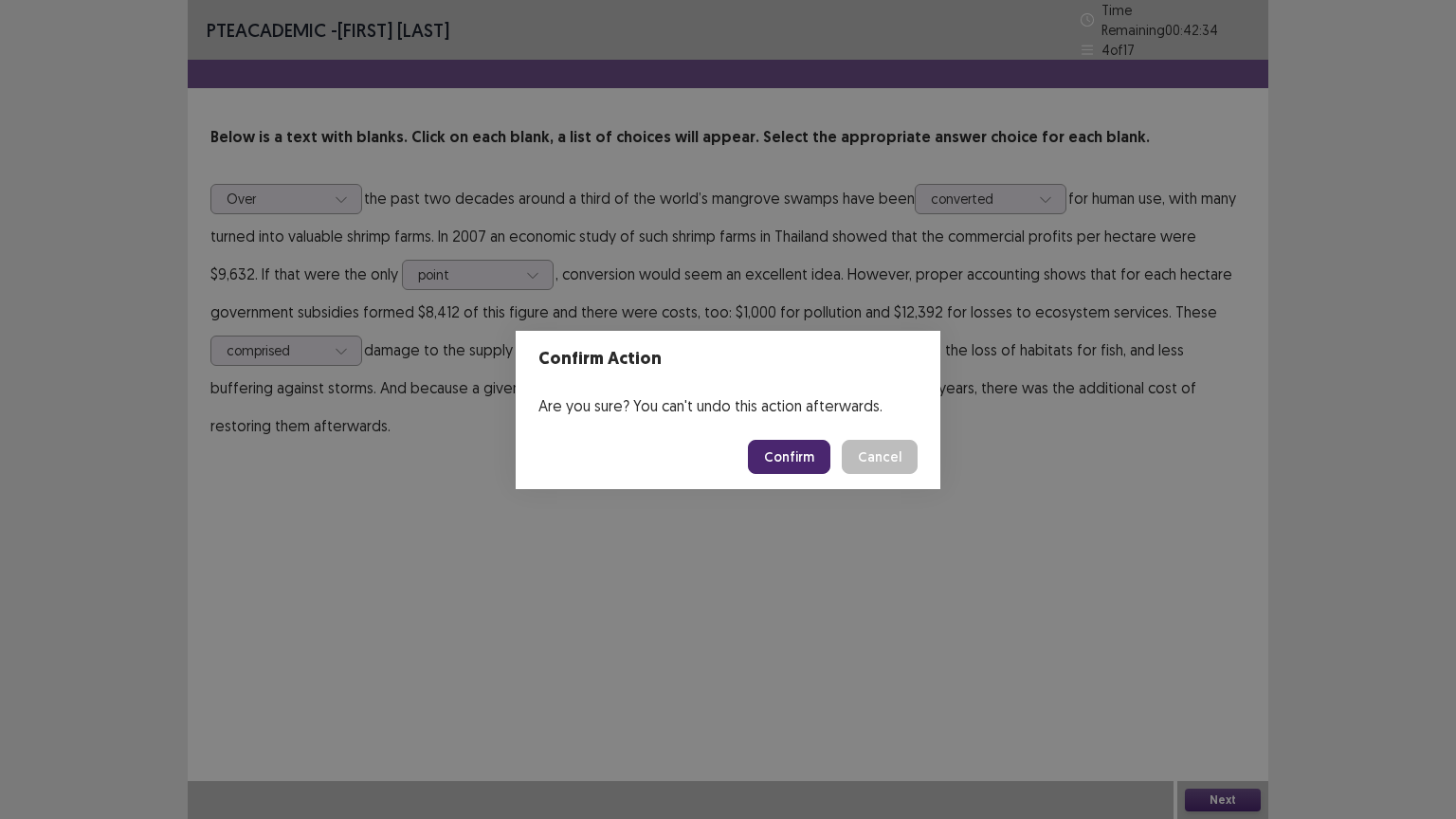 click on "Confirm" at bounding box center (789, 457) 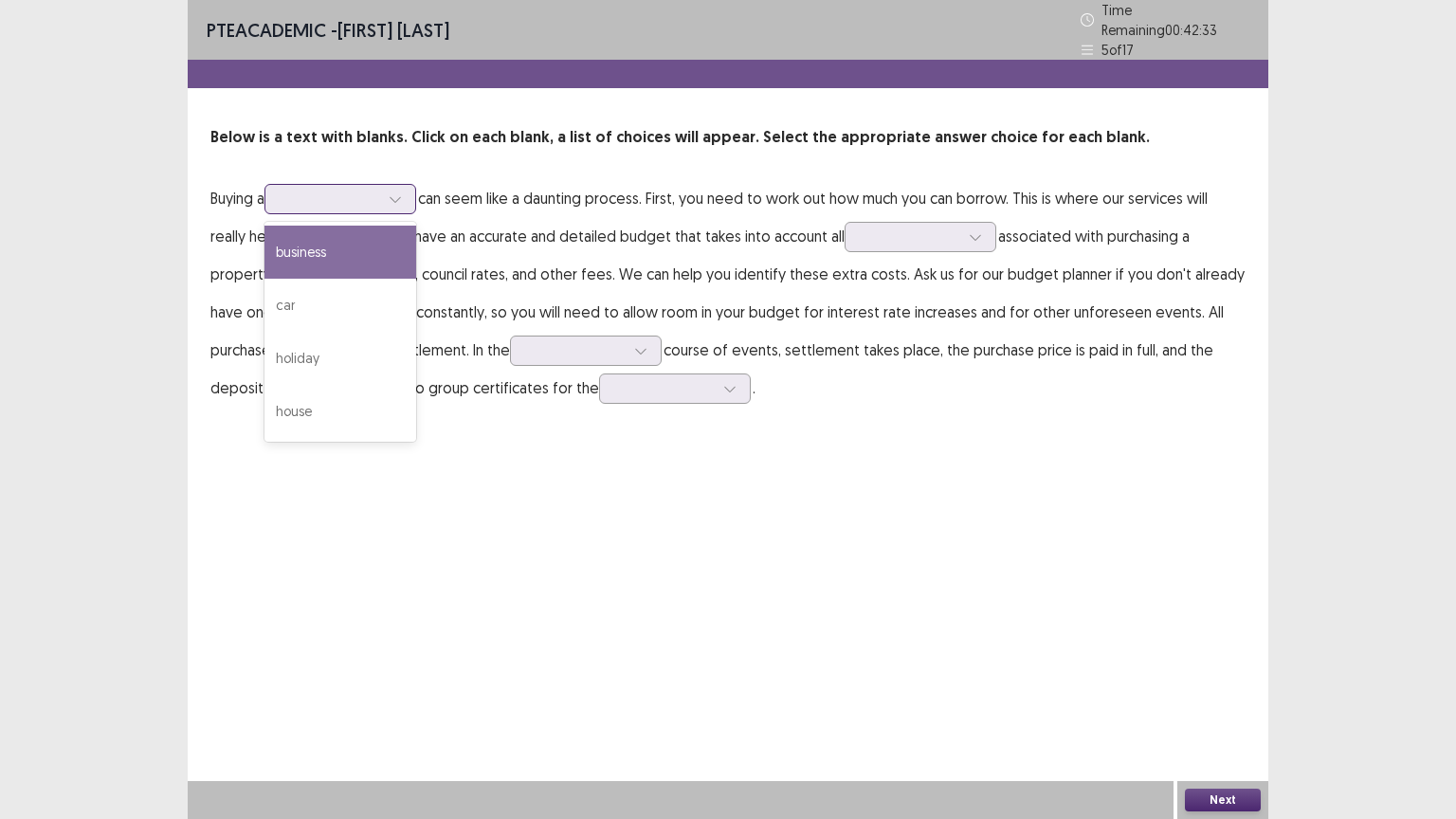 click at bounding box center (330, 198) 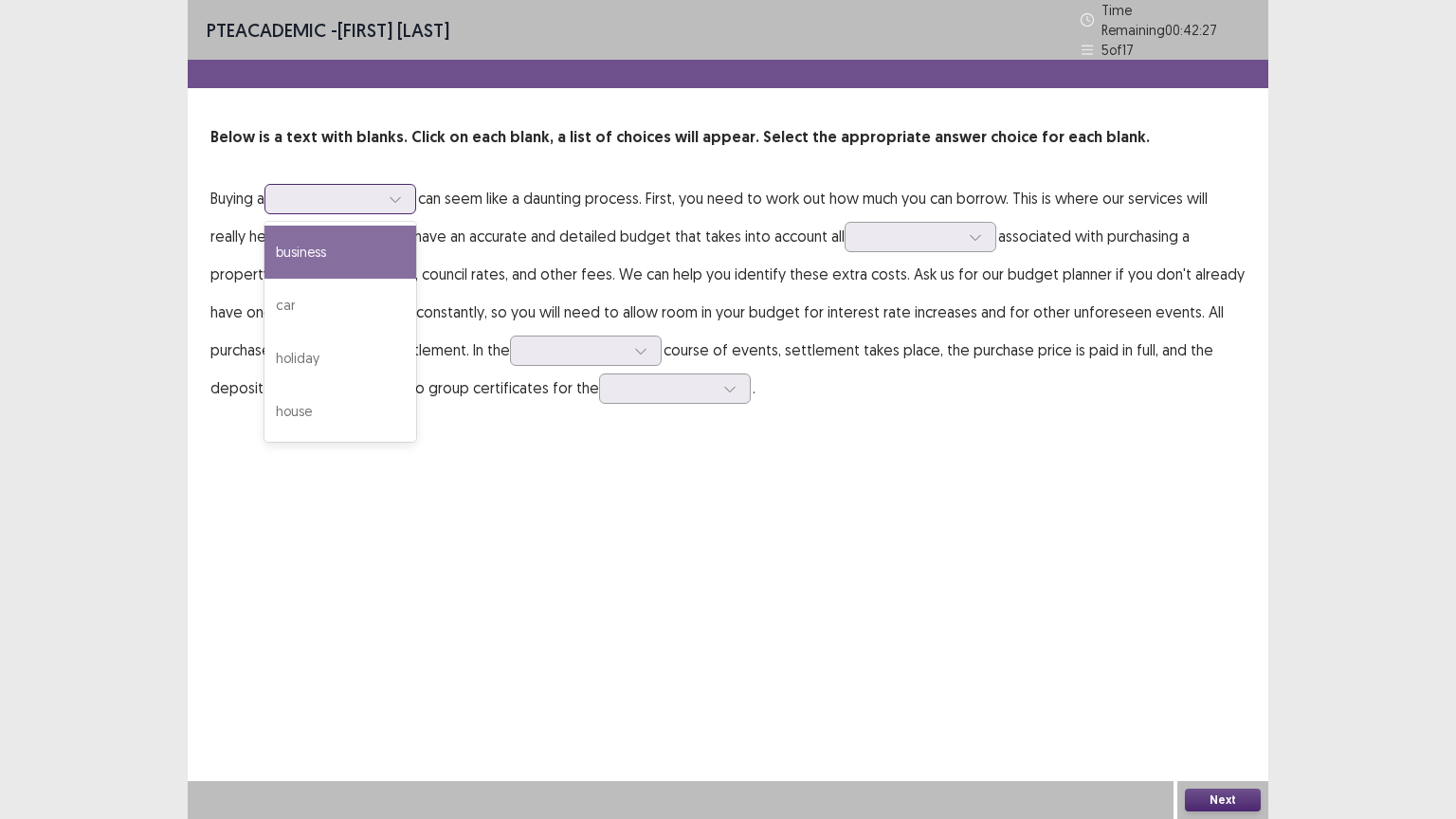 click on "business" at bounding box center [340, 252] 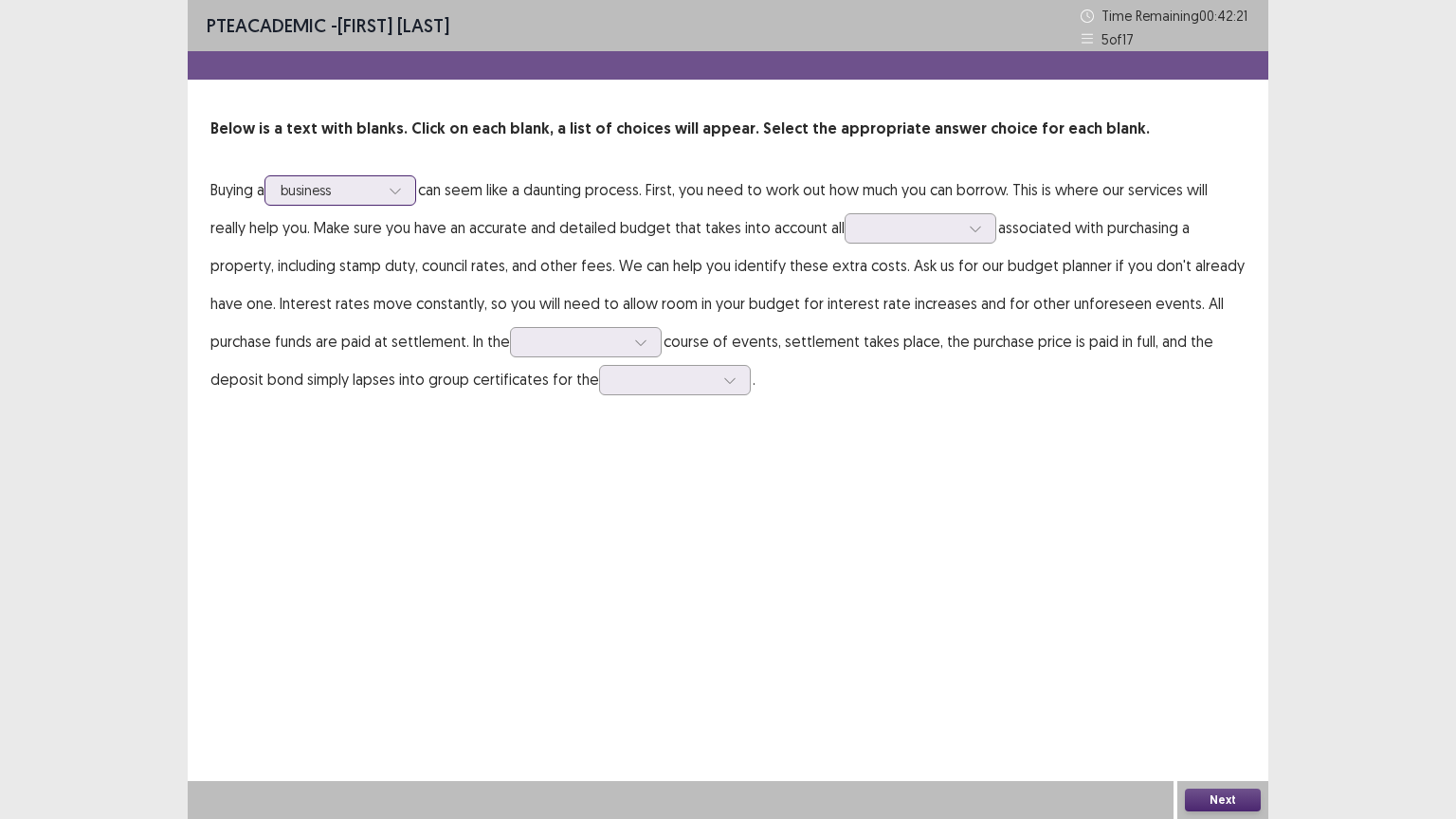click at bounding box center [330, 190] 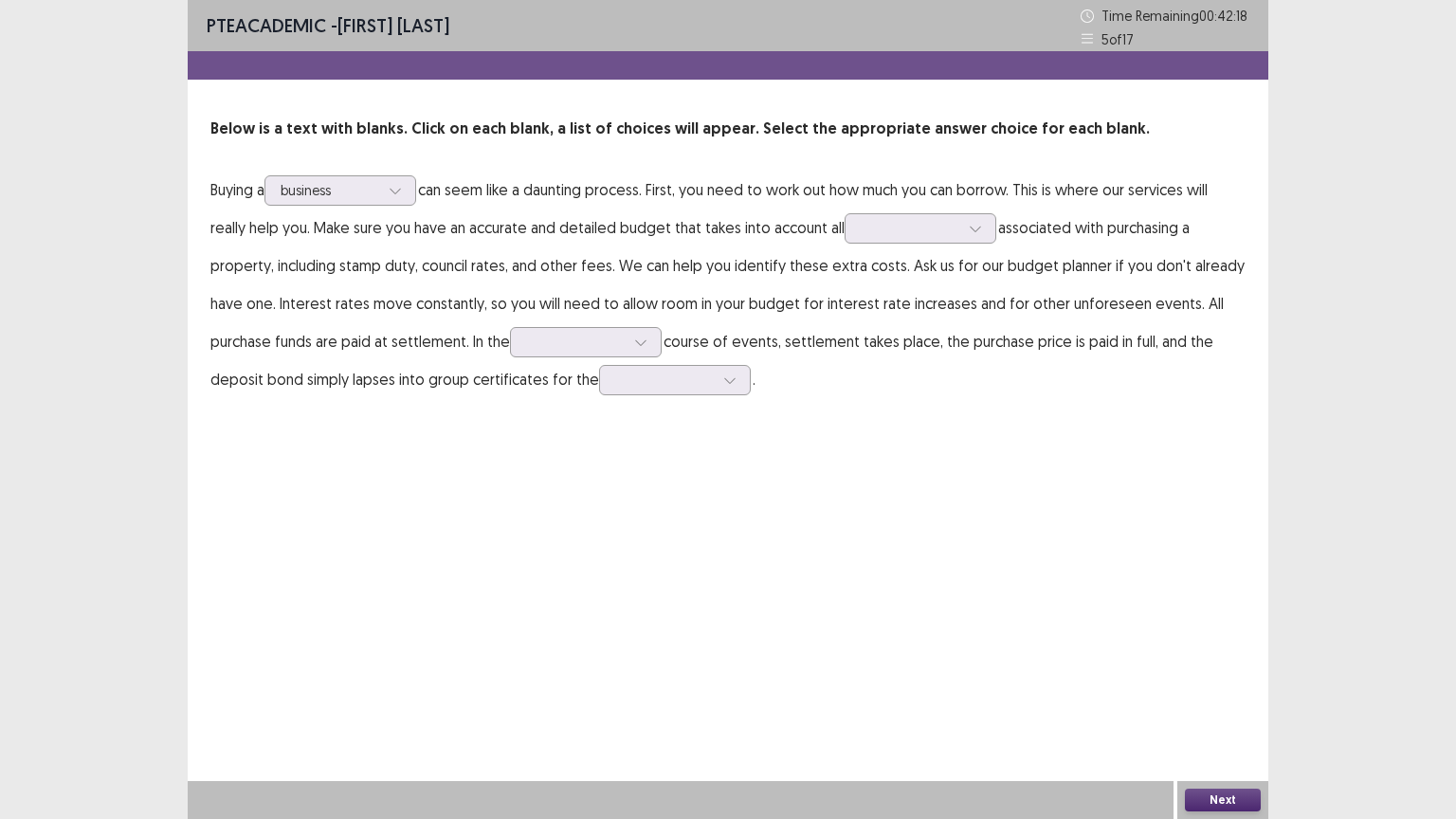 click on "Buying a  business  can seem like a daunting process. First, you need to work out how much you can borrow. This is where our services will really help you. Make sure you have an accurate and detailed budget that takes into account all   associated with purchasing a property, including stamp duty, council rates, and other fees. We can help you identify these extra costs. Ask us for our budget planner if you don't already have one.
Interest rates move constantly, so you will need to allow room in your budget for interest rate increases and for other unforeseen events. All purchase funds are paid at settlement. In the   course of events, settlement takes place, the purchase price is paid in full, and the deposit bond simply lapses into group certificates for the  ." at bounding box center [728, 284] 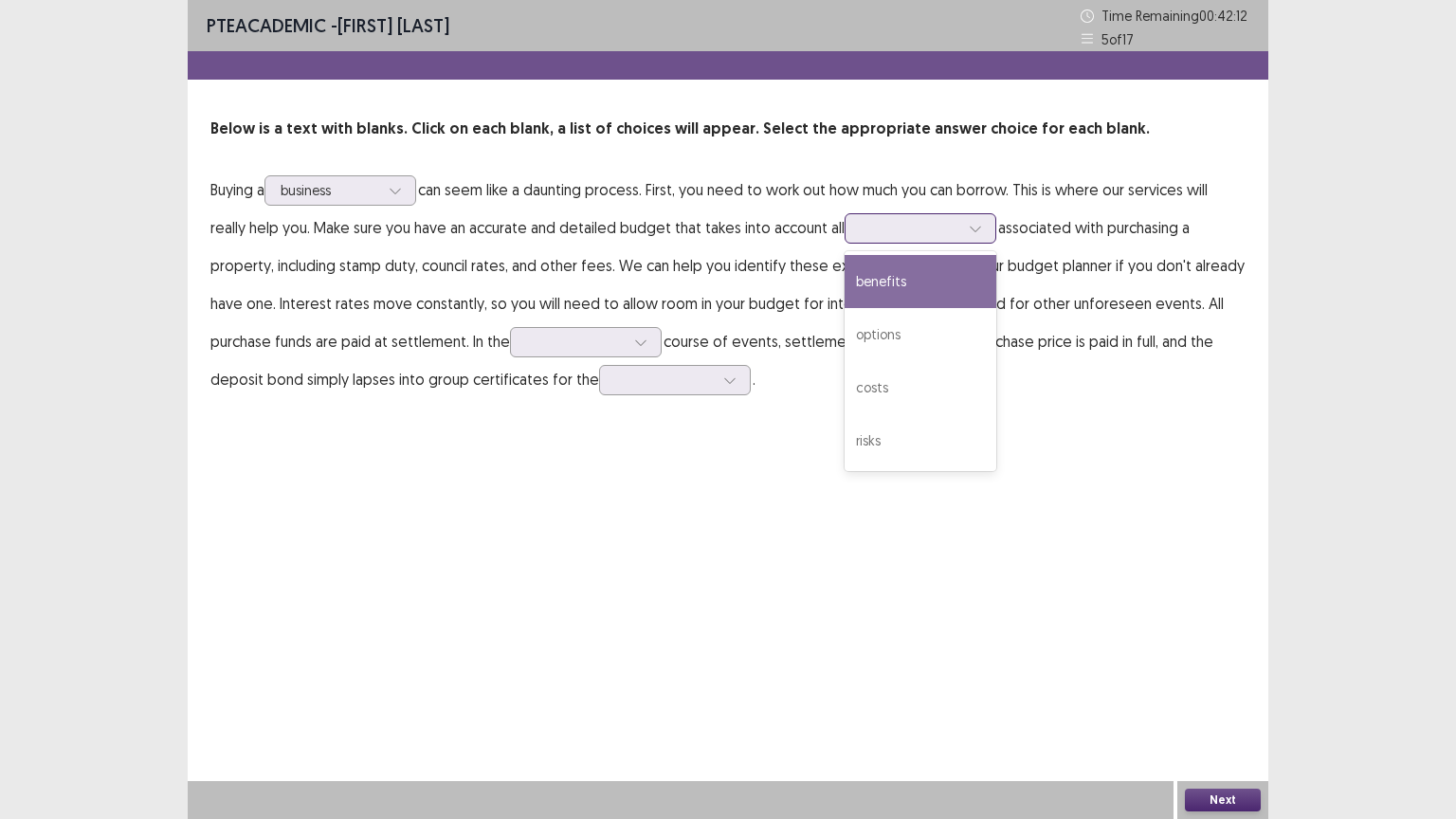 click at bounding box center [910, 228] 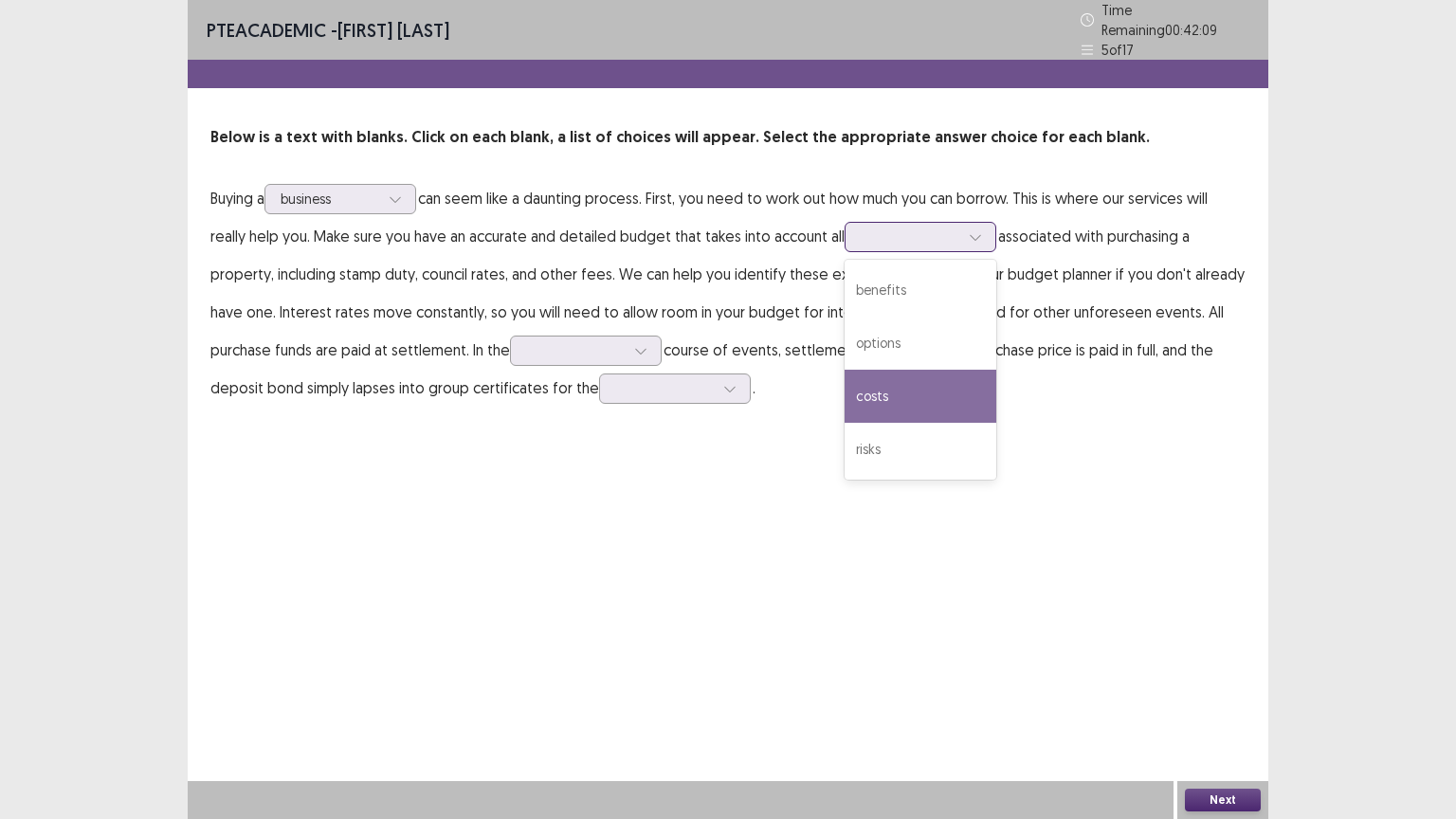 click on "costs" at bounding box center [920, 396] 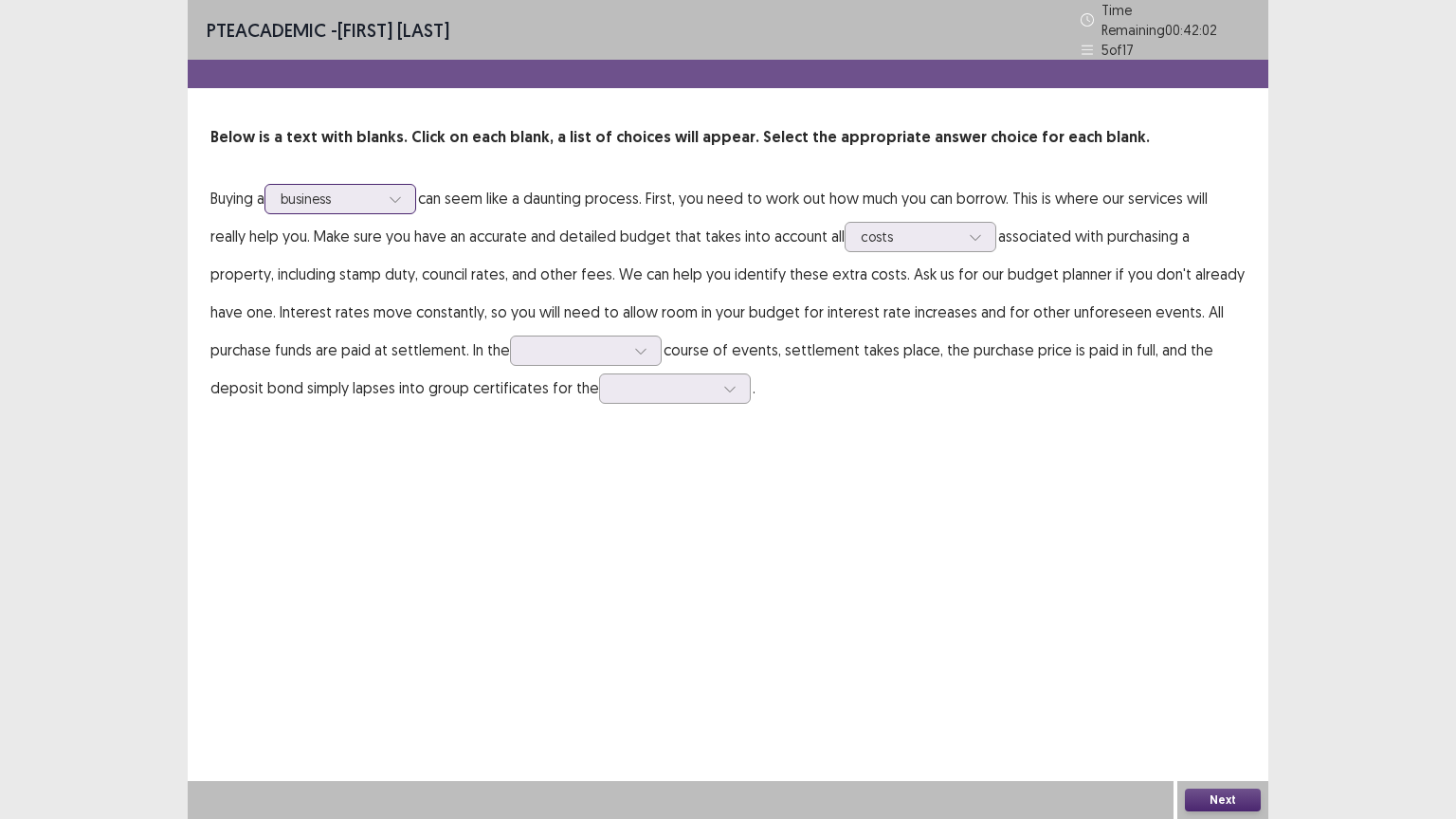click at bounding box center (330, 198) 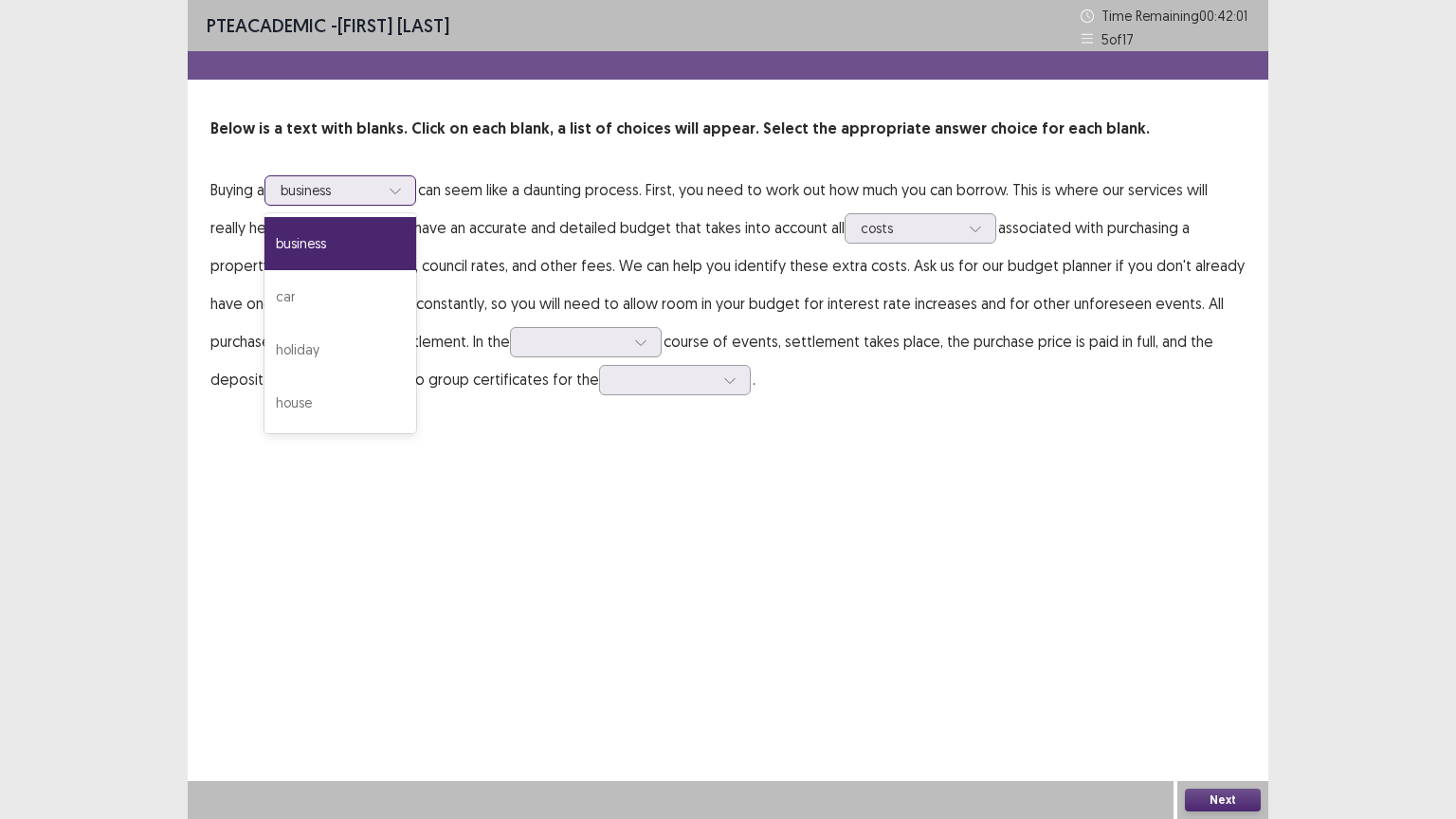 click at bounding box center [330, 190] 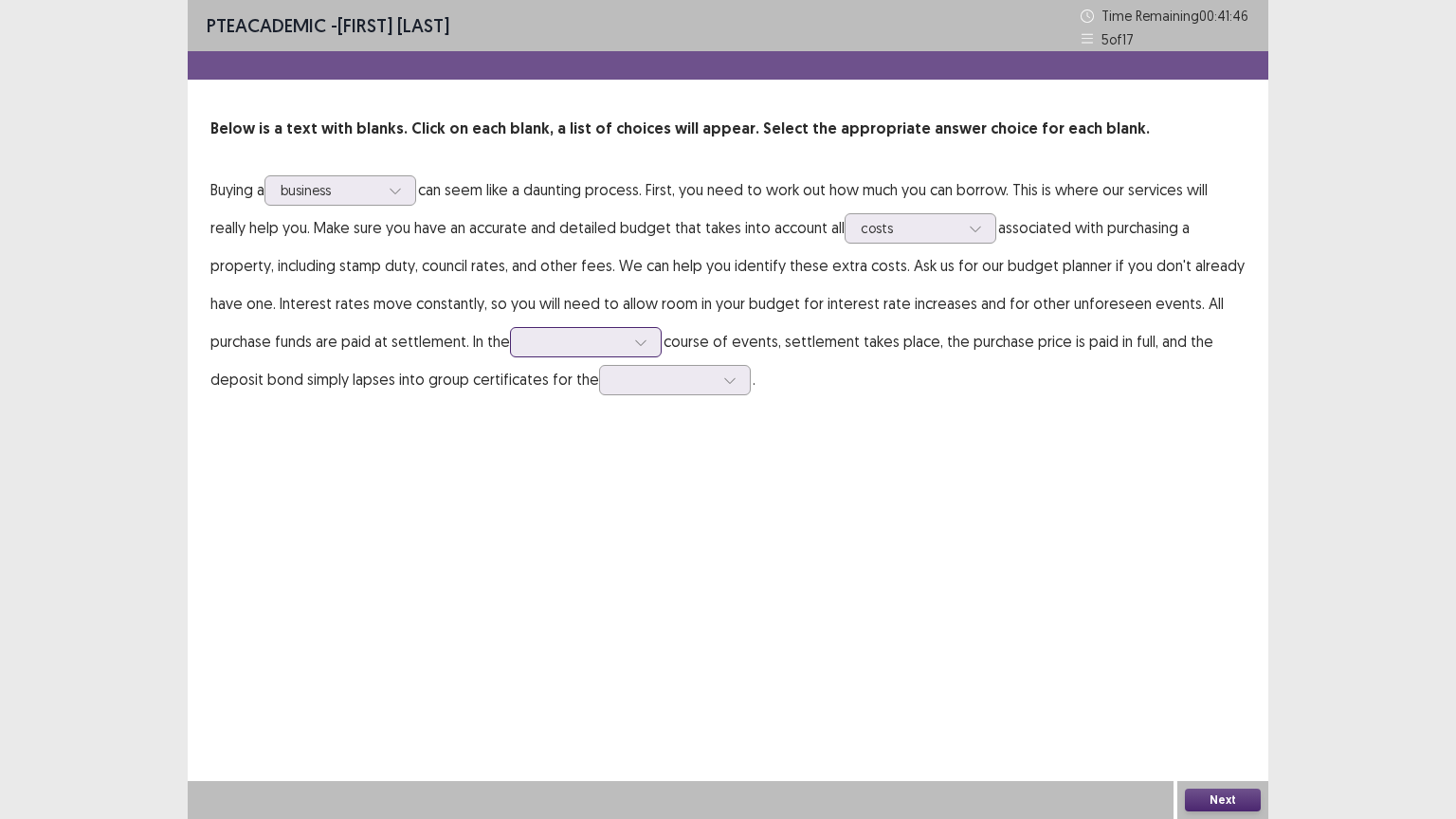 click at bounding box center (575, 341) 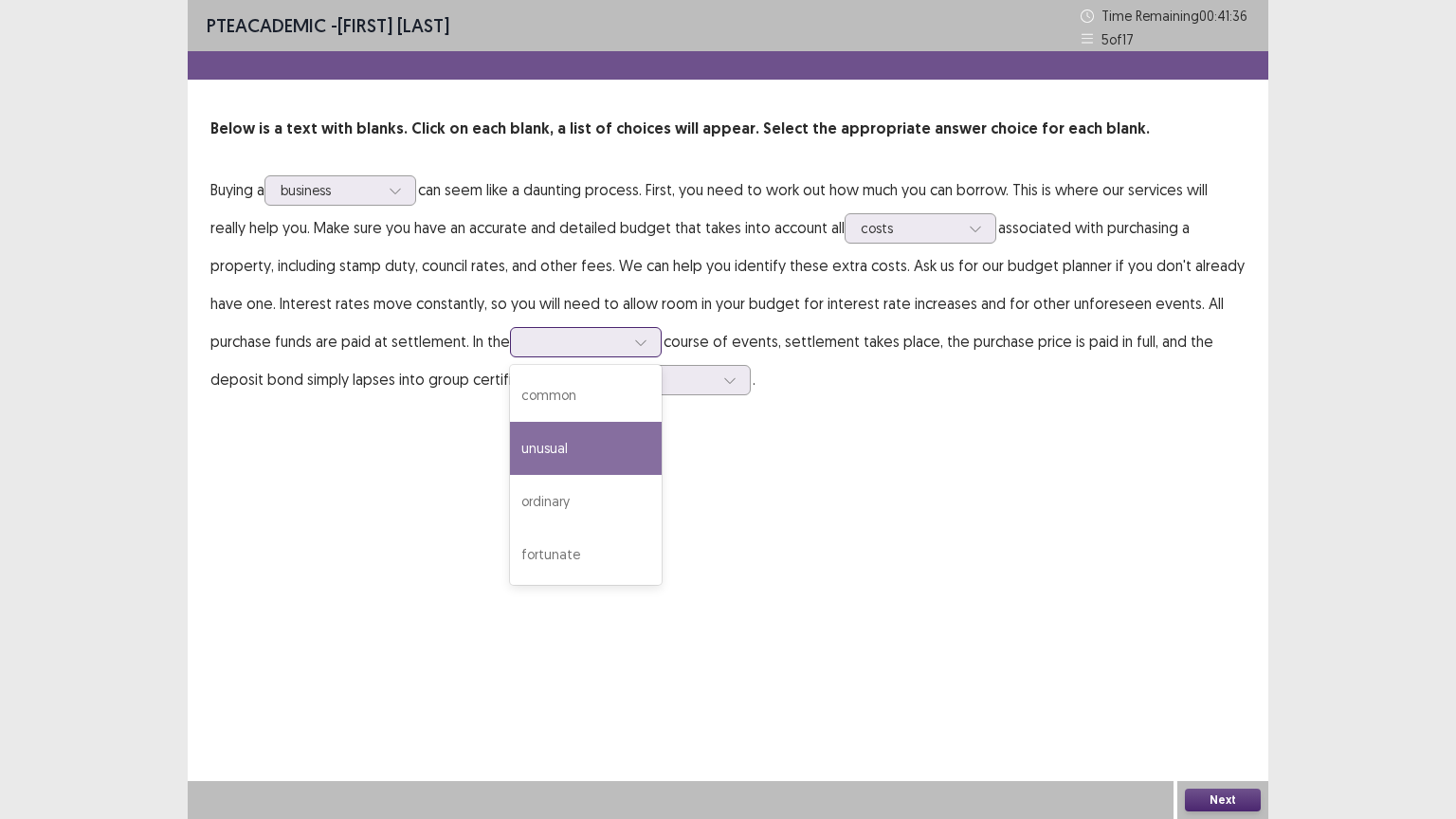 click on "unusual" at bounding box center [586, 448] 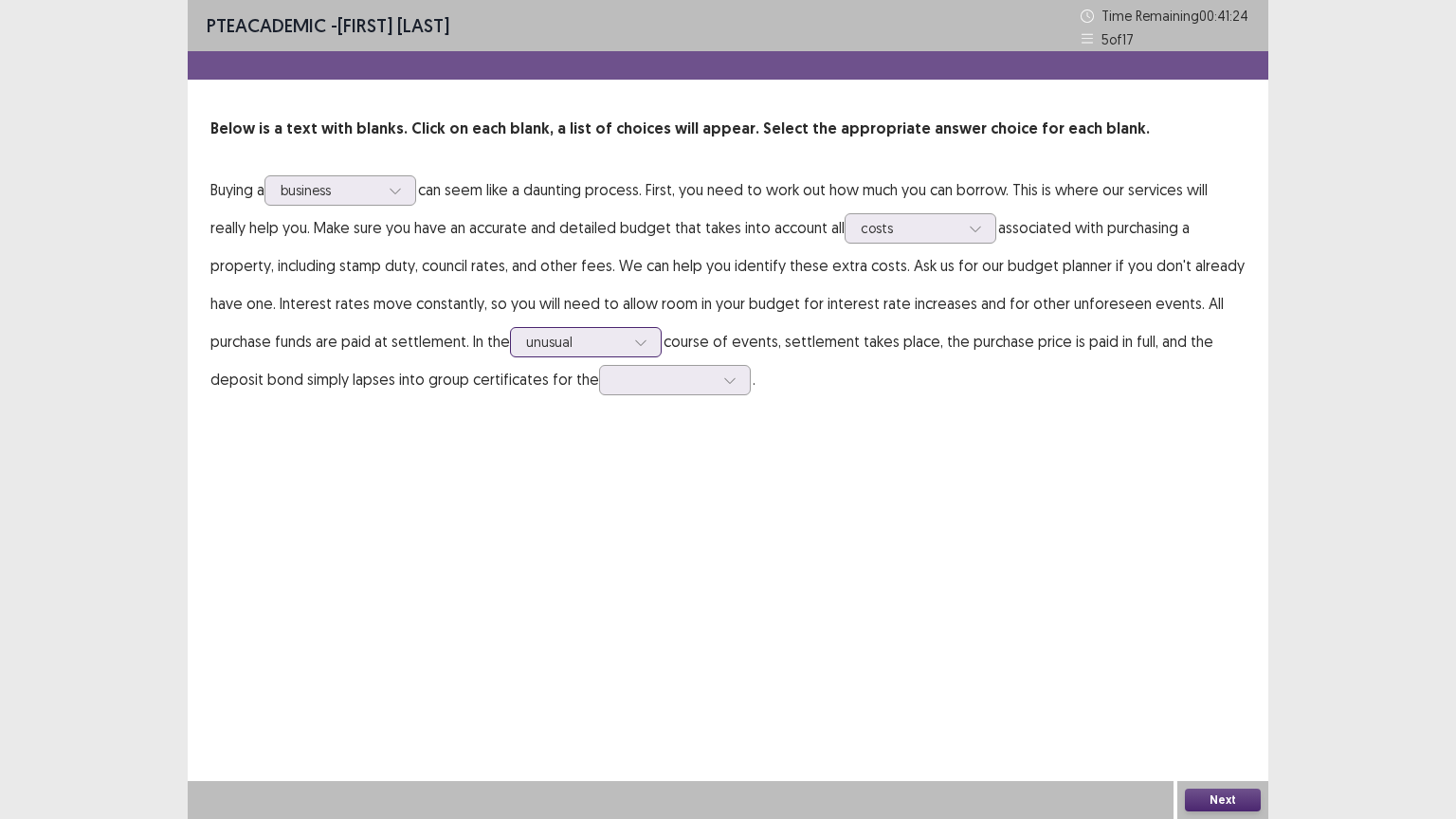 click at bounding box center (575, 341) 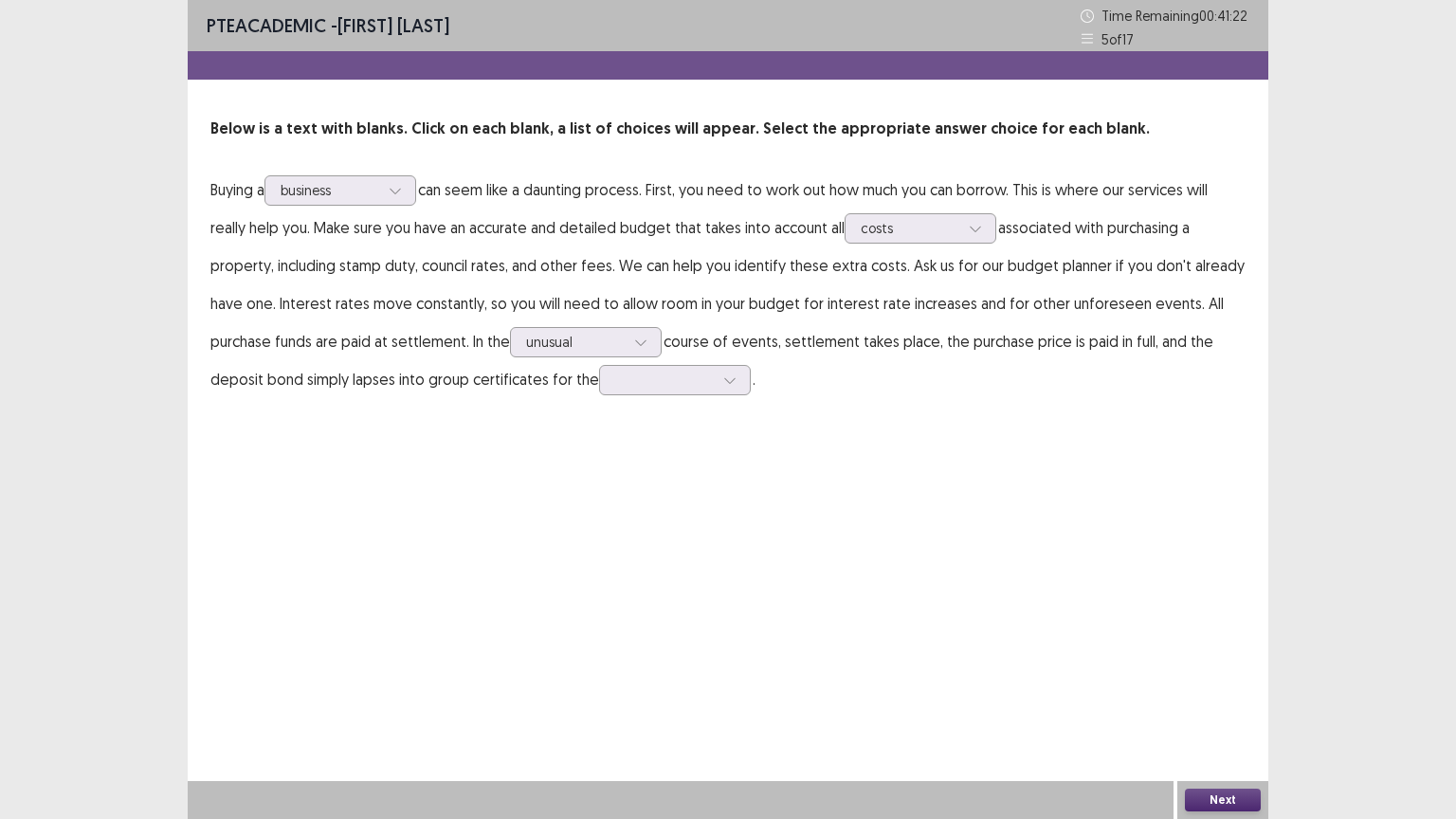 drag, startPoint x: 916, startPoint y: 392, endPoint x: 1018, endPoint y: 384, distance: 102.31324 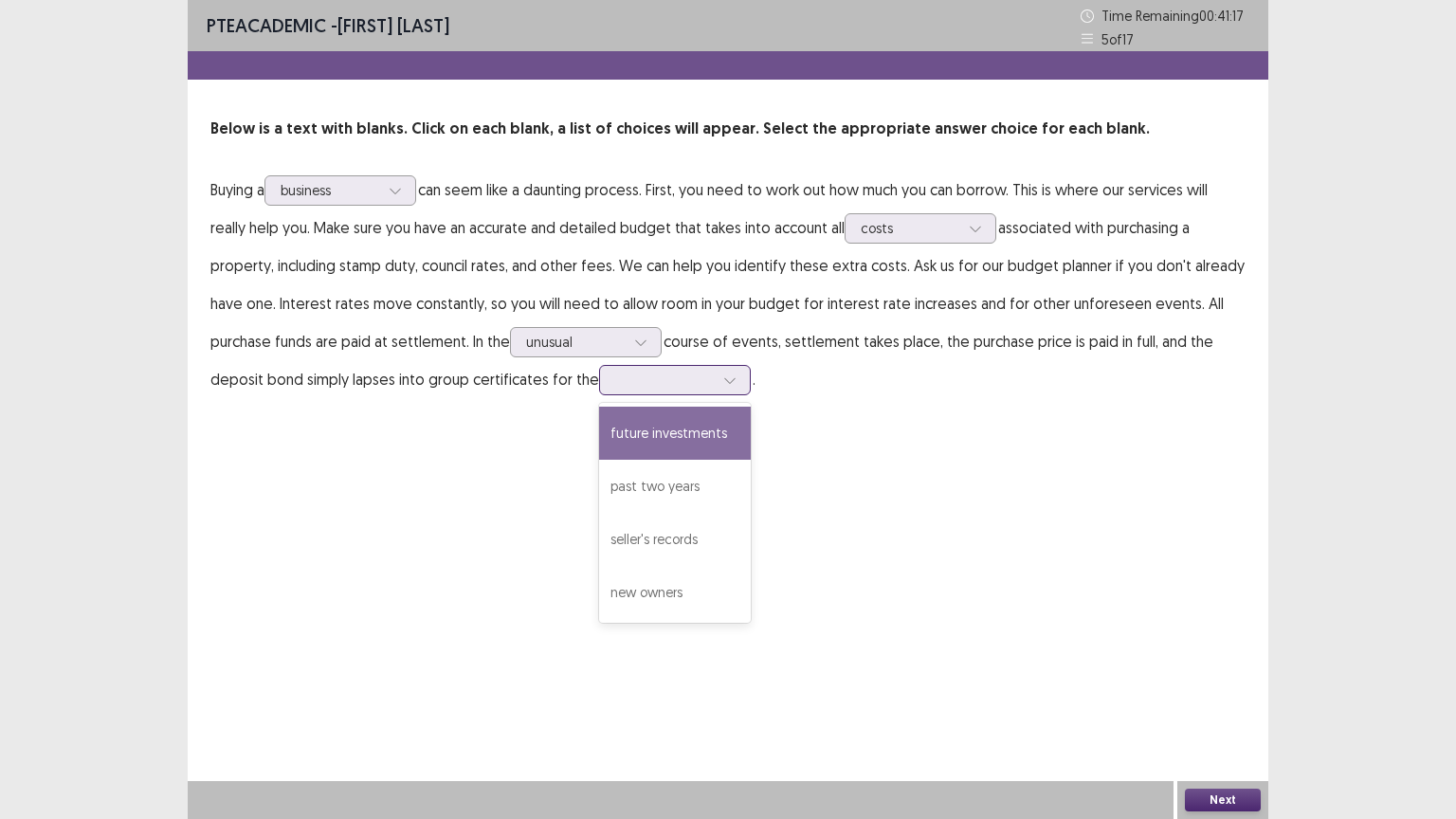 click at bounding box center [664, 379] 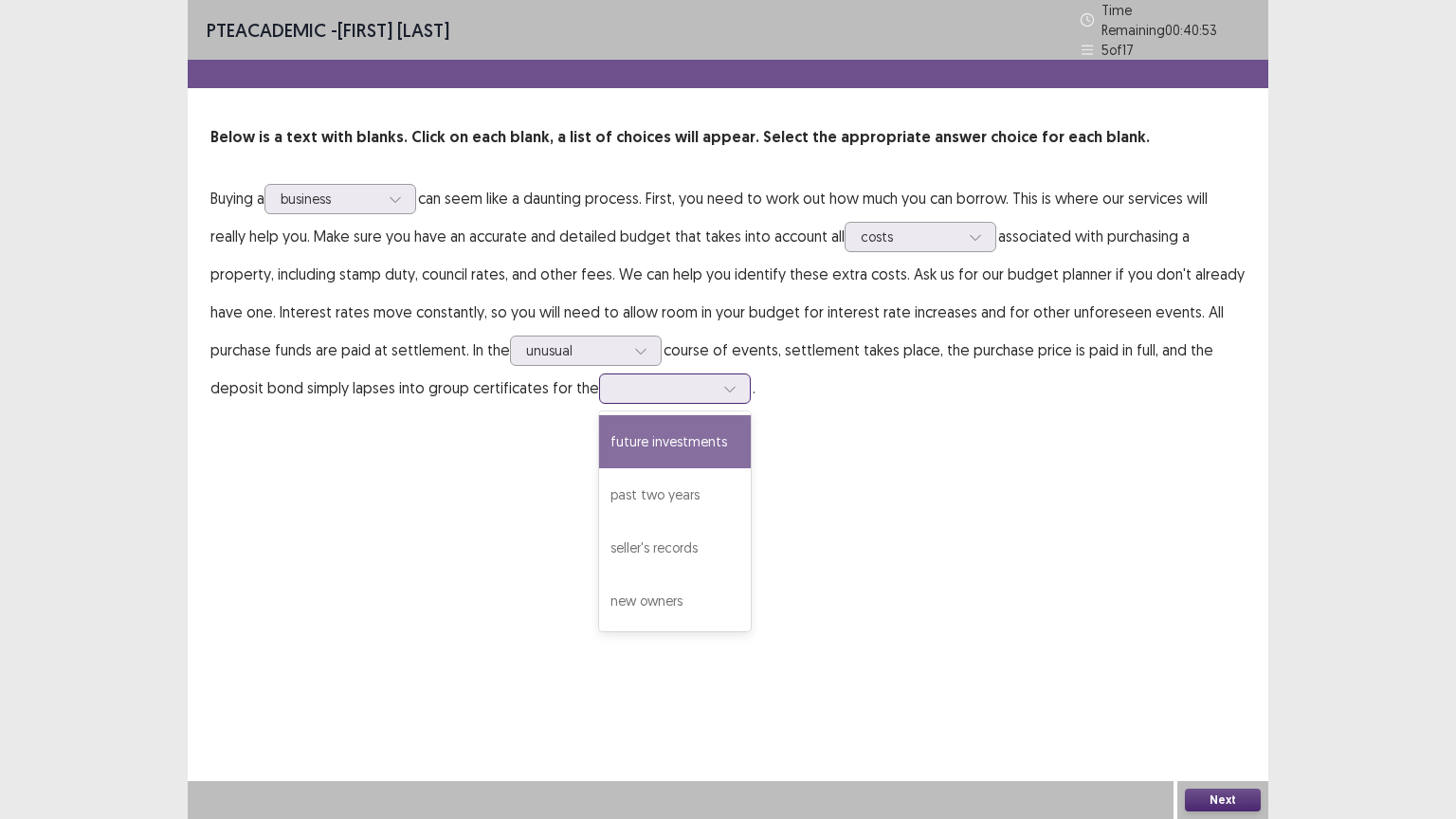 click on "future investments" at bounding box center (675, 442) 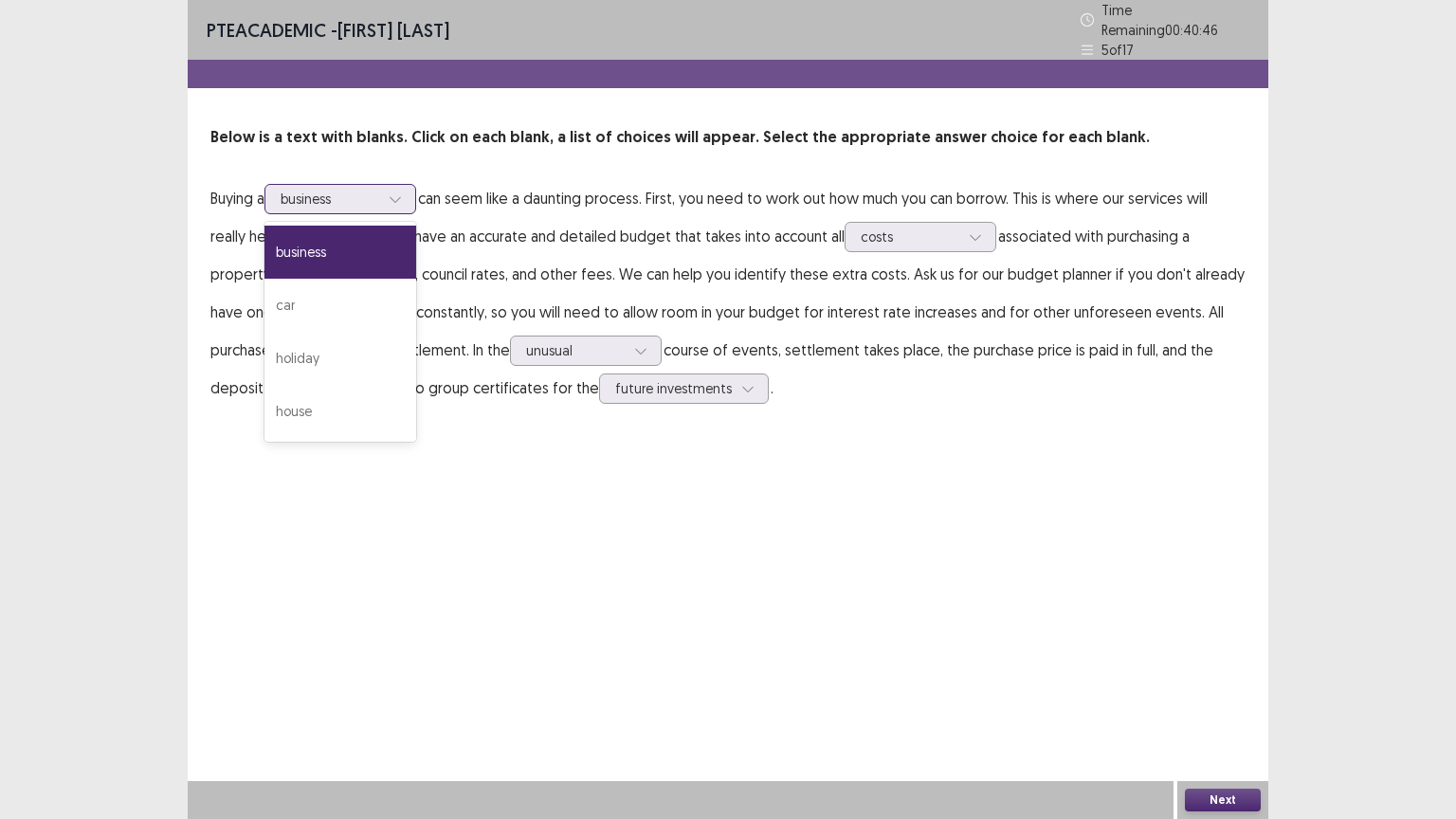 click 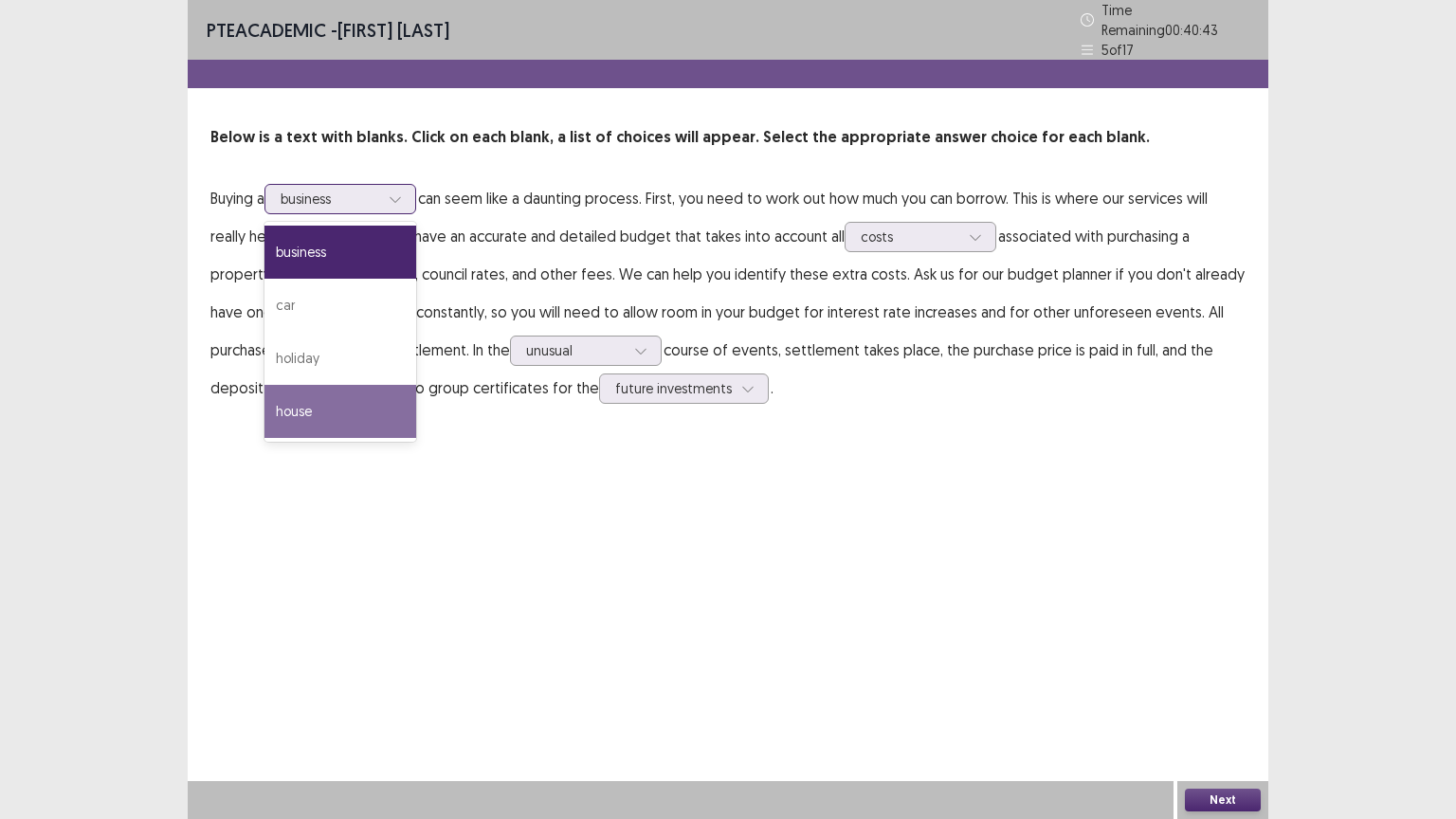click on "house" at bounding box center [340, 411] 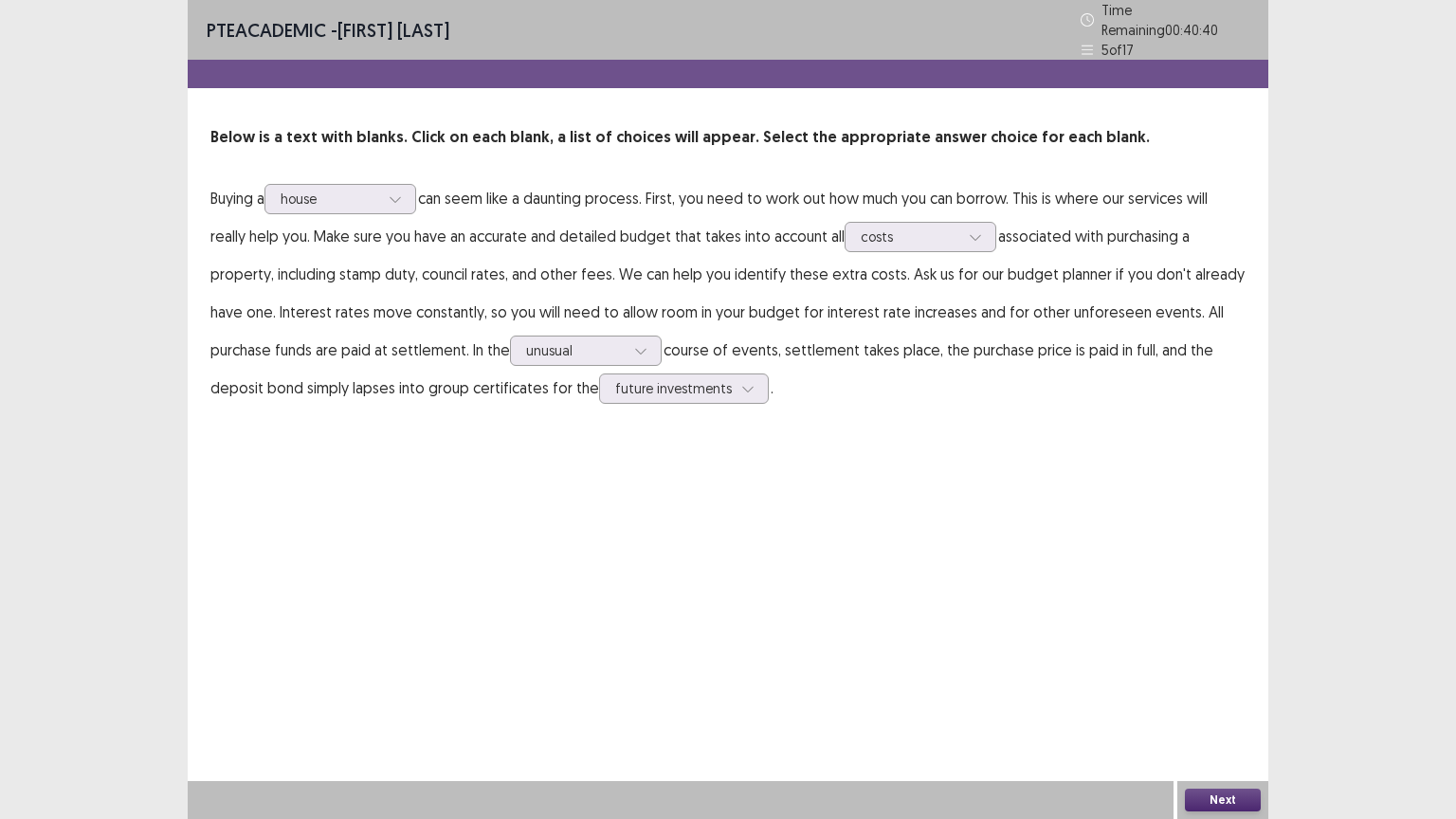 click on "Next" at bounding box center [1223, 800] 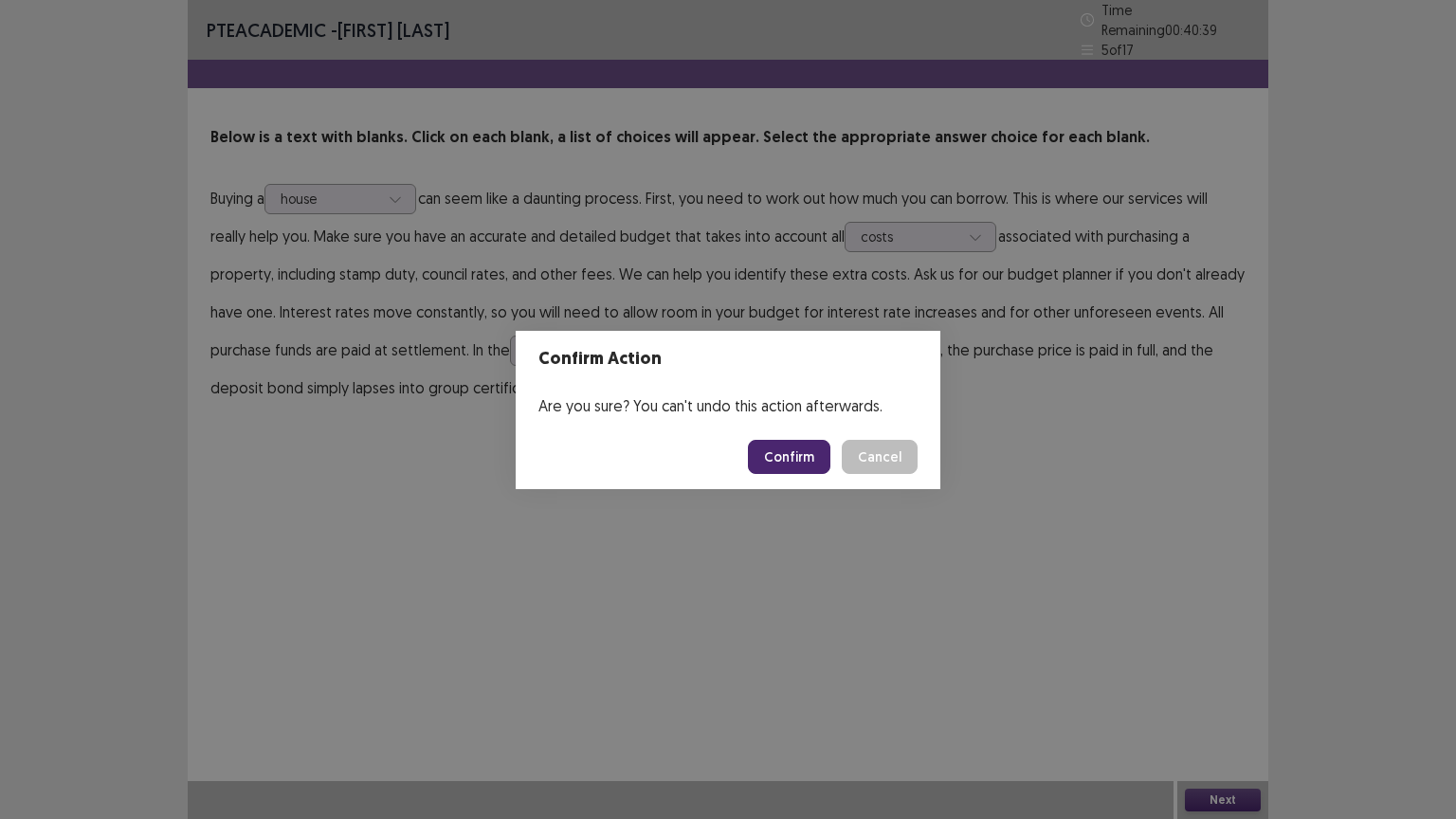 click on "Confirm" at bounding box center (789, 457) 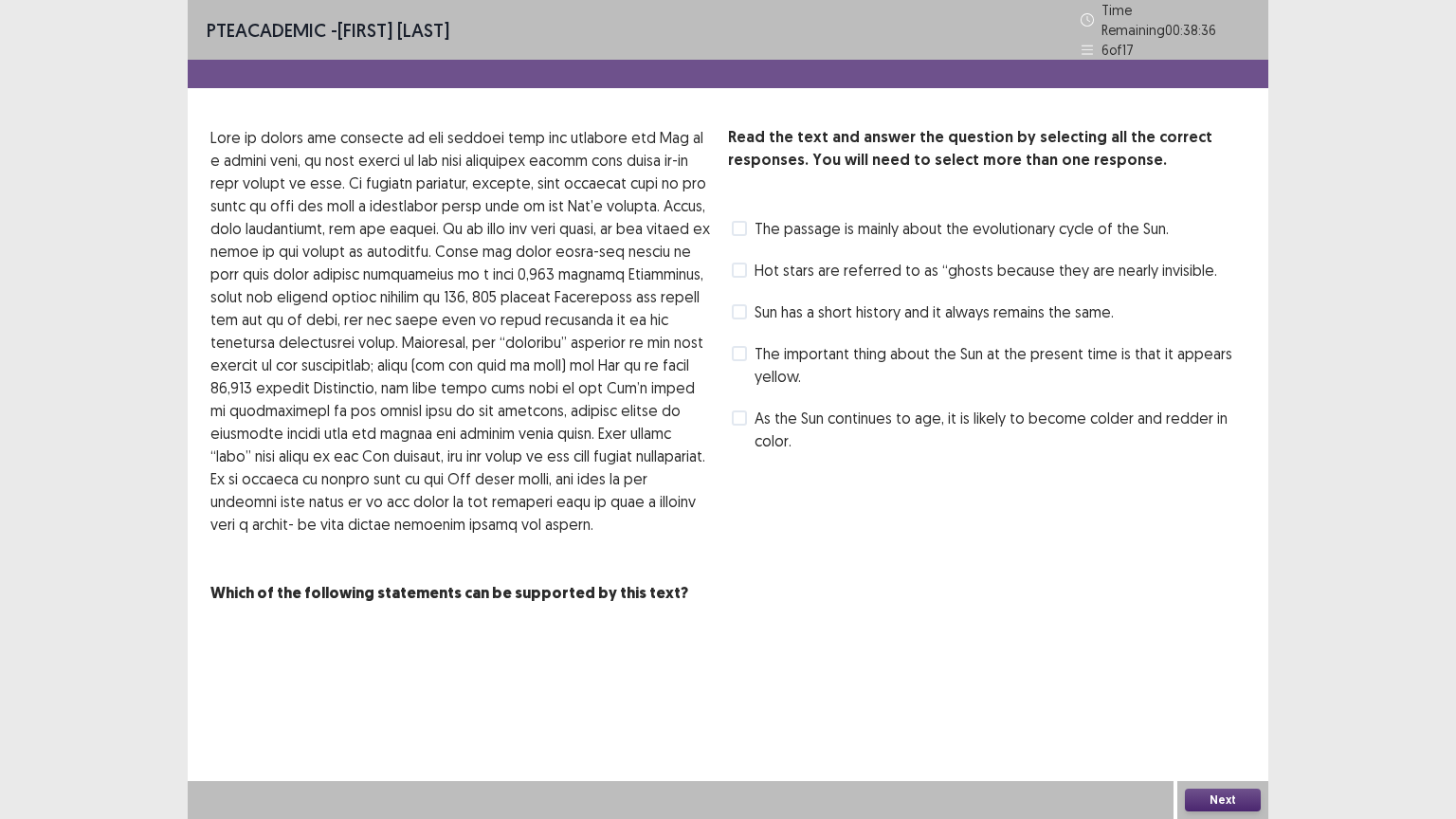 click on "As the Sun continues to age, it is likely to become colder and redder in color." at bounding box center [1000, 429] 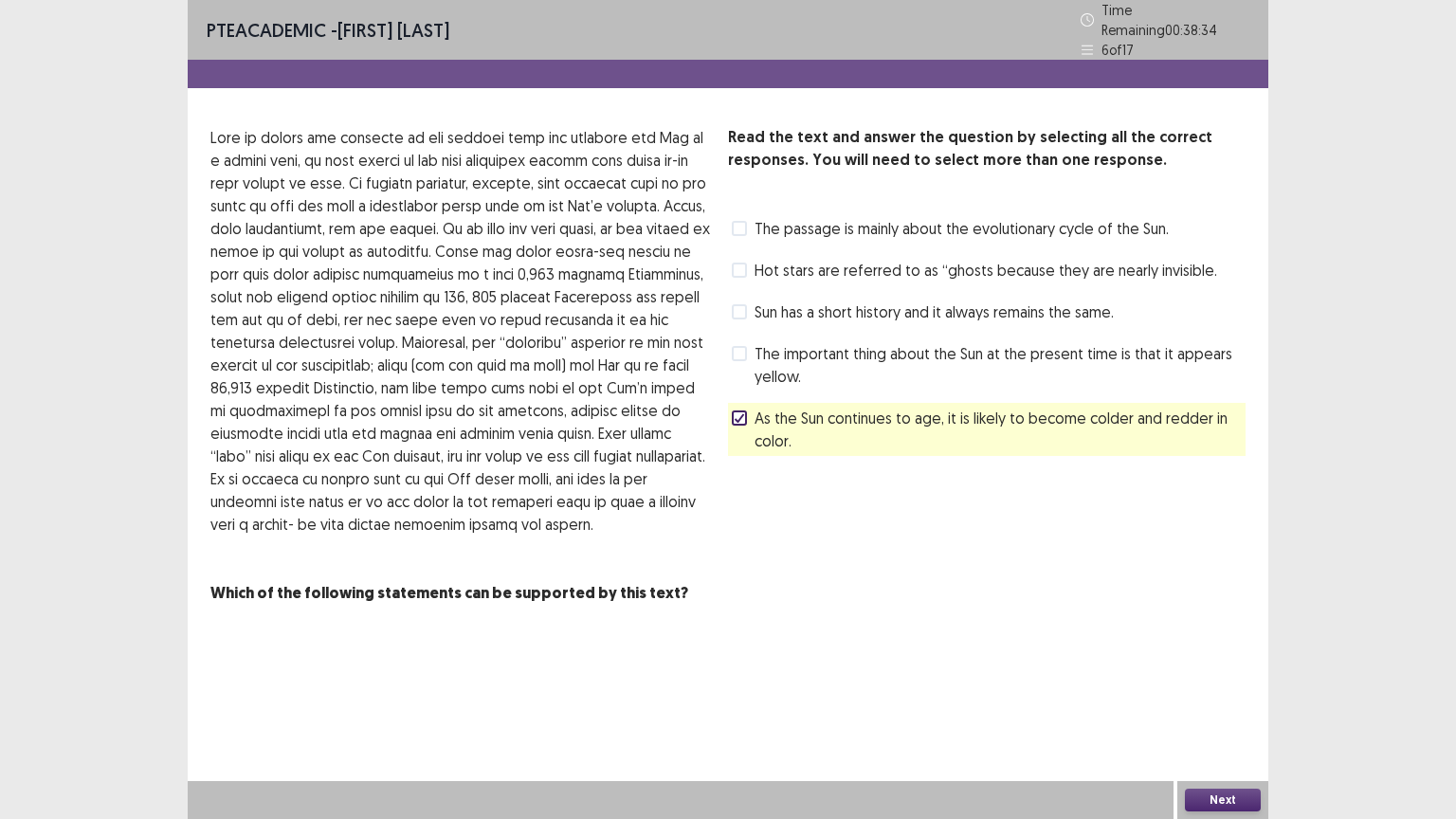 click on "Next" at bounding box center [1223, 800] 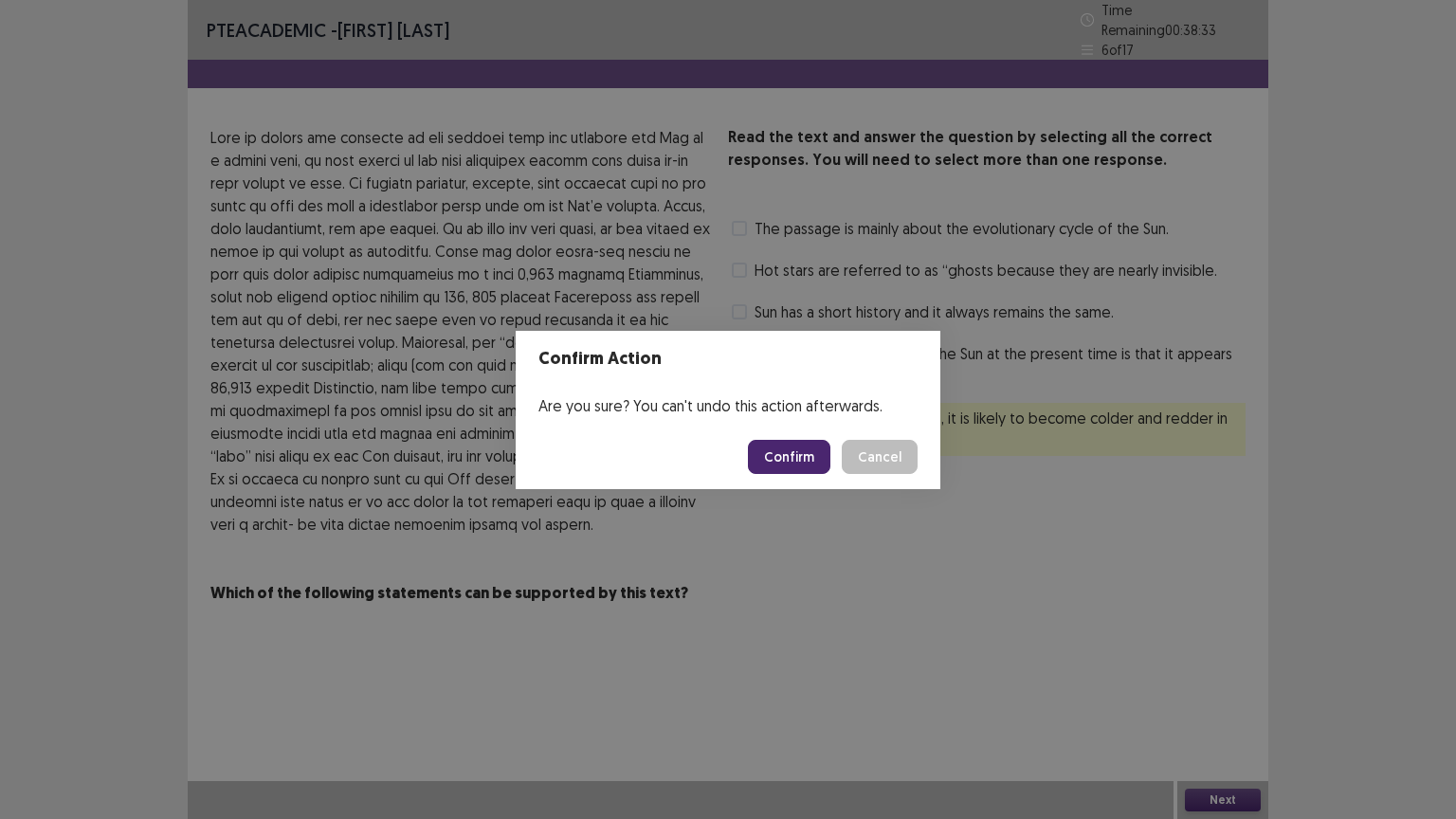 click on "Confirm" at bounding box center [789, 457] 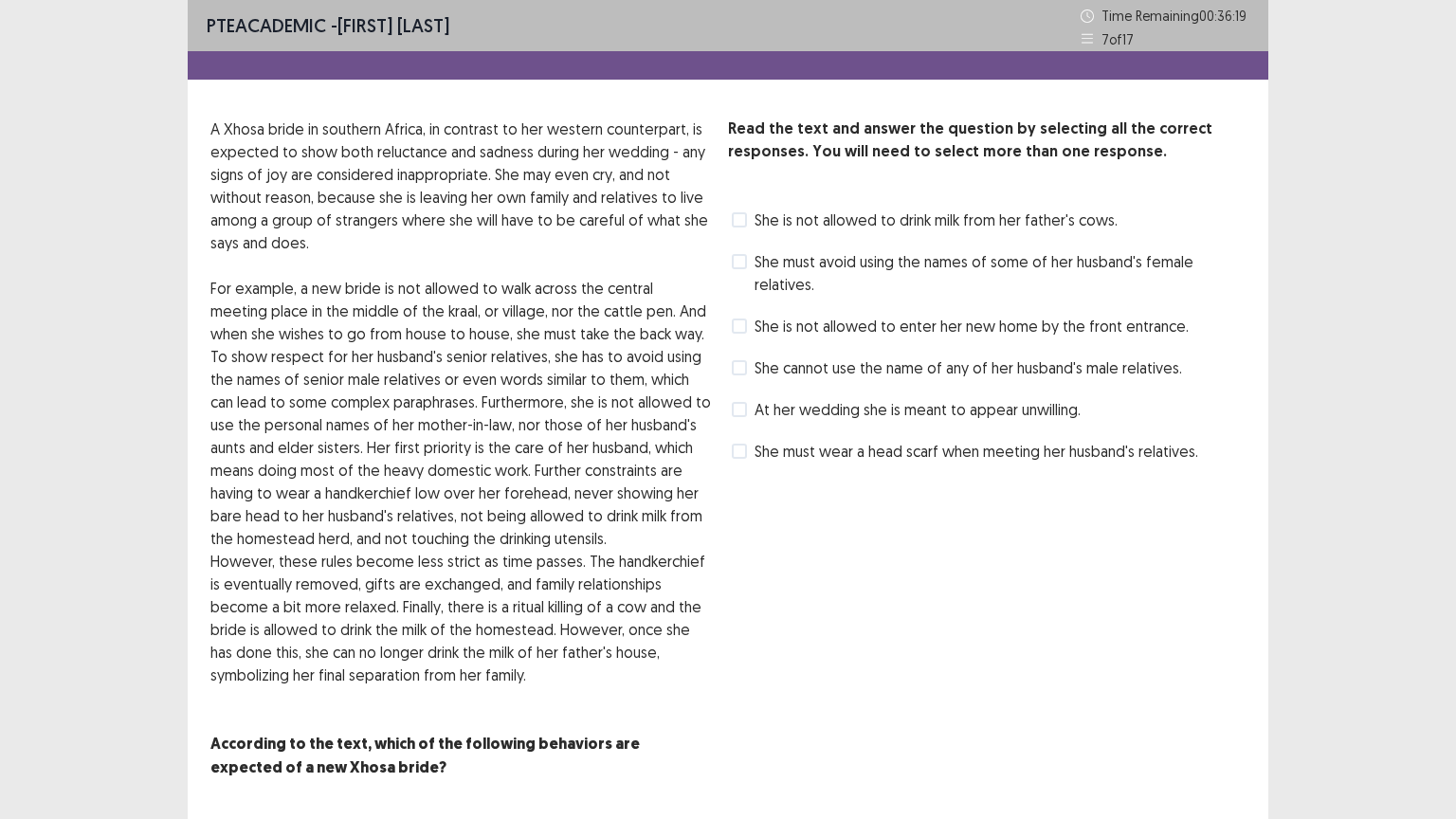 click on "She is not allowed to drink milk from her father's cows." at bounding box center [936, 220] 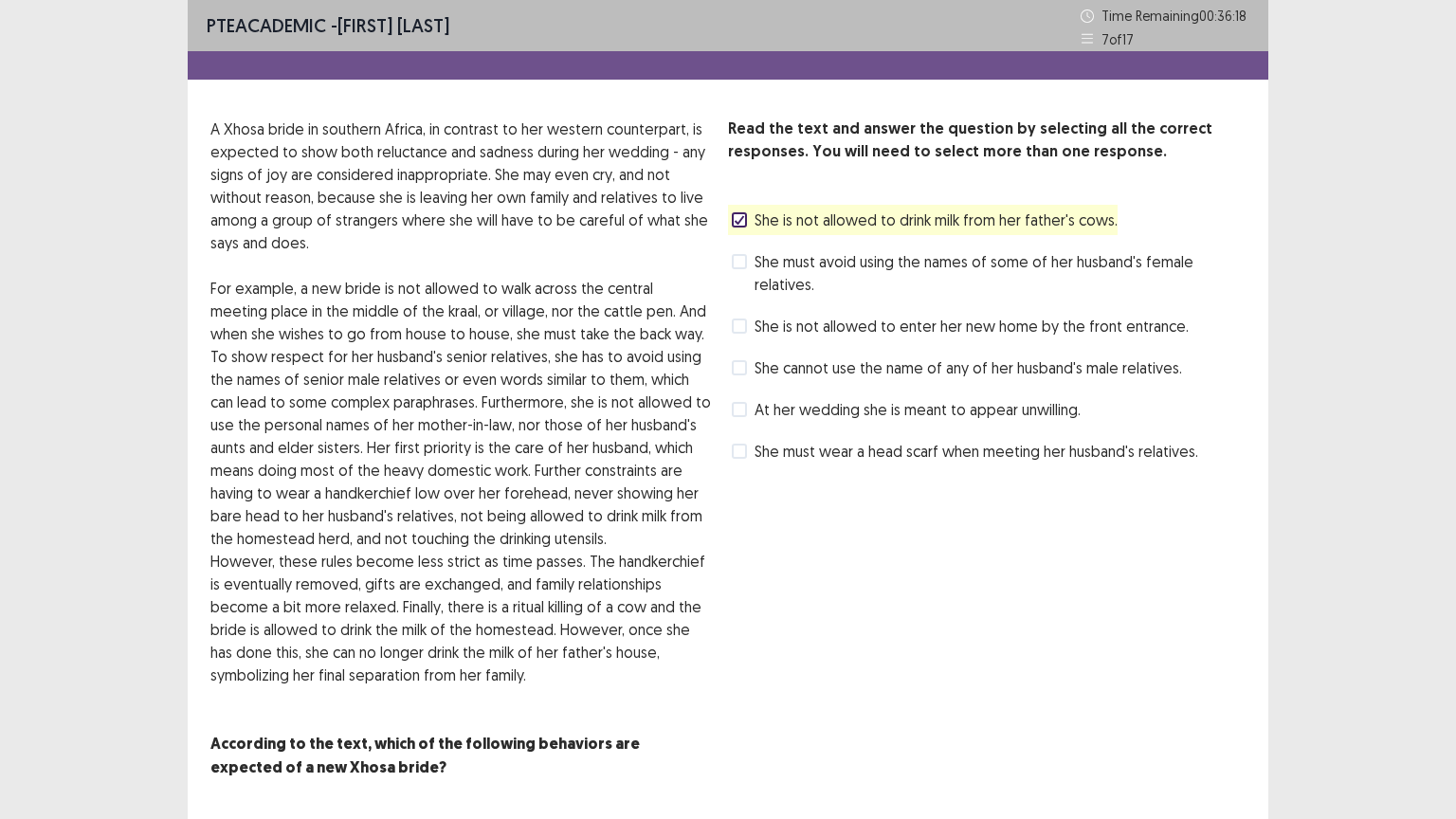 scroll, scrollTop: 42, scrollLeft: 0, axis: vertical 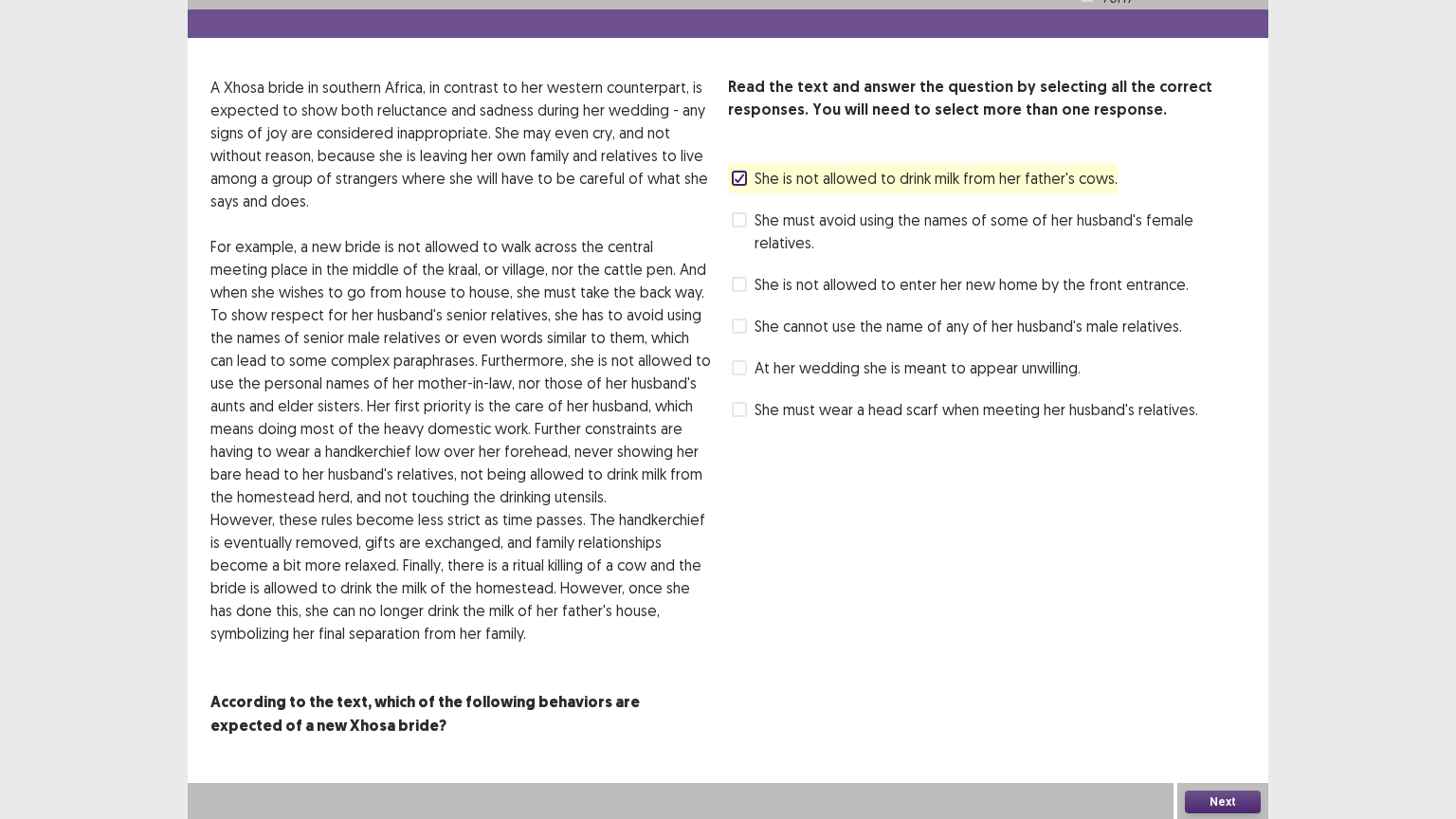 click on "Next" at bounding box center [1223, 802] 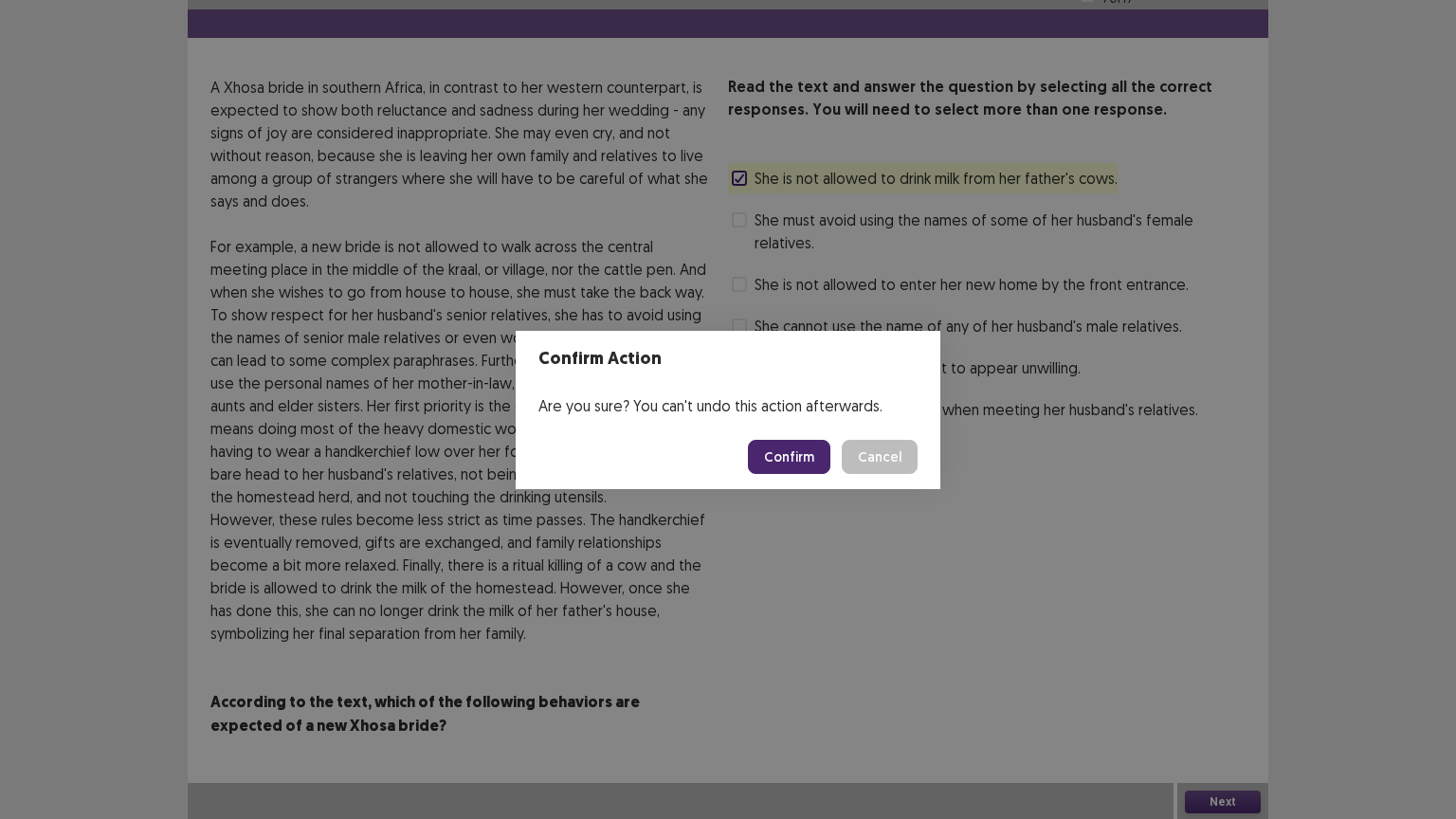 click on "Confirm" at bounding box center [789, 457] 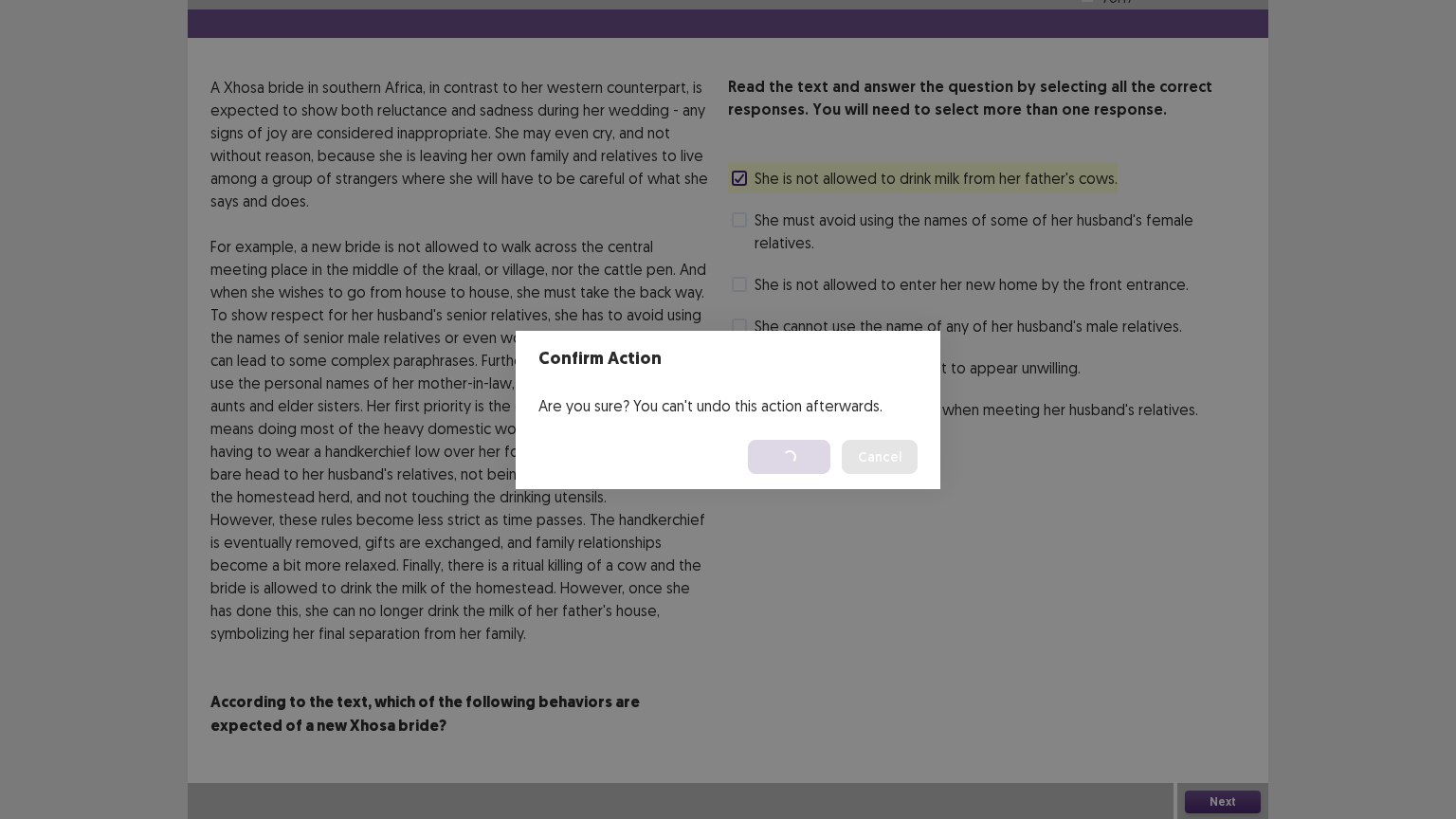 scroll, scrollTop: 0, scrollLeft: 0, axis: both 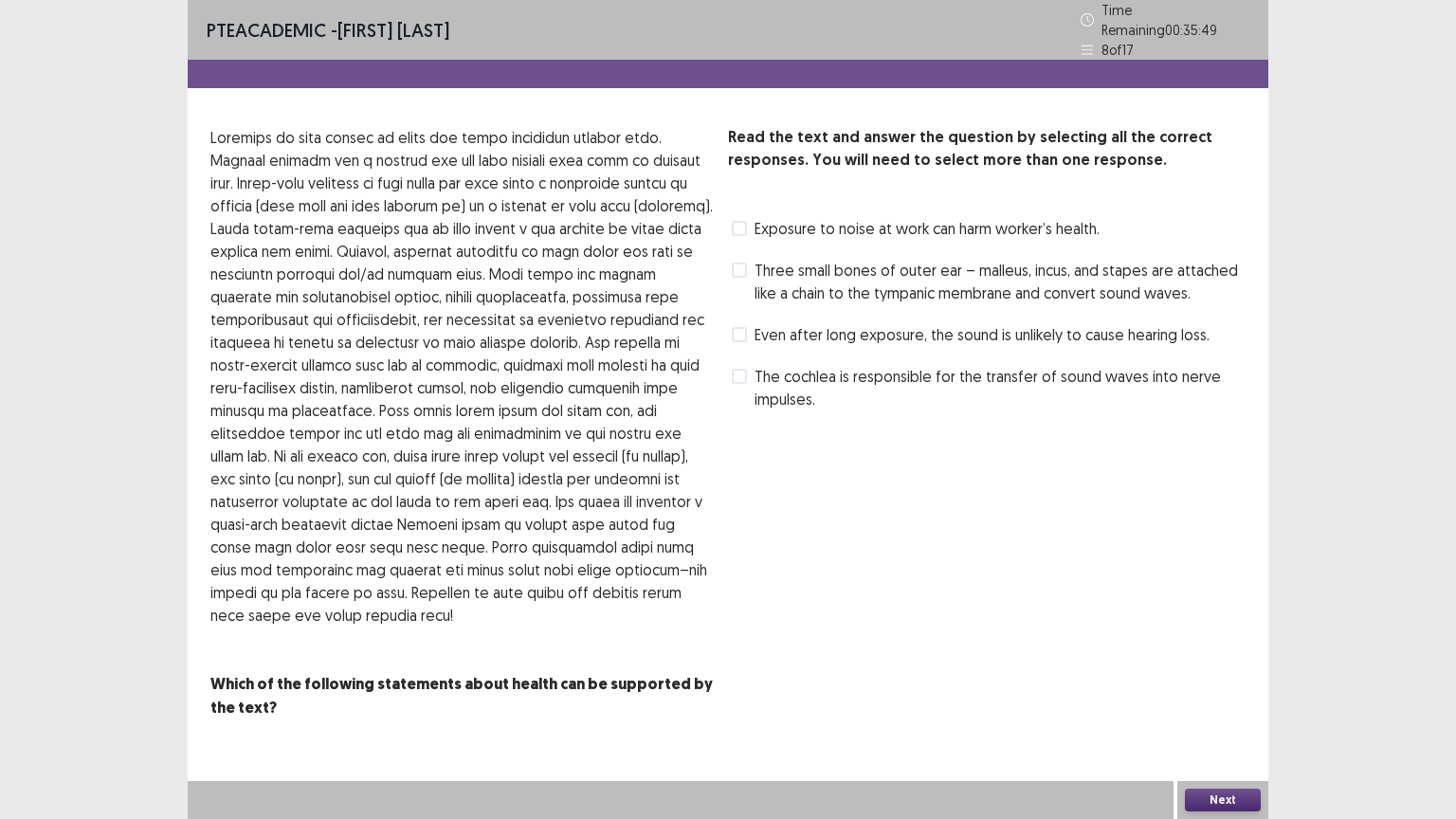click on "Exposure to noise at work can harm worker’s health." at bounding box center (927, 228) 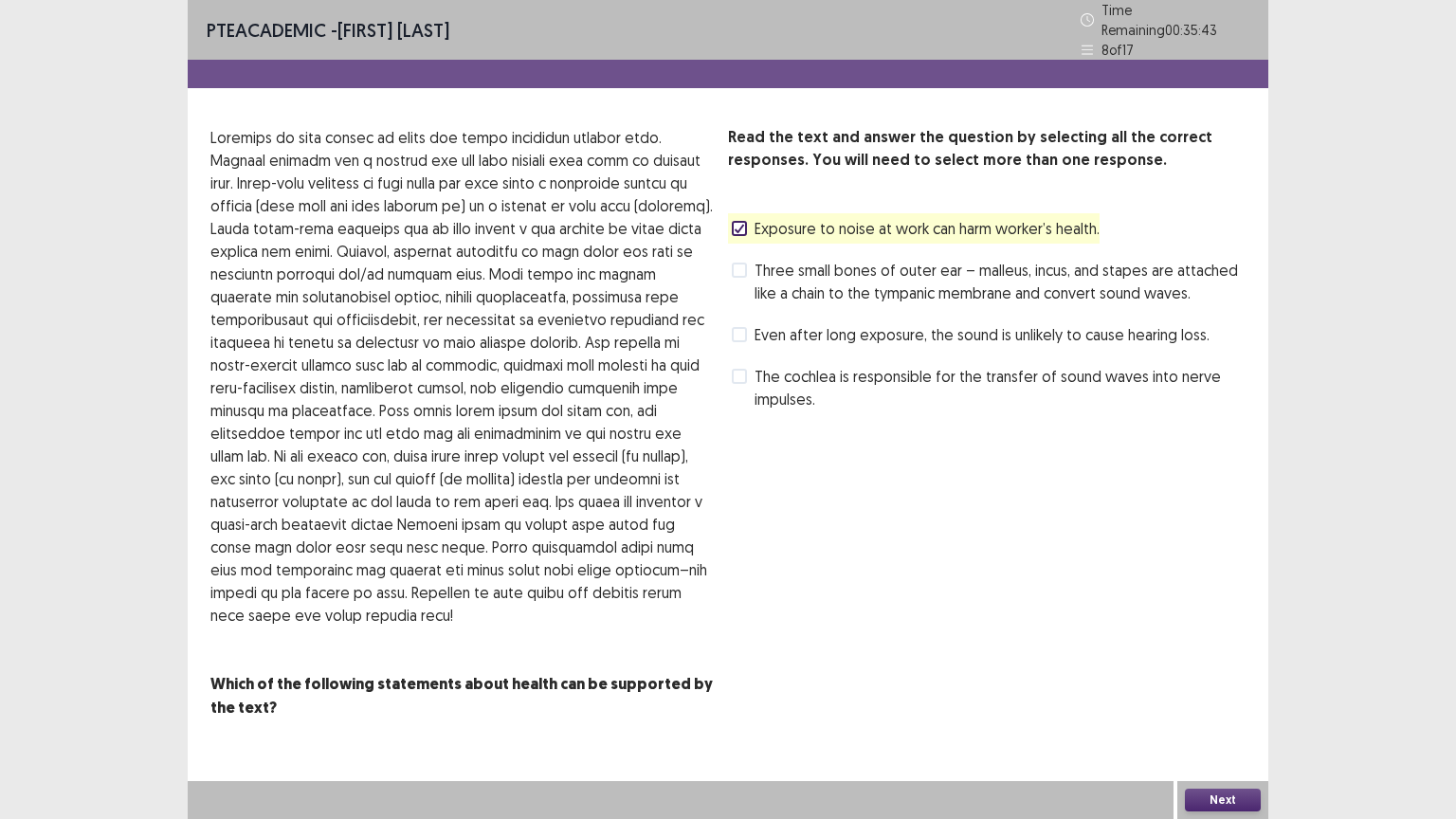 click on "Next" at bounding box center [1223, 800] 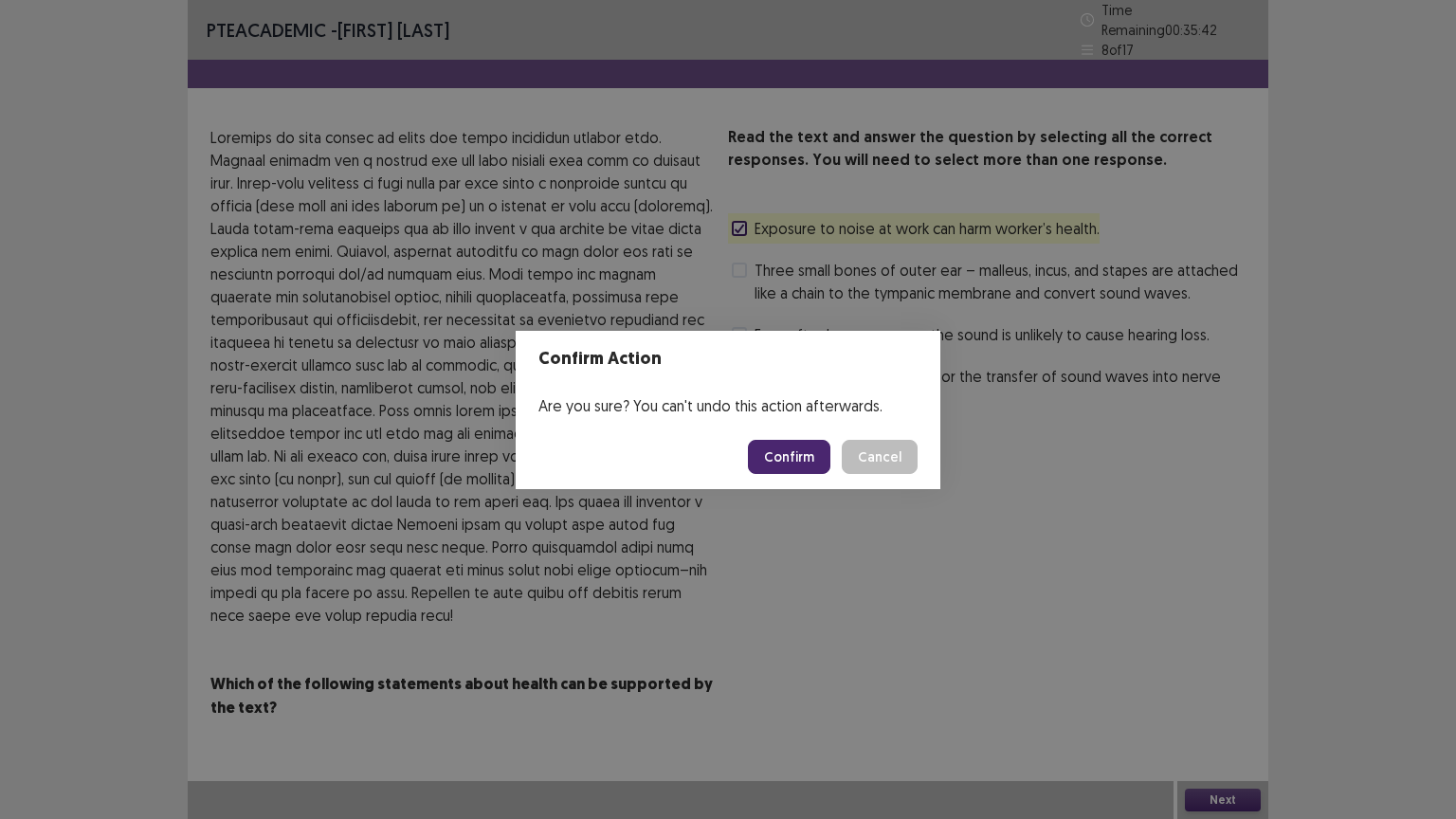 click on "Confirm" at bounding box center (789, 457) 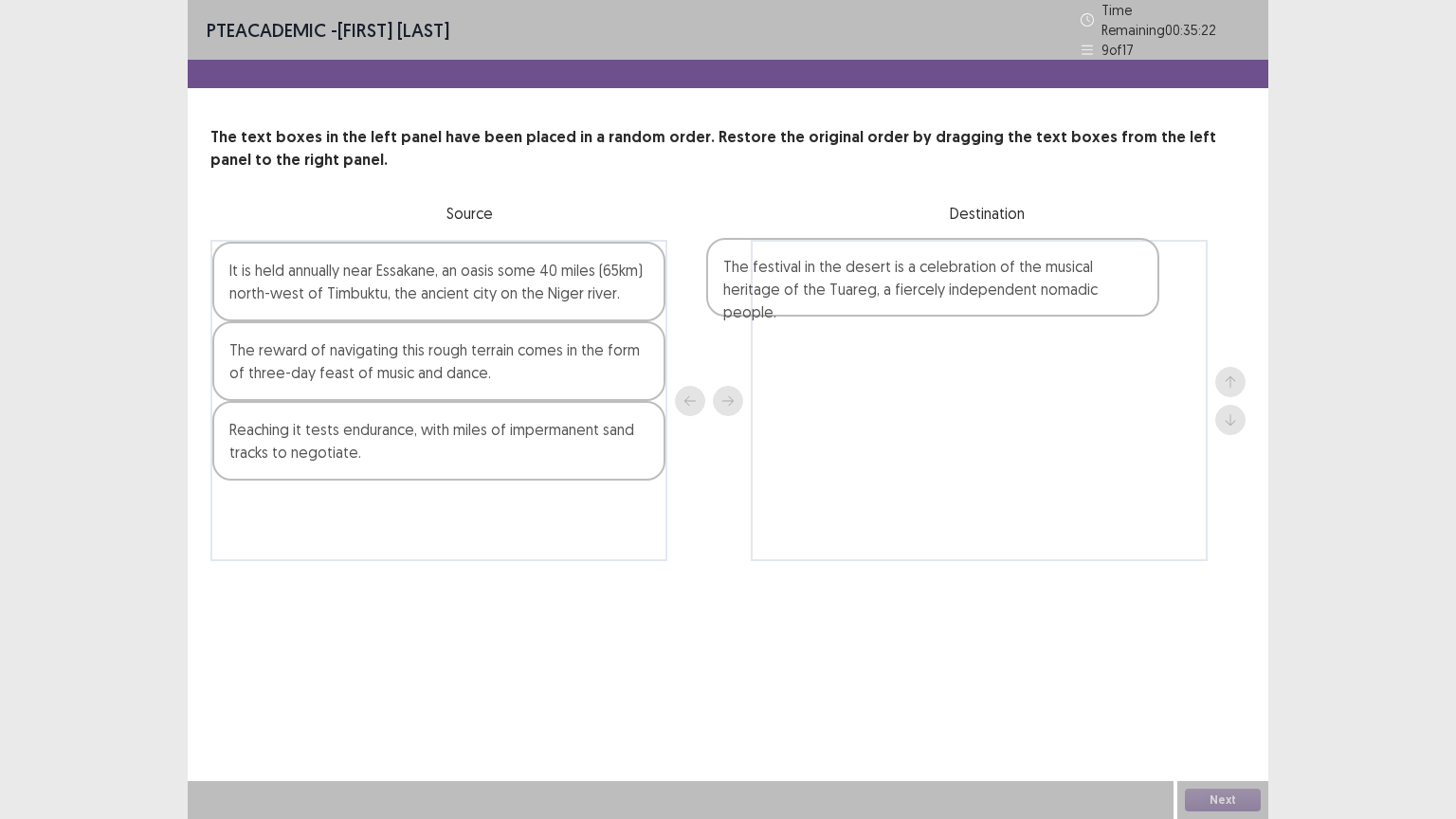 drag, startPoint x: 504, startPoint y: 438, endPoint x: 1009, endPoint y: 280, distance: 529.1399 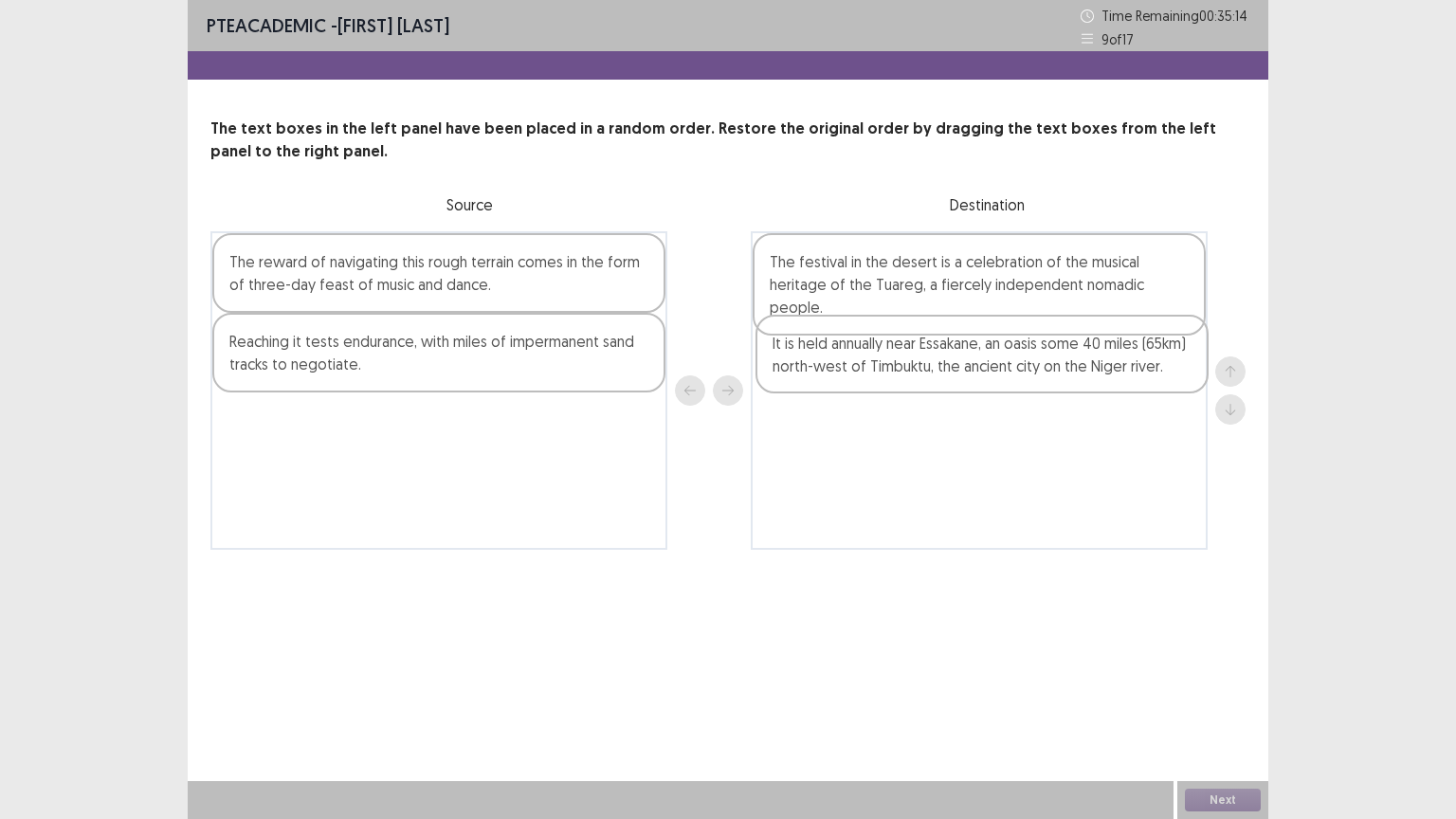 drag, startPoint x: 489, startPoint y: 276, endPoint x: 1038, endPoint y: 357, distance: 554.94324 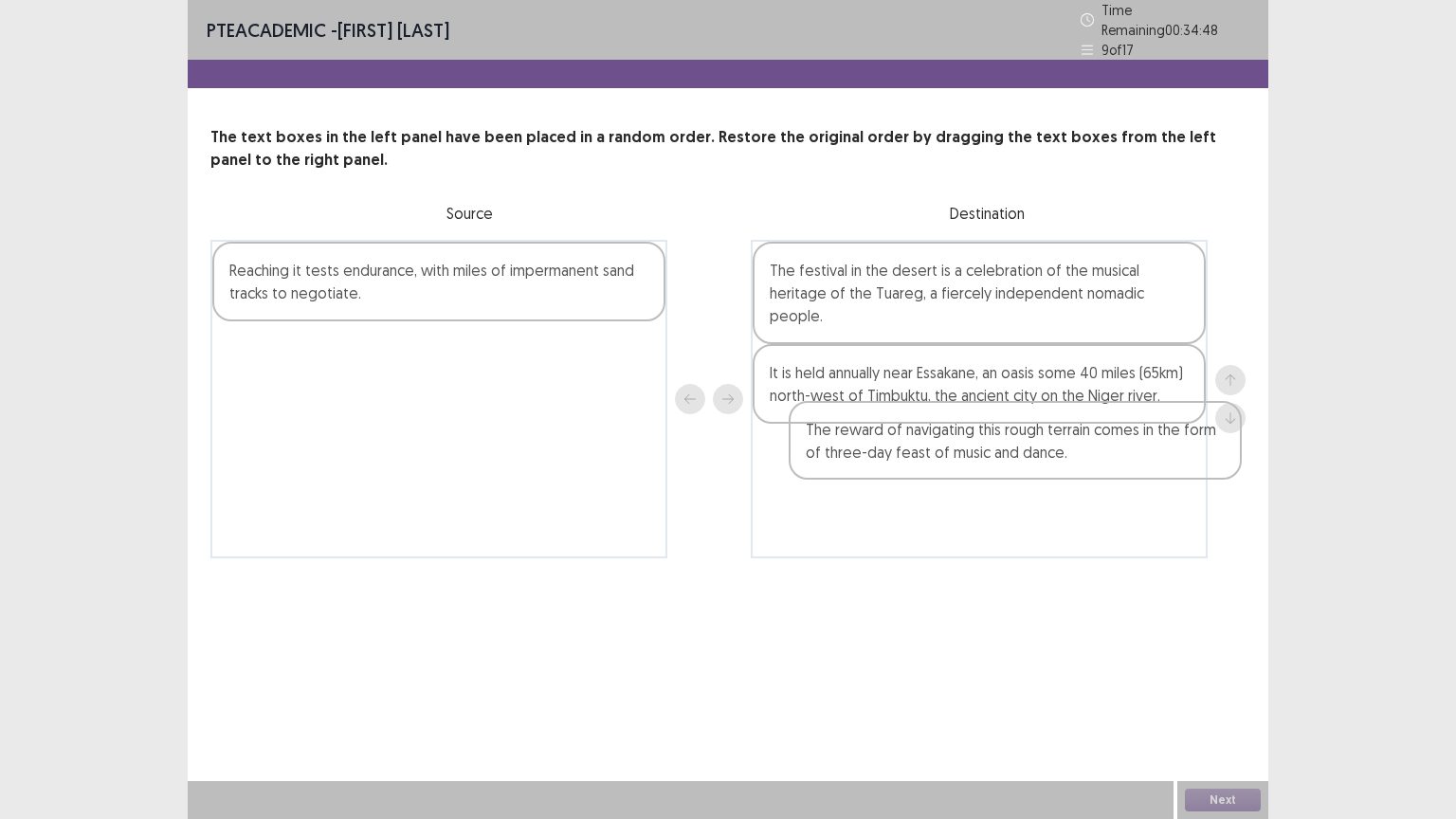 drag, startPoint x: 474, startPoint y: 268, endPoint x: 1062, endPoint y: 445, distance: 614.063 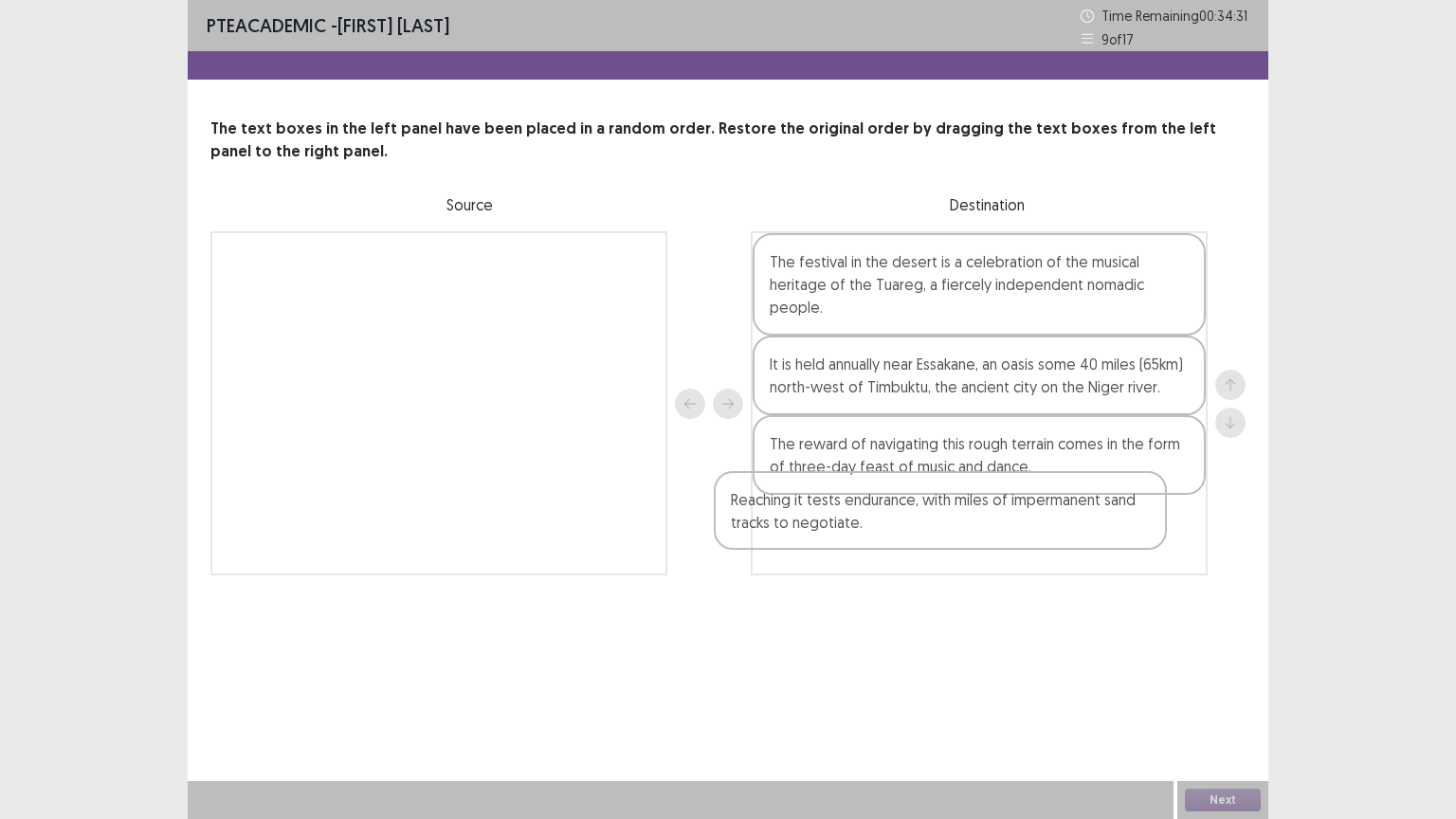 drag, startPoint x: 474, startPoint y: 284, endPoint x: 979, endPoint y: 527, distance: 560.42305 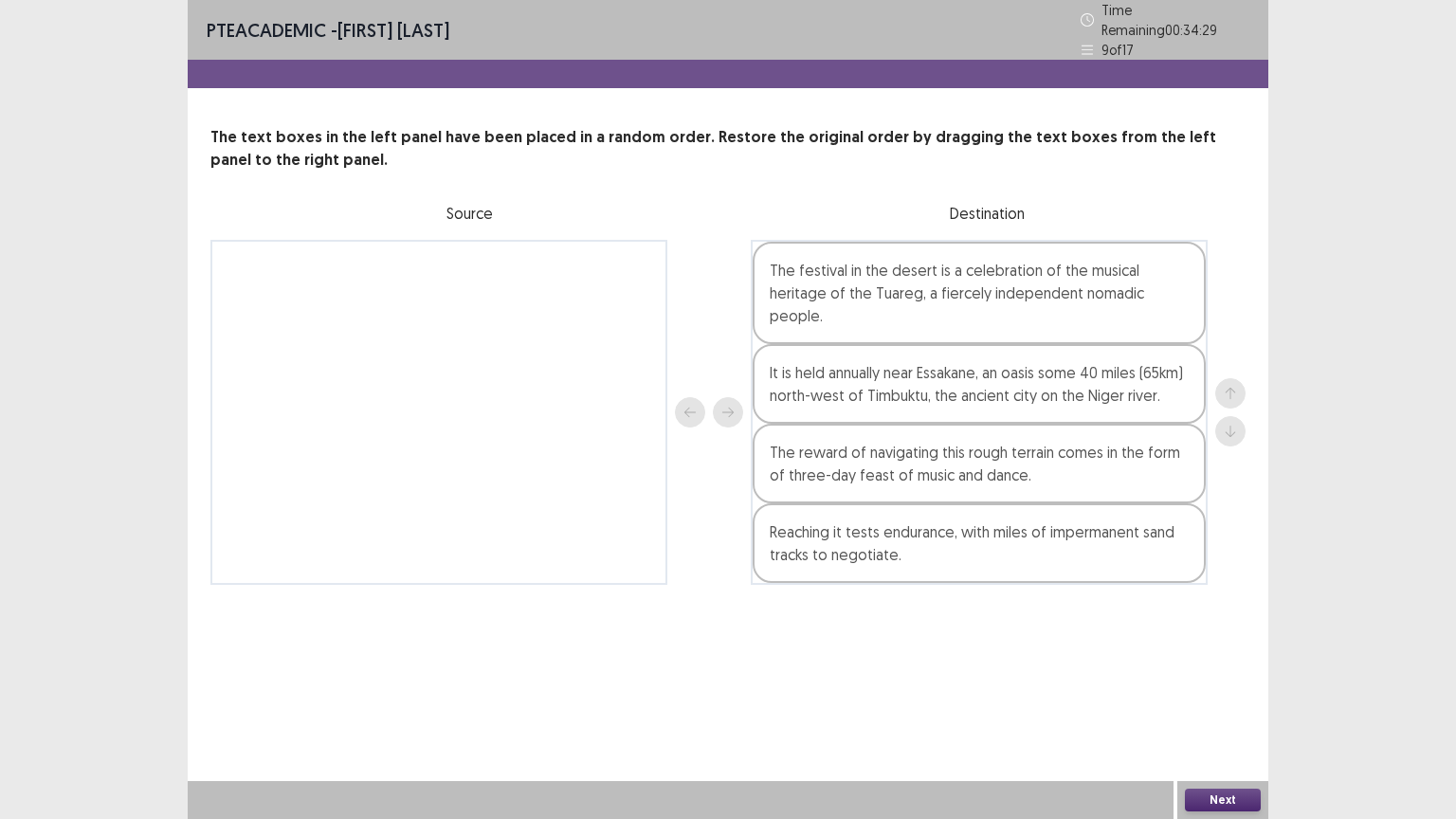 click on "Next" at bounding box center [1223, 800] 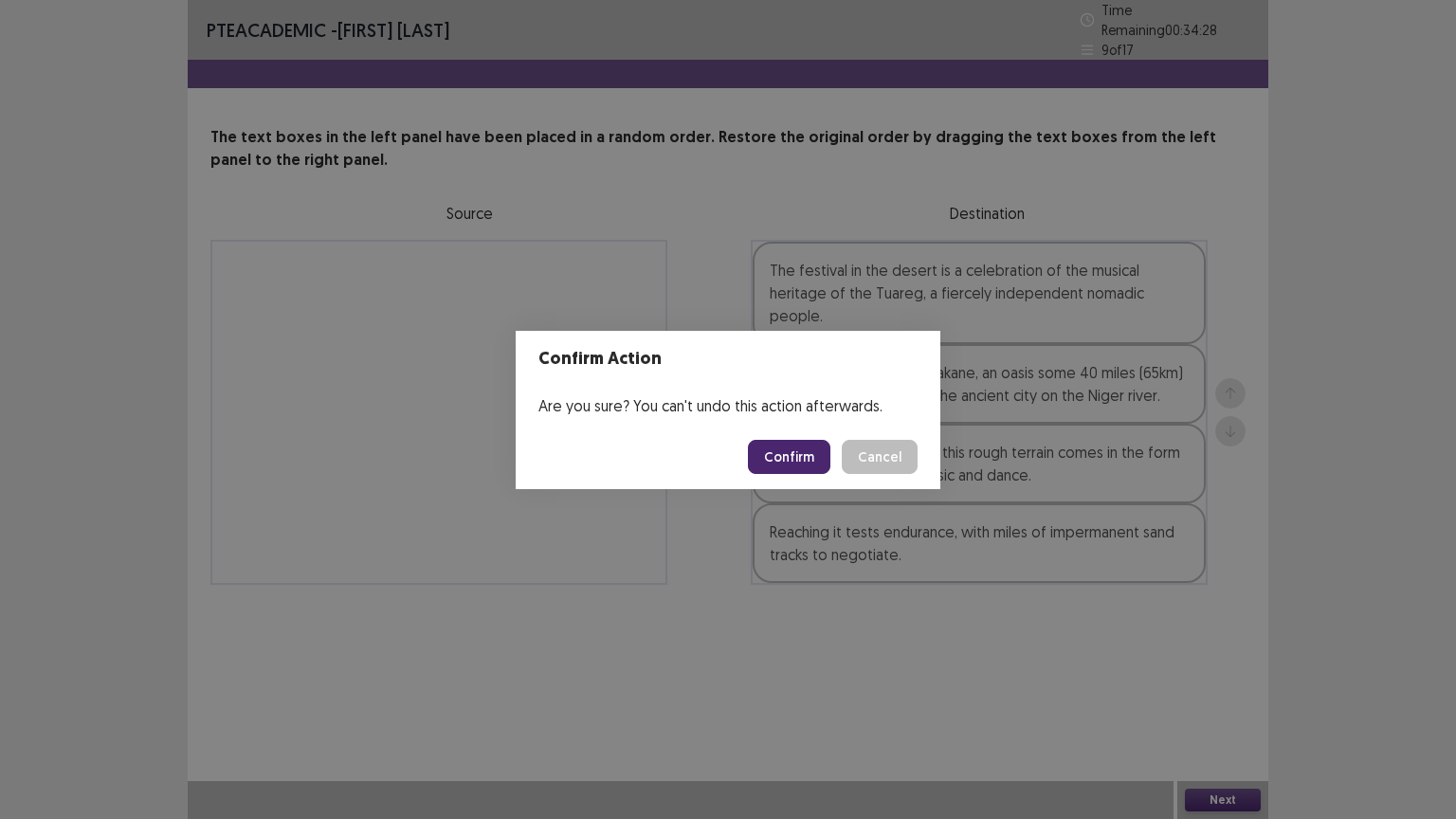 click on "Confirm" at bounding box center (789, 457) 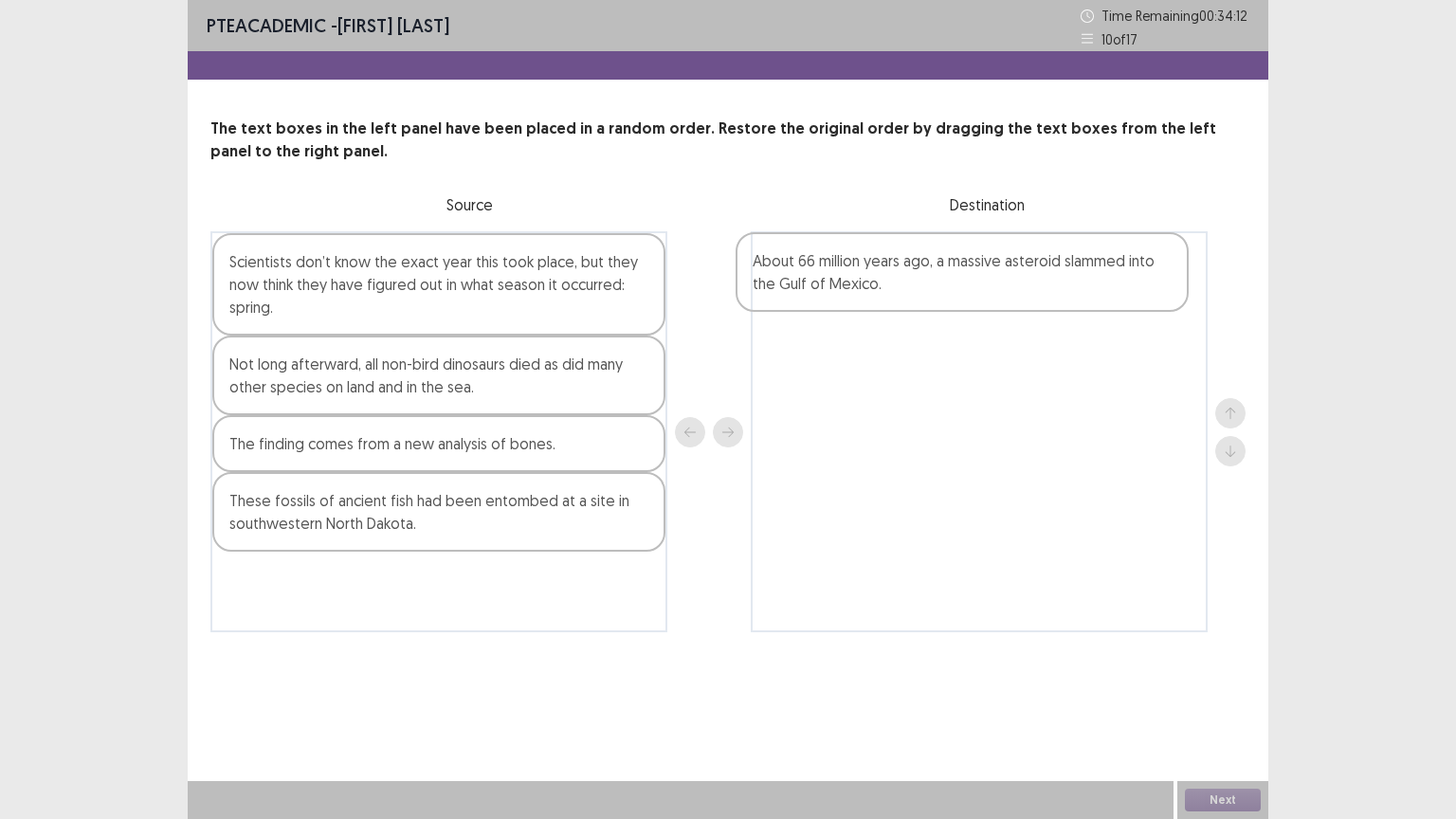 drag, startPoint x: 484, startPoint y: 590, endPoint x: 1012, endPoint y: 273, distance: 615.85144 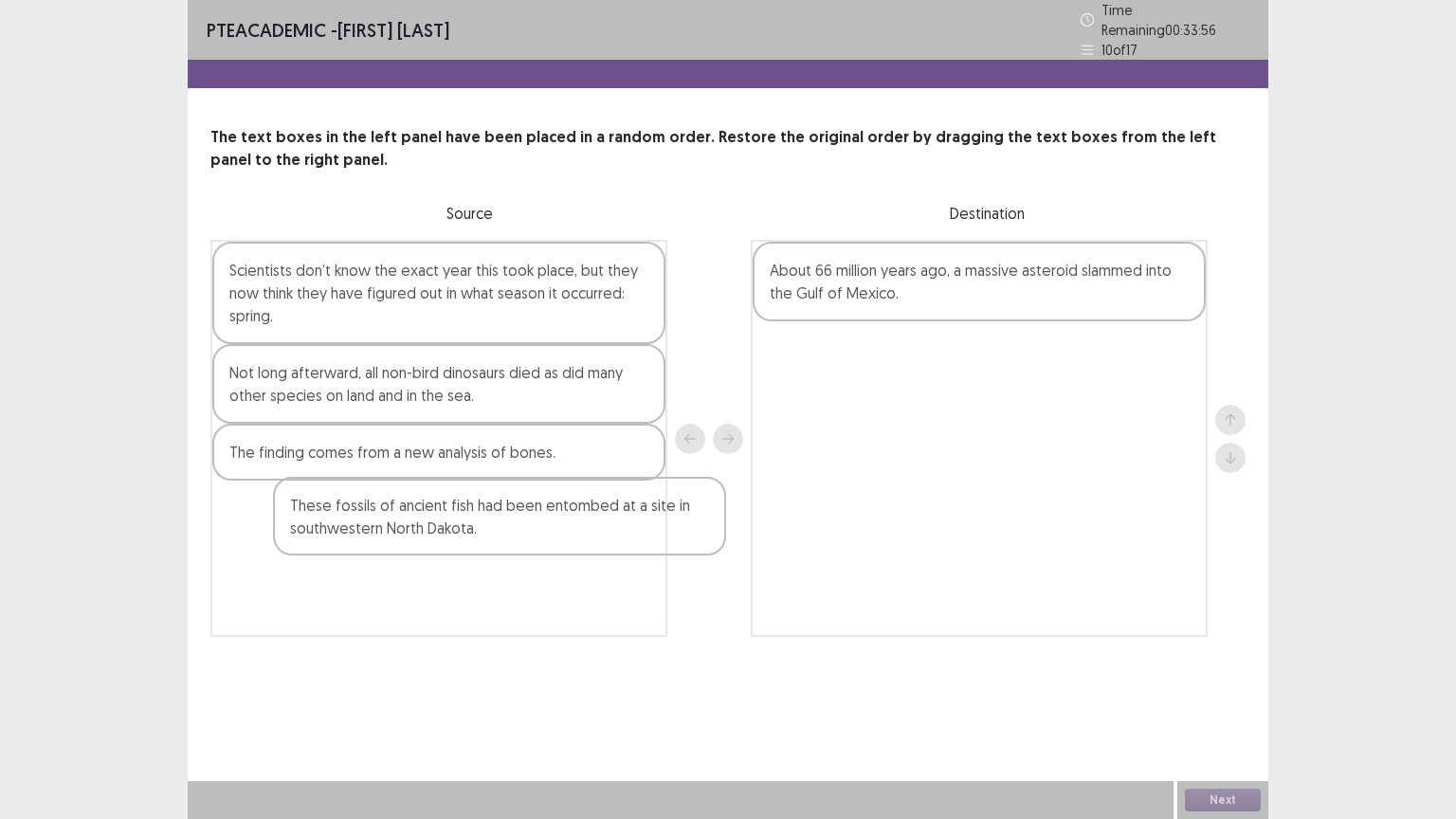 drag, startPoint x: 431, startPoint y: 523, endPoint x: 497, endPoint y: 531, distance: 66.48308 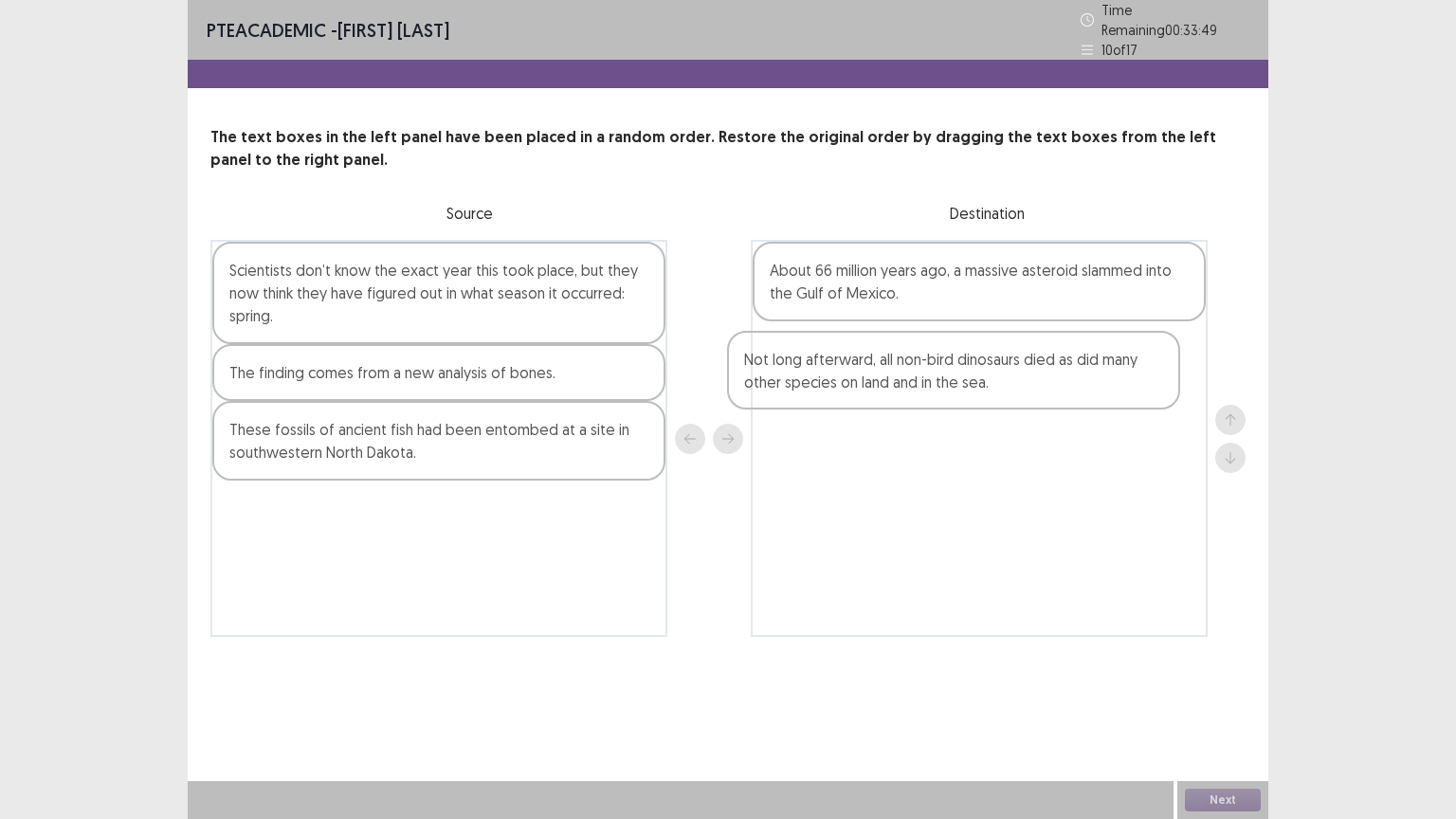 drag, startPoint x: 466, startPoint y: 387, endPoint x: 989, endPoint y: 380, distance: 523.04684 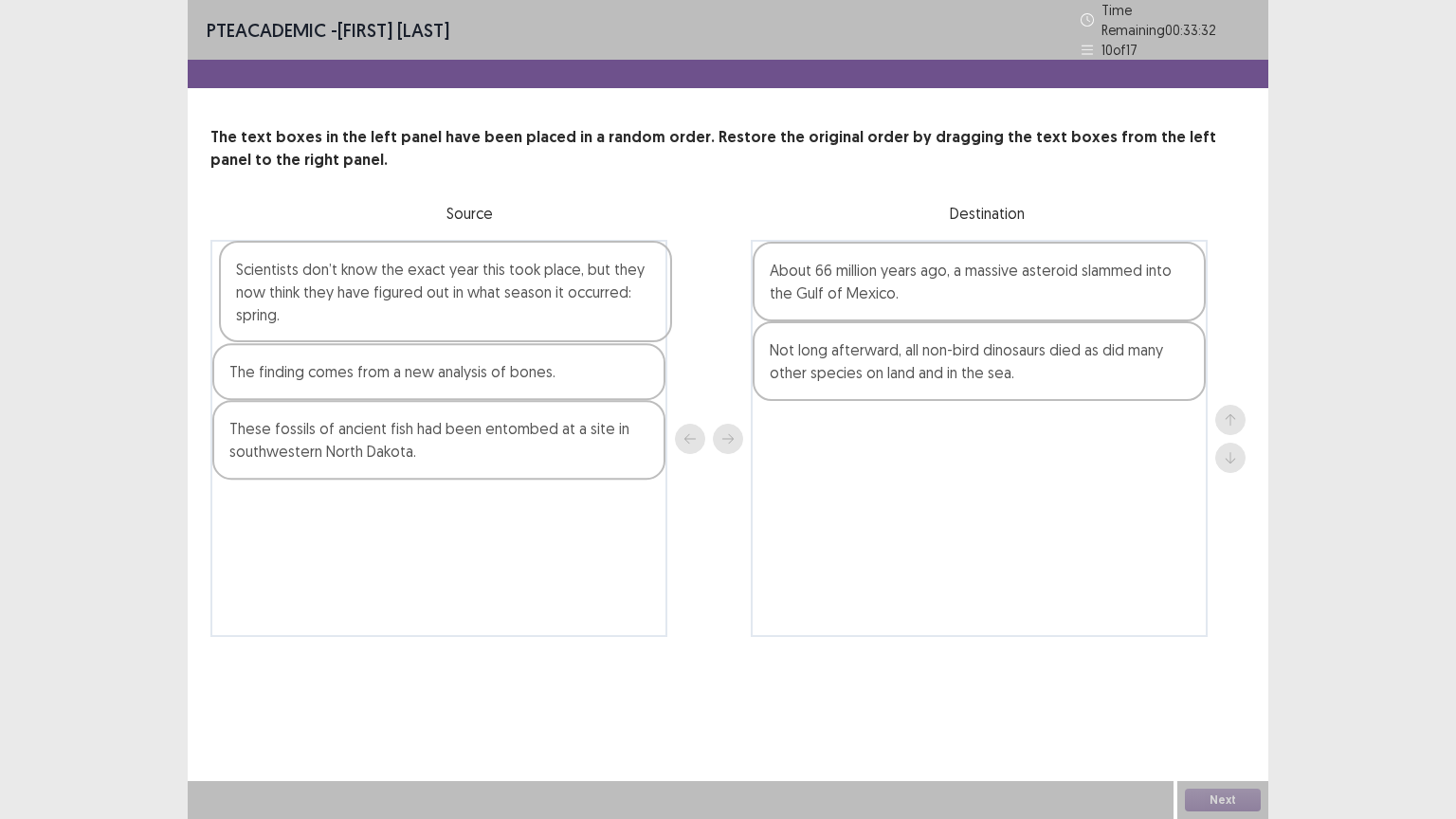 drag, startPoint x: 537, startPoint y: 280, endPoint x: 548, endPoint y: 290, distance: 14.86607 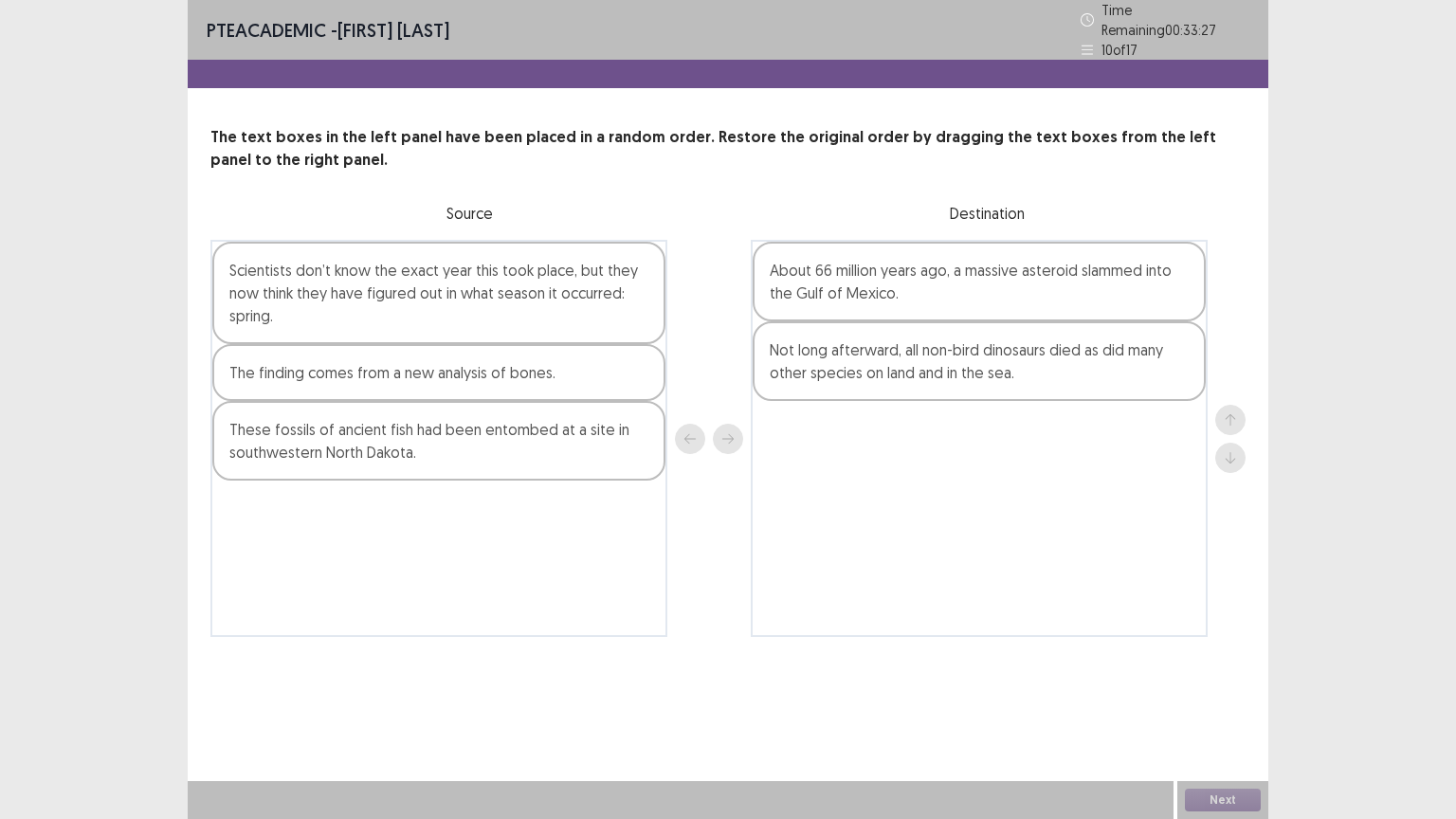 click on "These fossils of ancient fish had been entombed at a site in southwestern North Dakota." at bounding box center [439, 441] 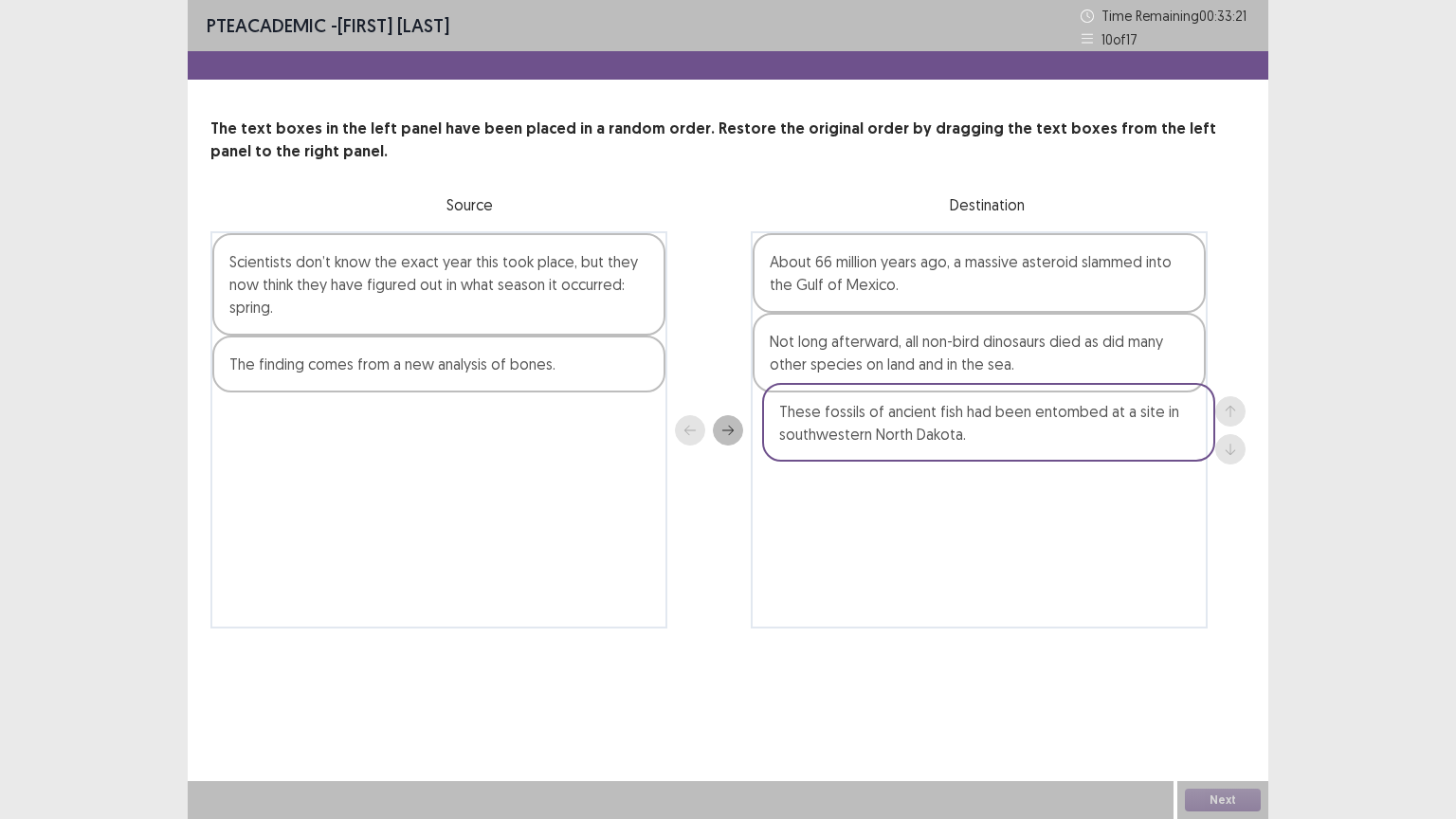 drag, startPoint x: 433, startPoint y: 428, endPoint x: 991, endPoint y: 420, distance: 558.05734 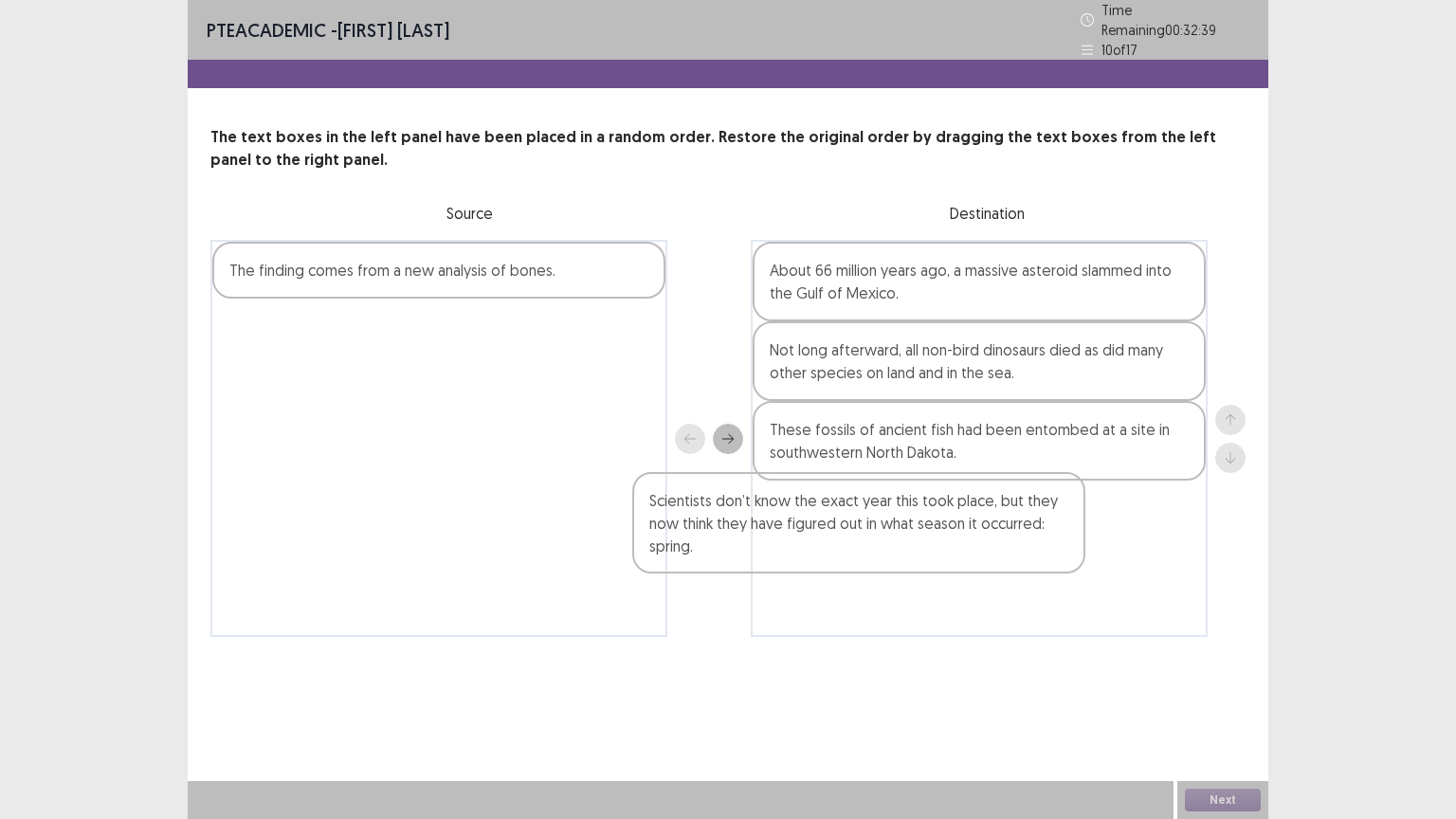 drag, startPoint x: 560, startPoint y: 285, endPoint x: 1057, endPoint y: 521, distance: 550.1863 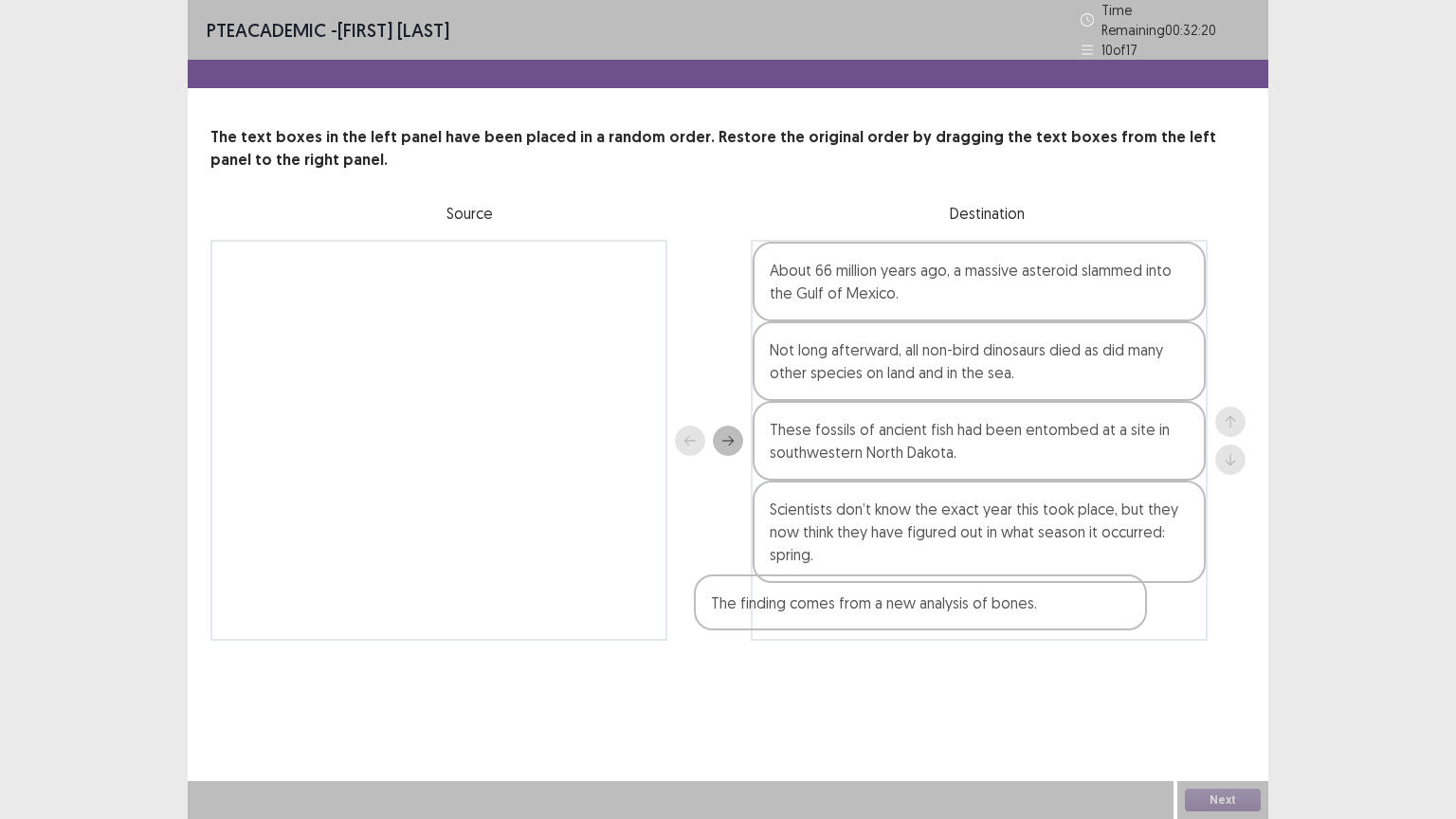 drag, startPoint x: 466, startPoint y: 272, endPoint x: 952, endPoint y: 622, distance: 598.9123 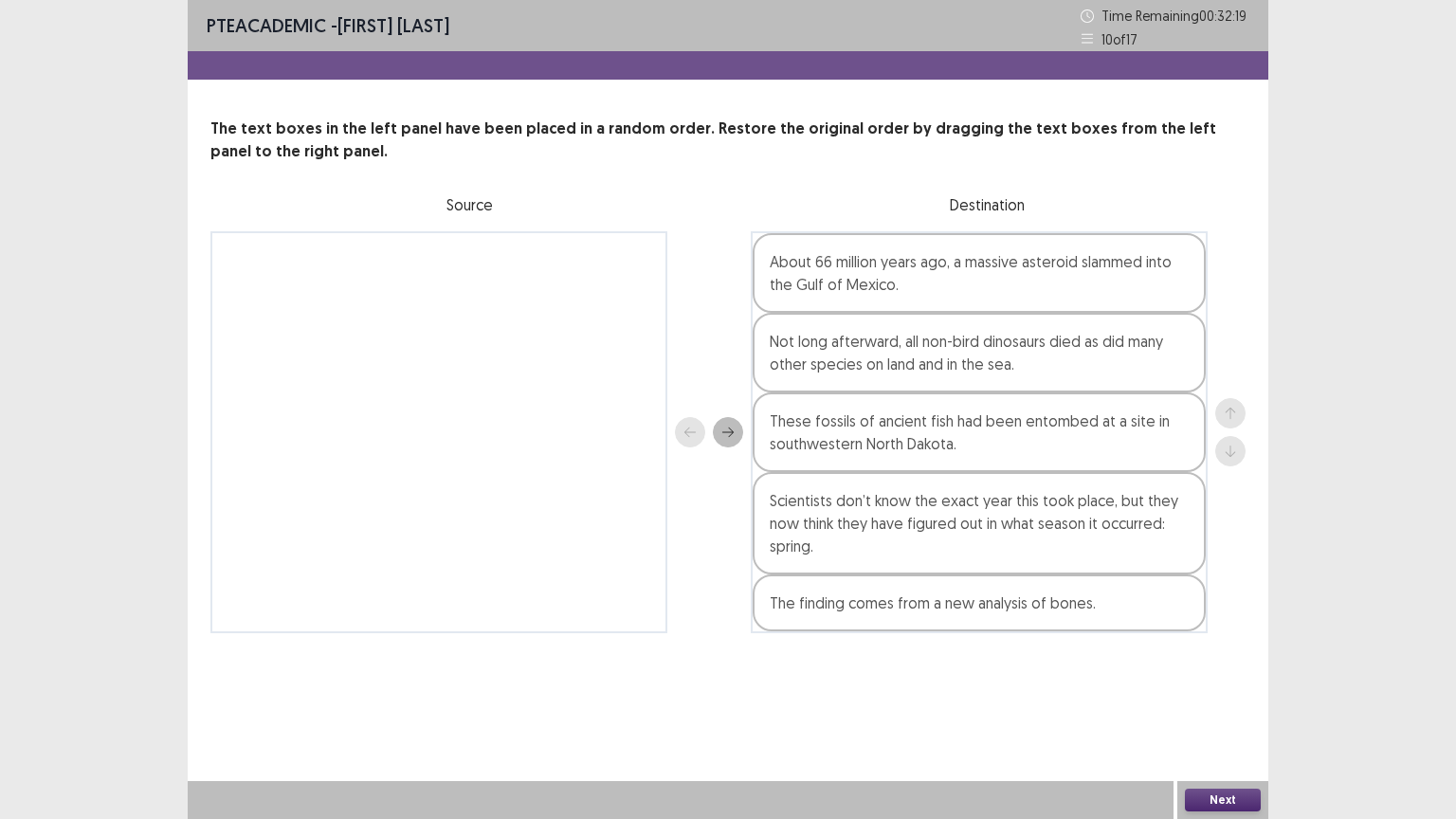 click on "Next" at bounding box center [1223, 800] 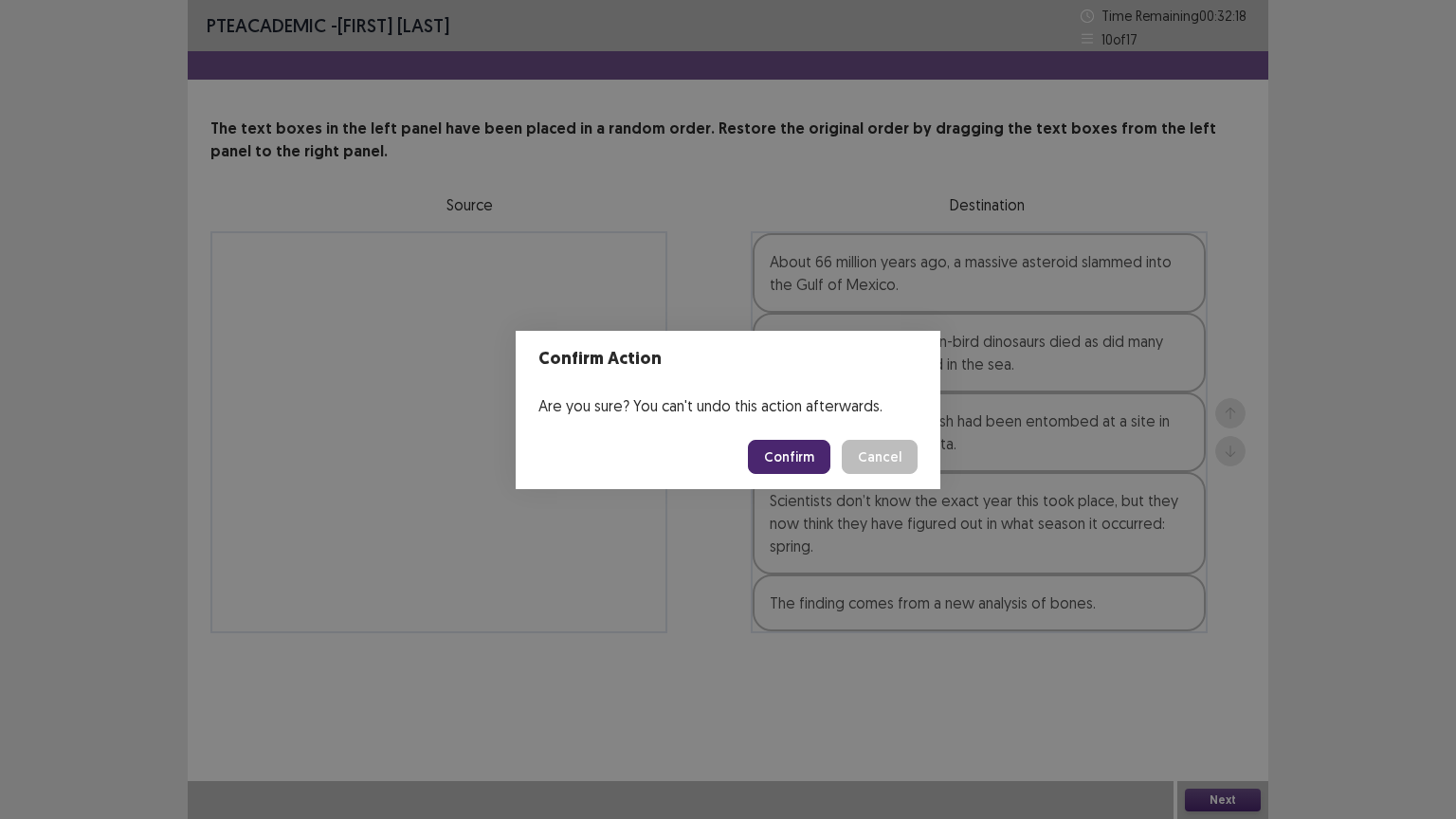 click on "Confirm" at bounding box center [789, 457] 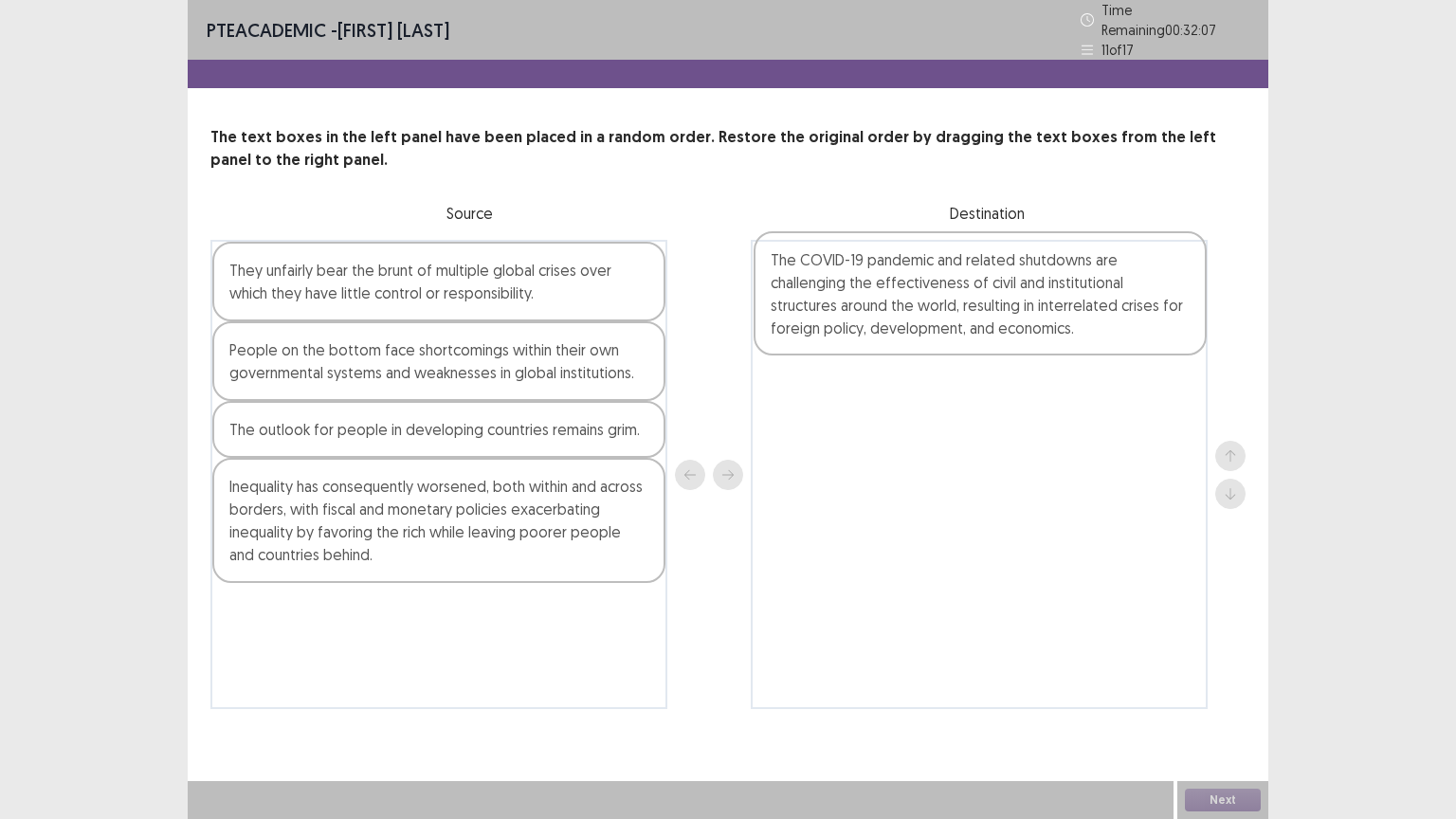 drag, startPoint x: 546, startPoint y: 514, endPoint x: 1097, endPoint y: 297, distance: 592.1908 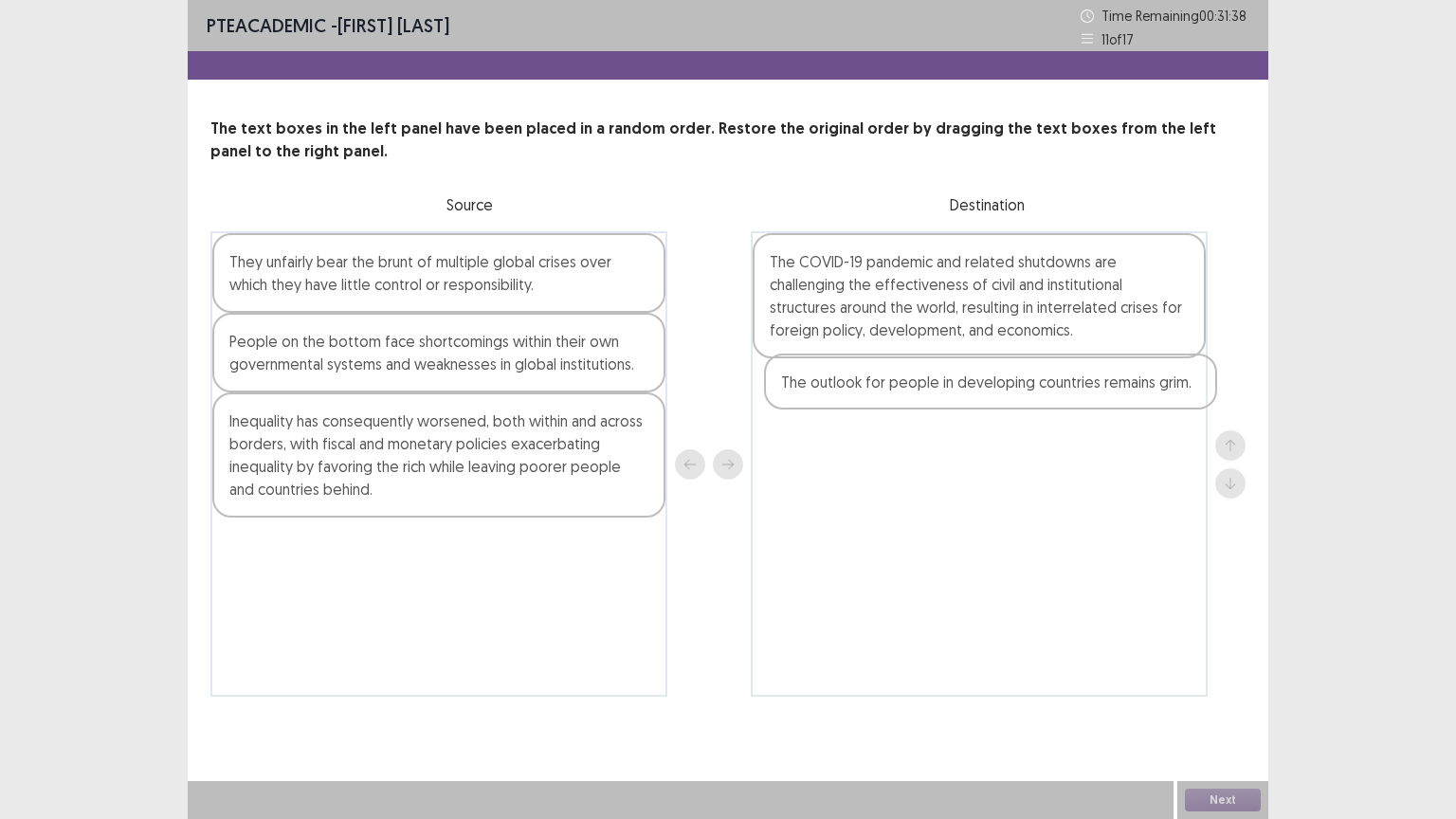 drag, startPoint x: 424, startPoint y: 424, endPoint x: 983, endPoint y: 387, distance: 560.2232 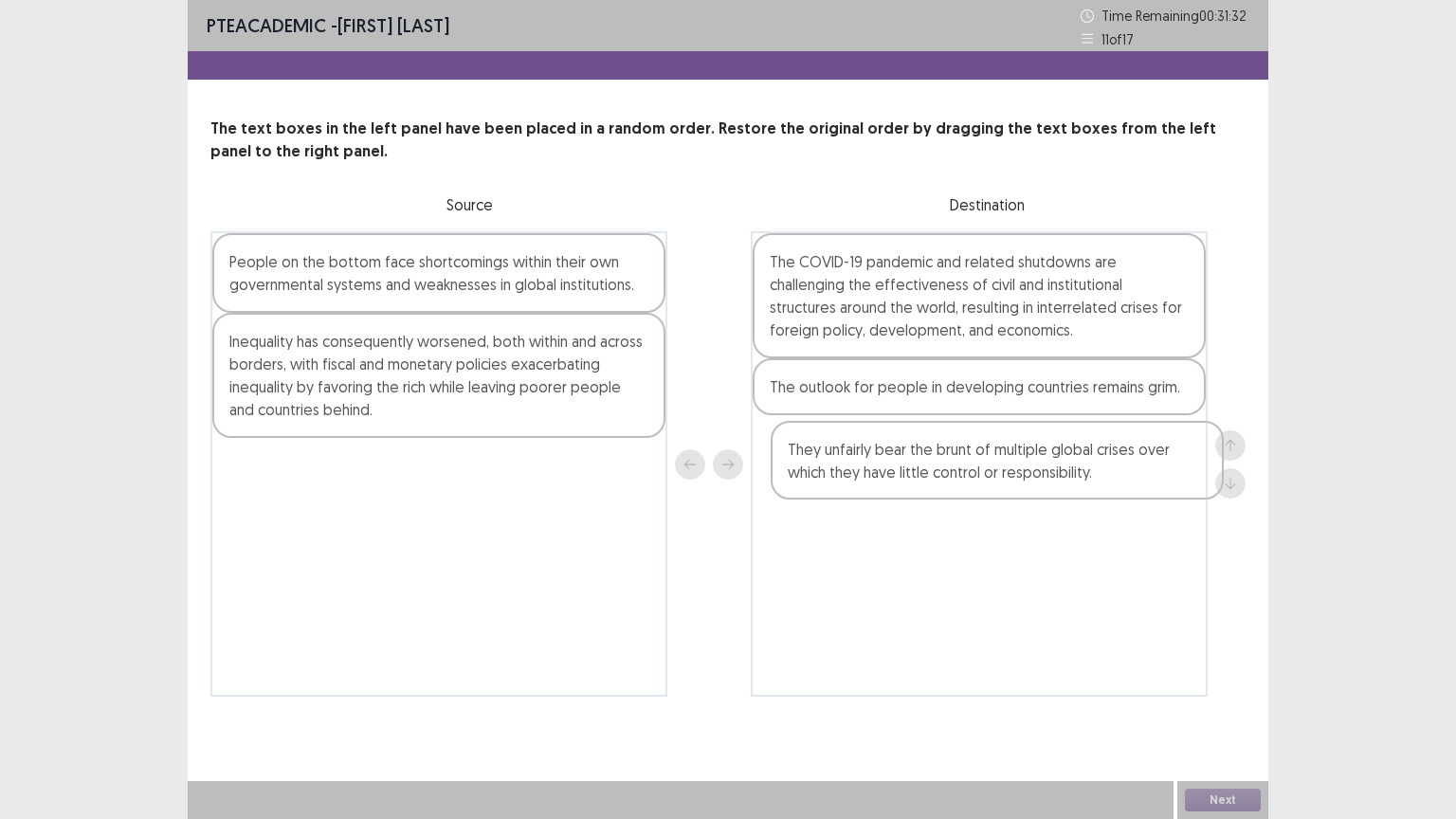 drag, startPoint x: 473, startPoint y: 274, endPoint x: 1036, endPoint y: 467, distance: 595.16216 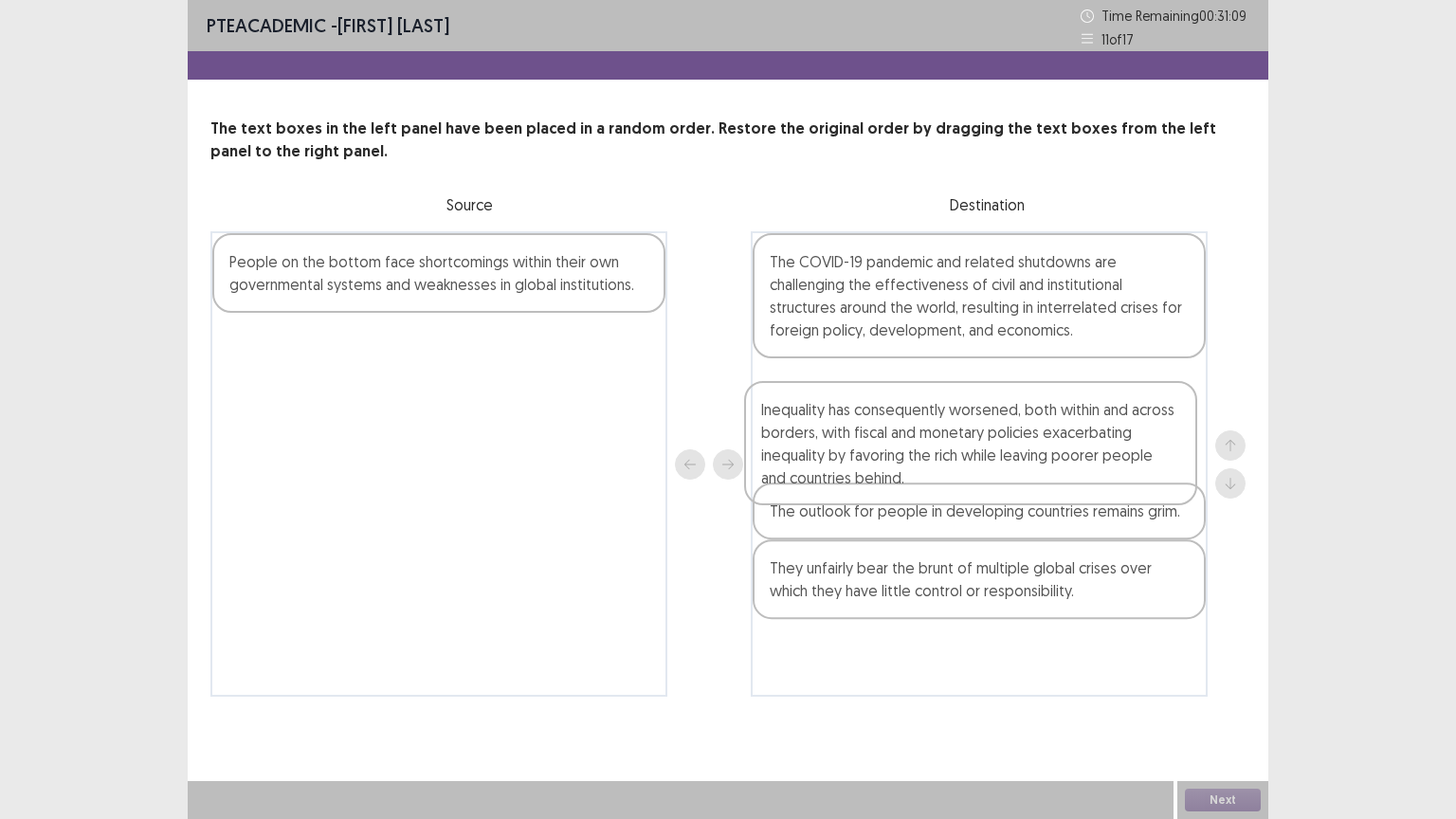 drag, startPoint x: 461, startPoint y: 379, endPoint x: 1001, endPoint y: 448, distance: 544.3905 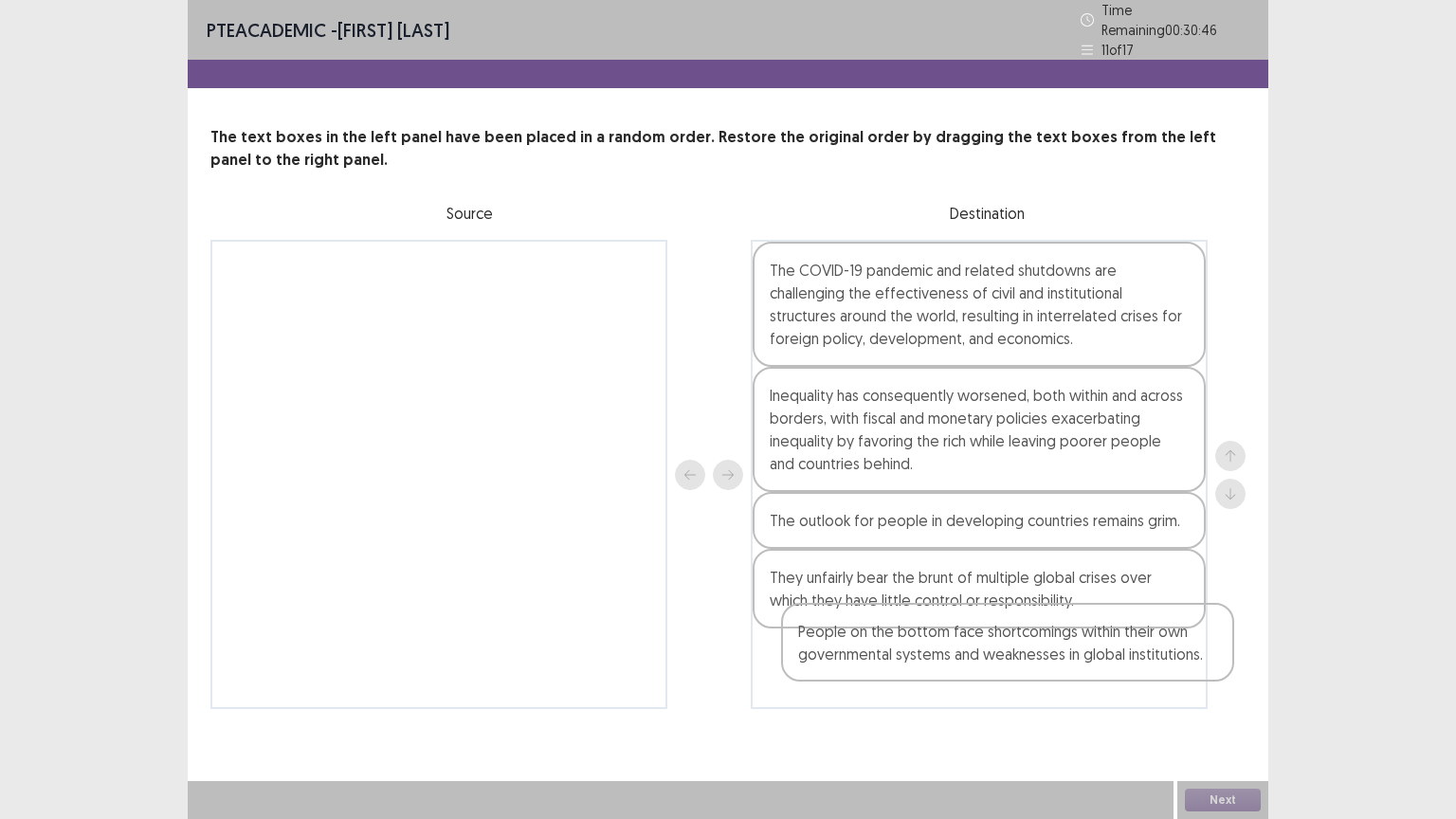 drag, startPoint x: 496, startPoint y: 279, endPoint x: 1071, endPoint y: 652, distance: 685.386 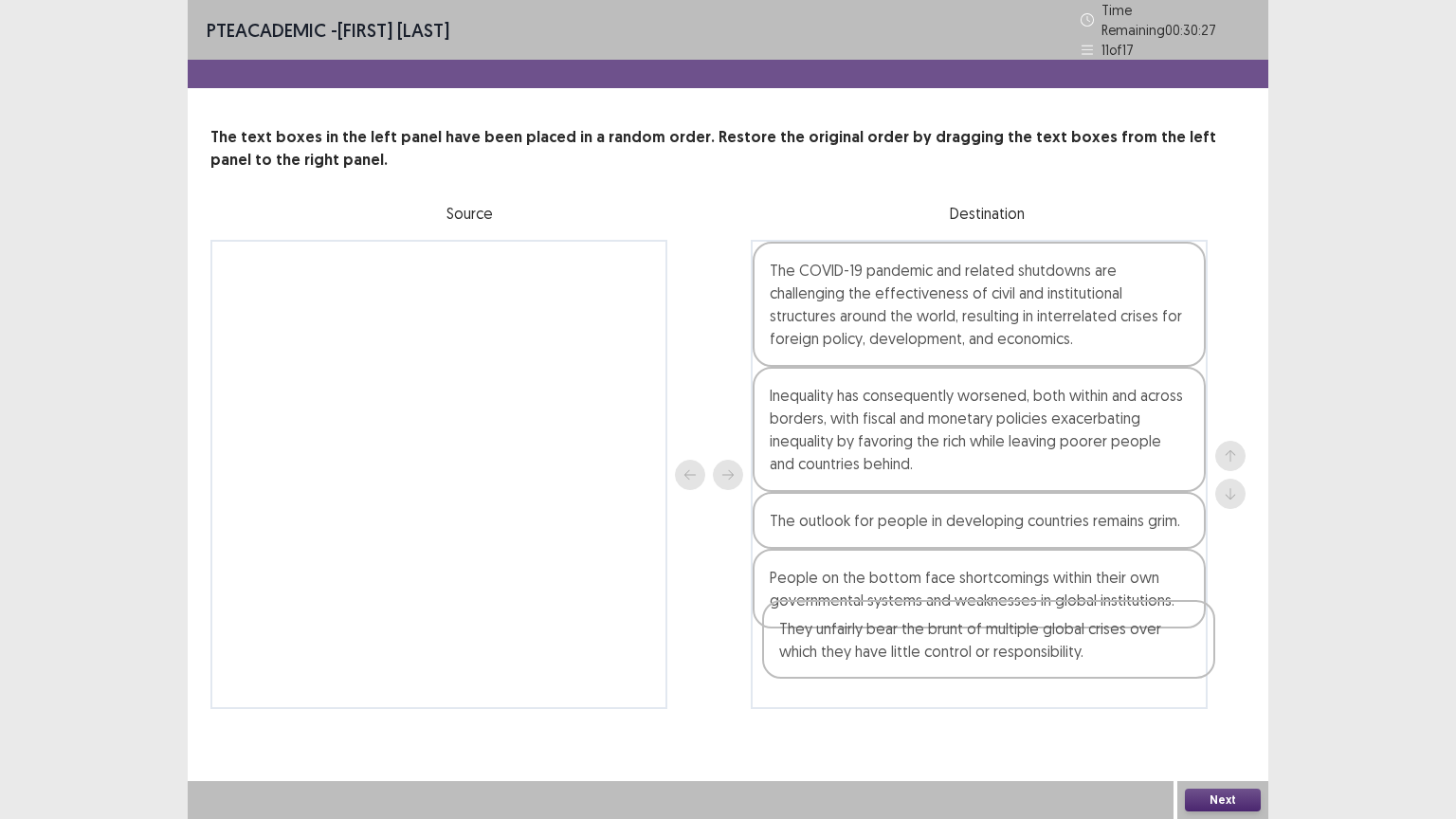 drag, startPoint x: 938, startPoint y: 573, endPoint x: 948, endPoint y: 643, distance: 70.710678 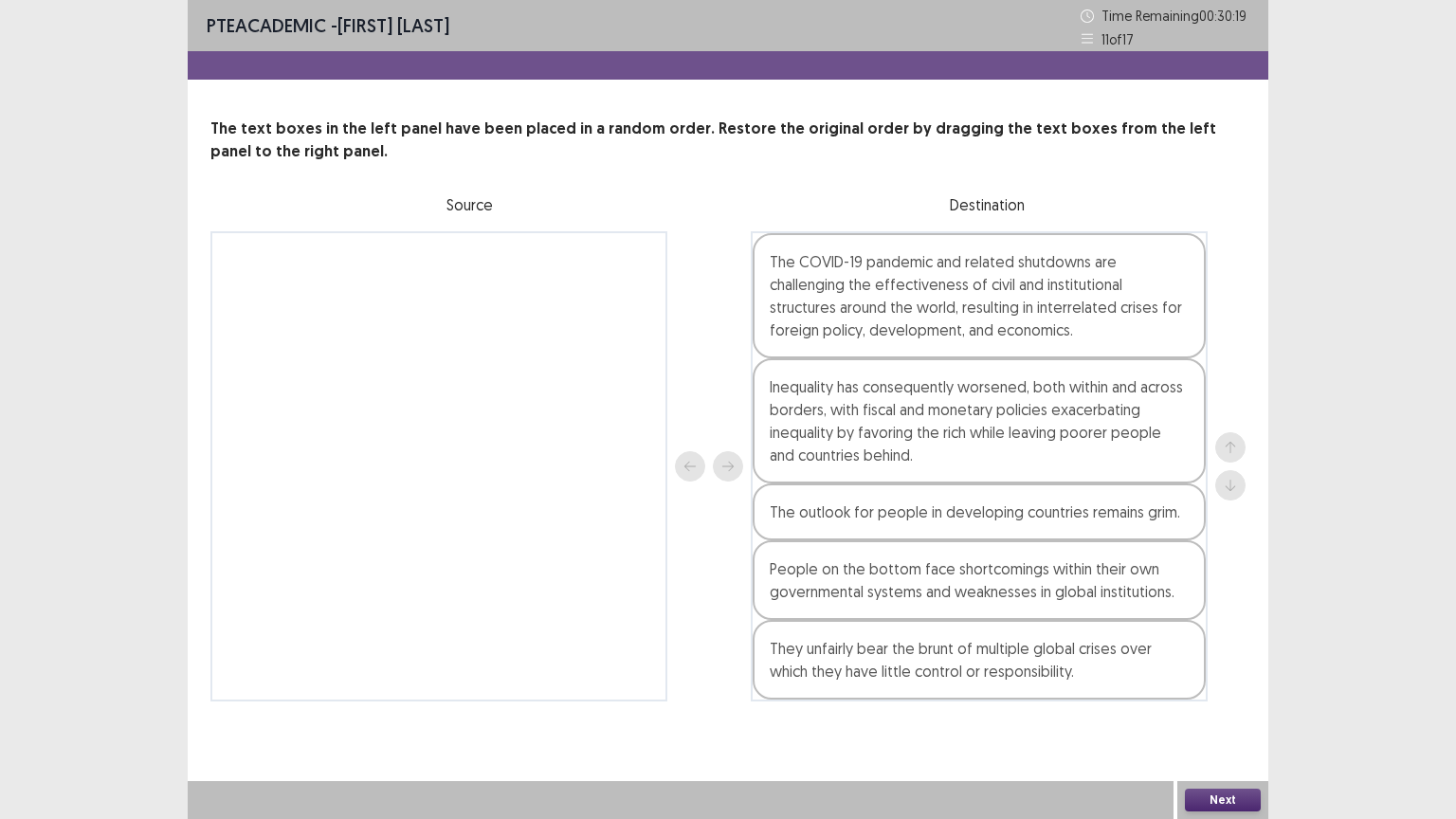 click on "Next" at bounding box center [1223, 800] 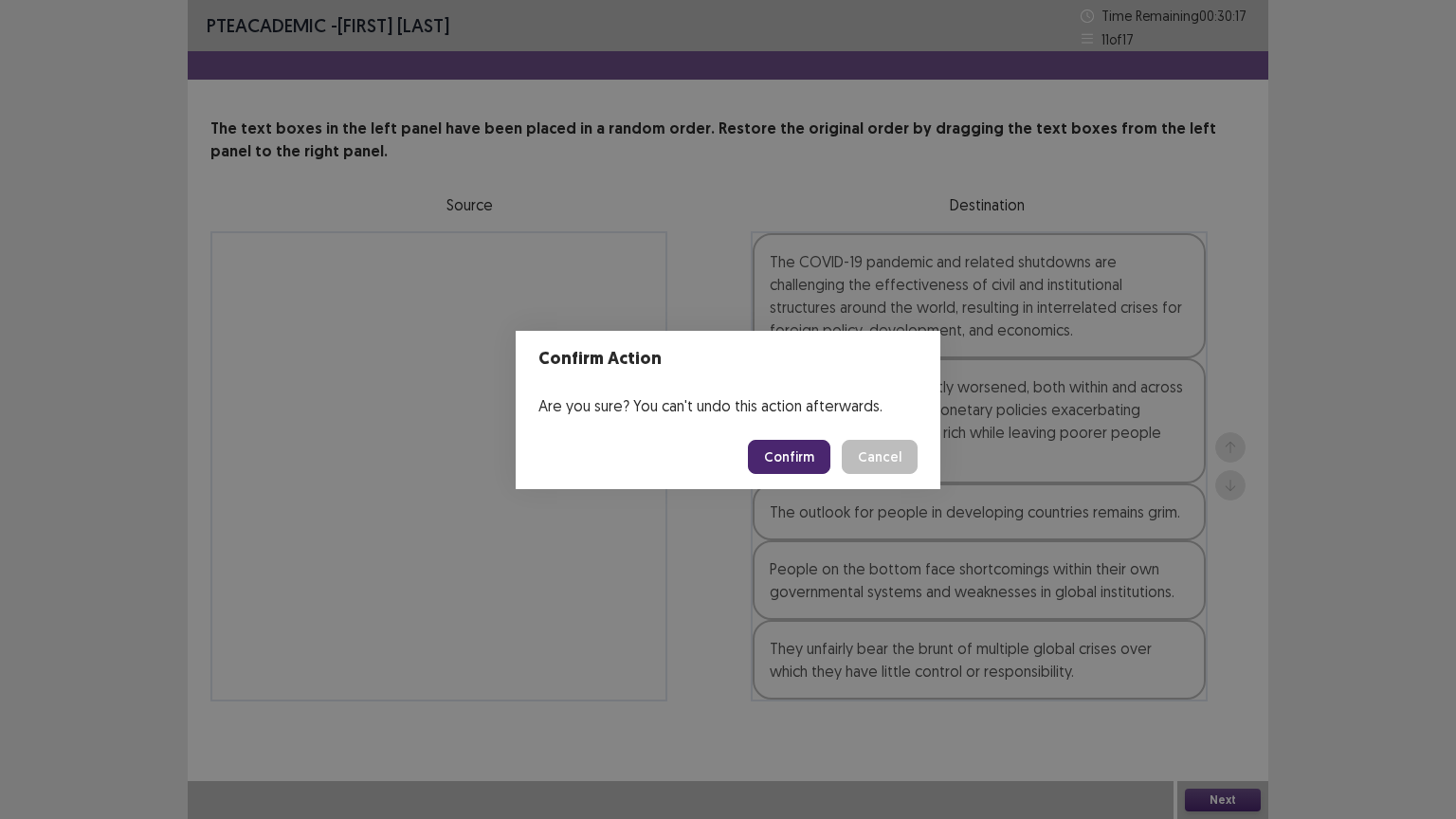 click on "Confirm" at bounding box center (789, 457) 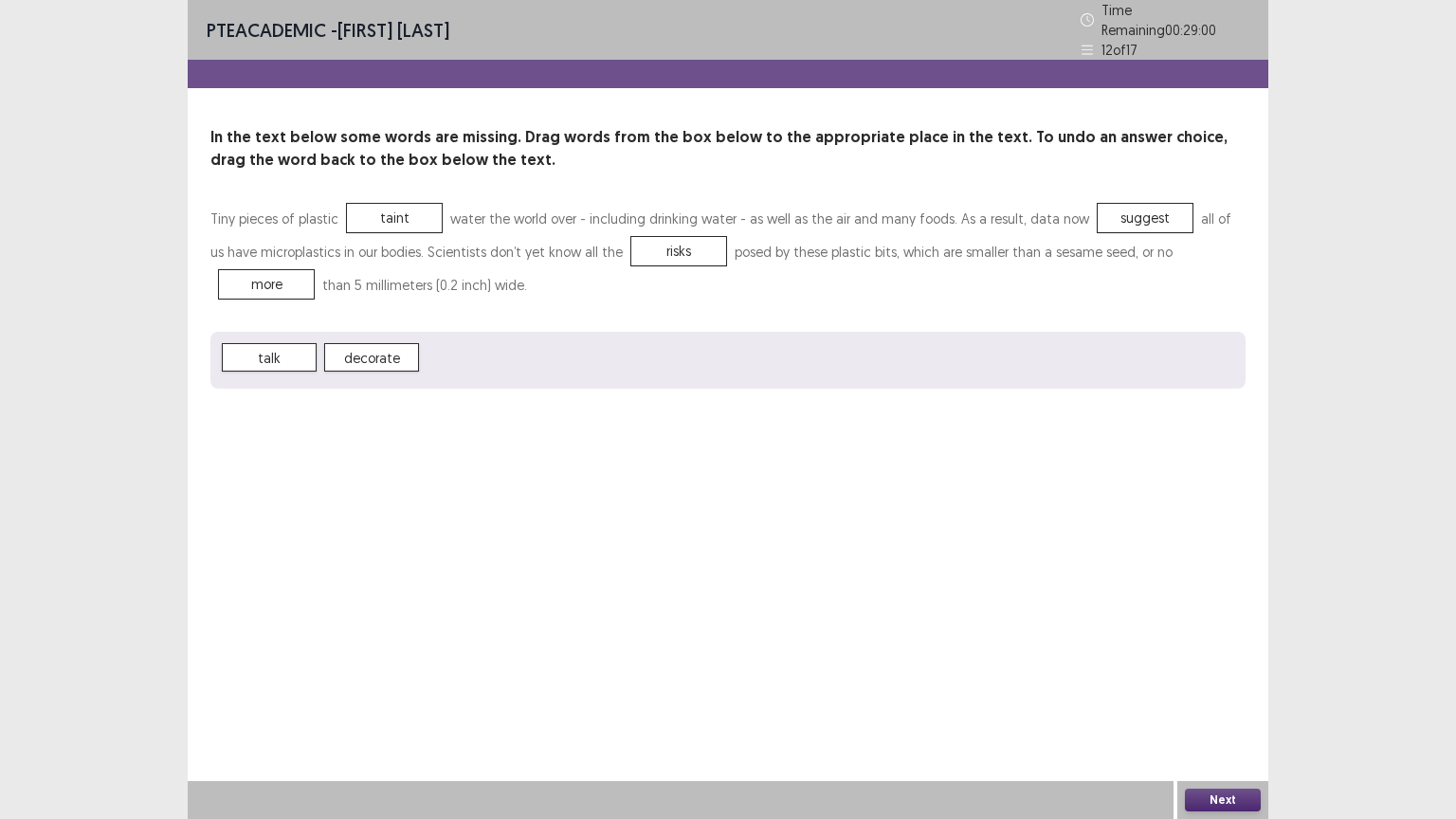 click on "Next" at bounding box center [1223, 800] 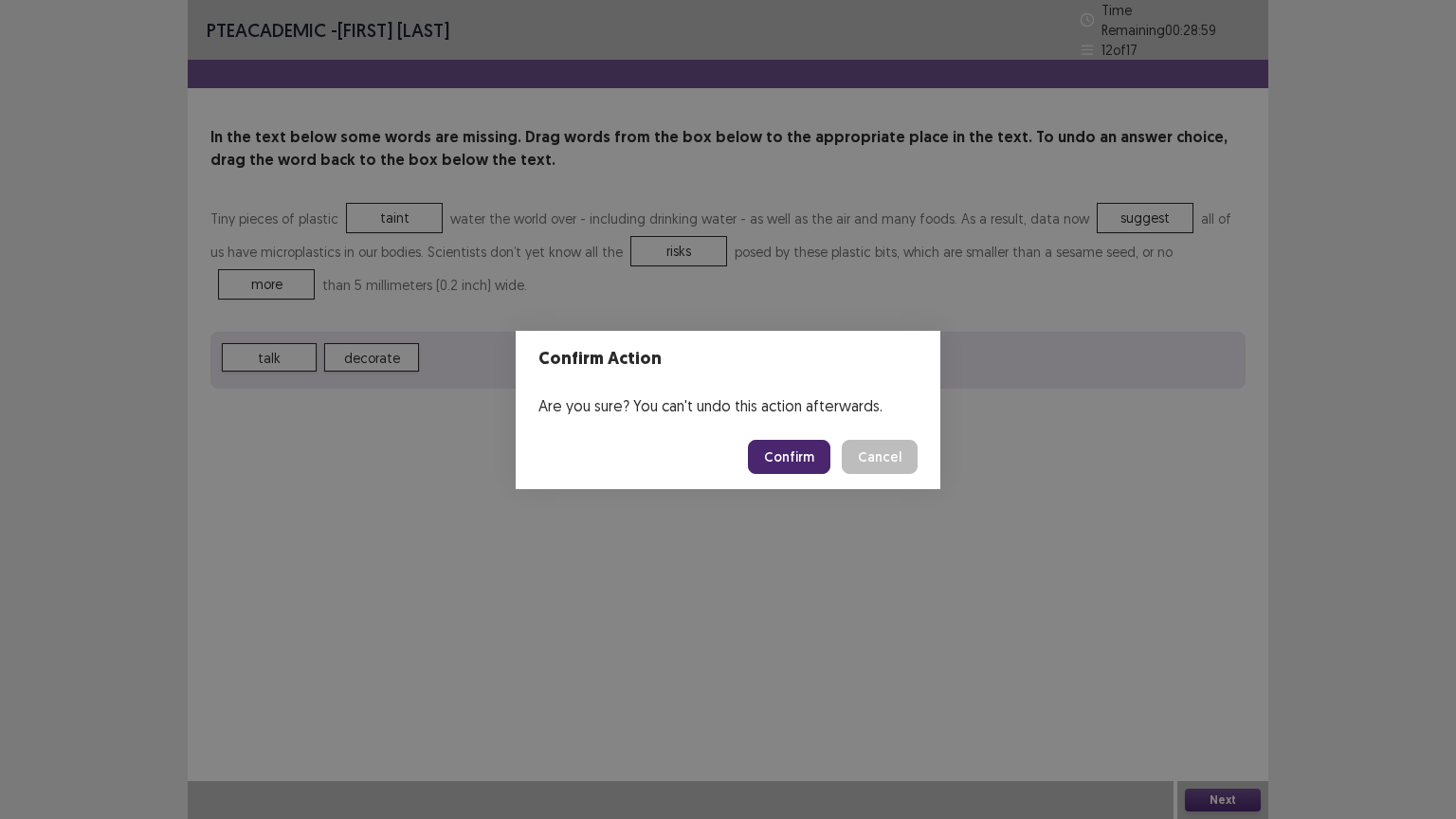 click on "Confirm" at bounding box center (789, 457) 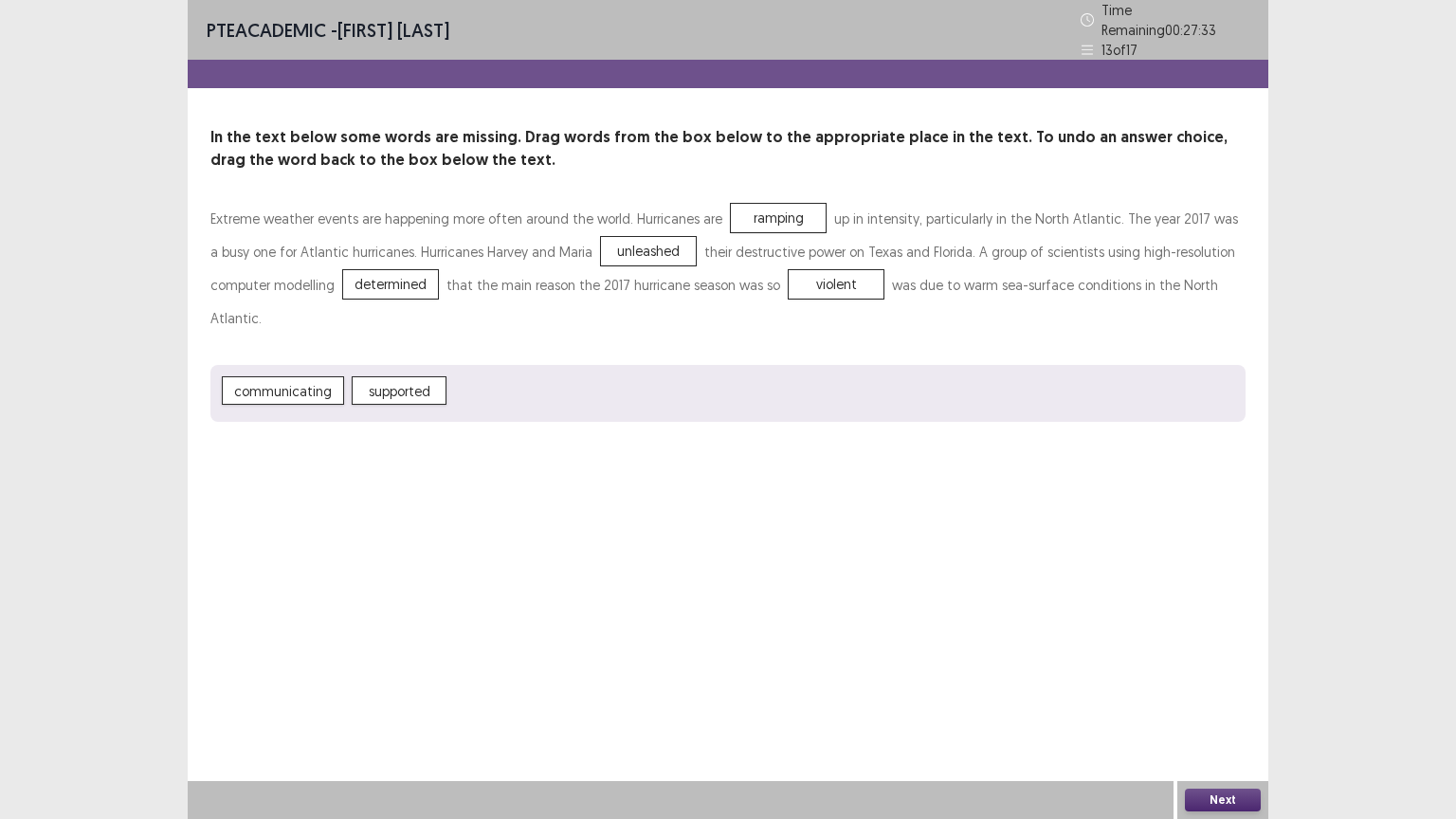 click on "Next" at bounding box center (1223, 800) 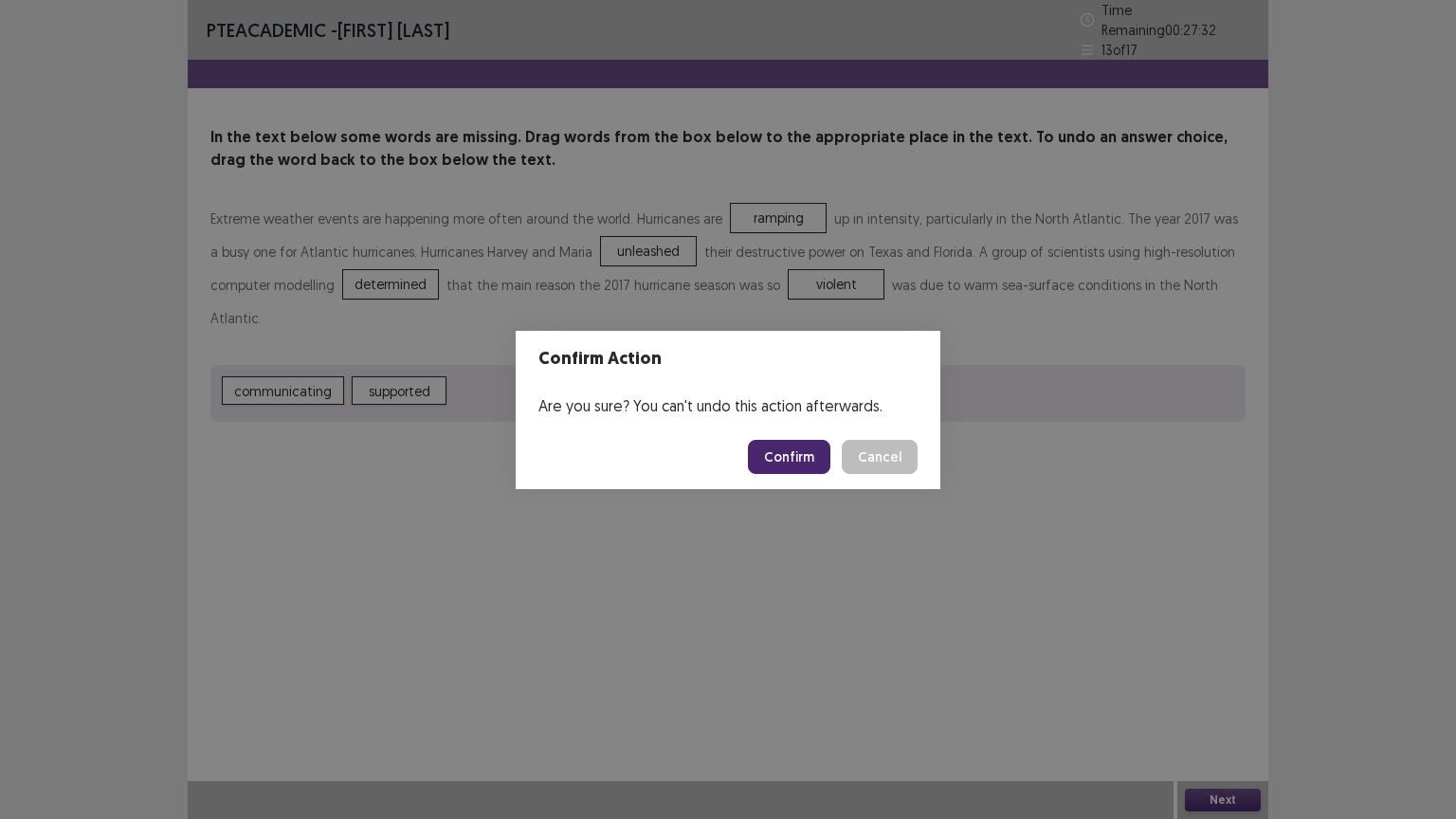 click on "Confirm" at bounding box center [789, 457] 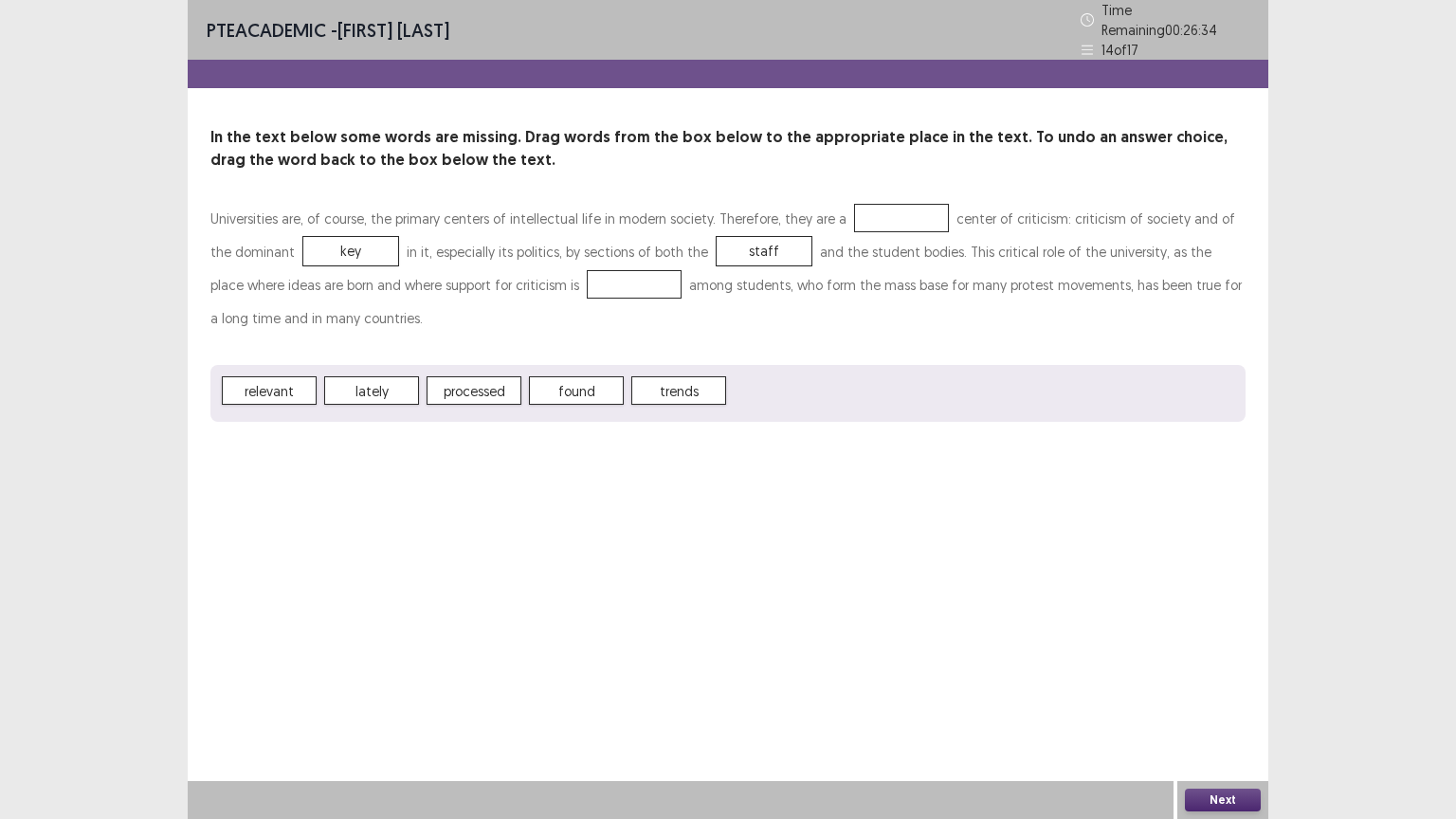 click on "relevant" at bounding box center [269, 391] 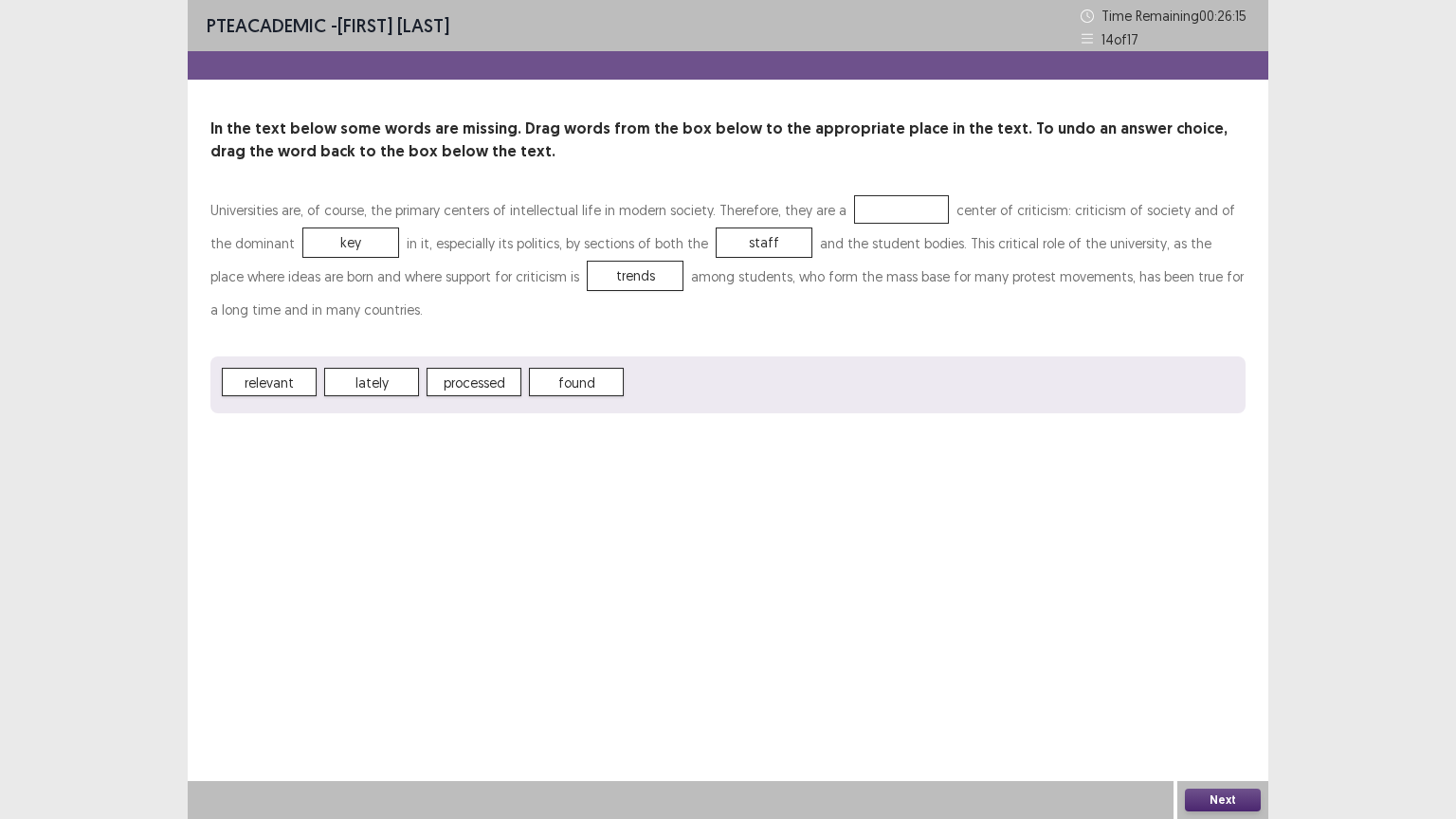 click on "relevant" at bounding box center [269, 382] 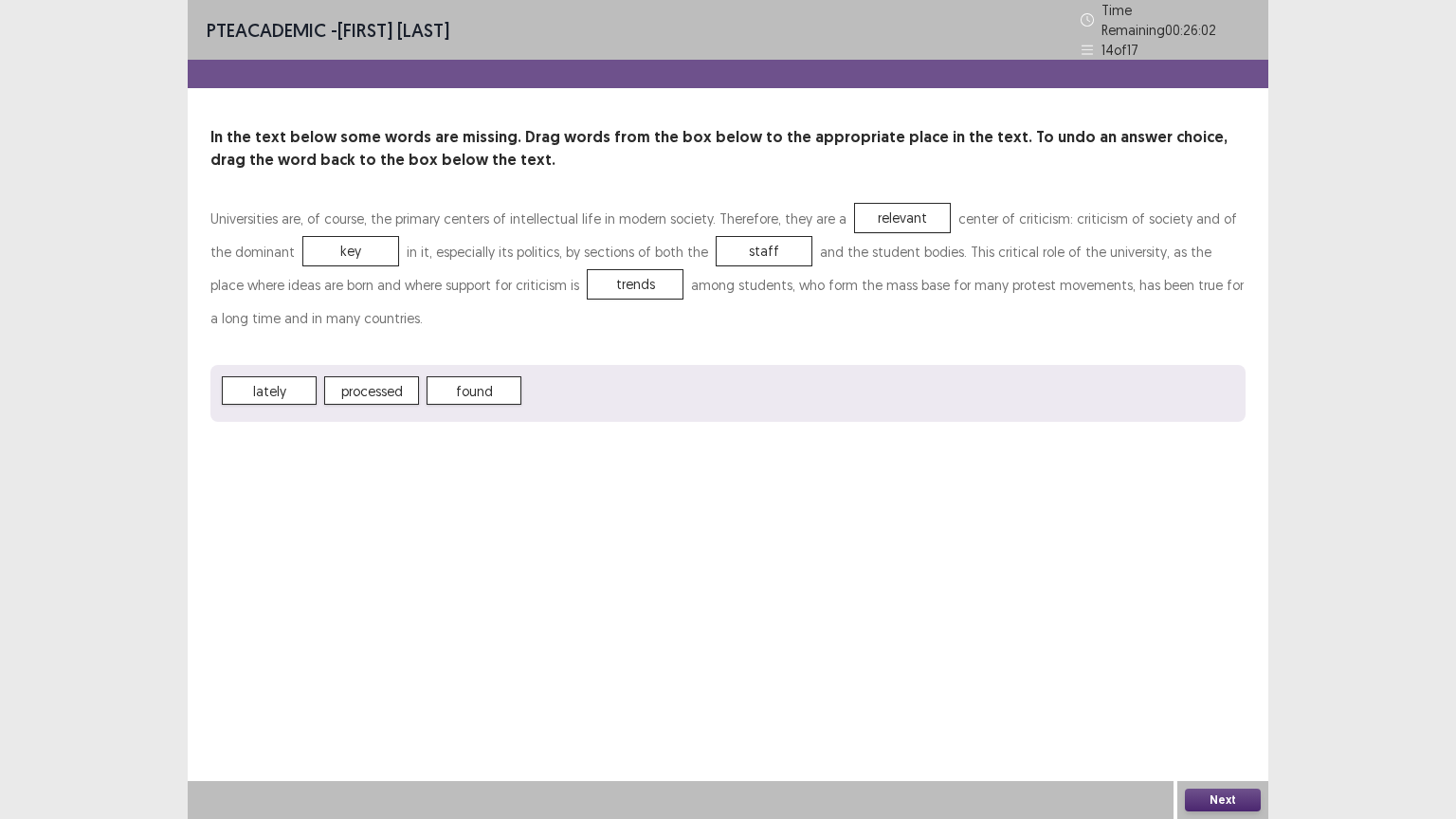 click on "Next" at bounding box center [1223, 800] 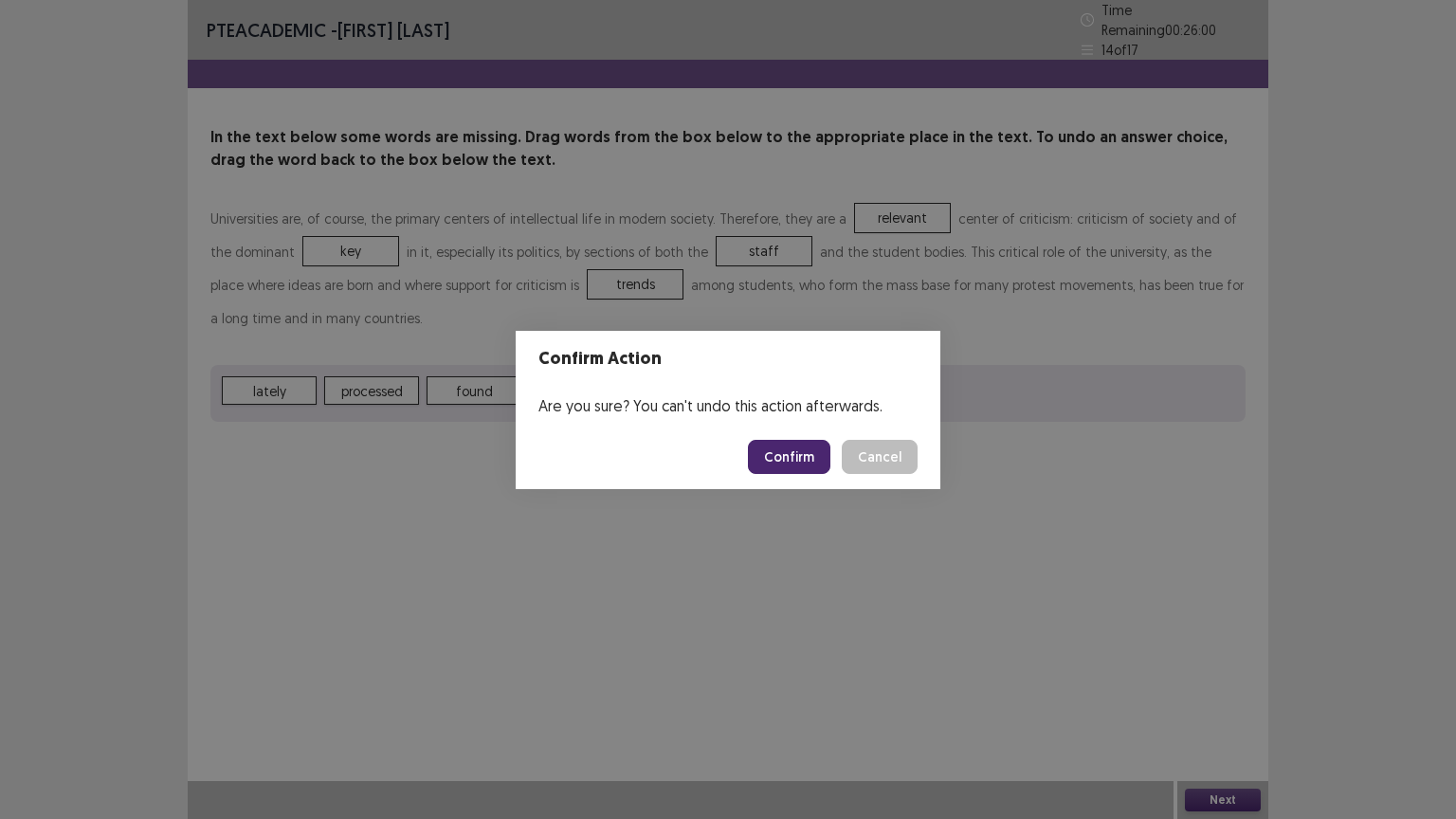 click on "Confirm" at bounding box center [789, 457] 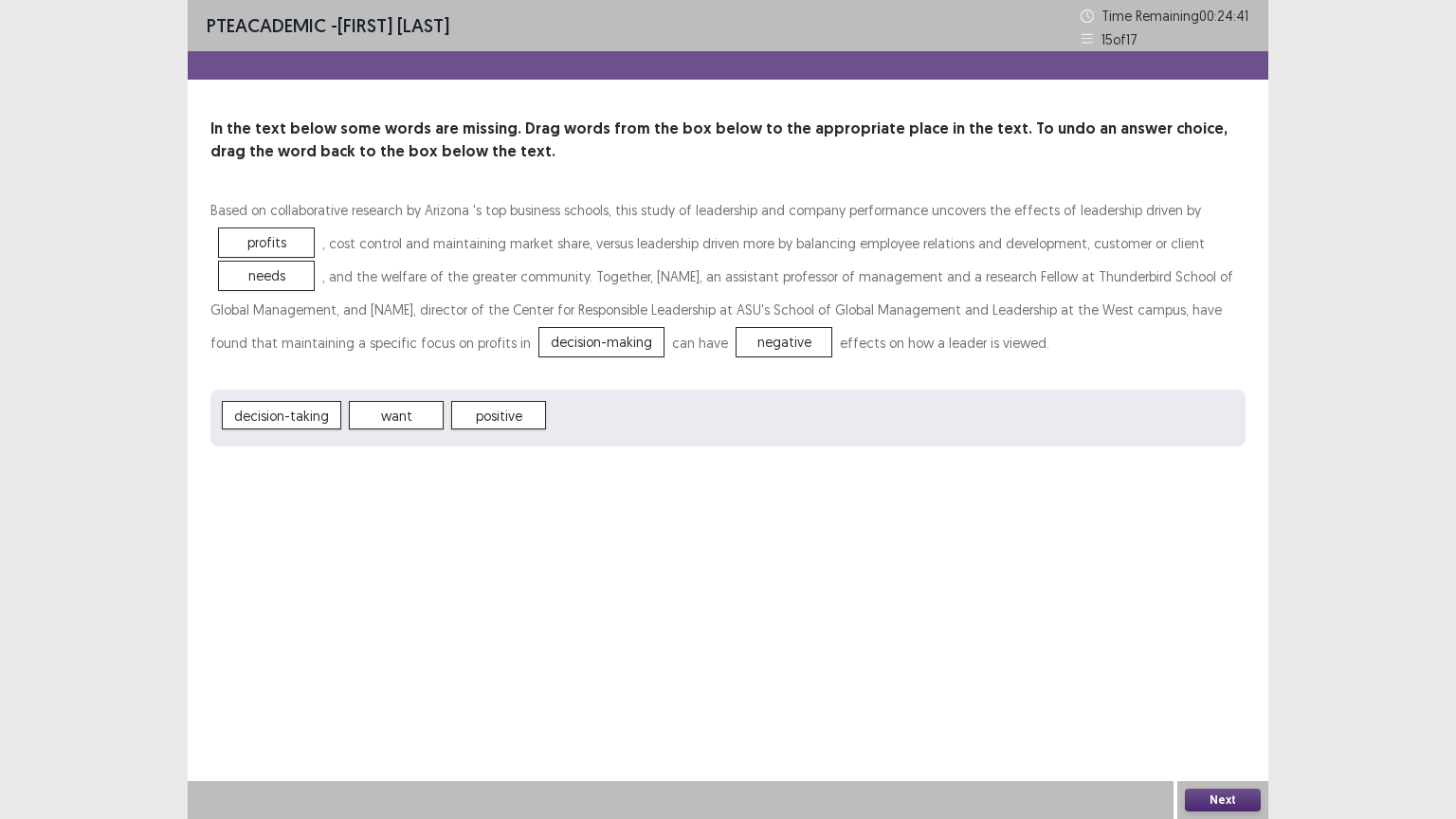 click on "Next" at bounding box center (1223, 800) 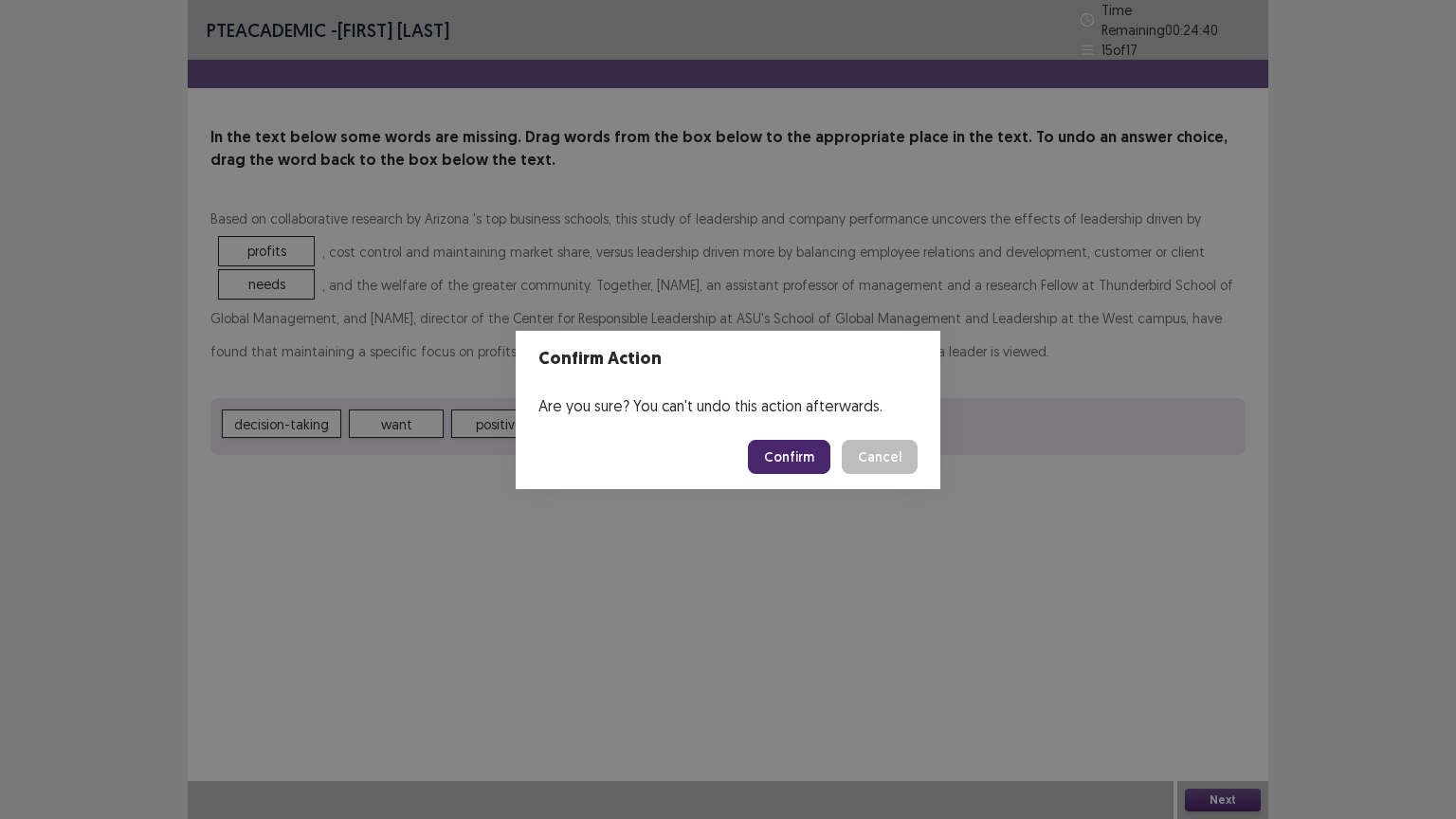click on "Confirm" at bounding box center (789, 457) 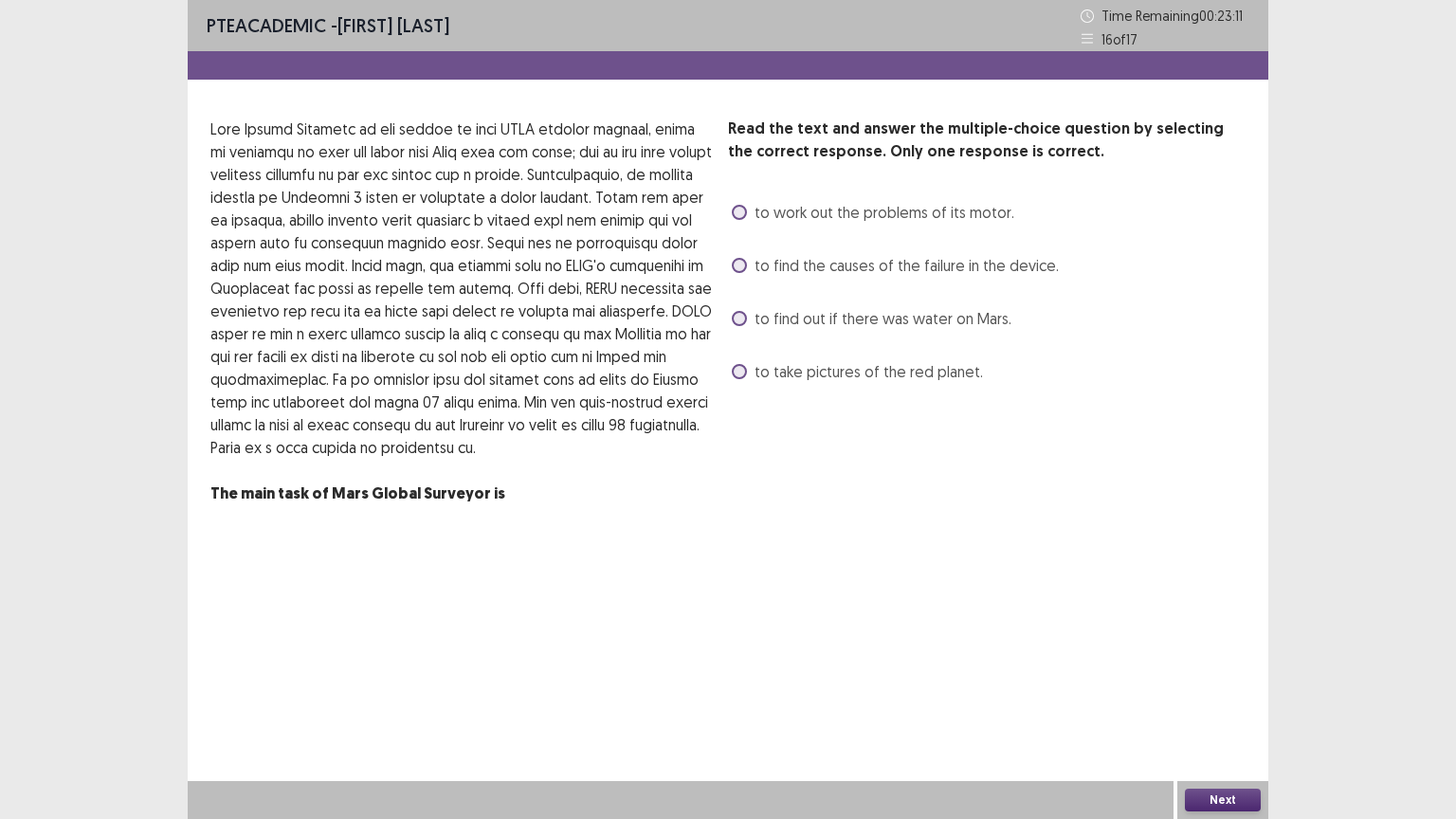 click on "to find out if there was water on Mars." at bounding box center (883, 318) 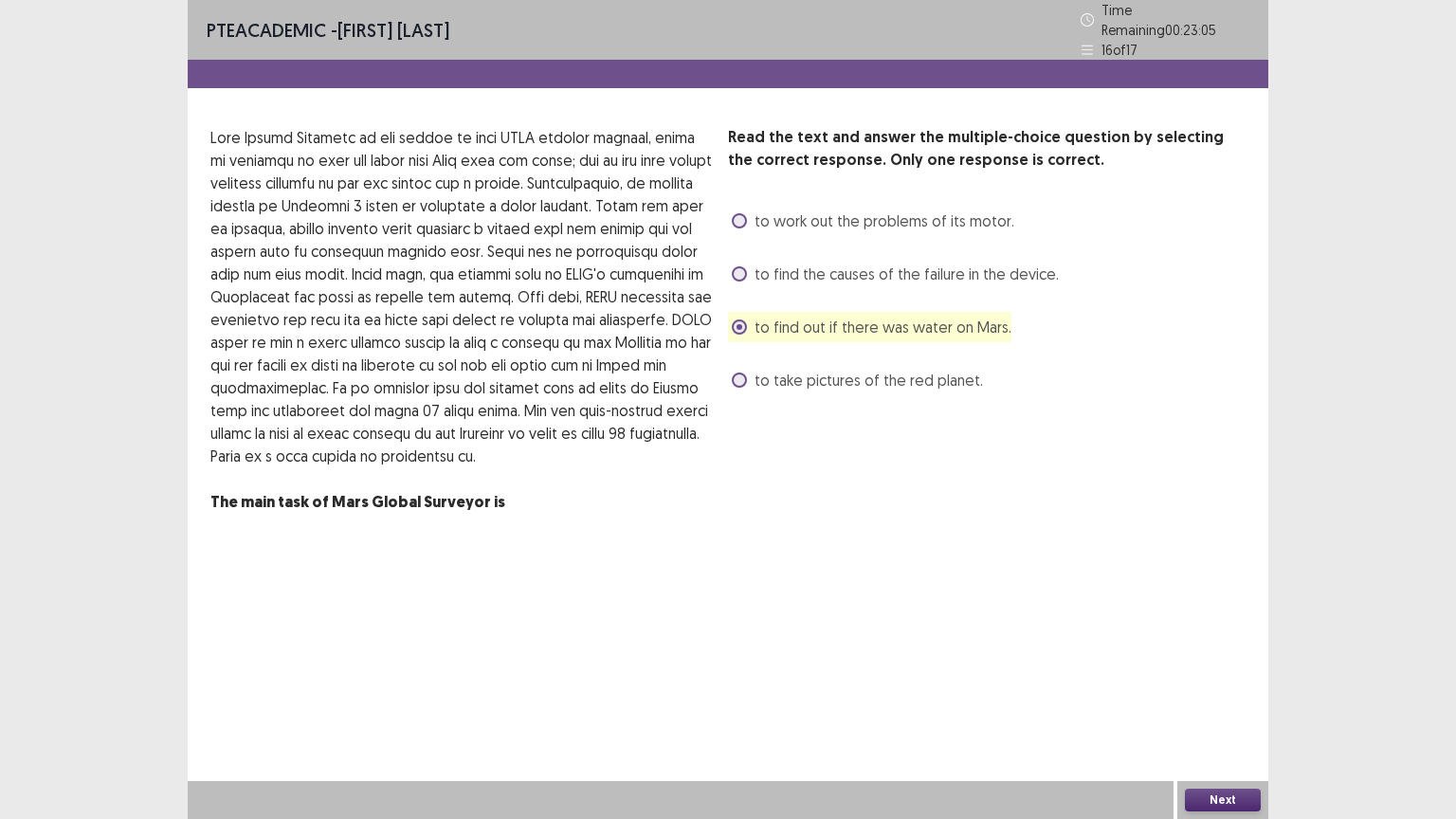 click on "Next" at bounding box center [1223, 800] 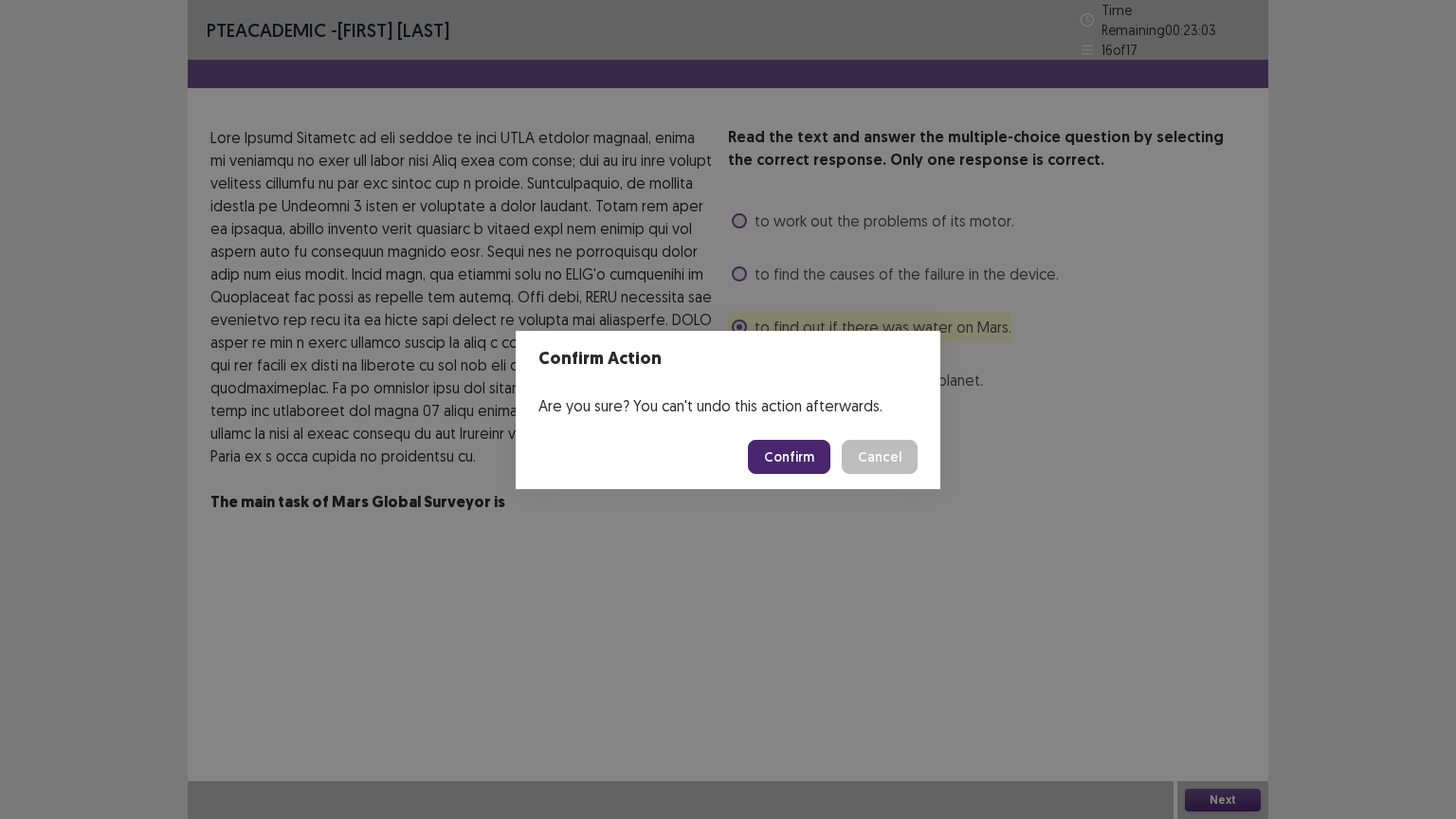 drag, startPoint x: 785, startPoint y: 454, endPoint x: 792, endPoint y: 438, distance: 17.464249 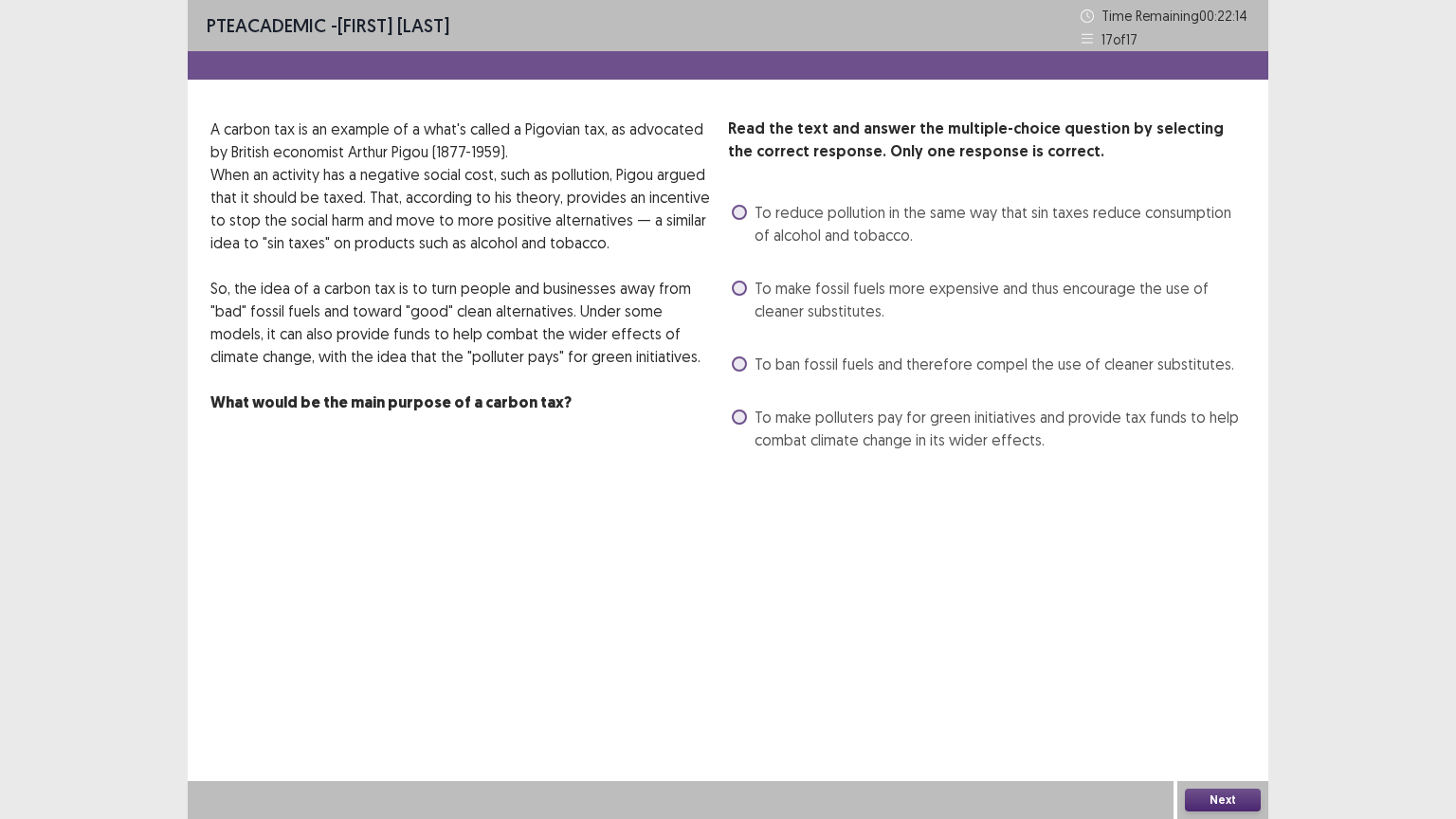 click on "To reduce pollution in the same way that sin taxes reduce consumption of alcohol and tobacco." at bounding box center [1000, 224] 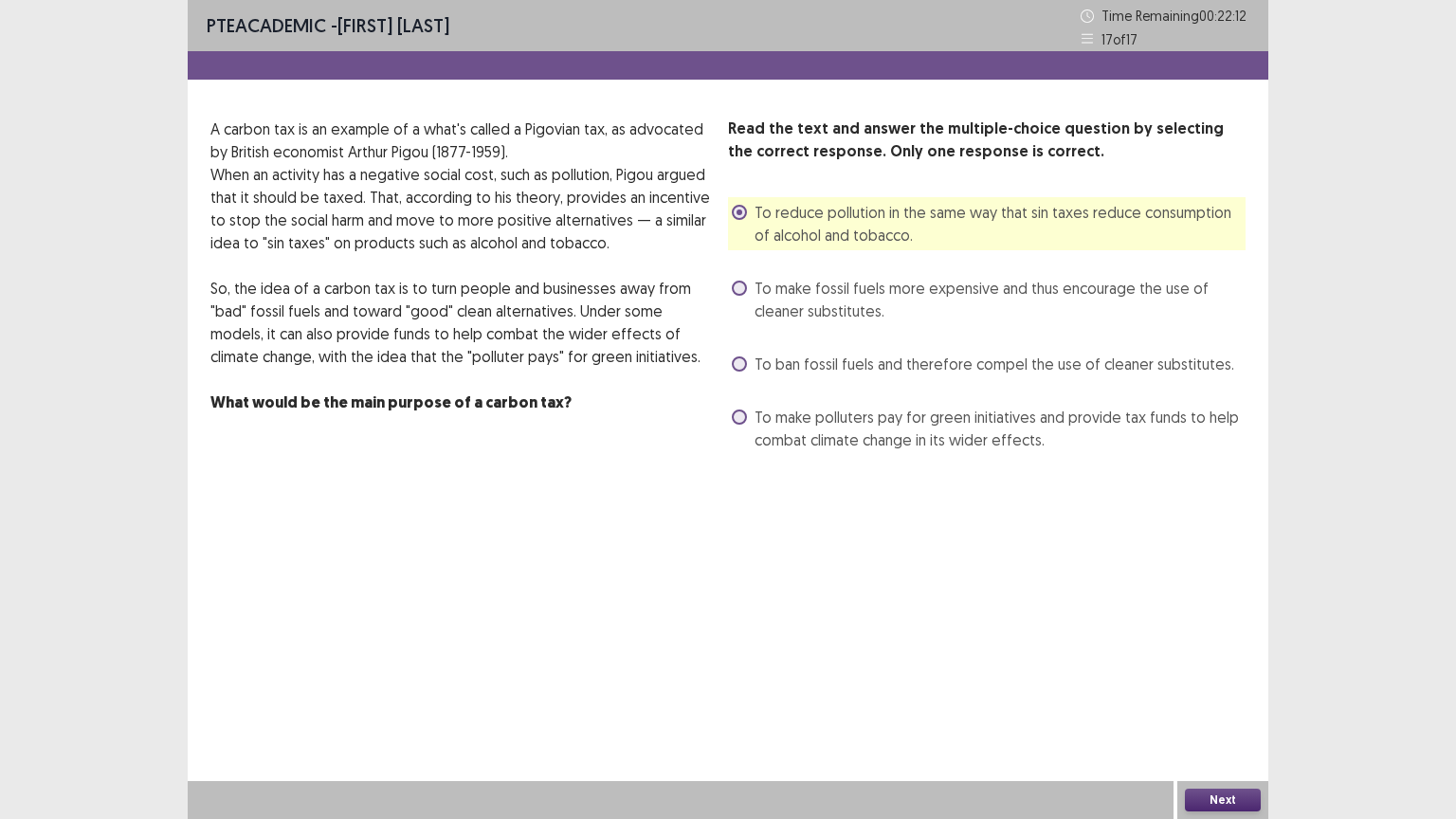 click on "Next" at bounding box center [1223, 800] 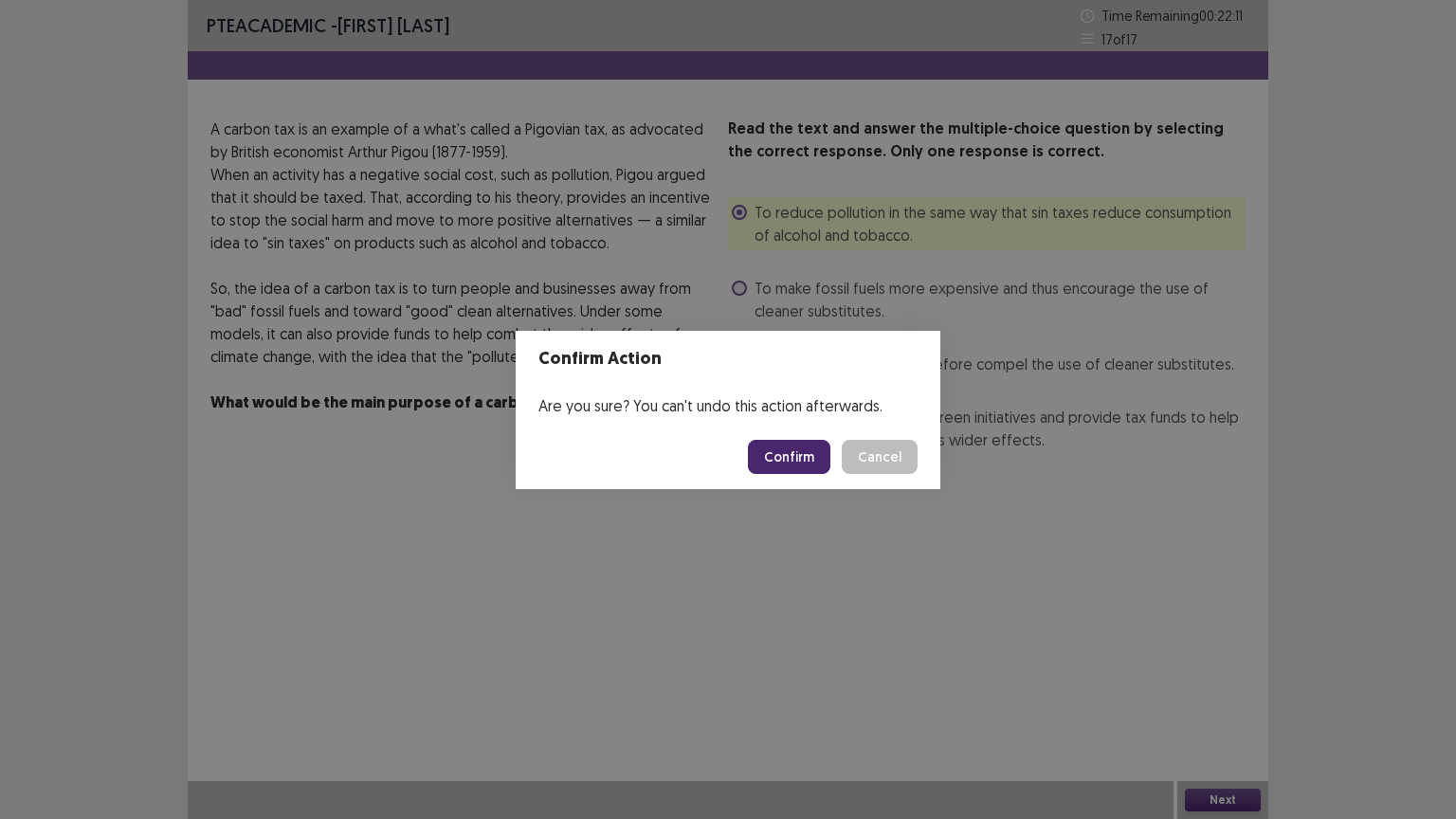 click on "Confirm" at bounding box center (789, 457) 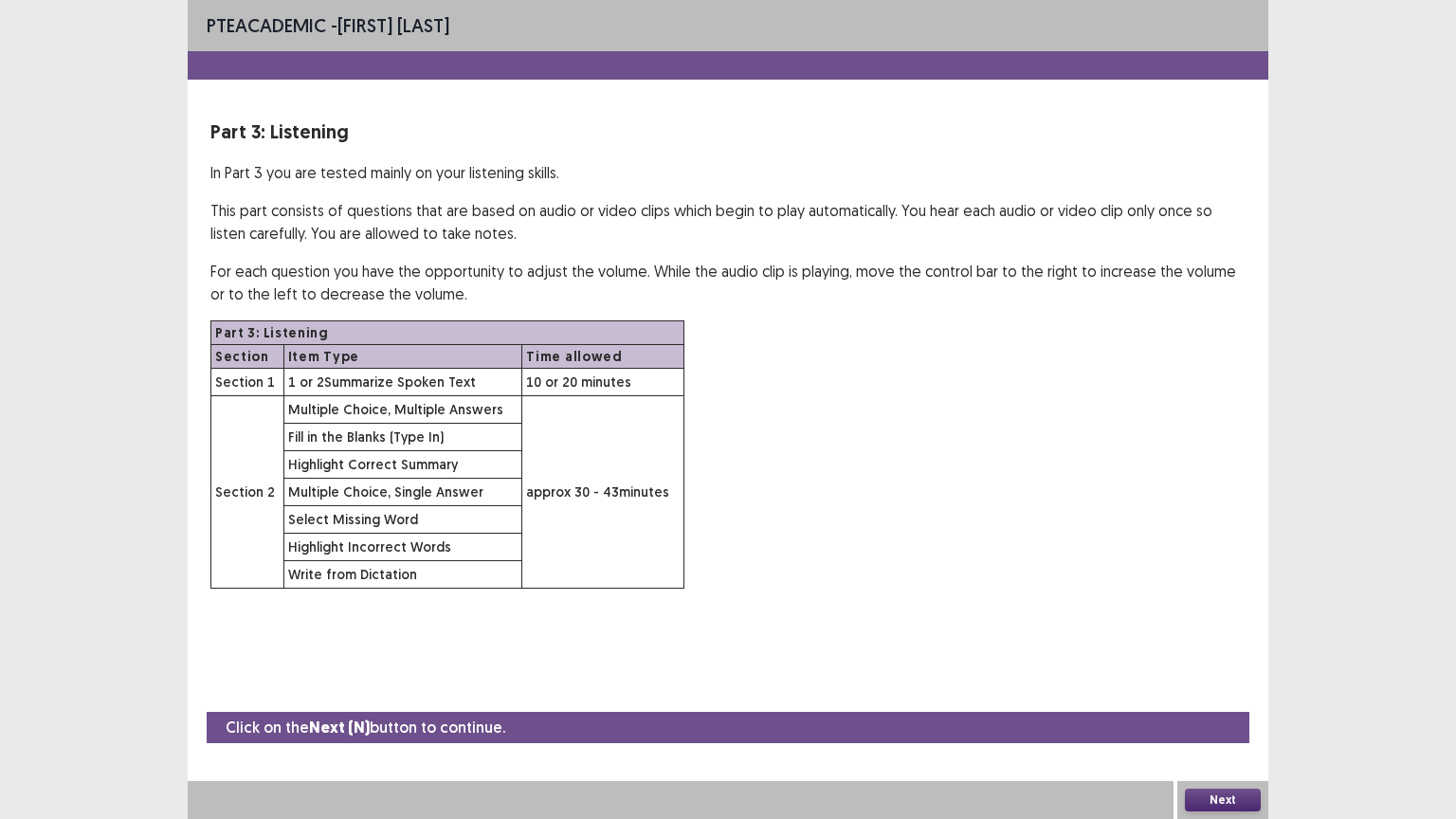click on "Next" at bounding box center [1223, 800] 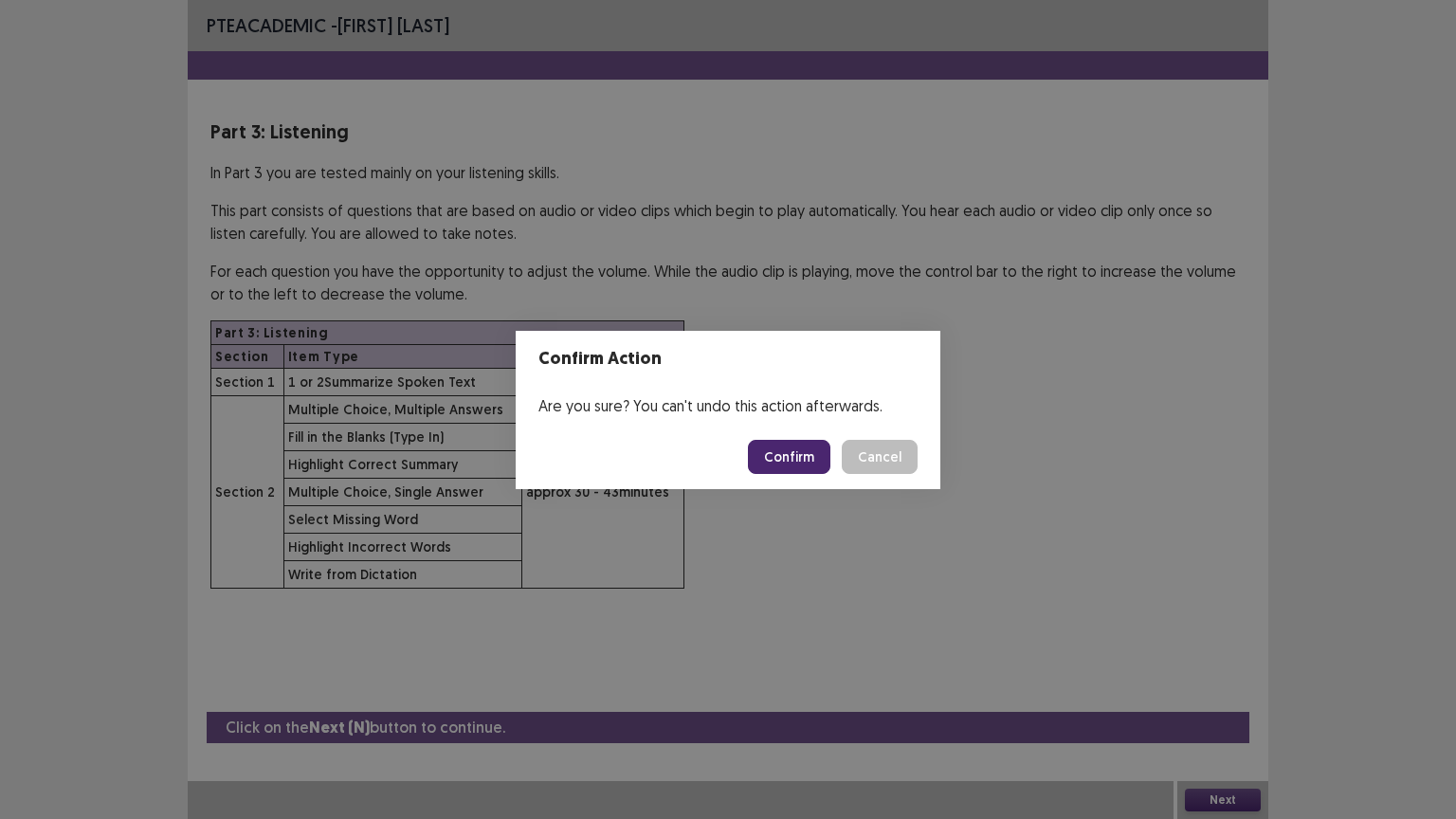 click on "Confirm" at bounding box center (789, 457) 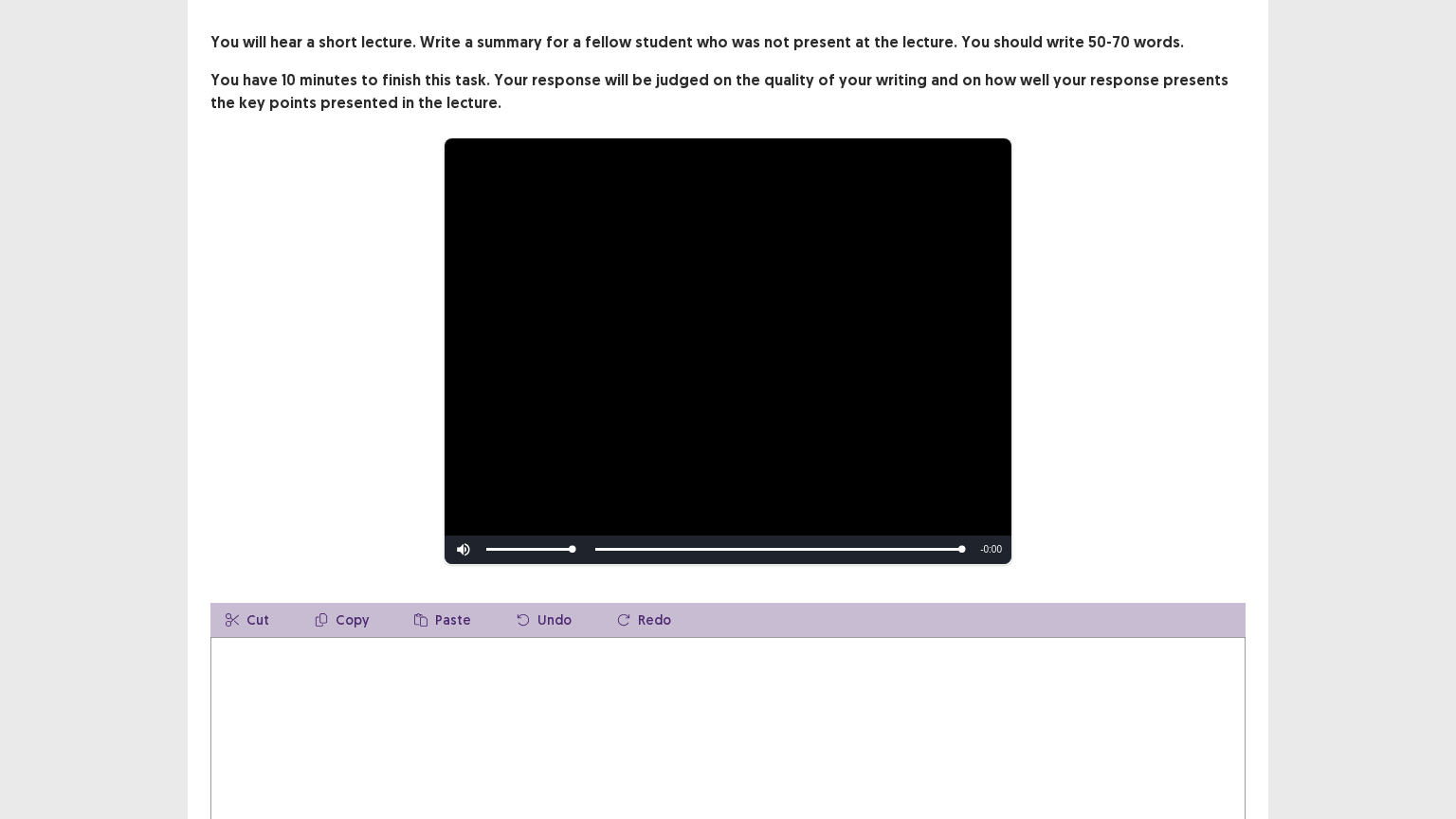 scroll, scrollTop: 0, scrollLeft: 0, axis: both 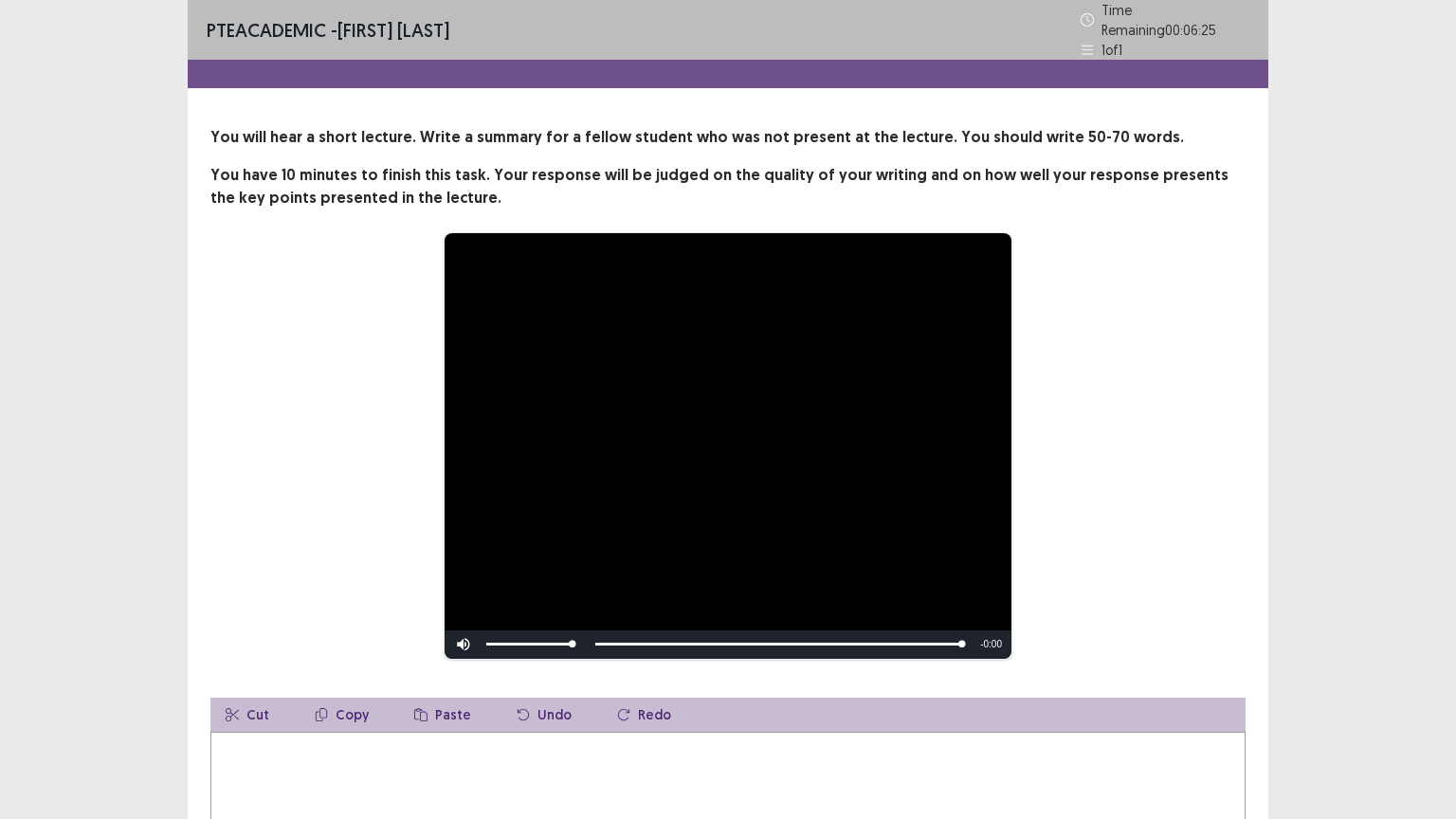 click at bounding box center [728, 836] 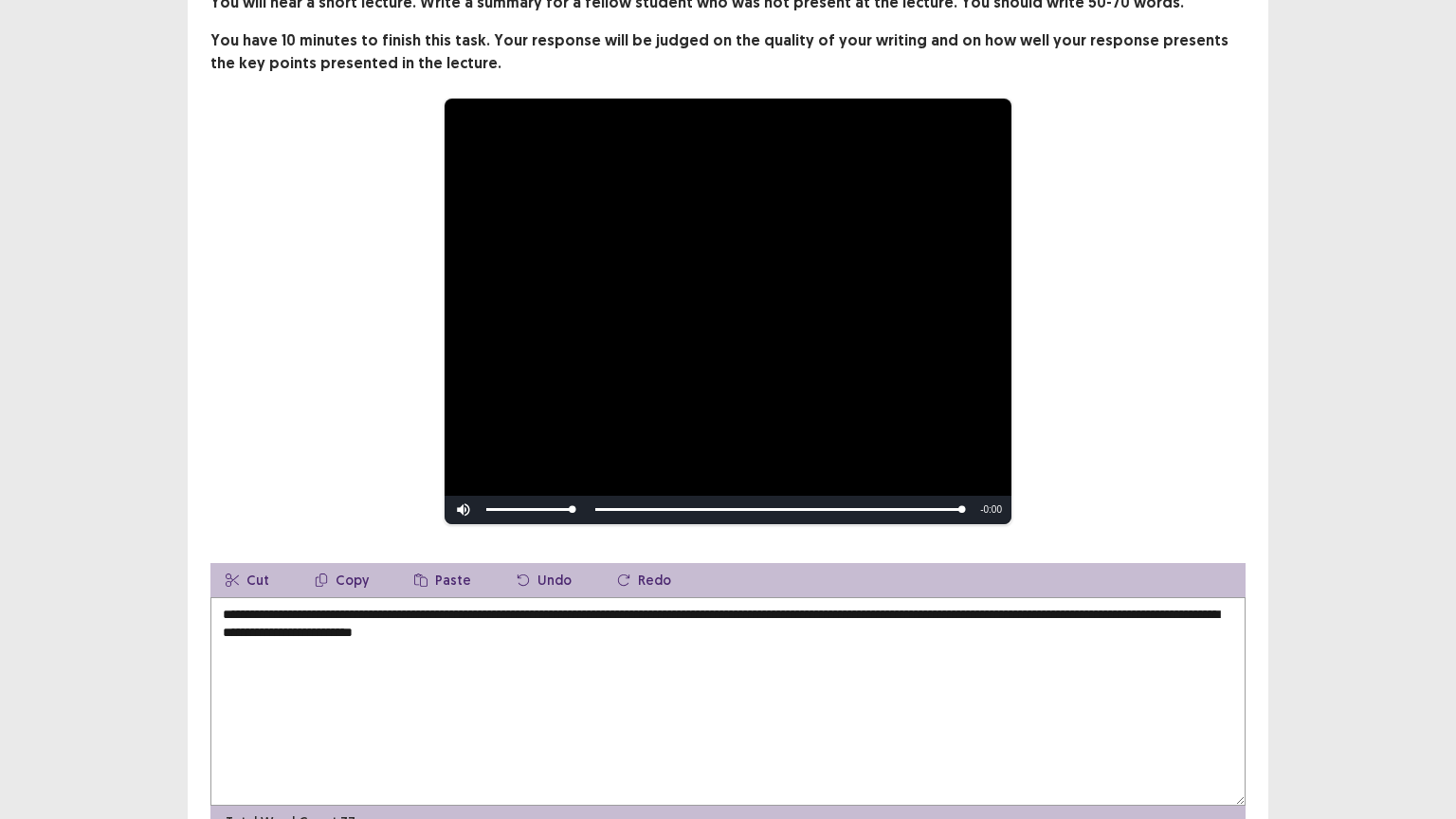 scroll, scrollTop: 229, scrollLeft: 0, axis: vertical 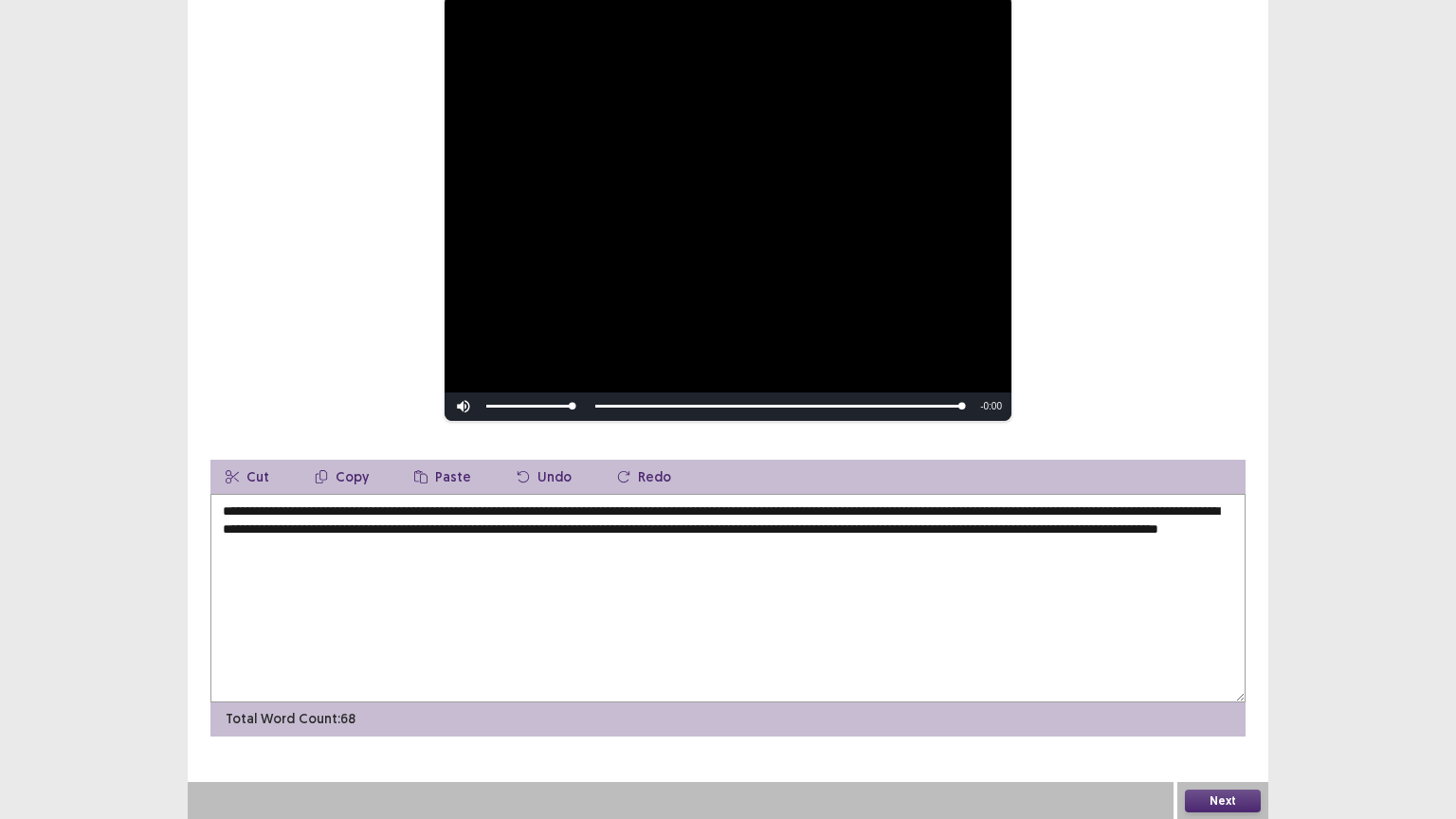 type on "**********" 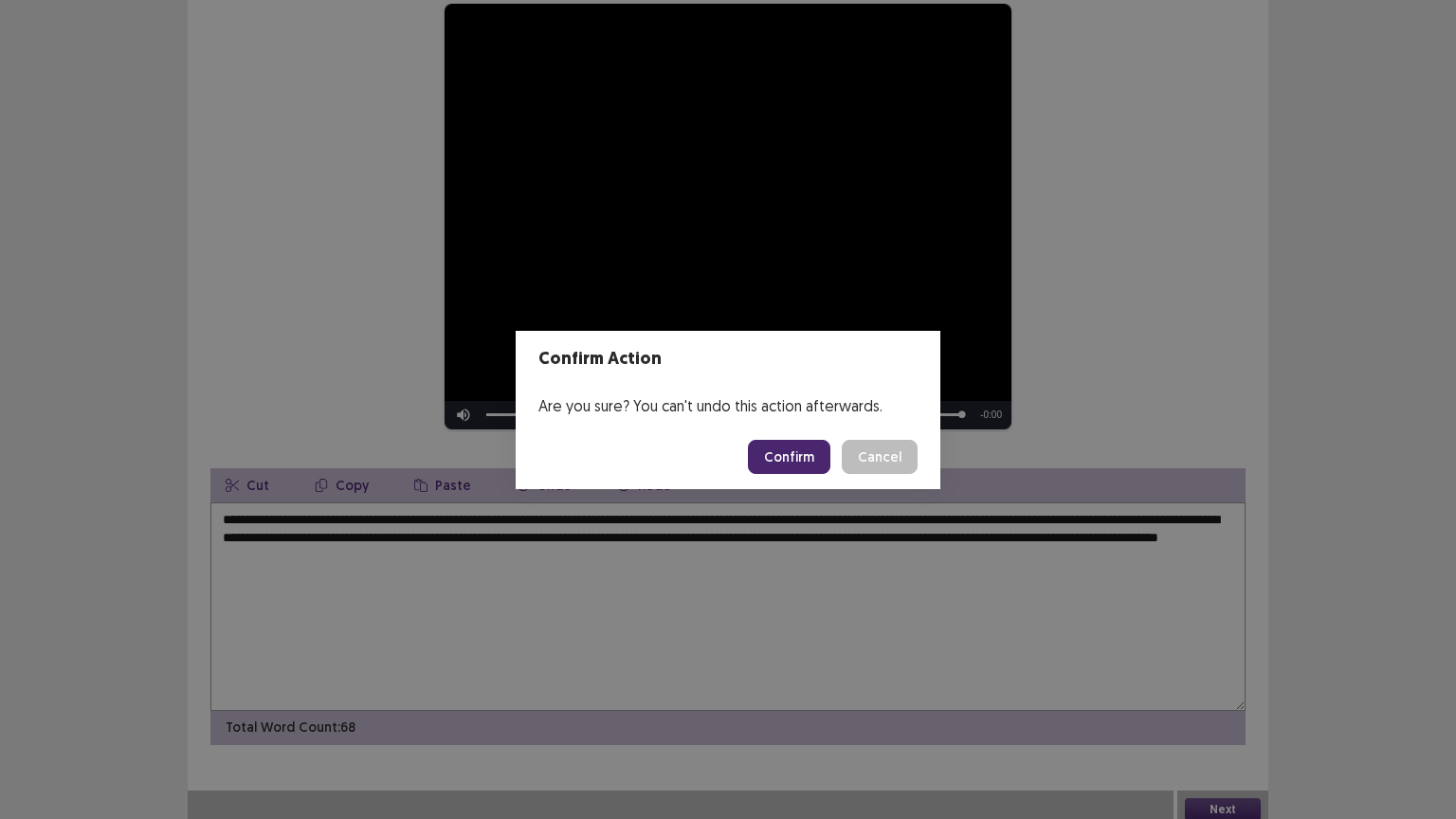 click on "Confirm" at bounding box center [789, 457] 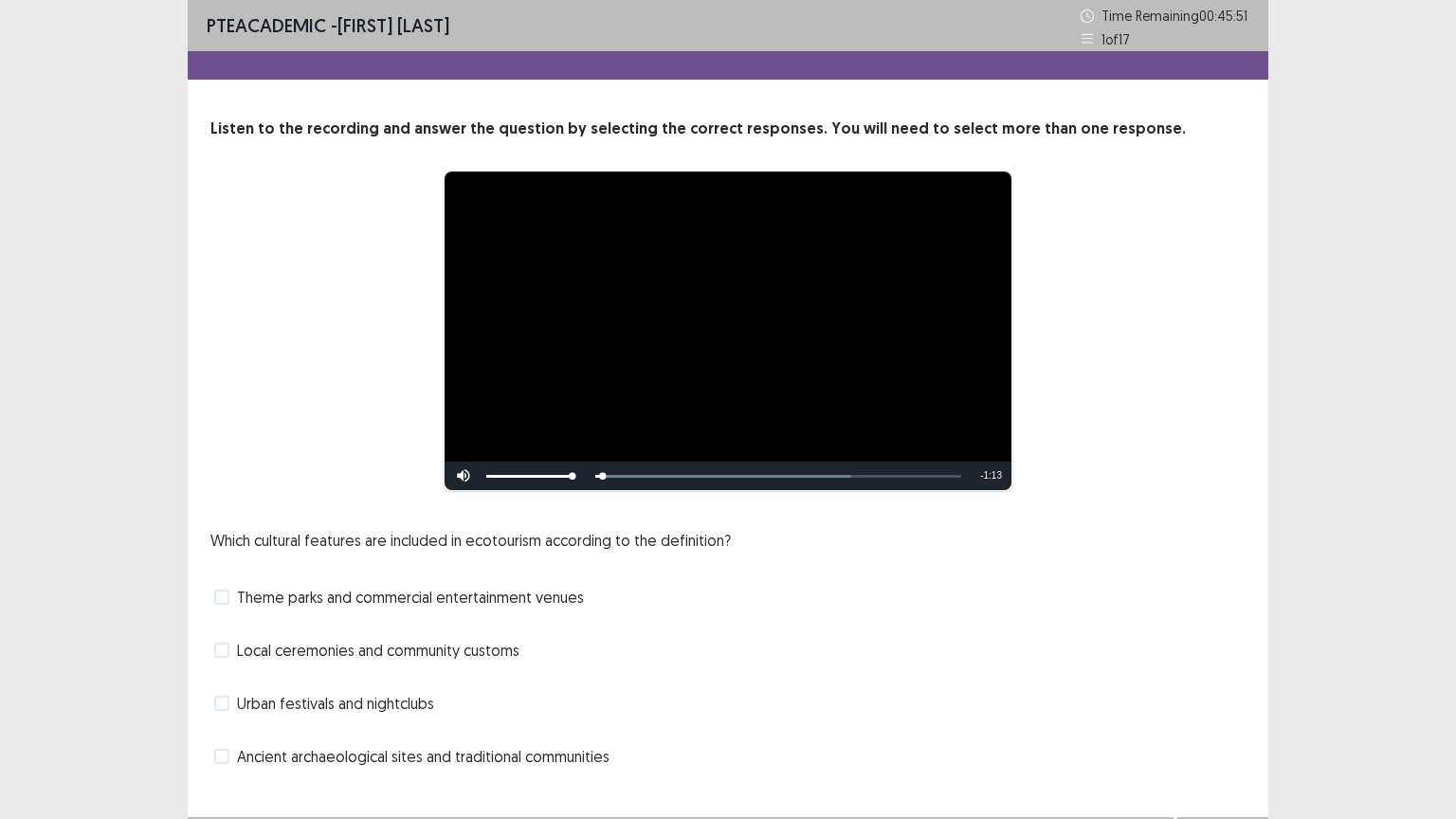 scroll, scrollTop: 36, scrollLeft: 0, axis: vertical 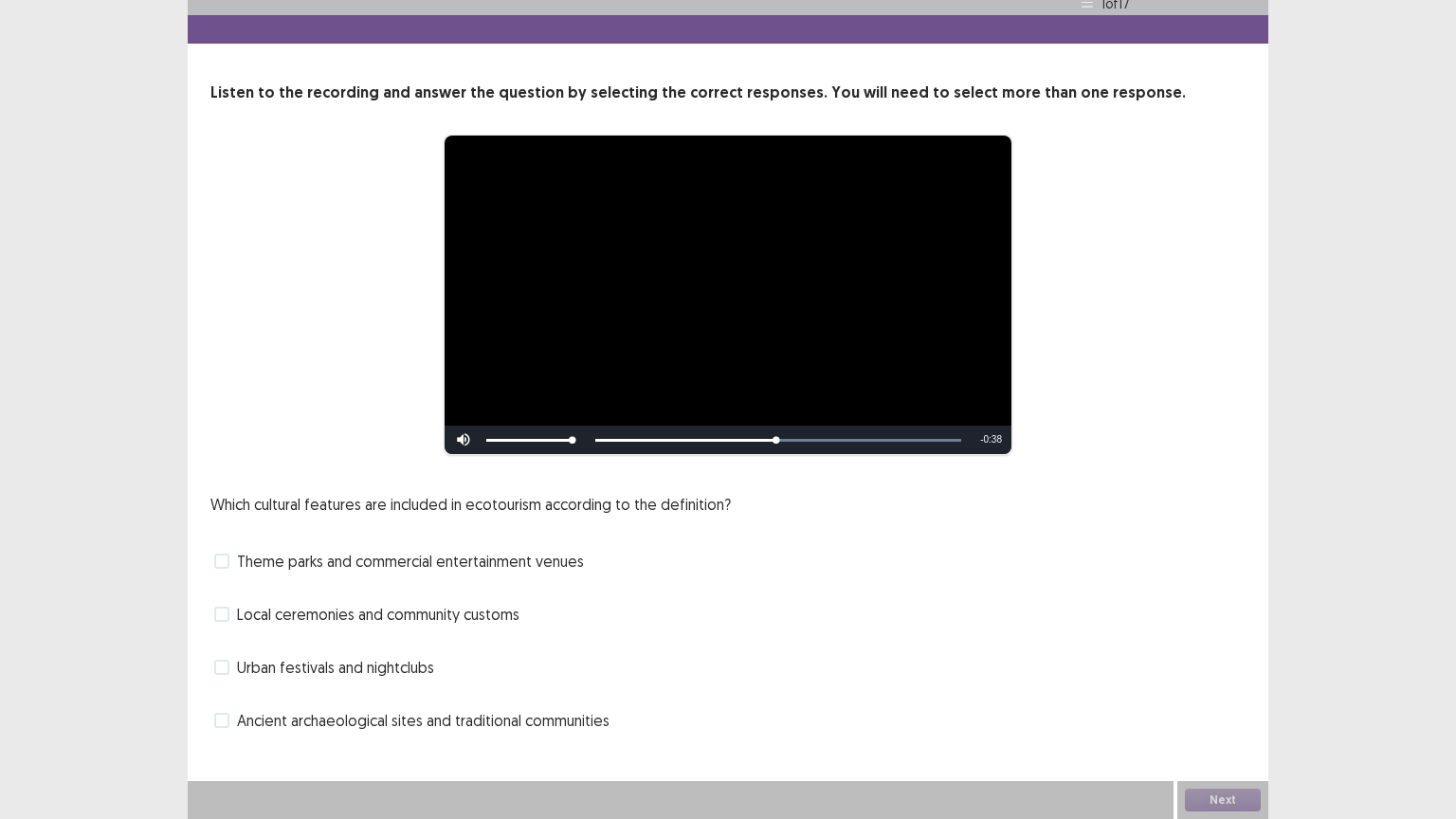 click on "Theme parks and commercial entertainment venues" at bounding box center (410, 561) 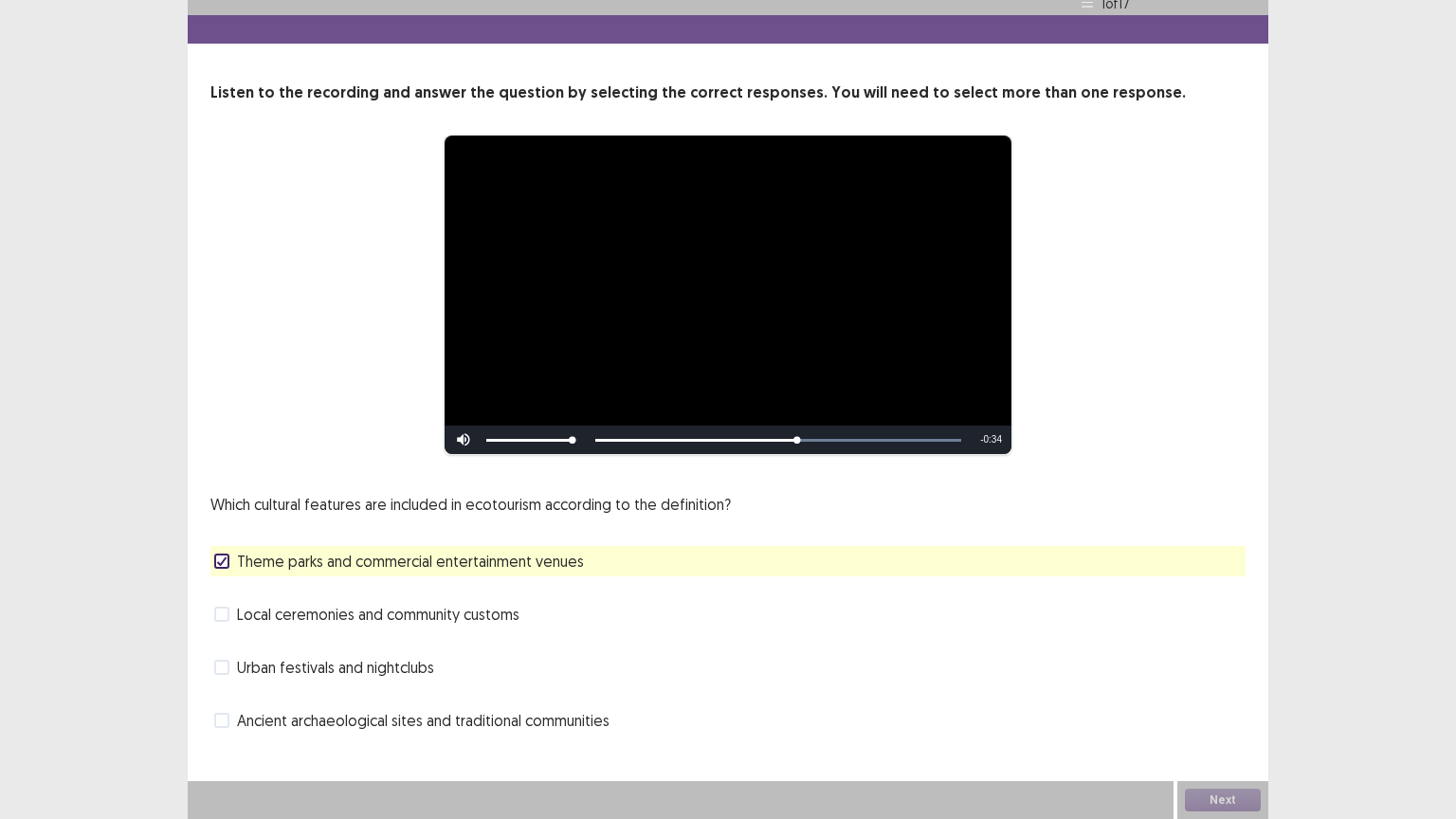 click on "Ancient archaeological sites and traditional communities" at bounding box center [423, 720] 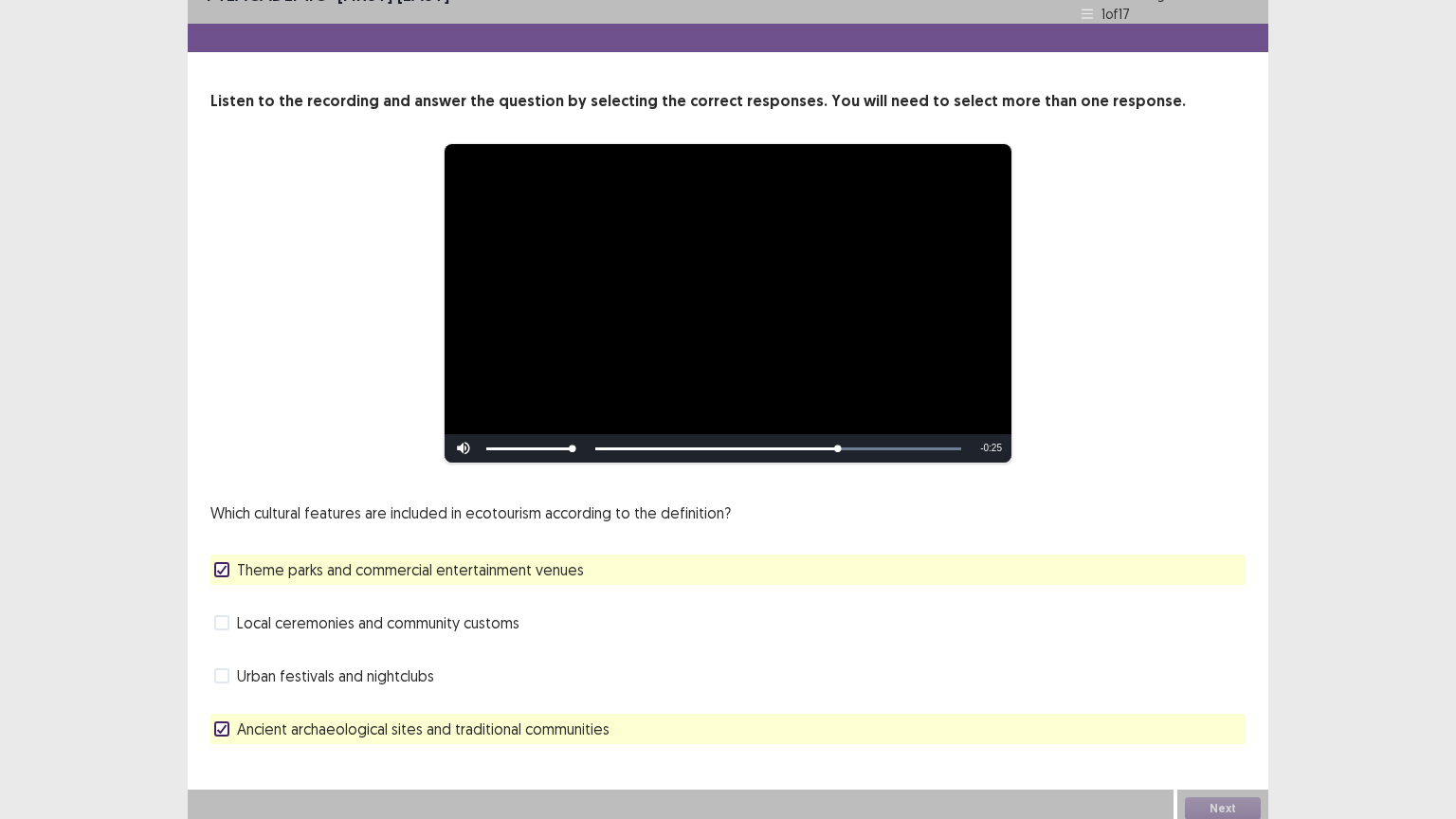 click on "Local ceremonies and community customs" at bounding box center [378, 623] 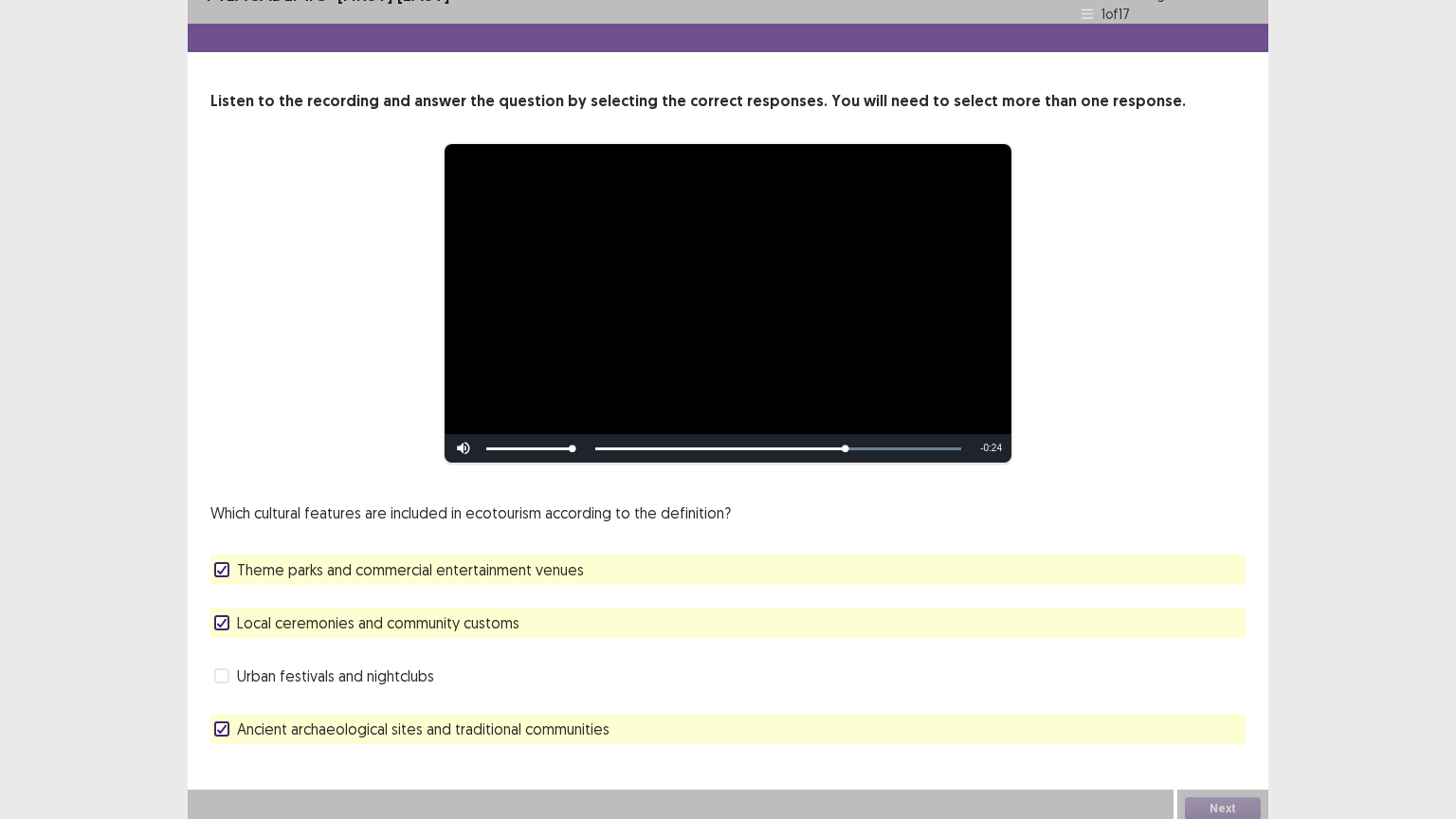 click on "Theme parks and commercial entertainment venues" at bounding box center [410, 570] 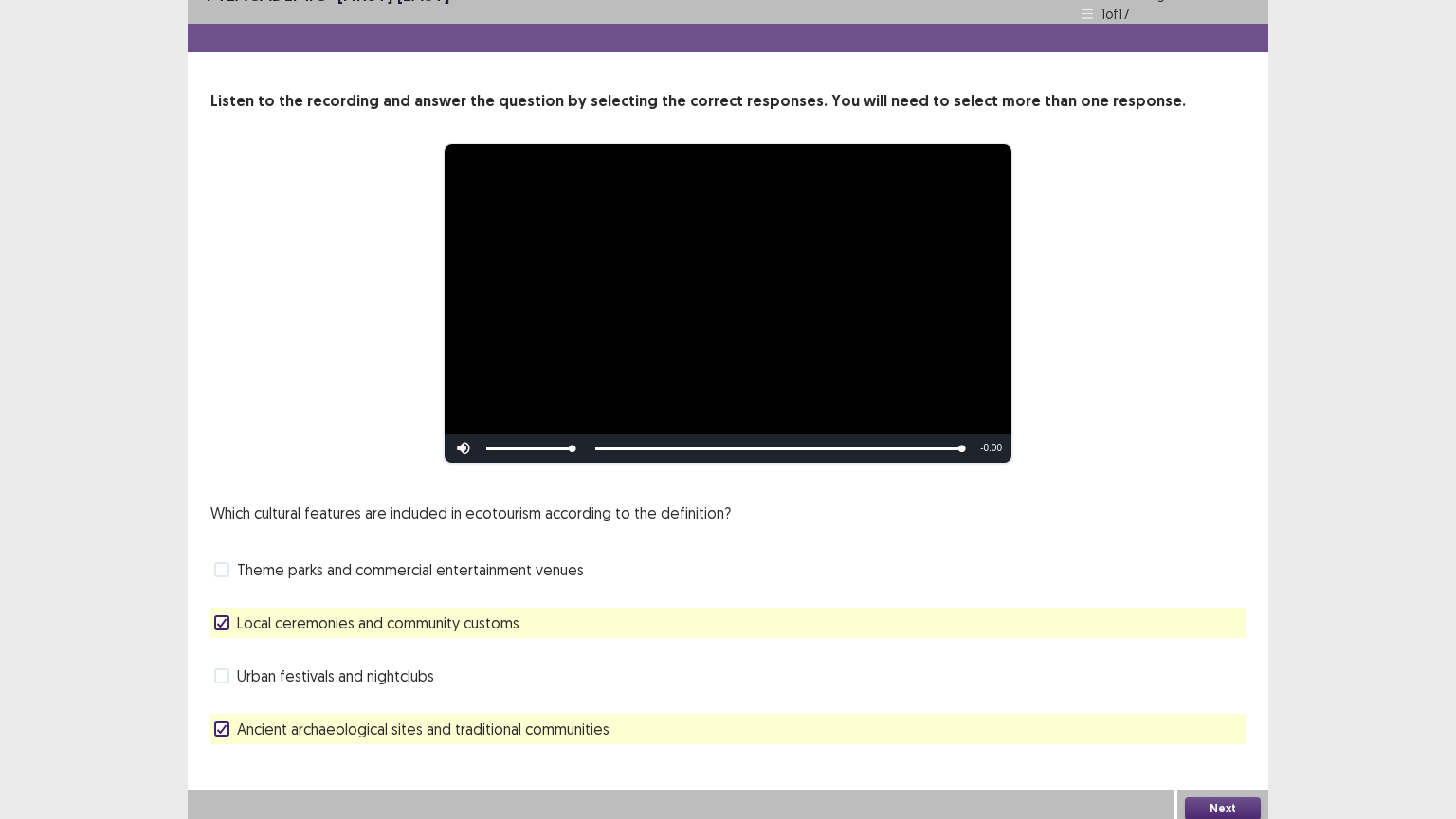 click on "Next" at bounding box center (1223, 809) 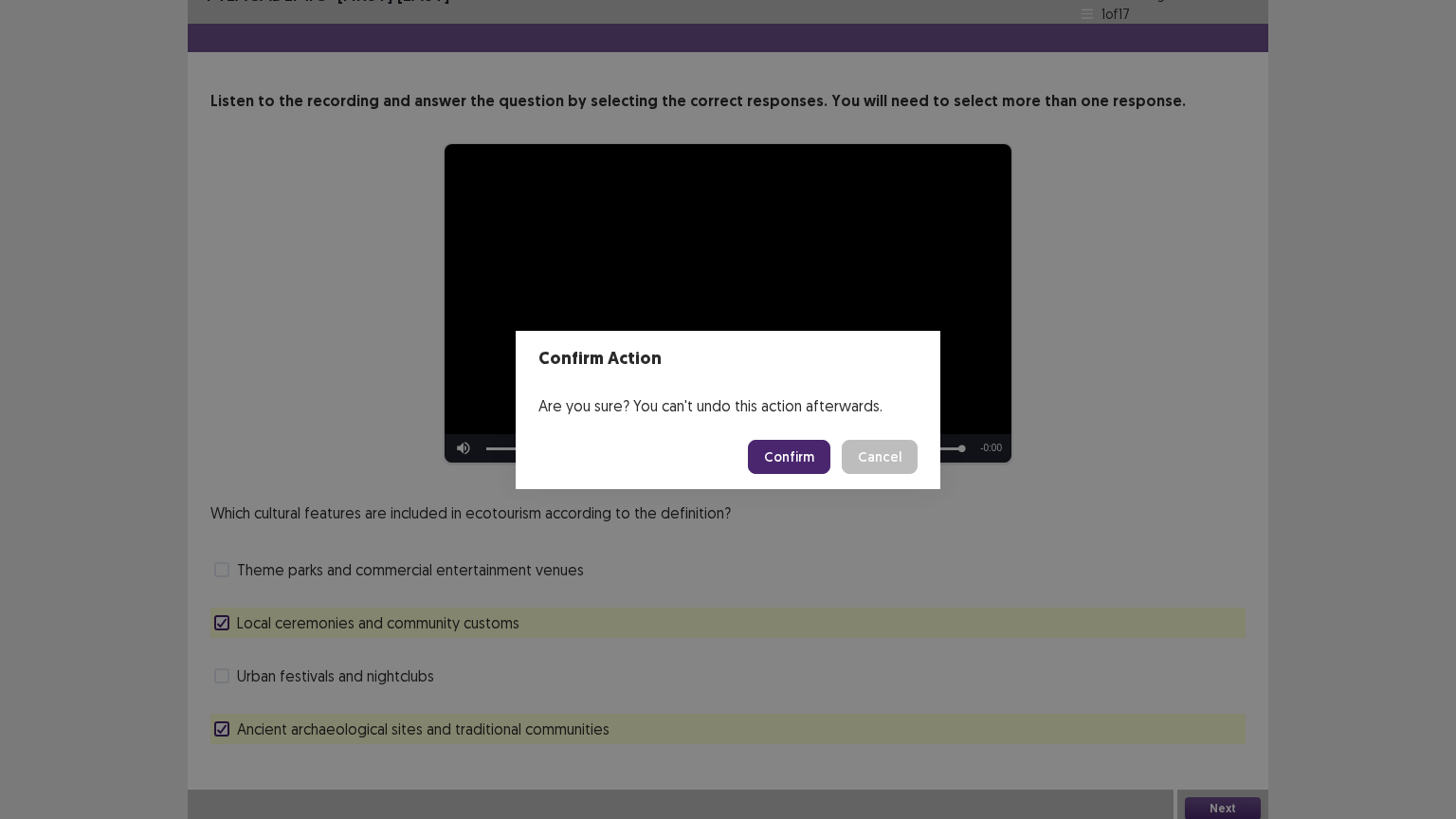 click on "Confirm" at bounding box center (789, 457) 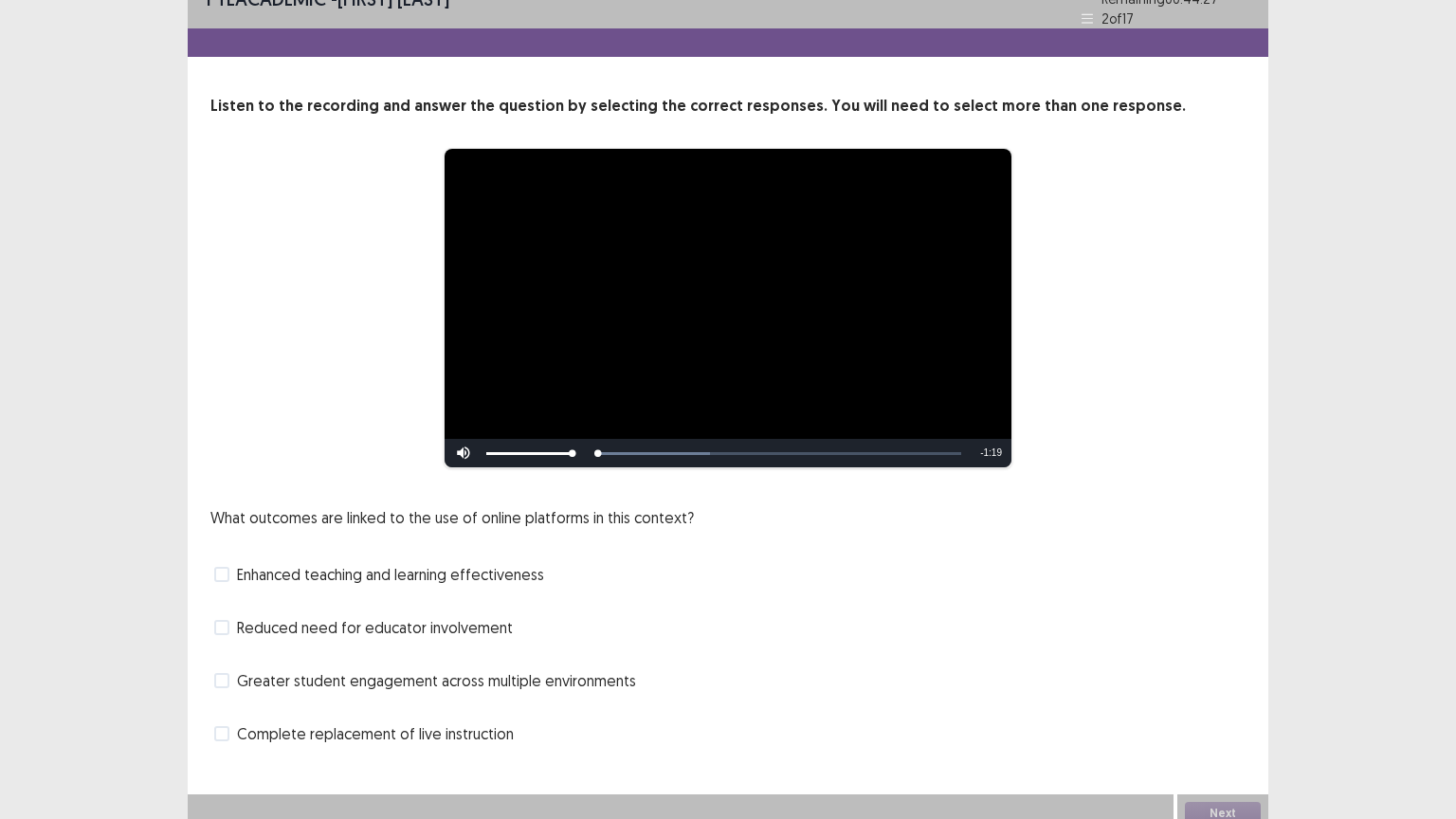 scroll, scrollTop: 36, scrollLeft: 0, axis: vertical 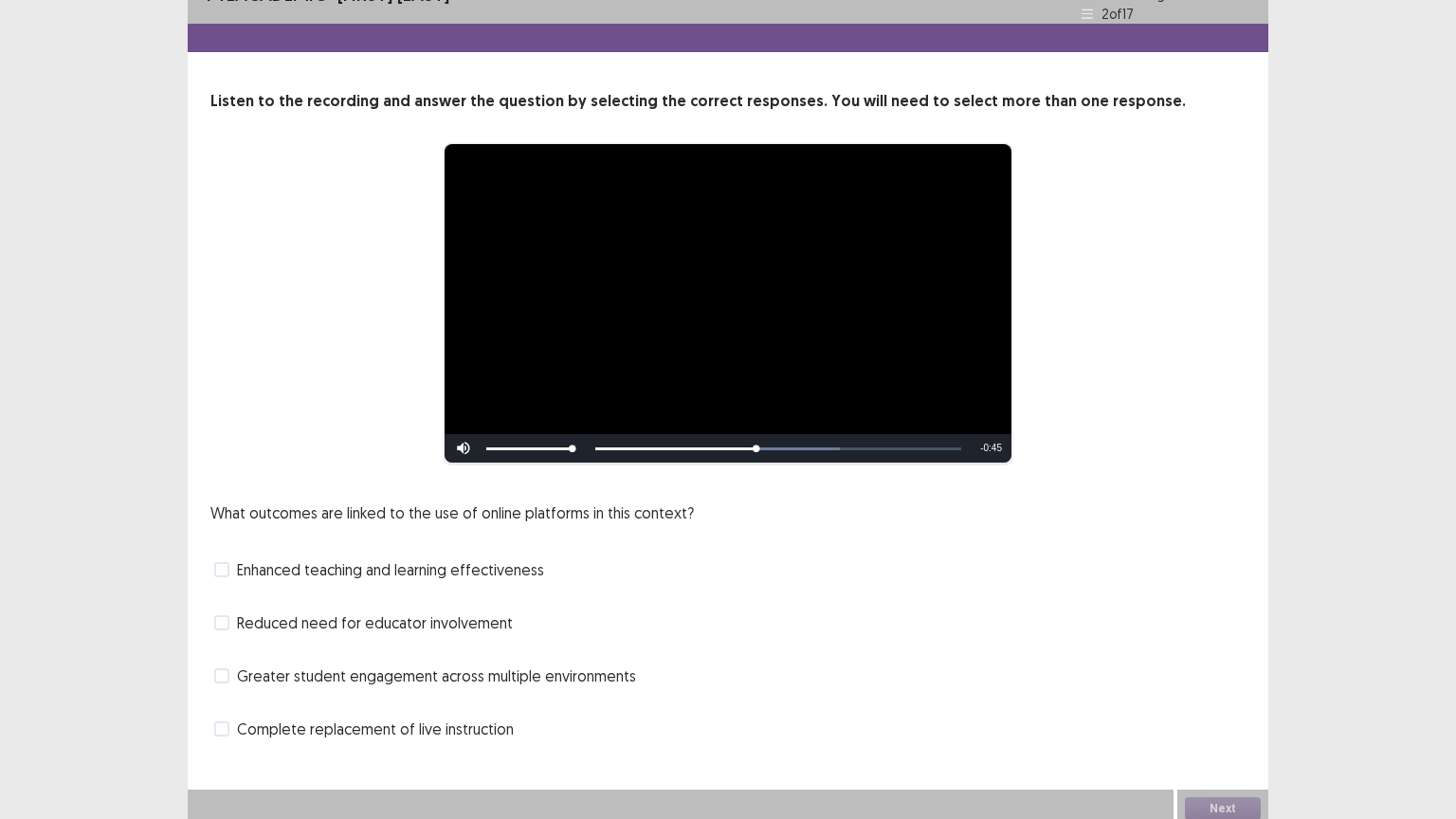 click on "Enhanced teaching and learning effectiveness" at bounding box center [379, 570] 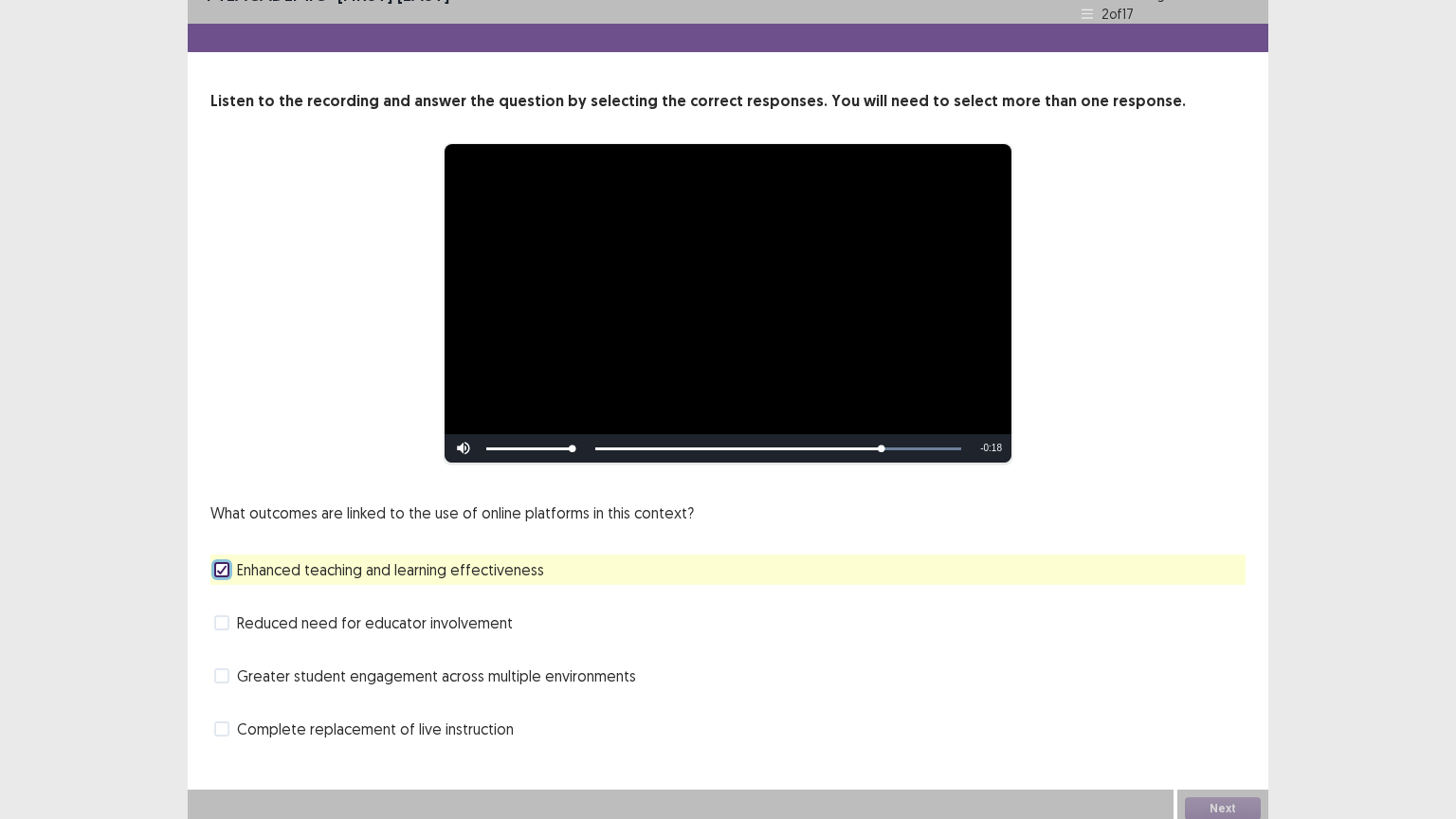 click at bounding box center [222, 676] 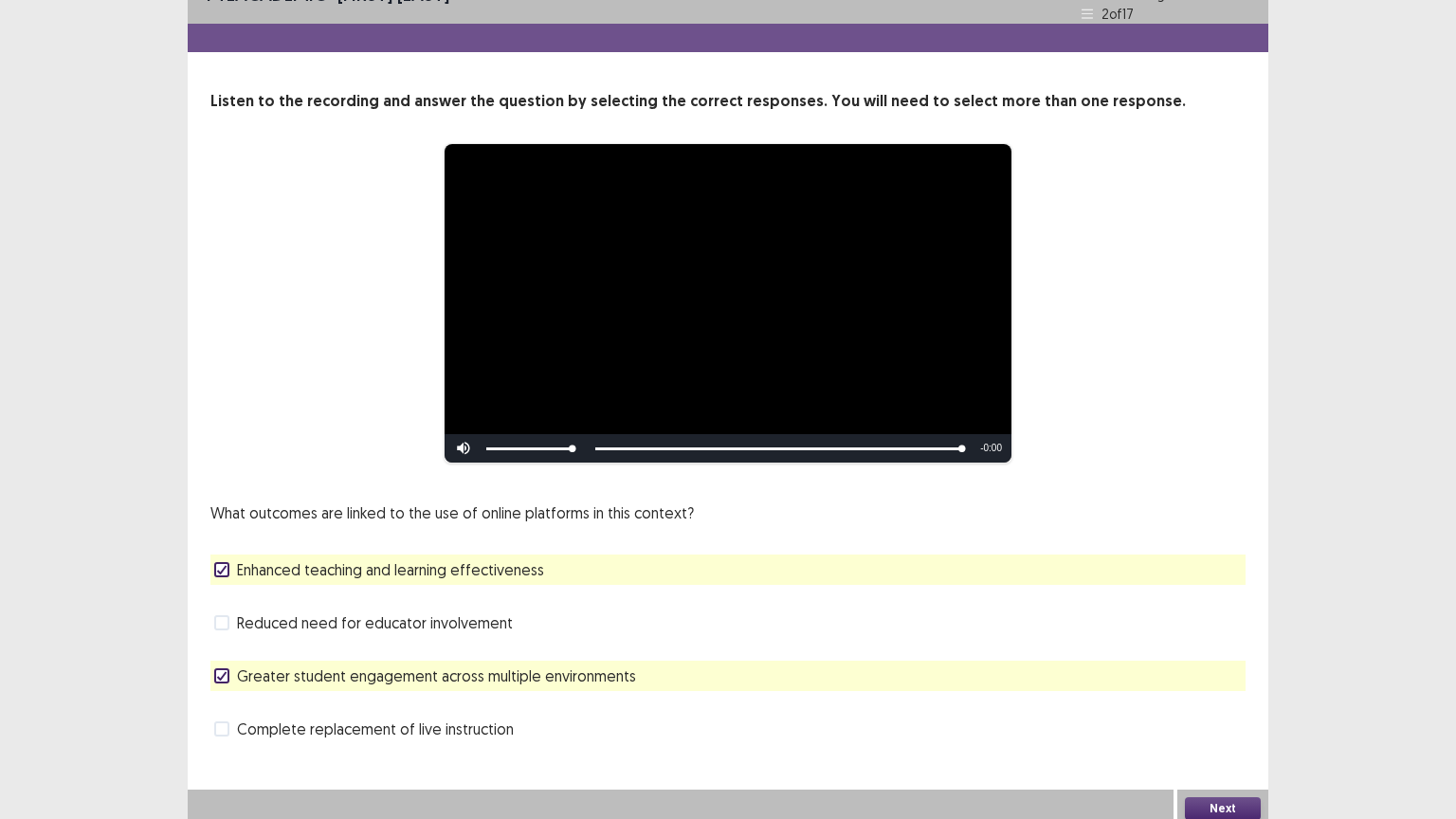click on "Reduced need for educator involvement" at bounding box center [363, 623] 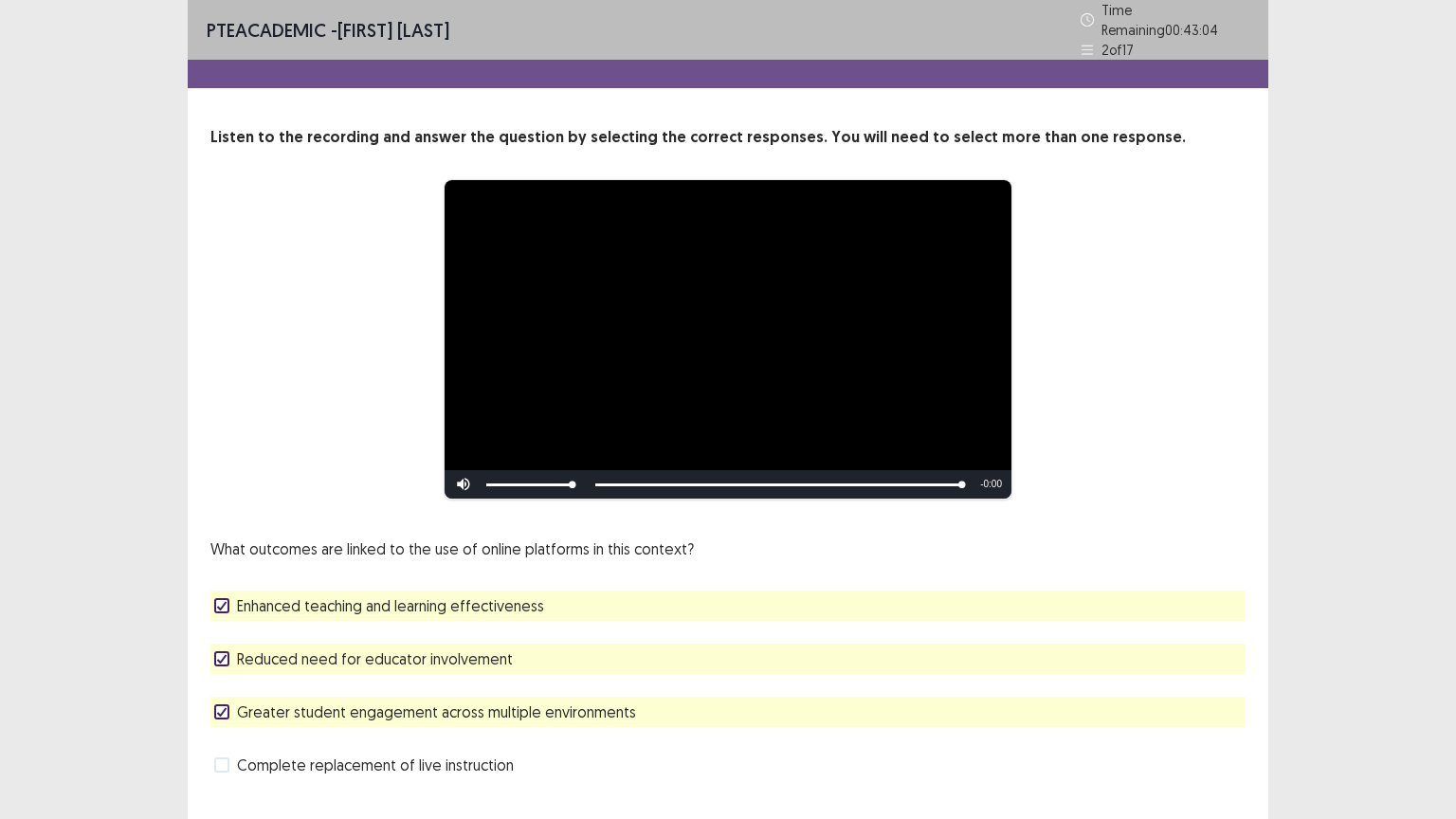 scroll, scrollTop: 36, scrollLeft: 0, axis: vertical 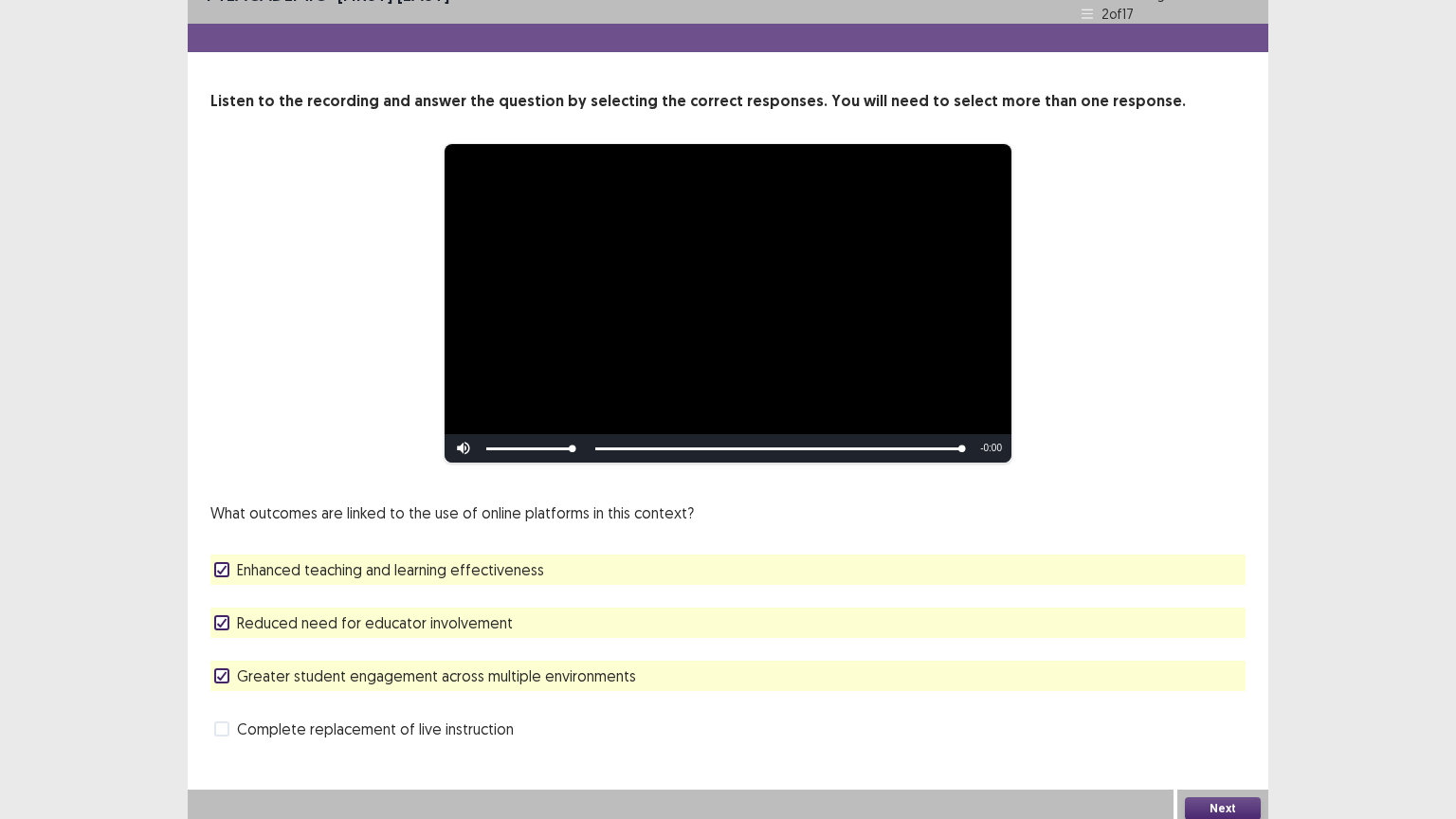 click on "Next" at bounding box center (1223, 809) 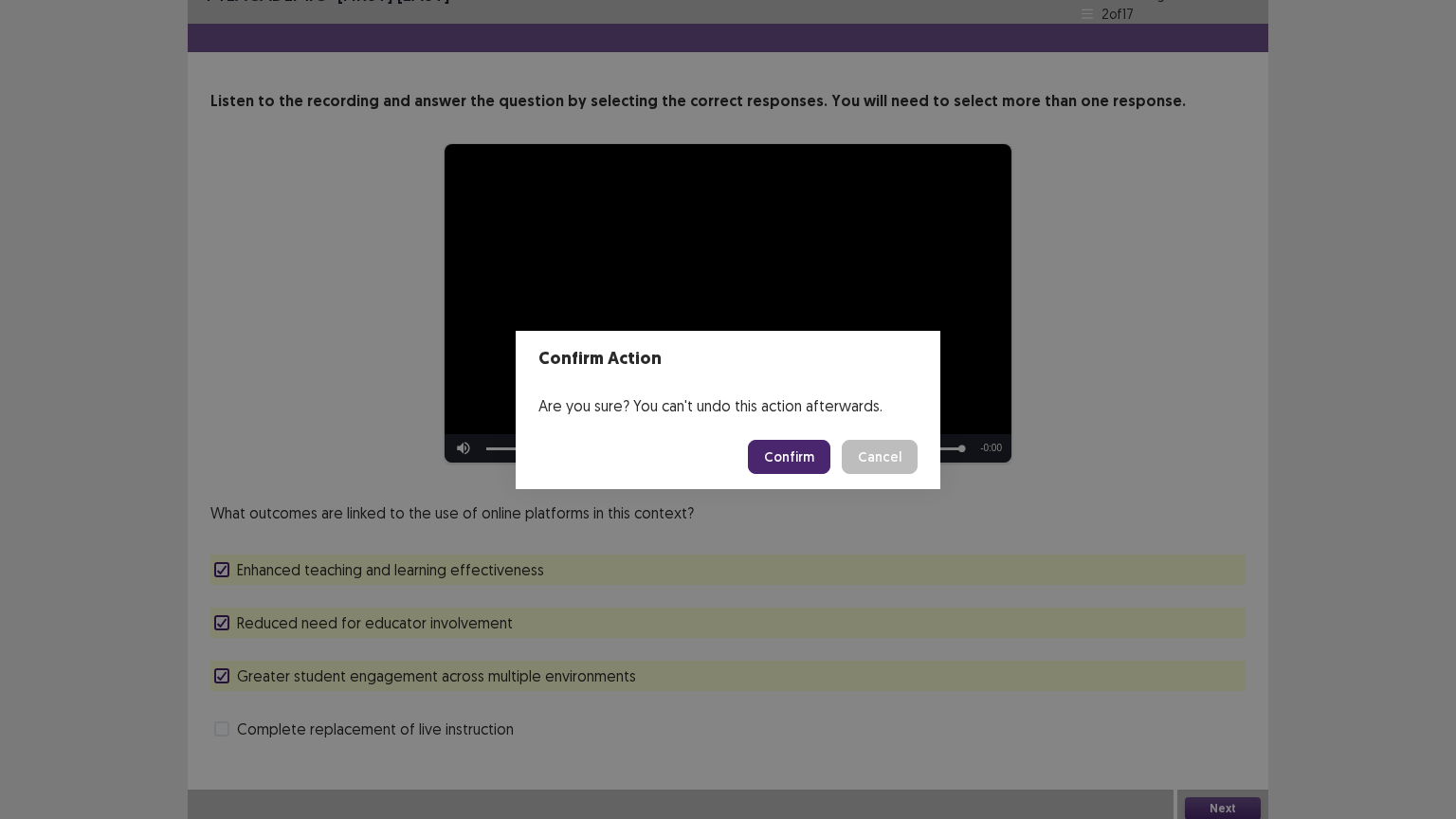 click on "Confirm" at bounding box center (789, 457) 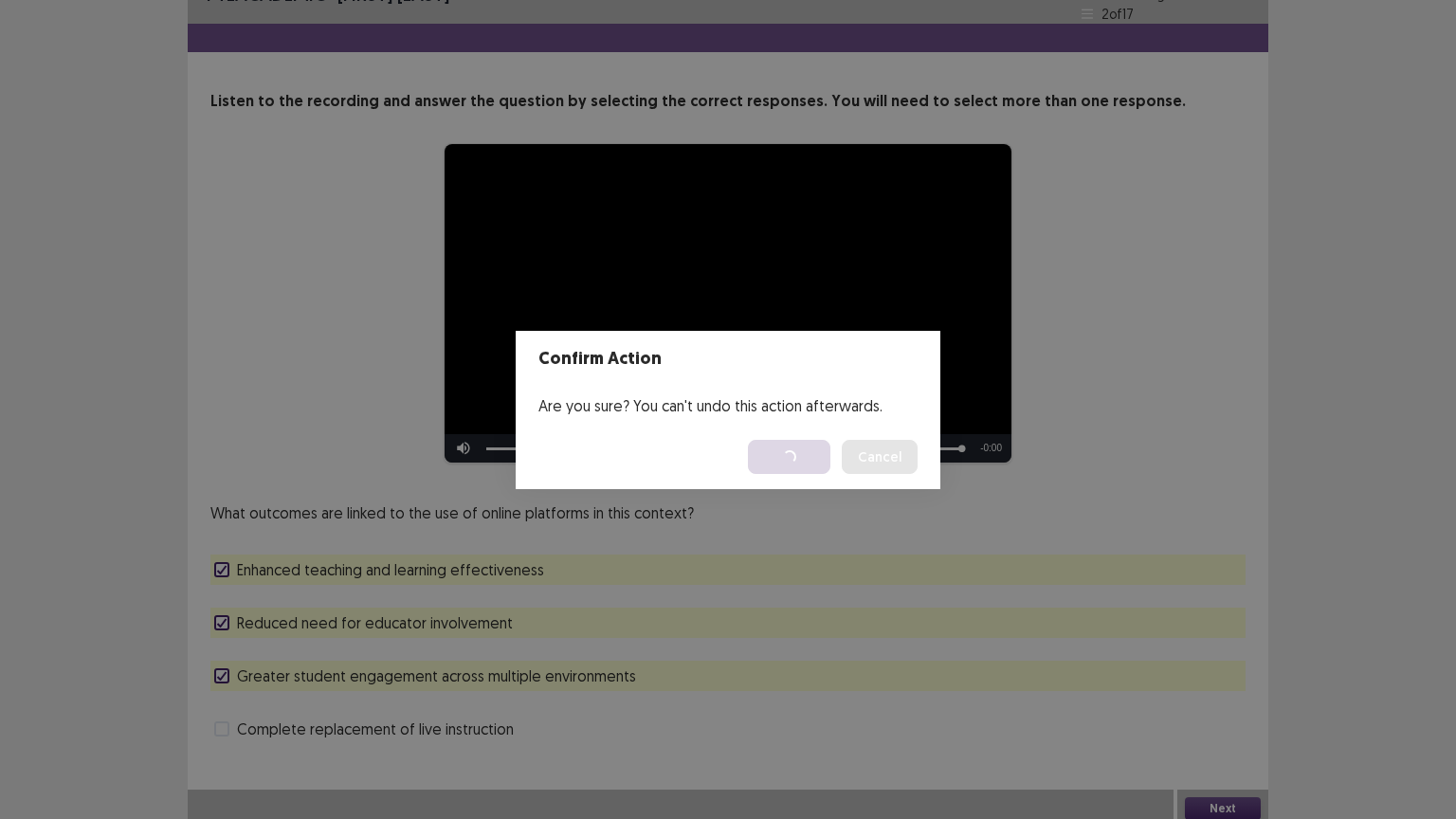 scroll, scrollTop: 0, scrollLeft: 0, axis: both 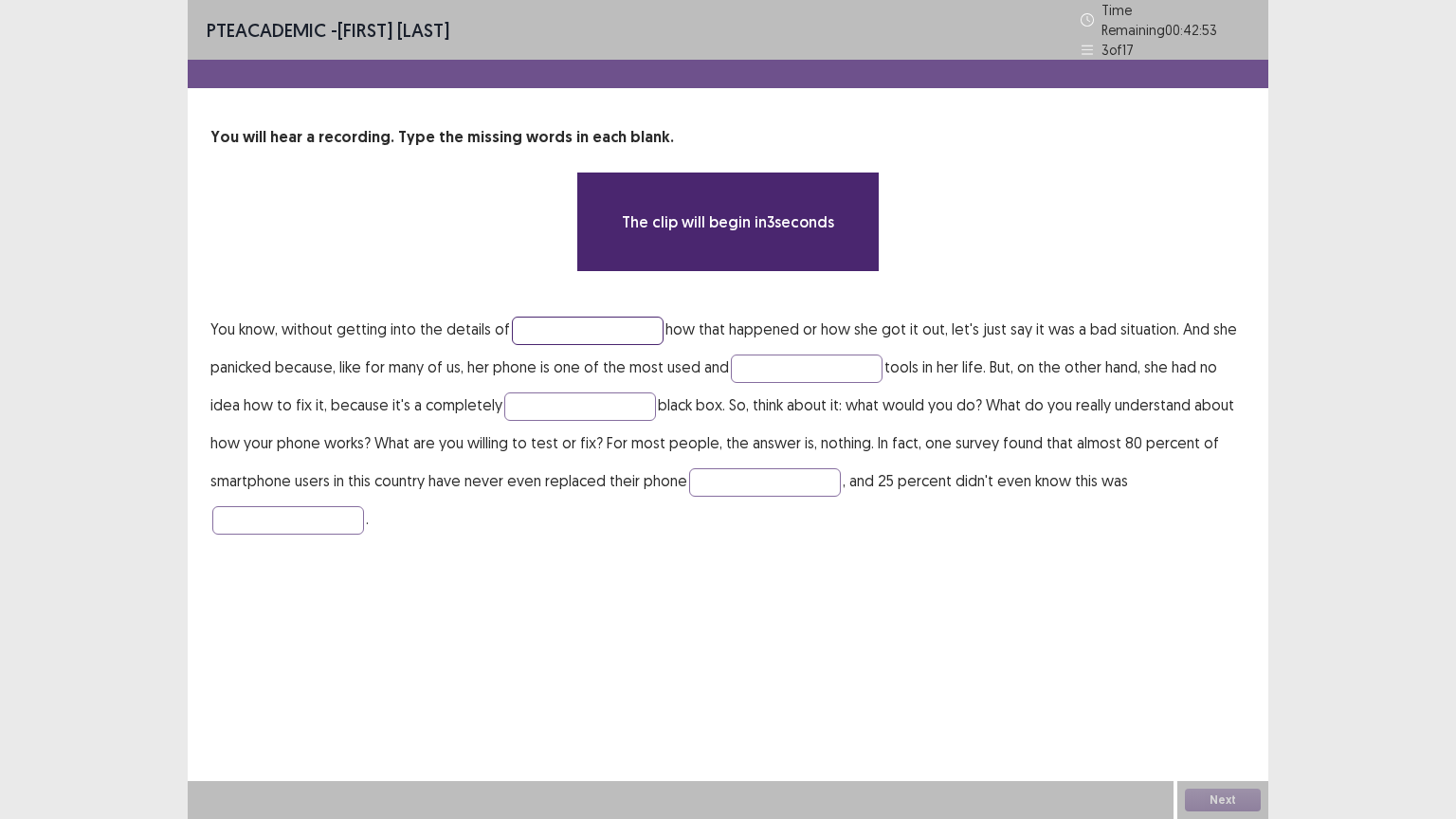 click at bounding box center (588, 331) 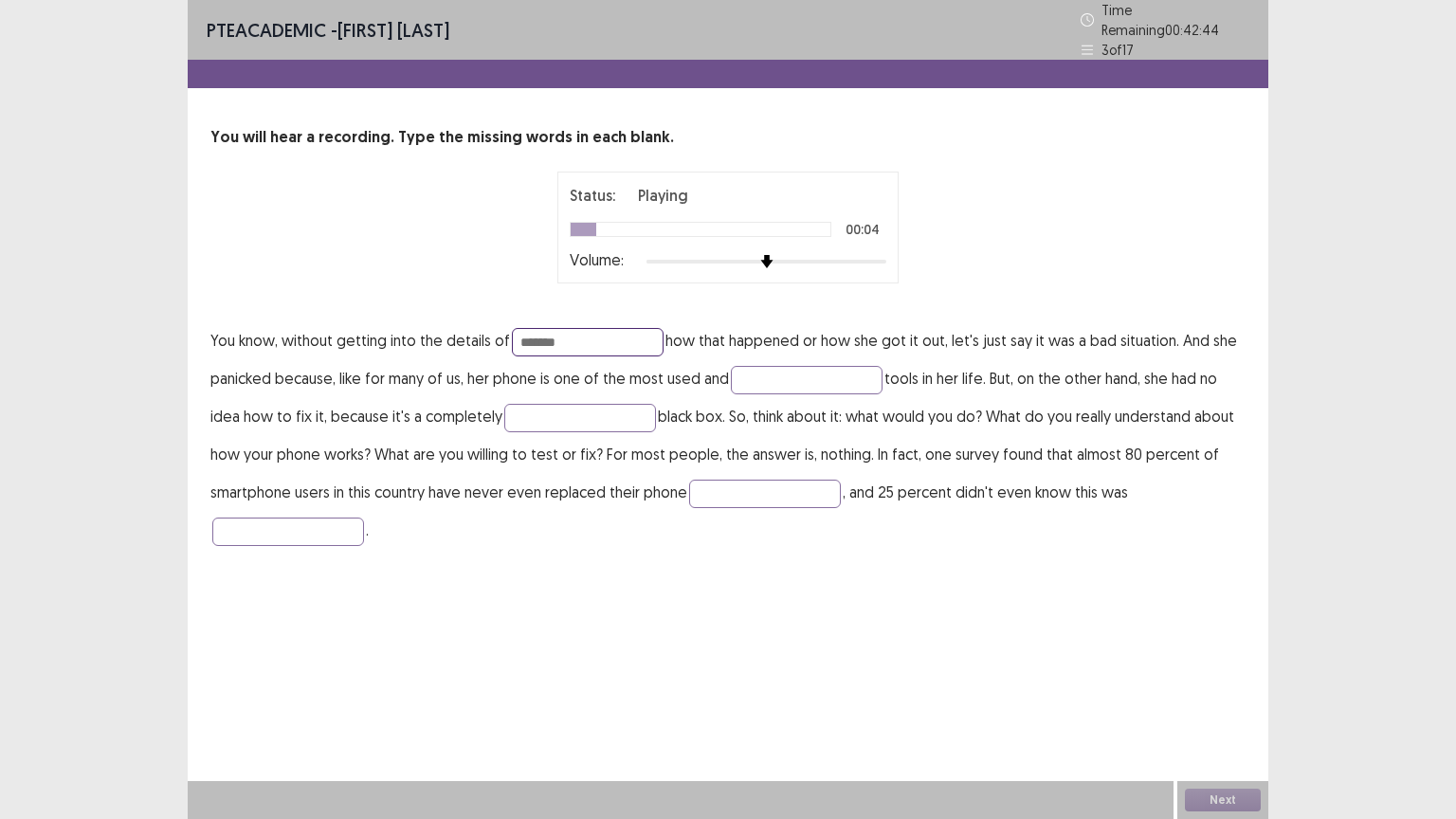 type on "*******" 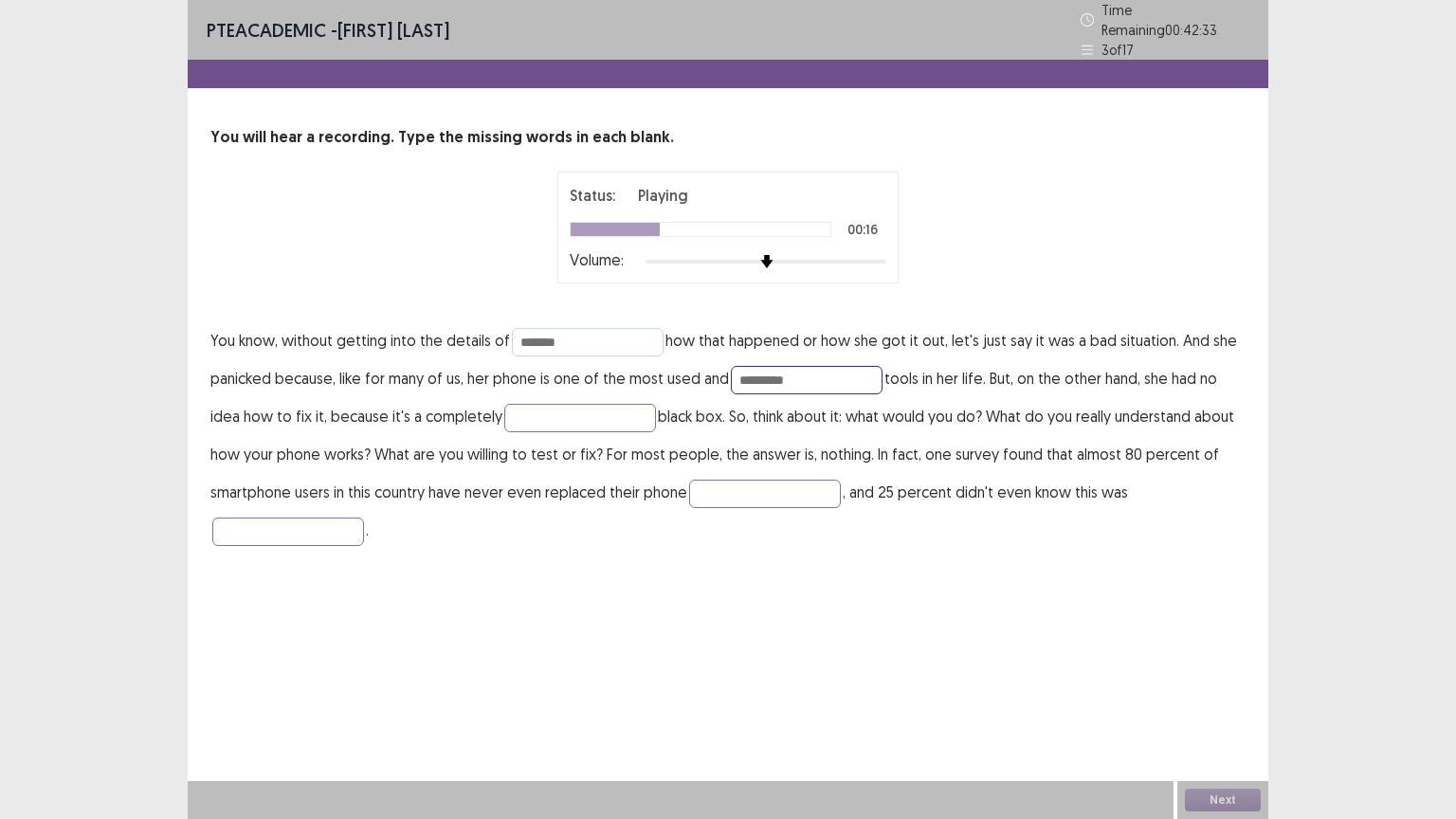 type on "*********" 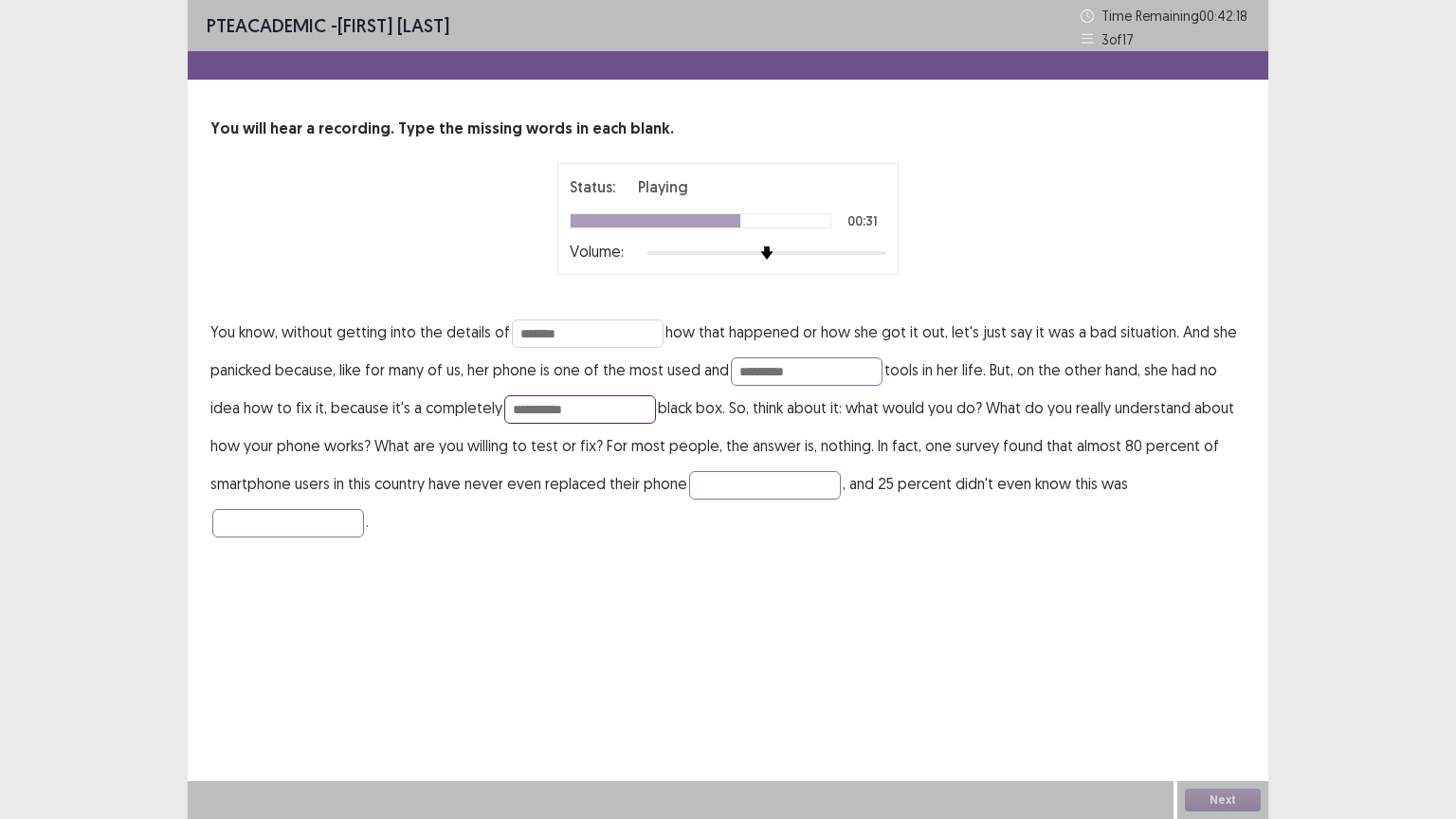 type on "**********" 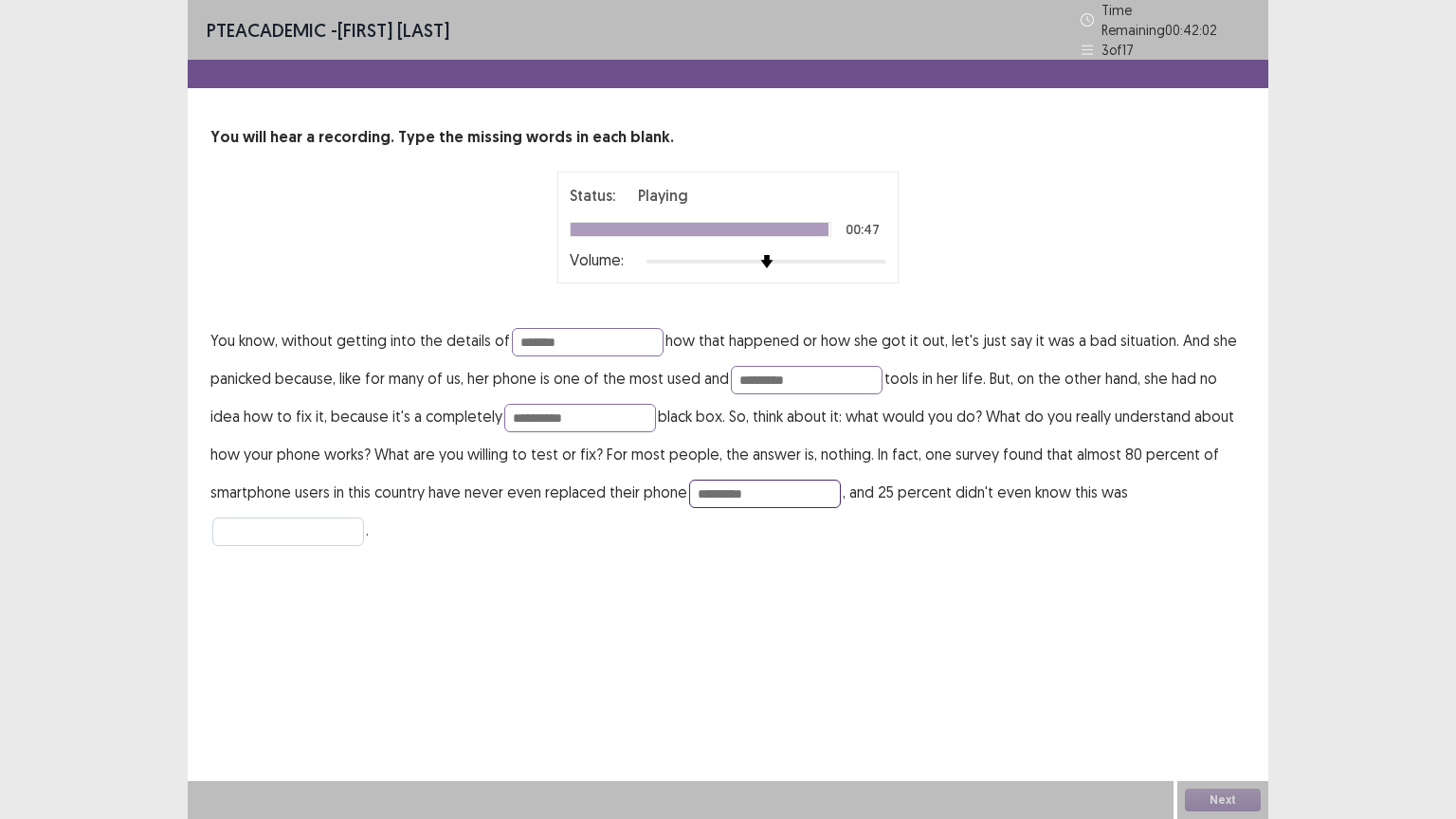 type on "*********" 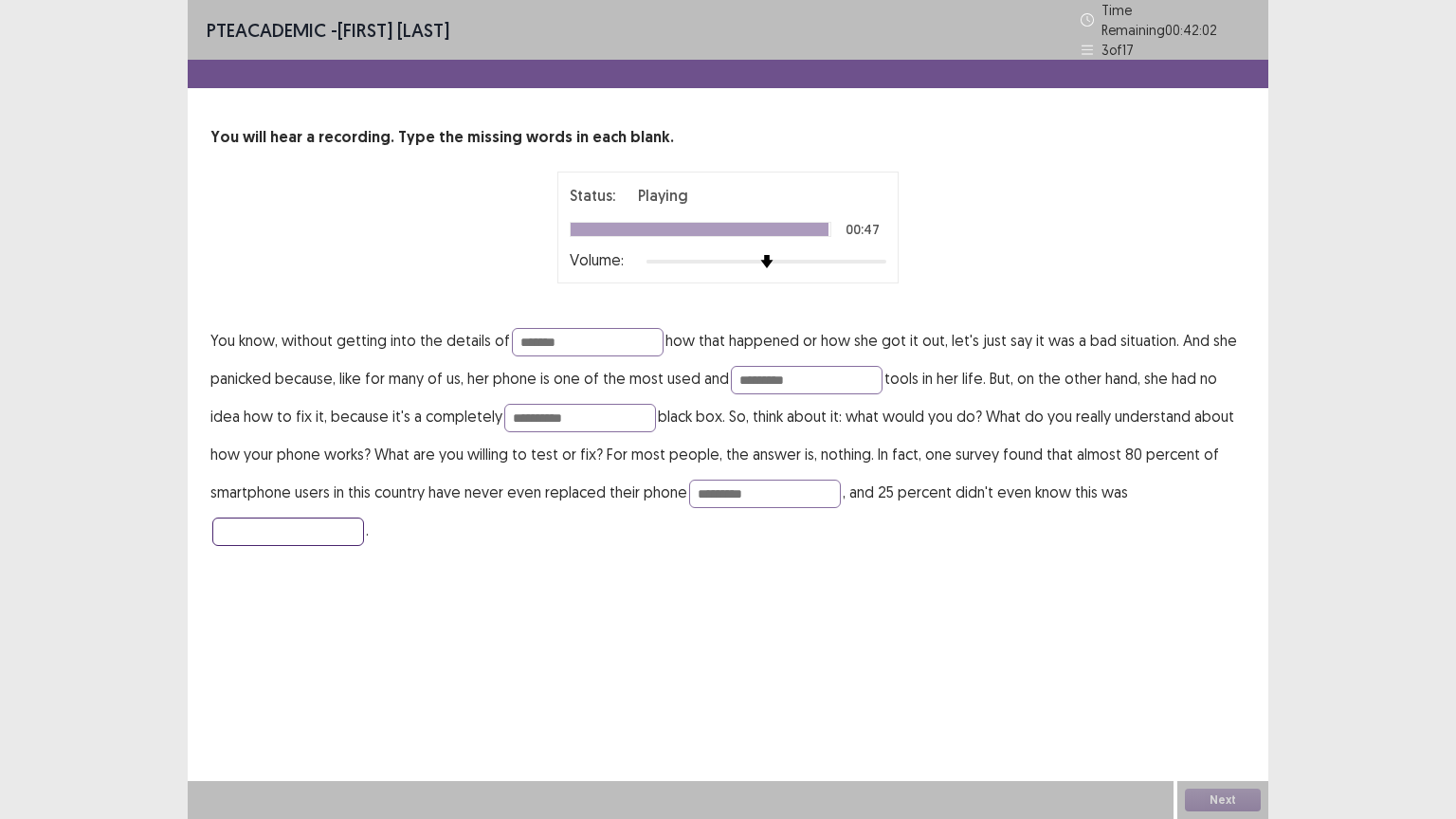 click at bounding box center (288, 532) 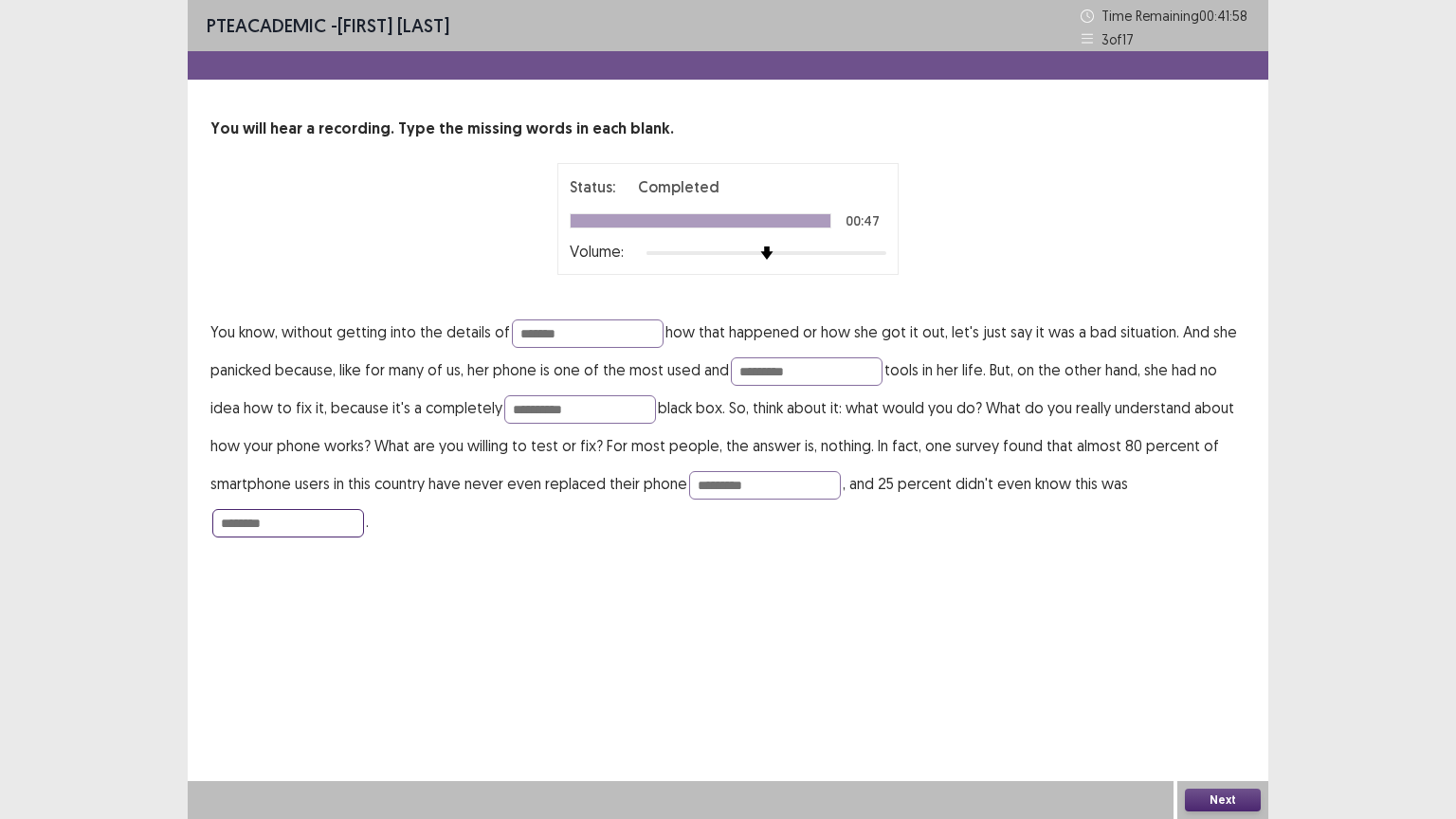 type on "********" 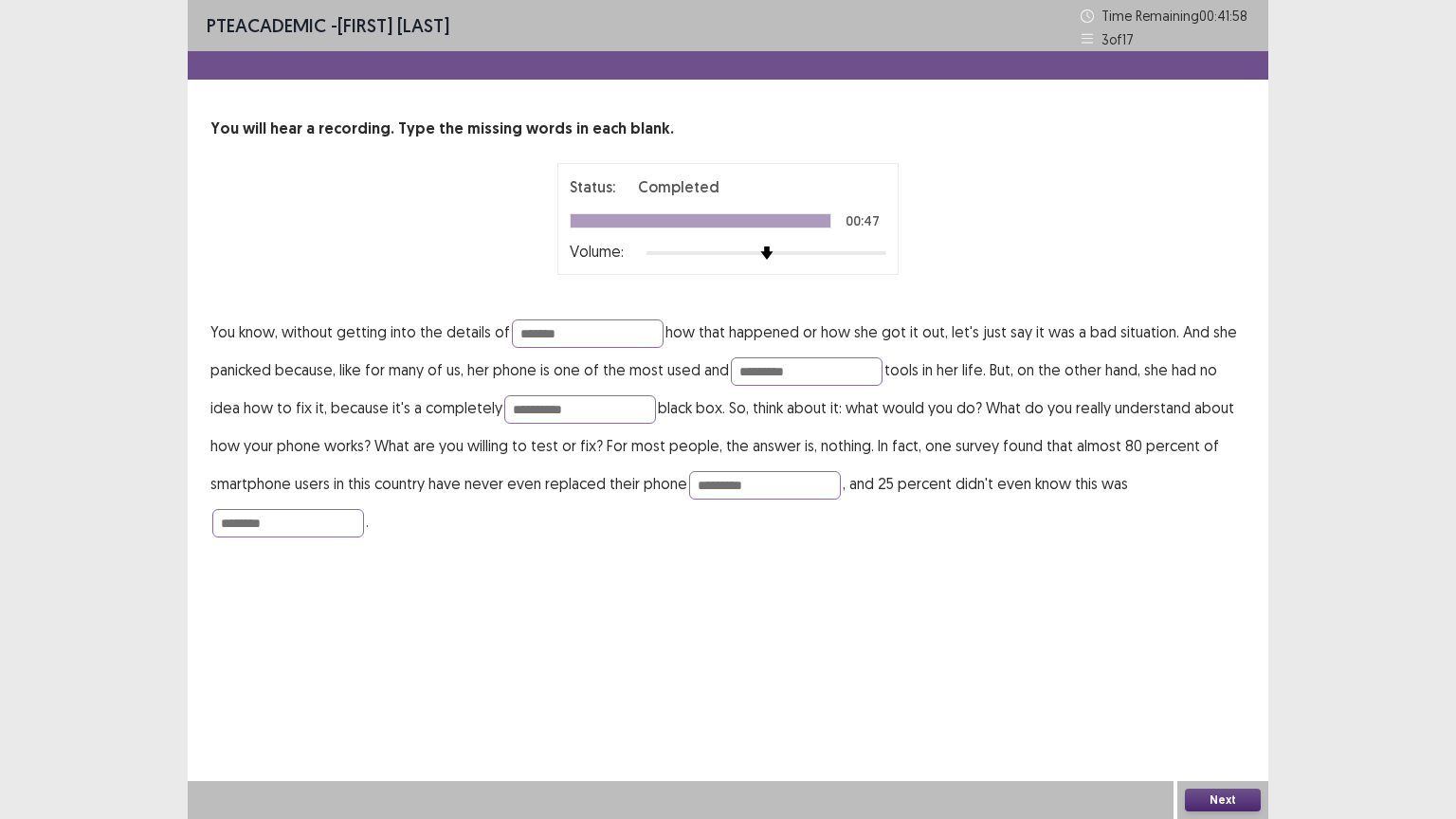 click on "Next" at bounding box center [1223, 800] 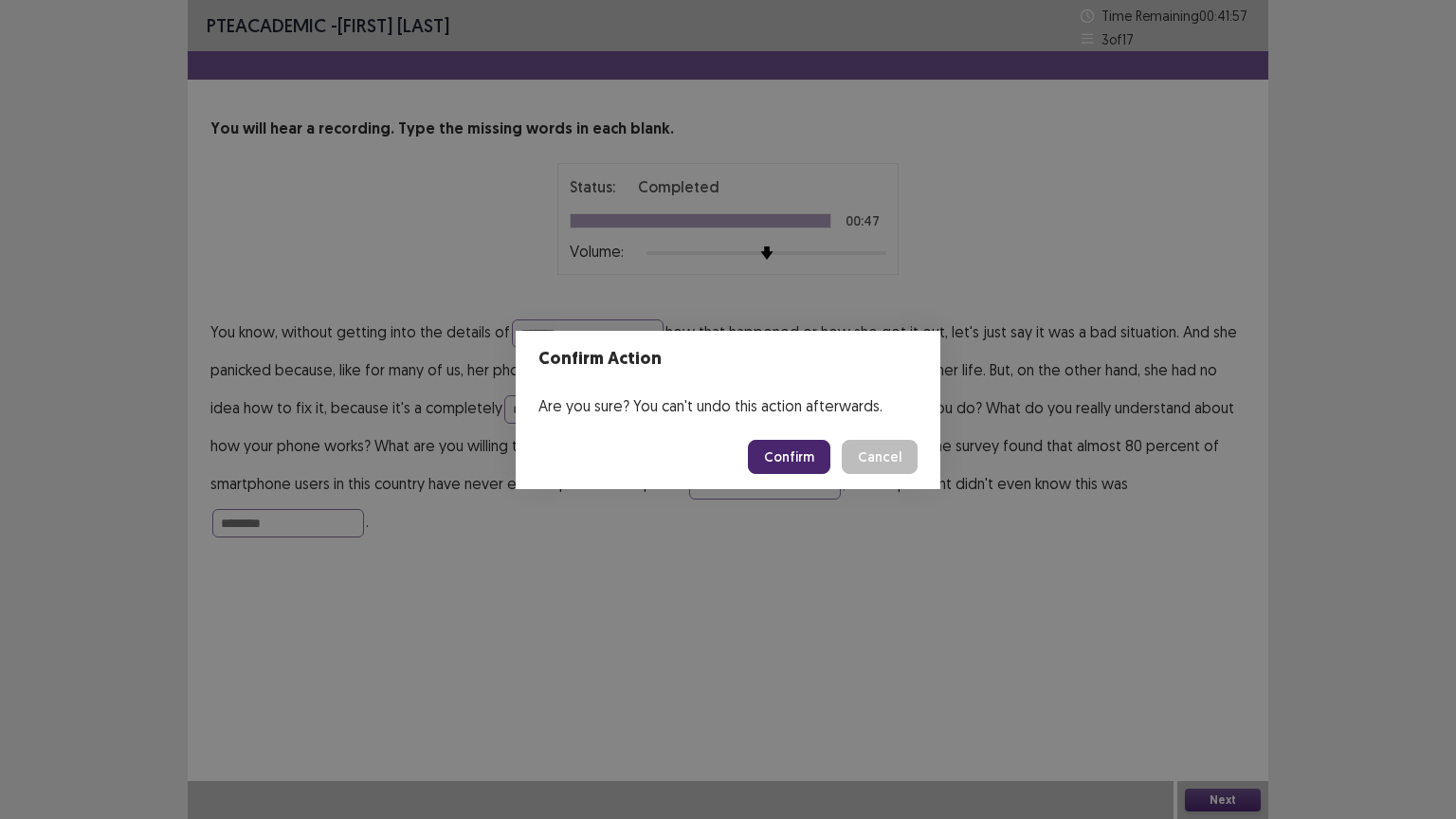 click on "Confirm" at bounding box center (789, 457) 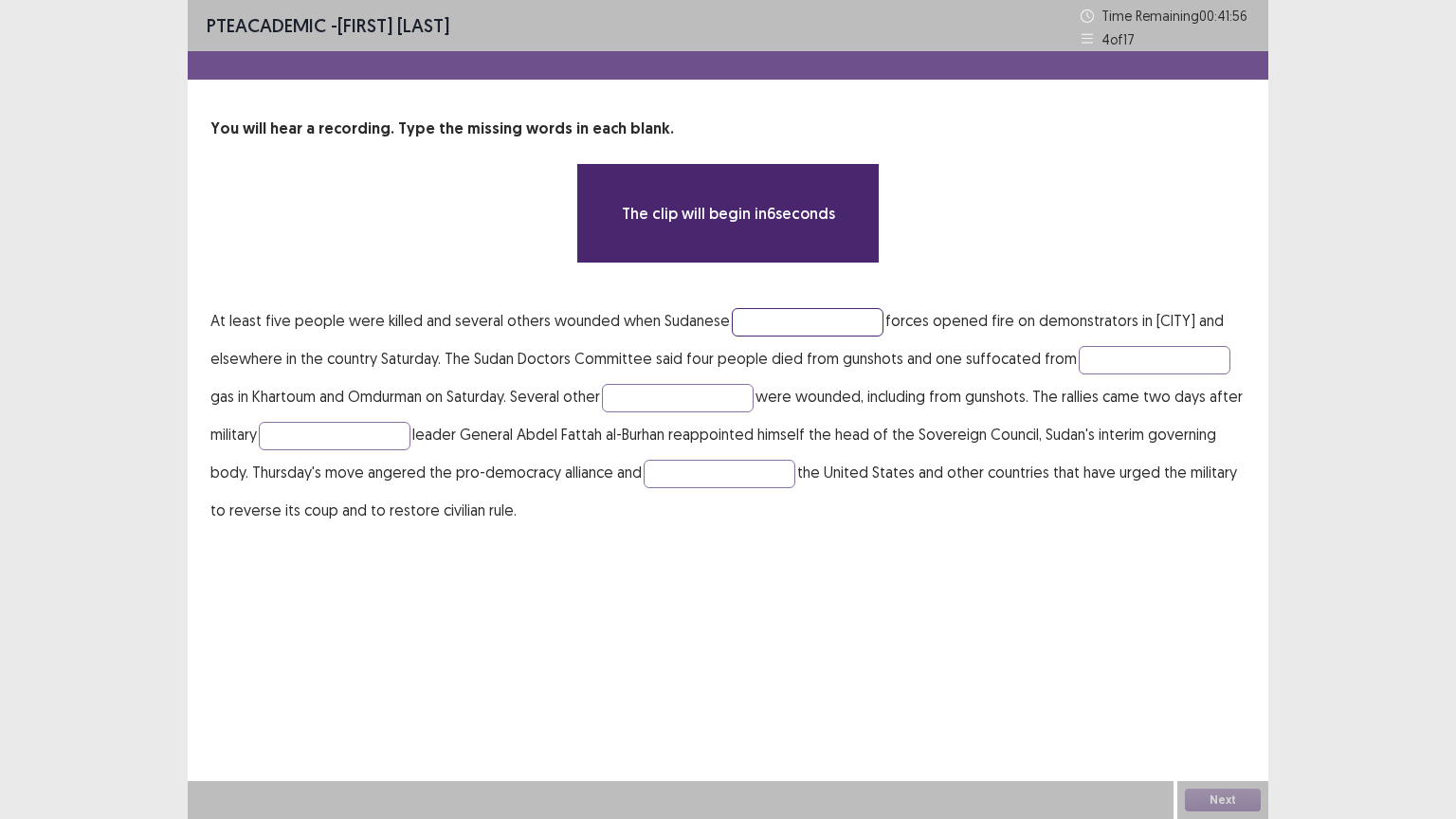 click at bounding box center [808, 322] 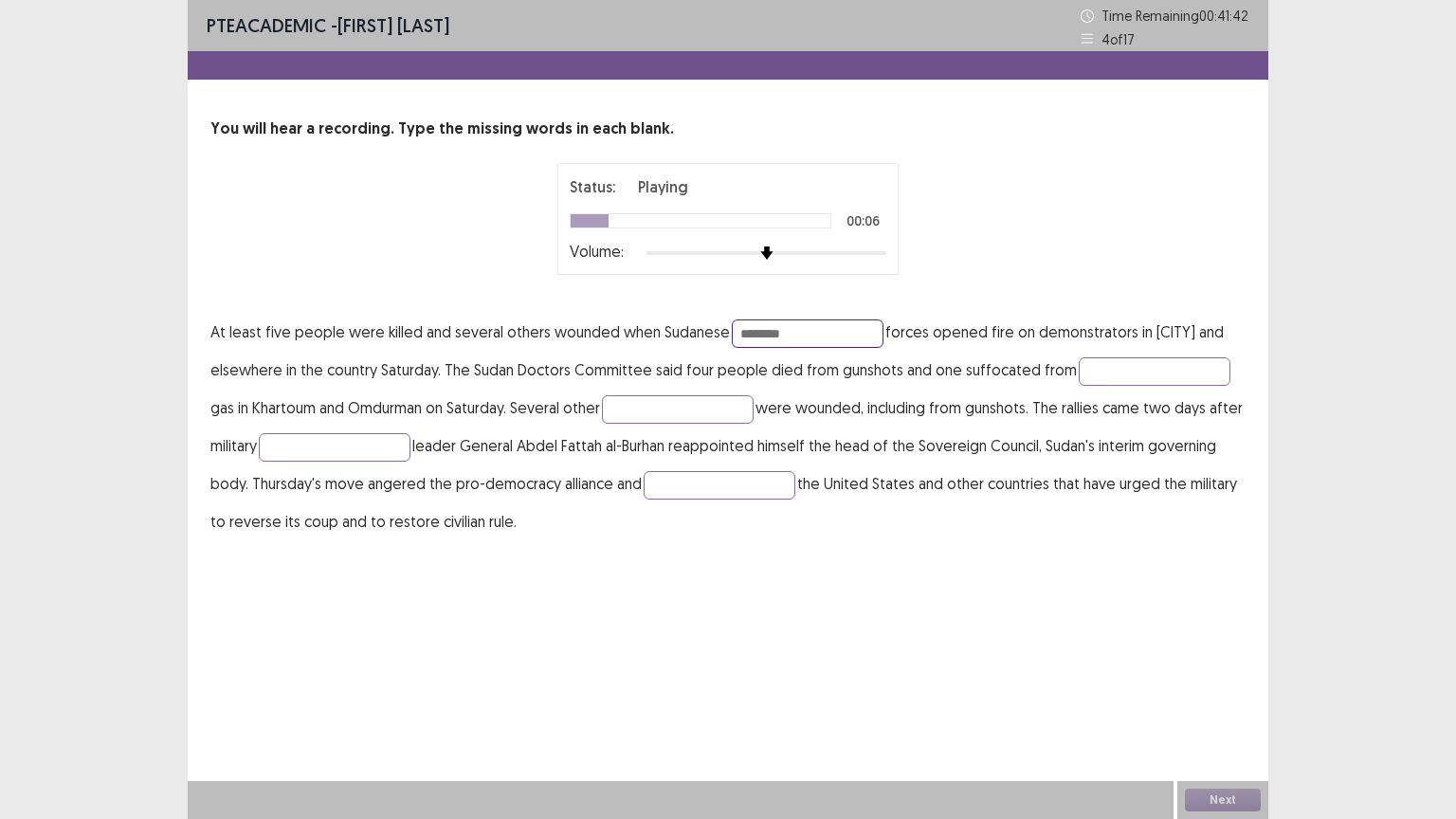 type on "********" 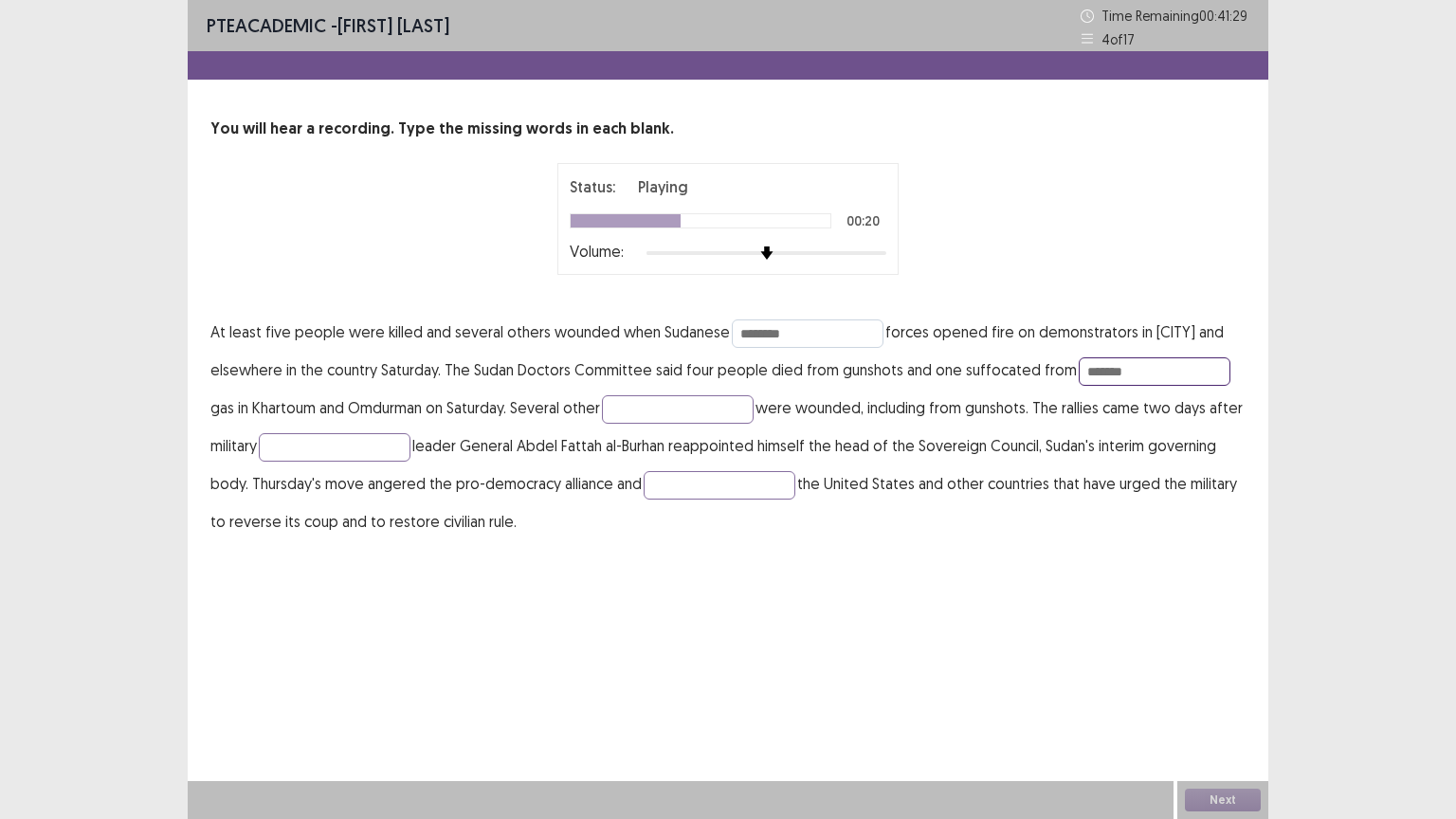 type on "*******" 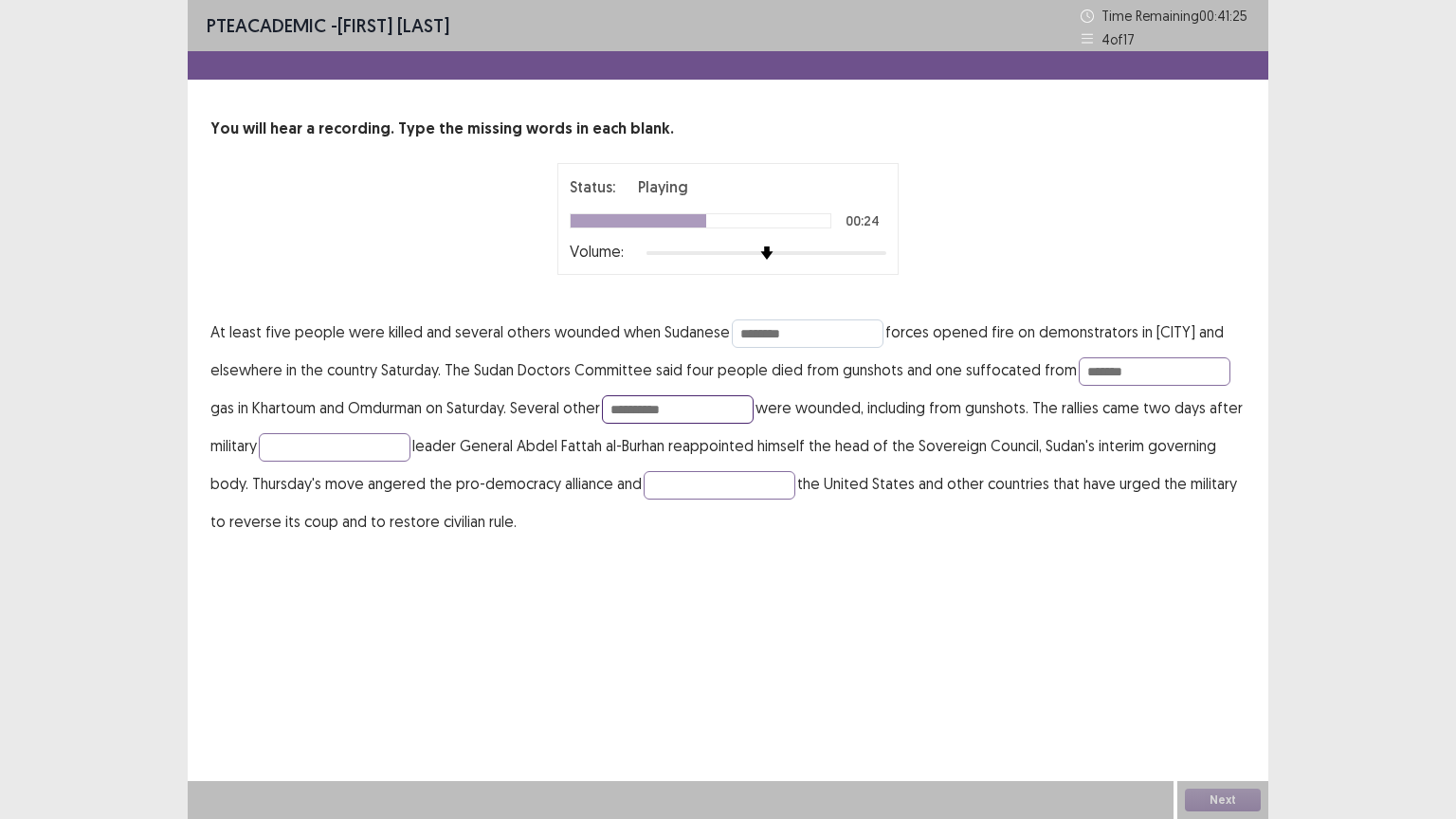 type on "**********" 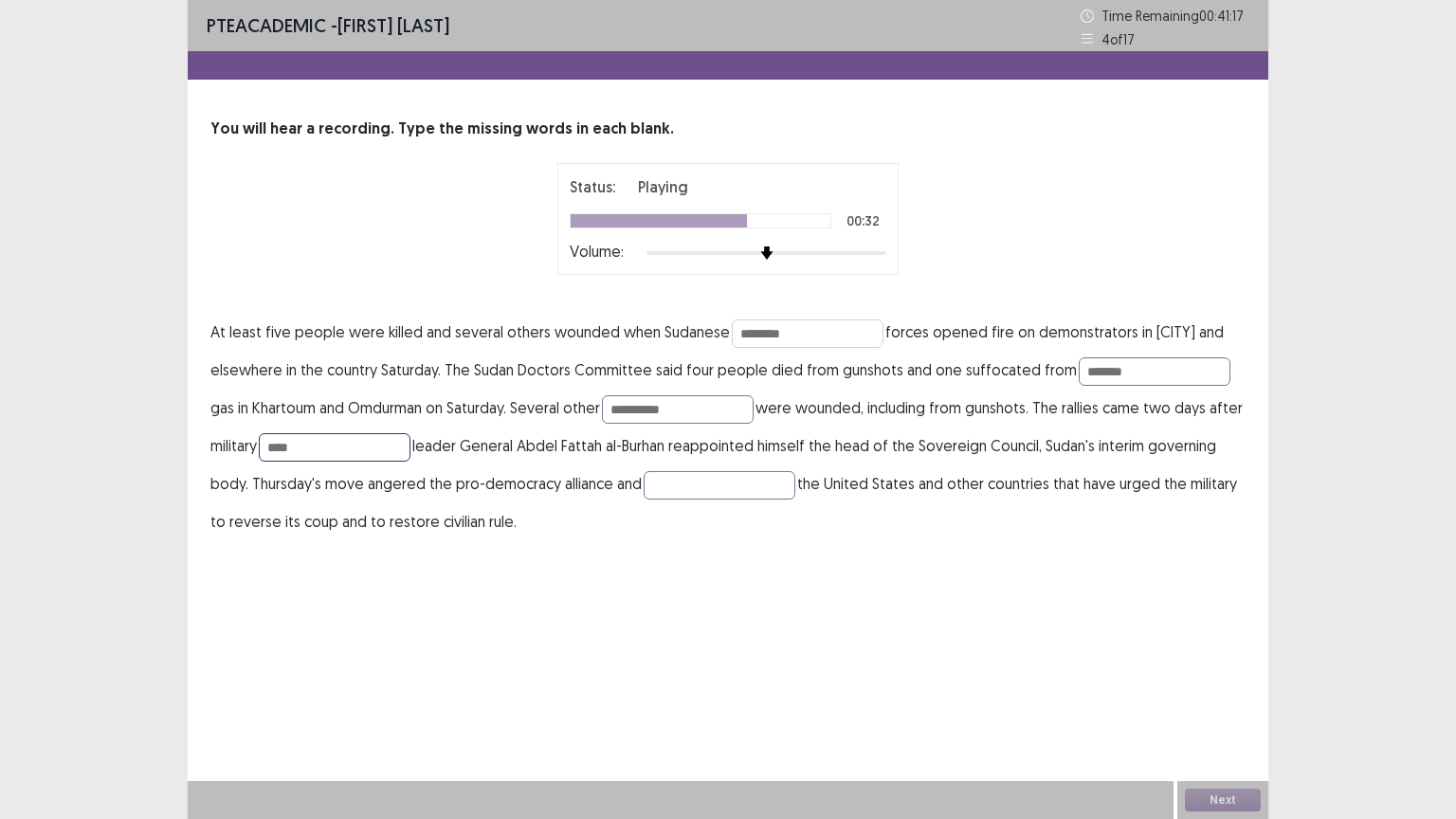 type on "****" 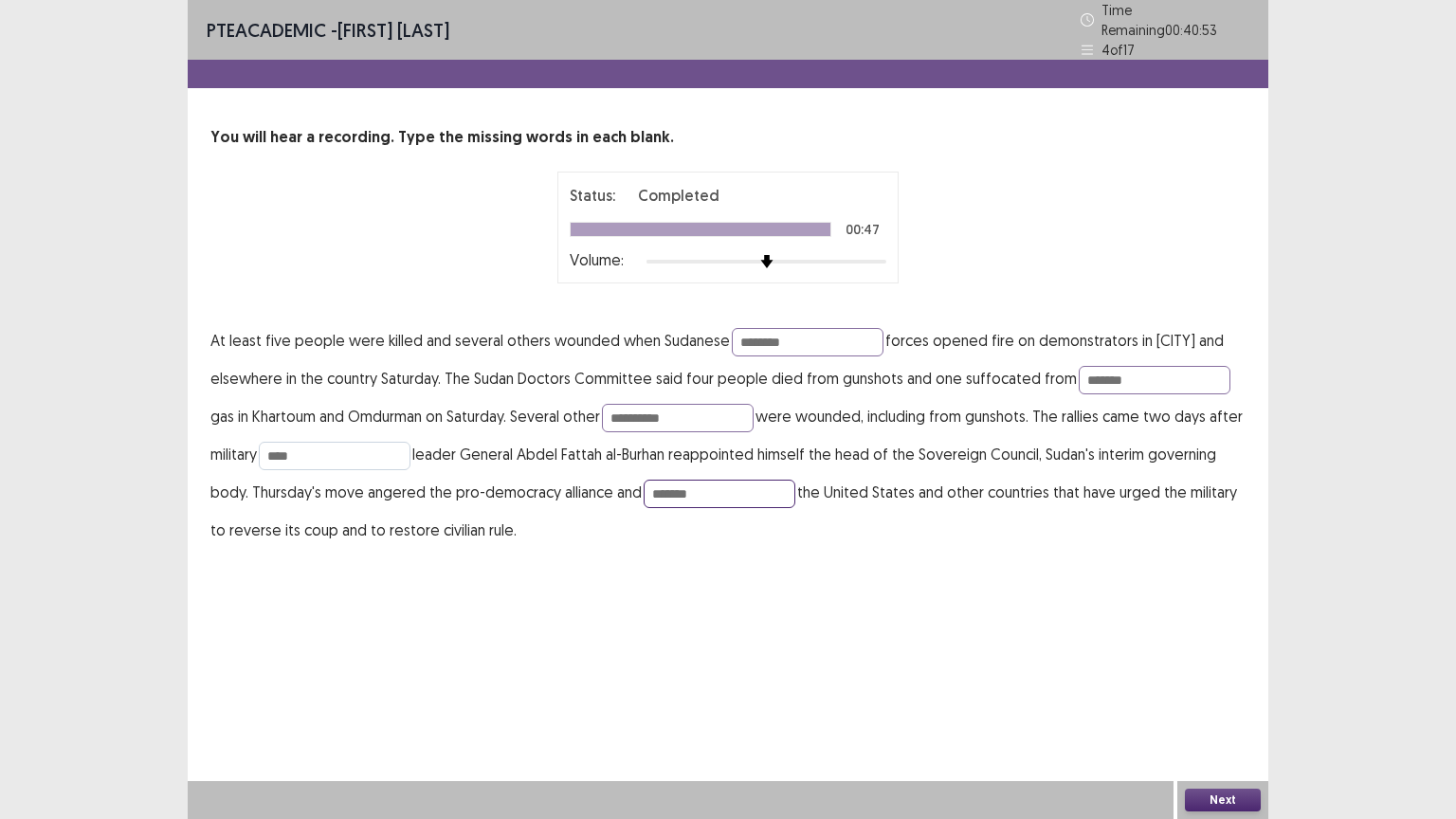 type on "*******" 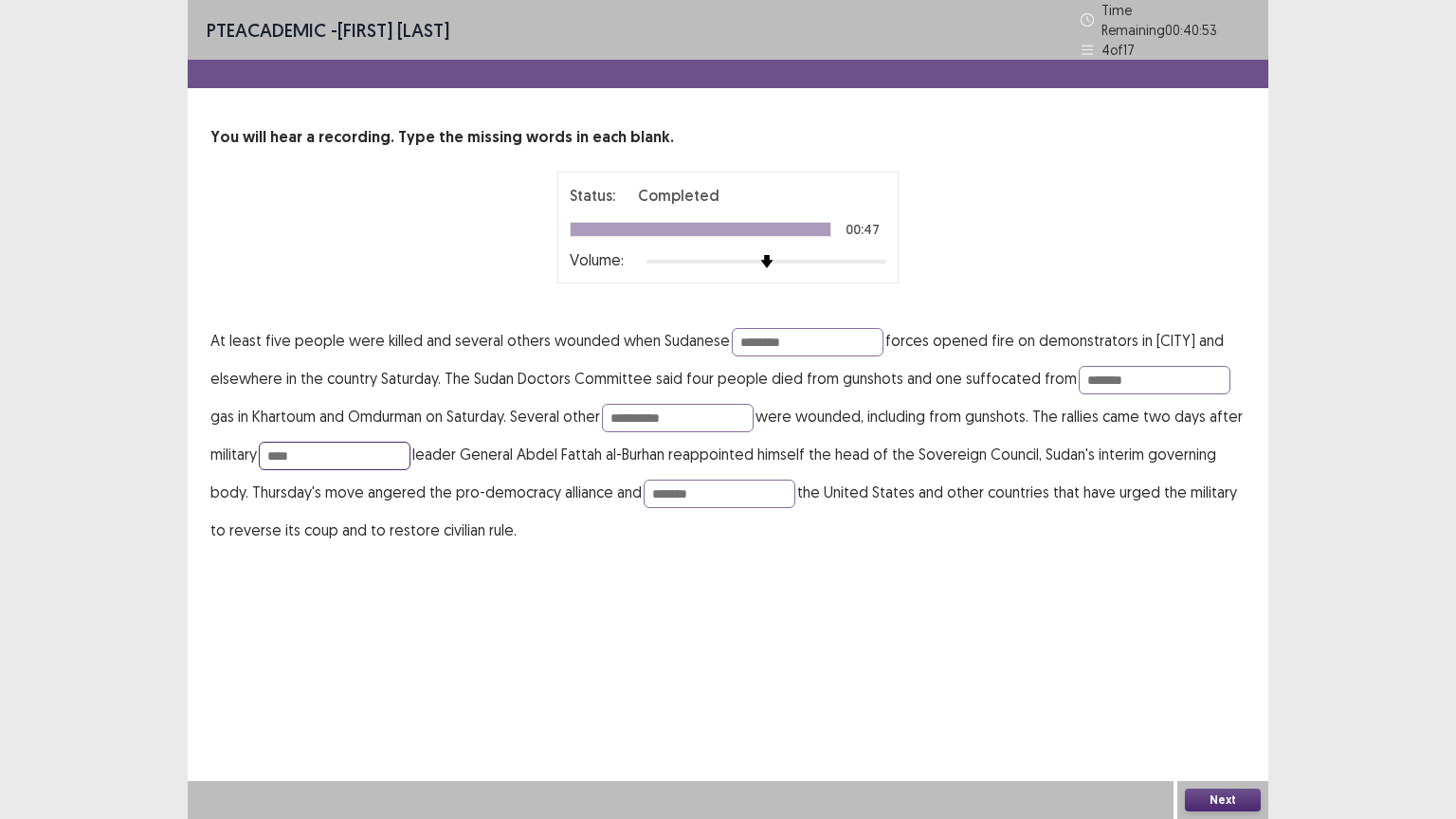 click on "****" at bounding box center [335, 456] 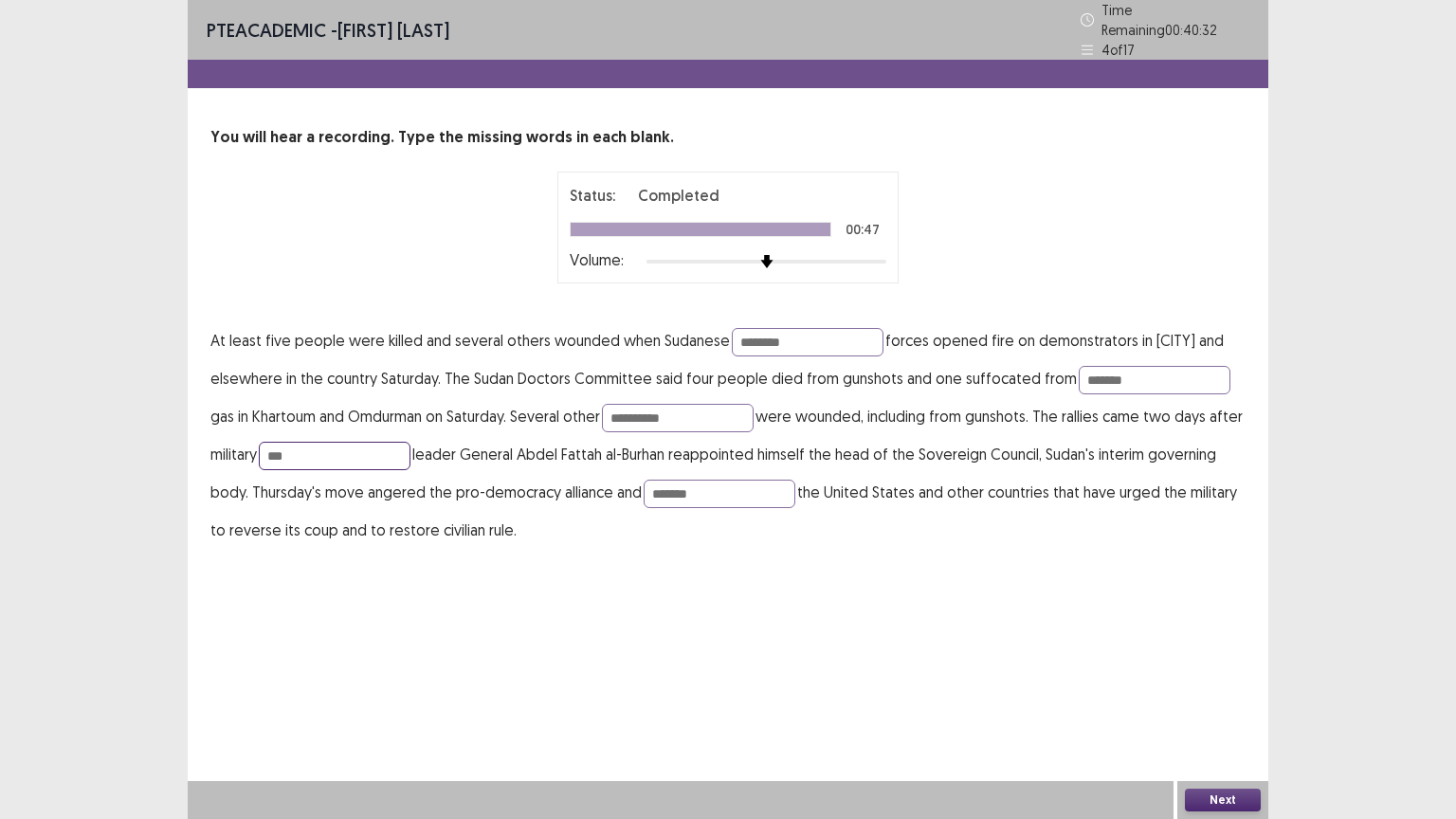 type on "***" 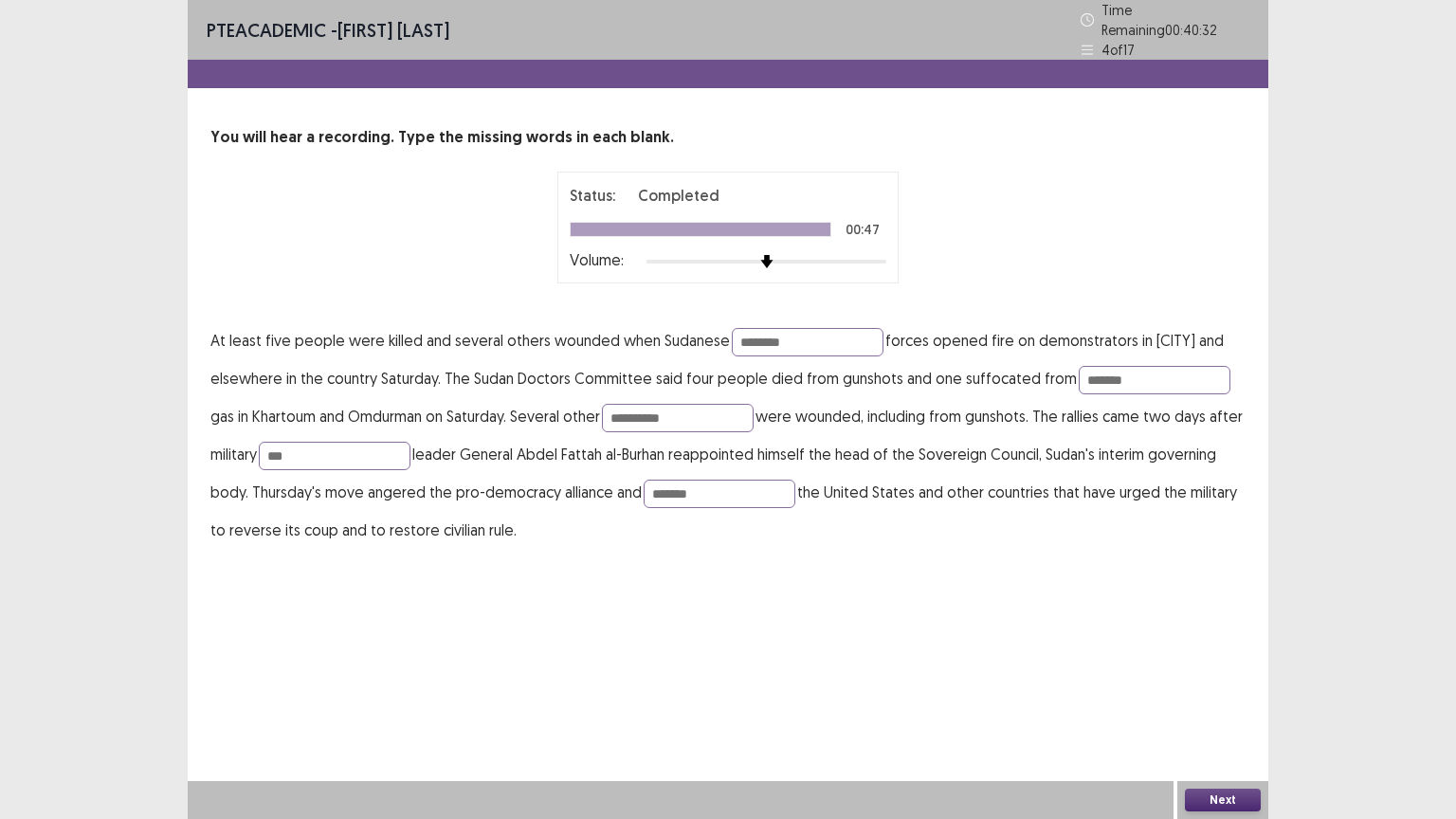 click on "Next" at bounding box center (1223, 800) 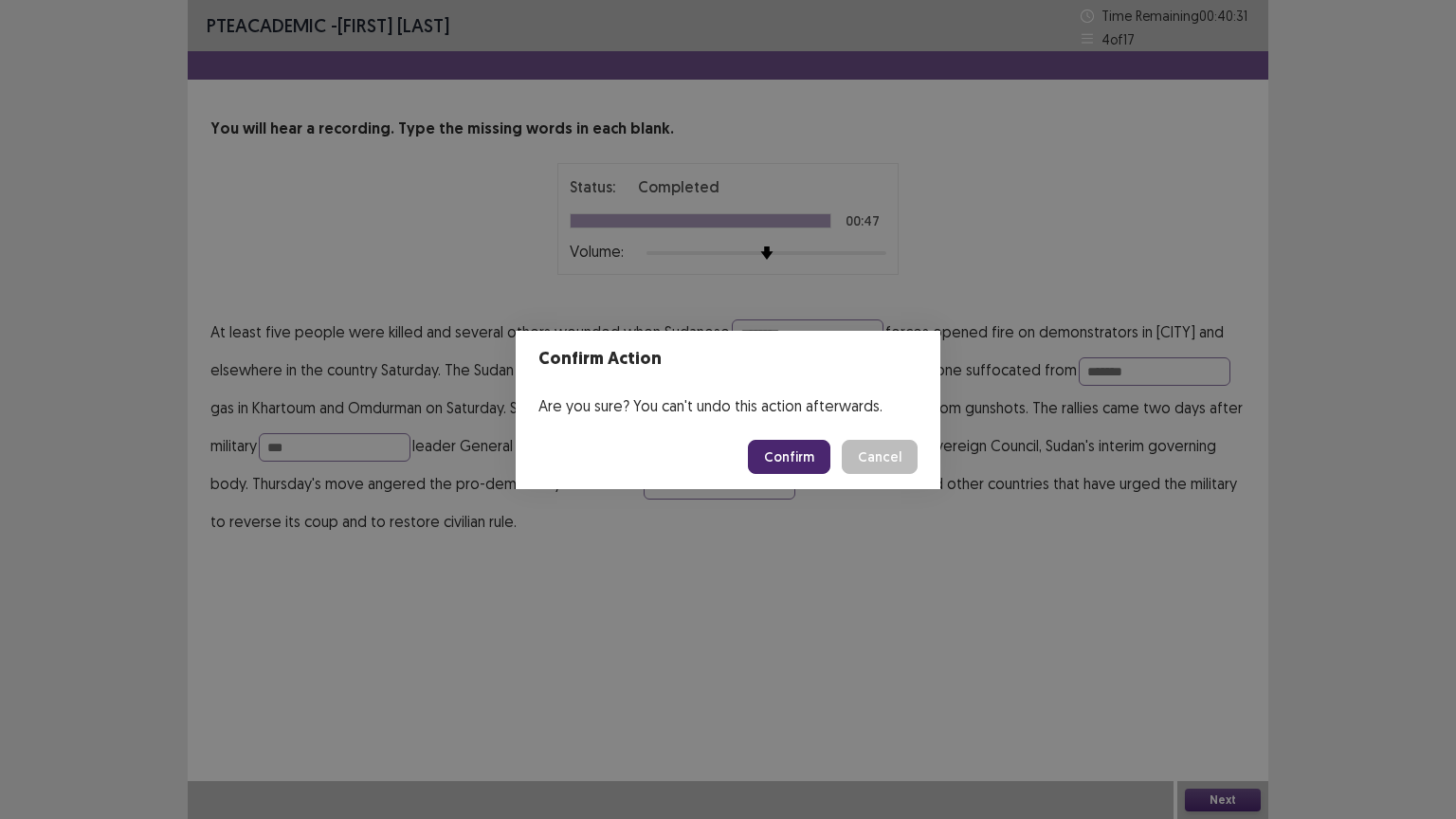 click on "Confirm" at bounding box center [789, 457] 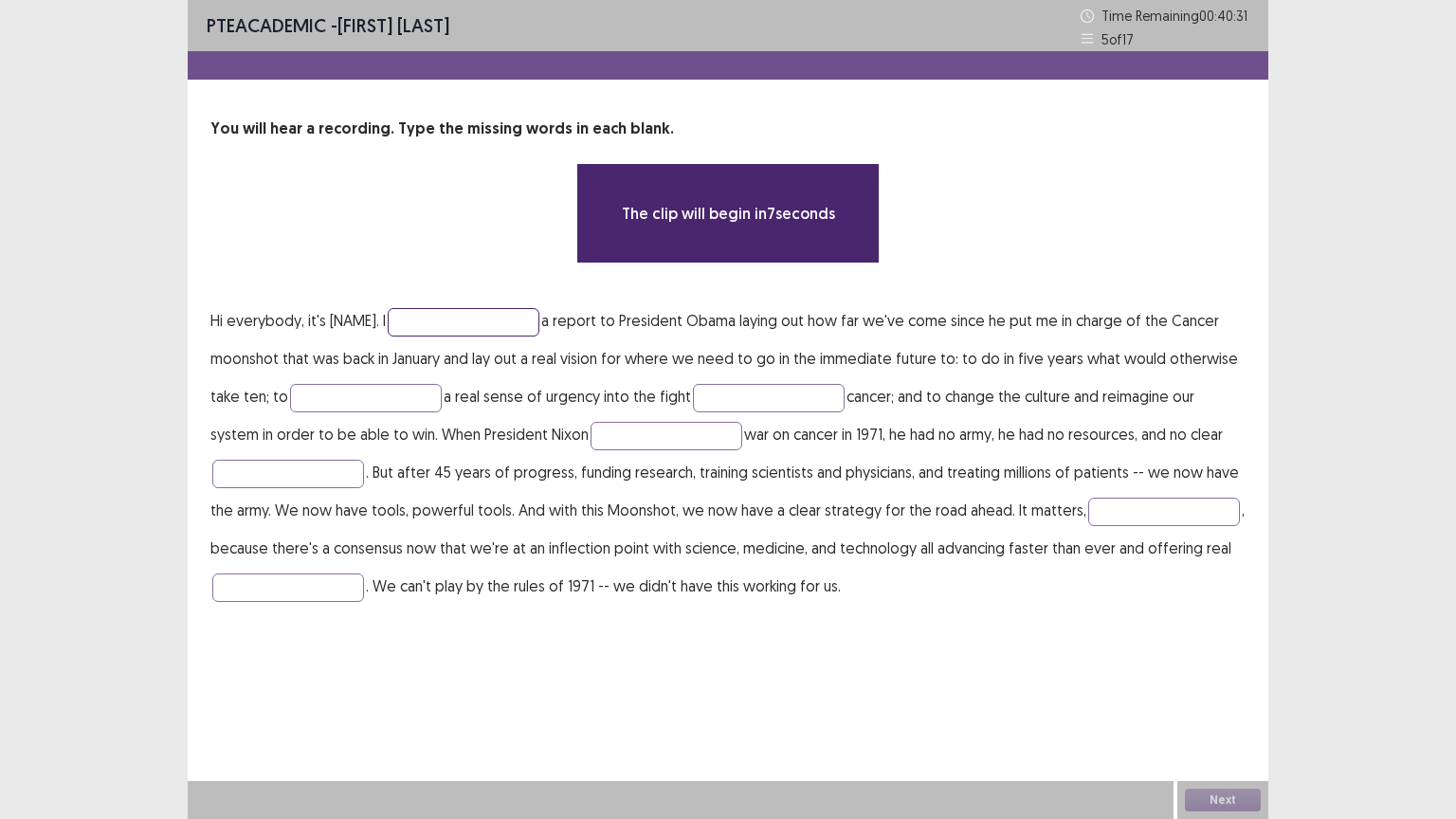 click at bounding box center [464, 322] 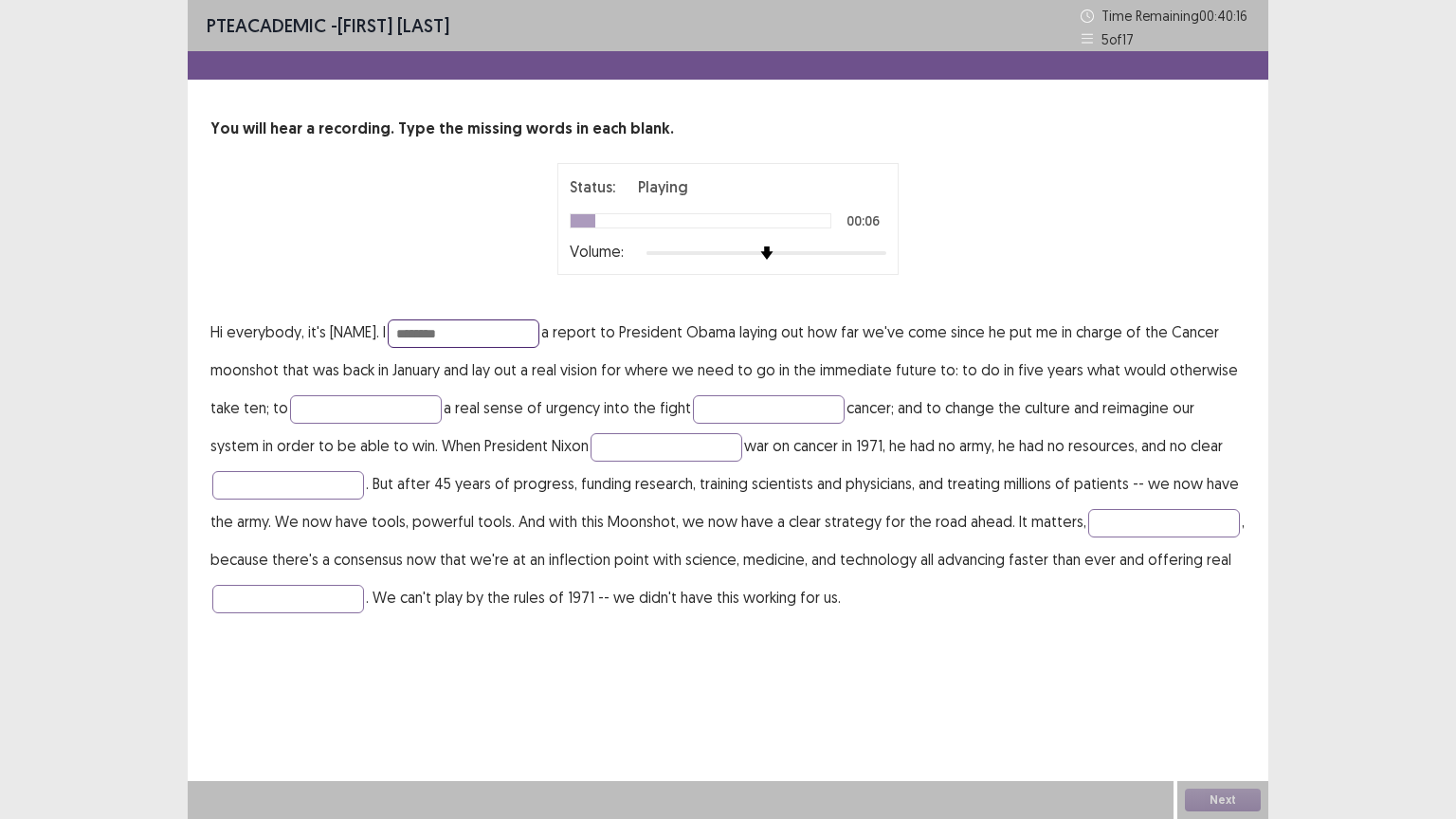 type on "********" 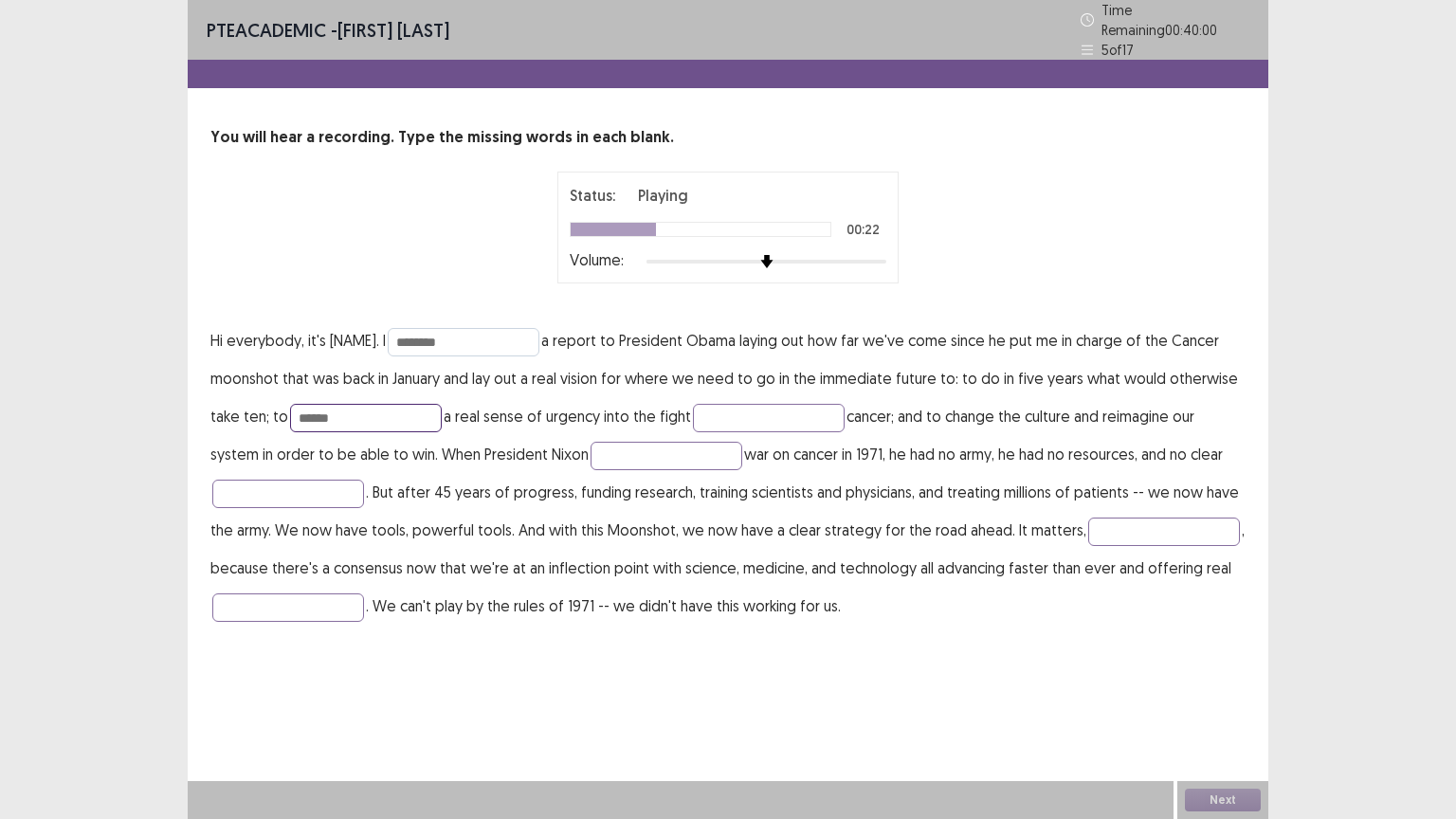 type on "******" 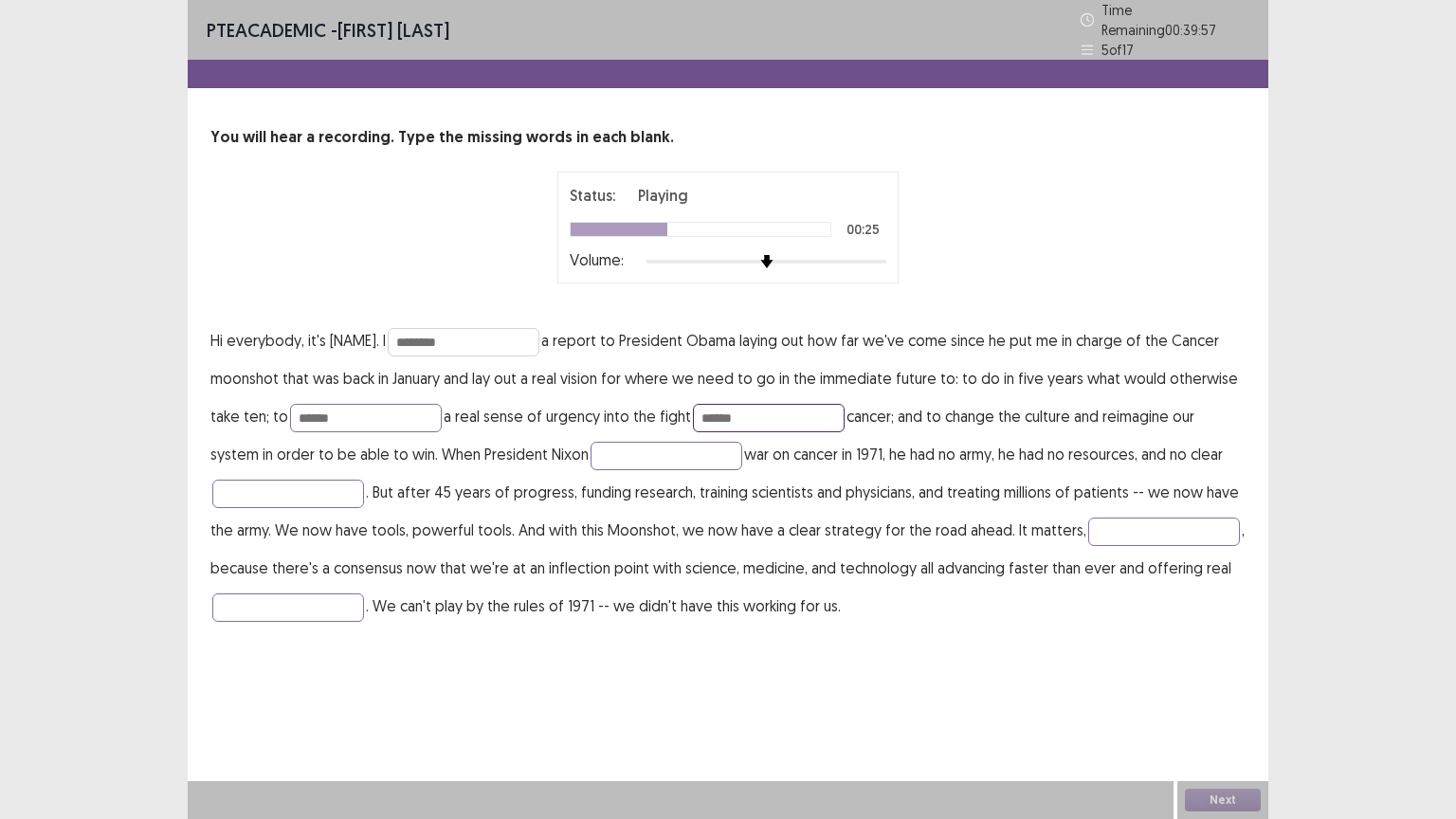 type on "******" 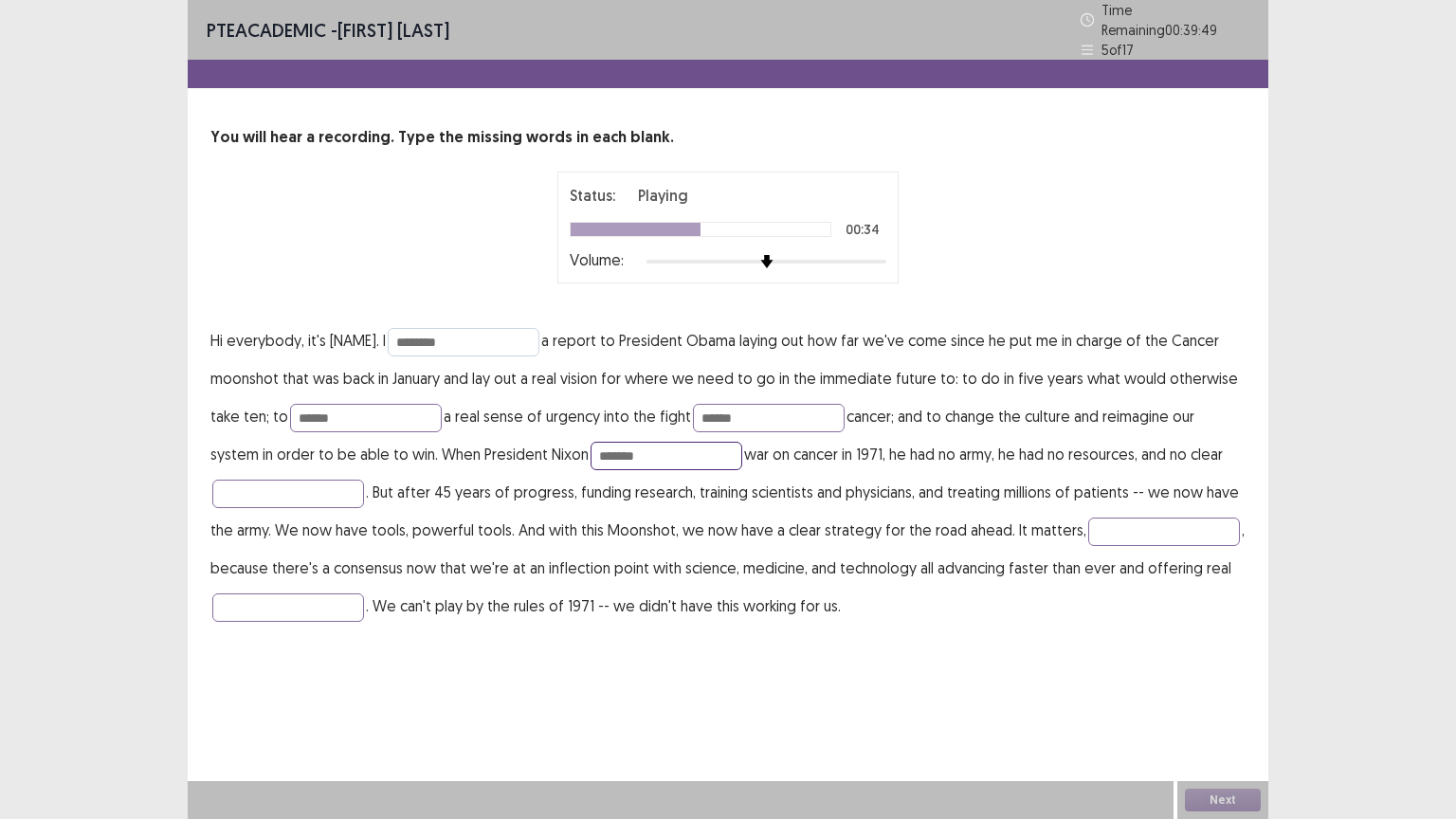 type on "*******" 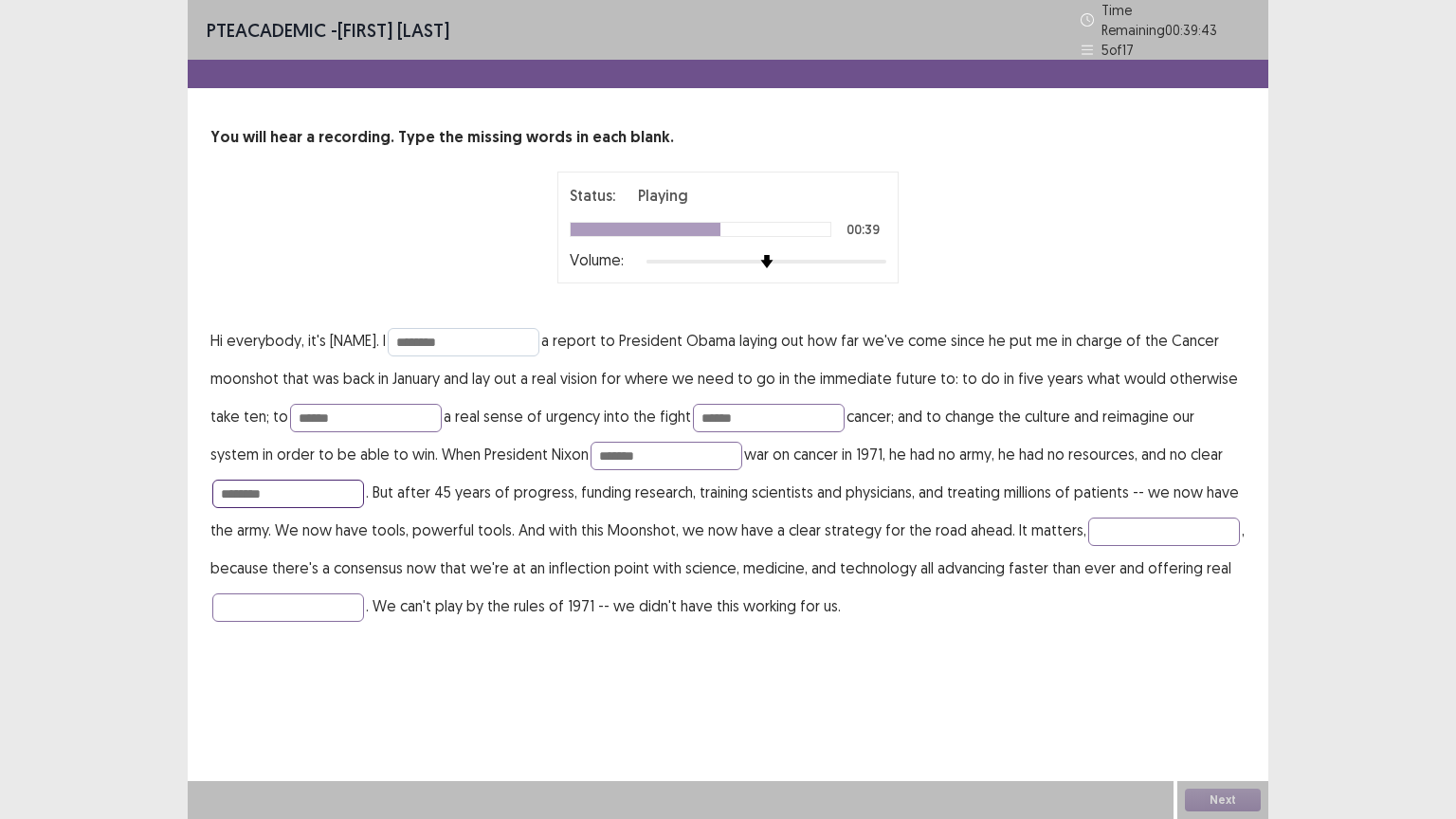 type on "********" 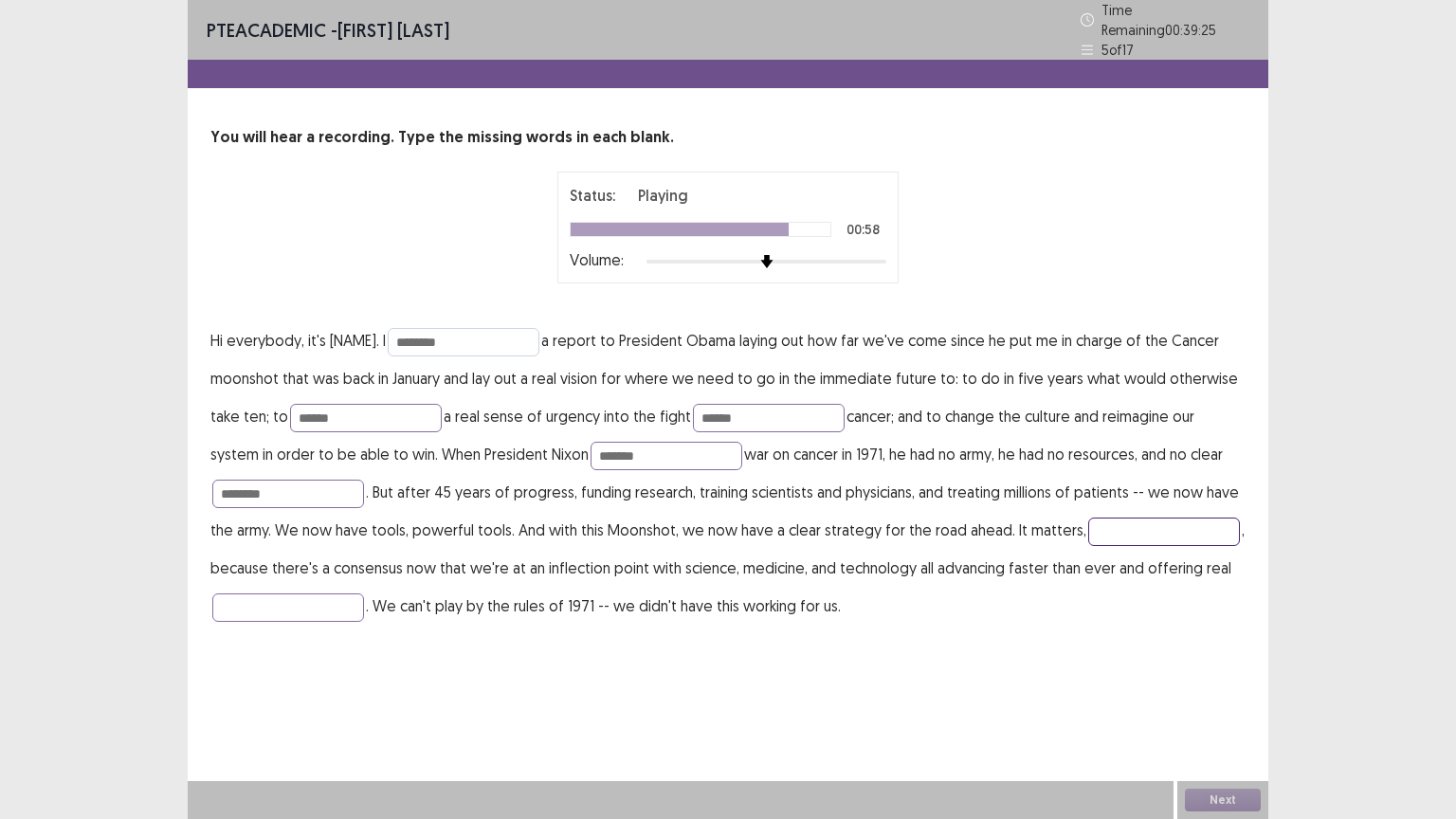 type on "*" 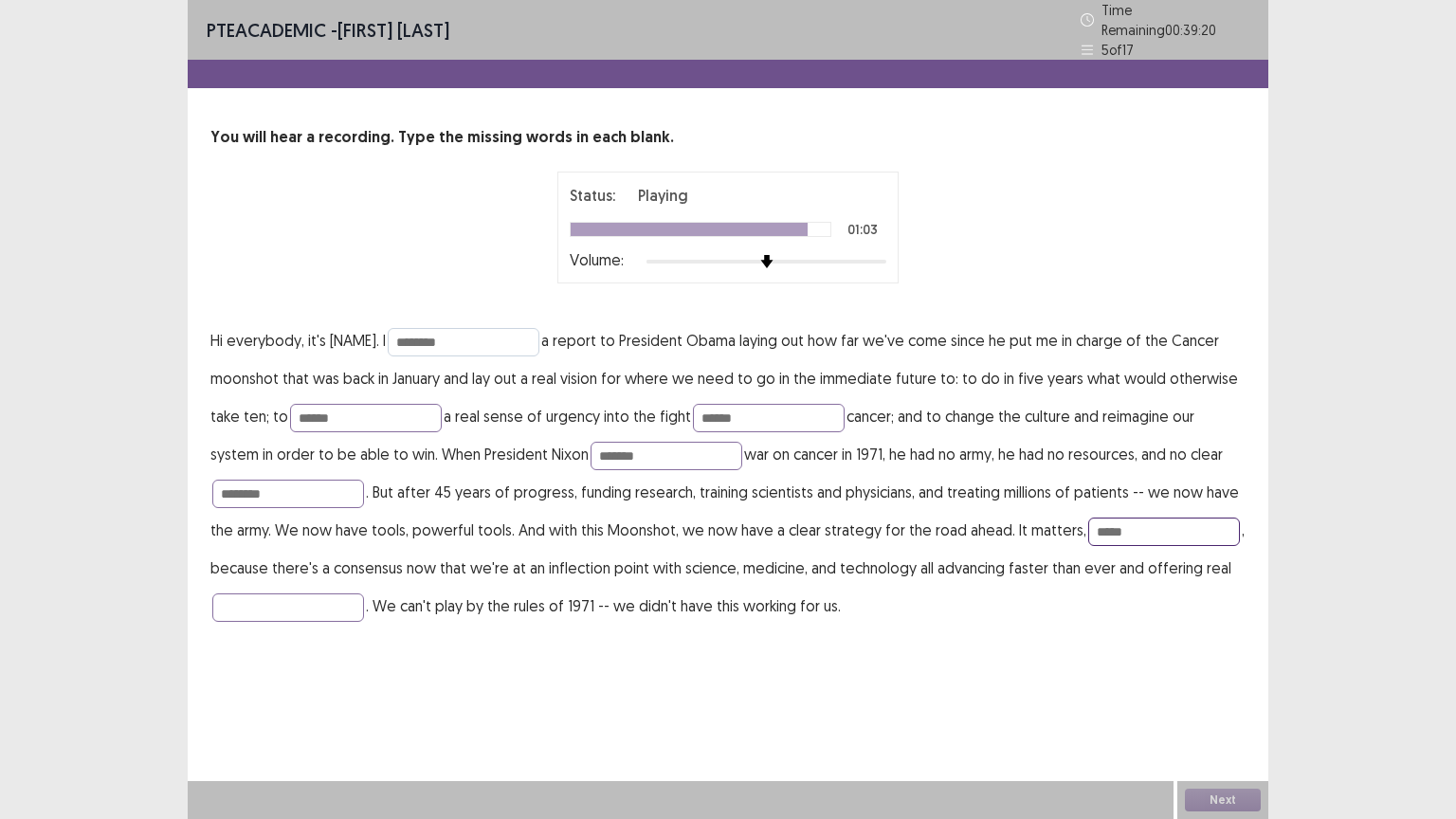 type on "*****" 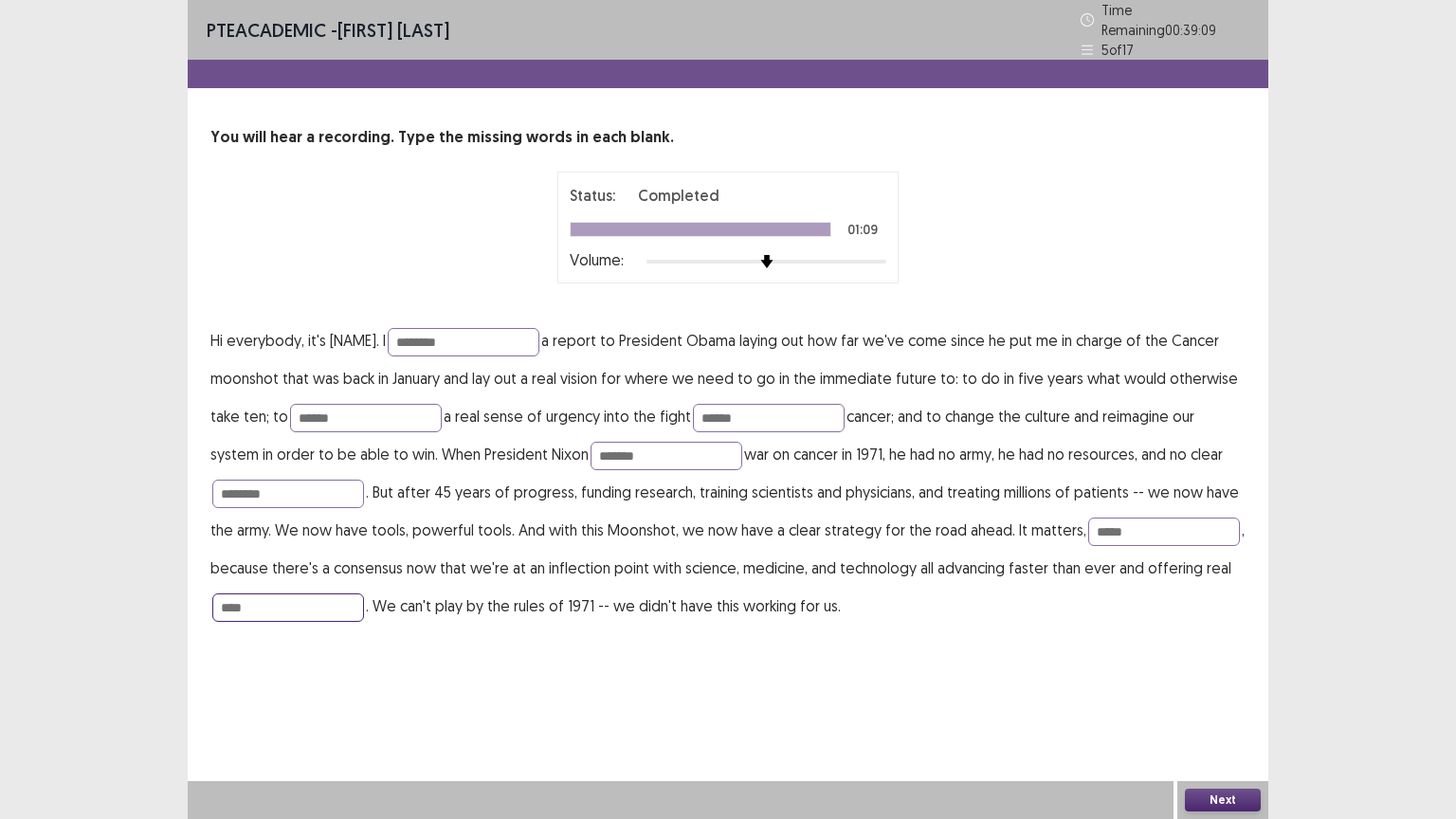 type on "****" 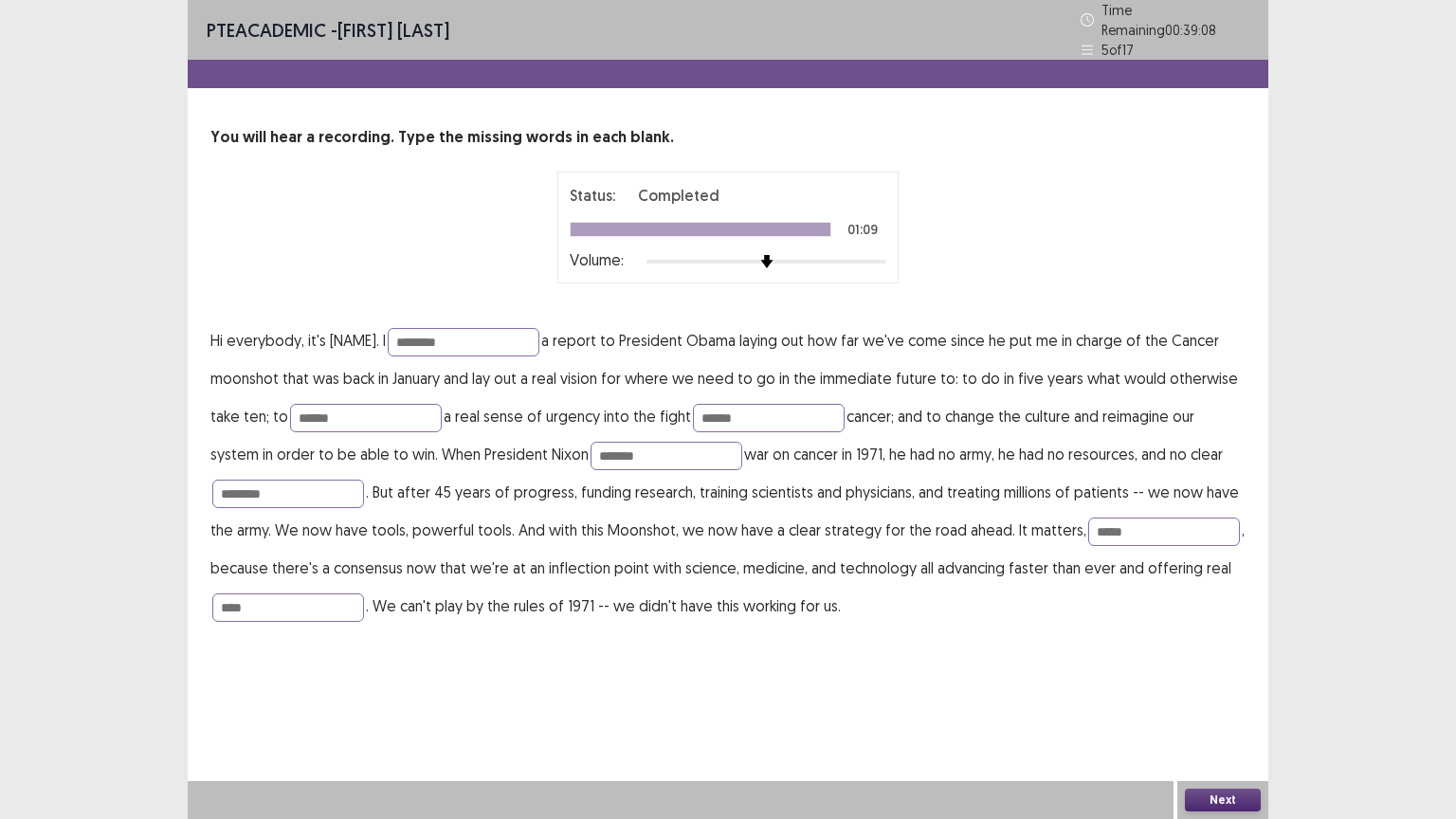 click on "Next" at bounding box center [1223, 800] 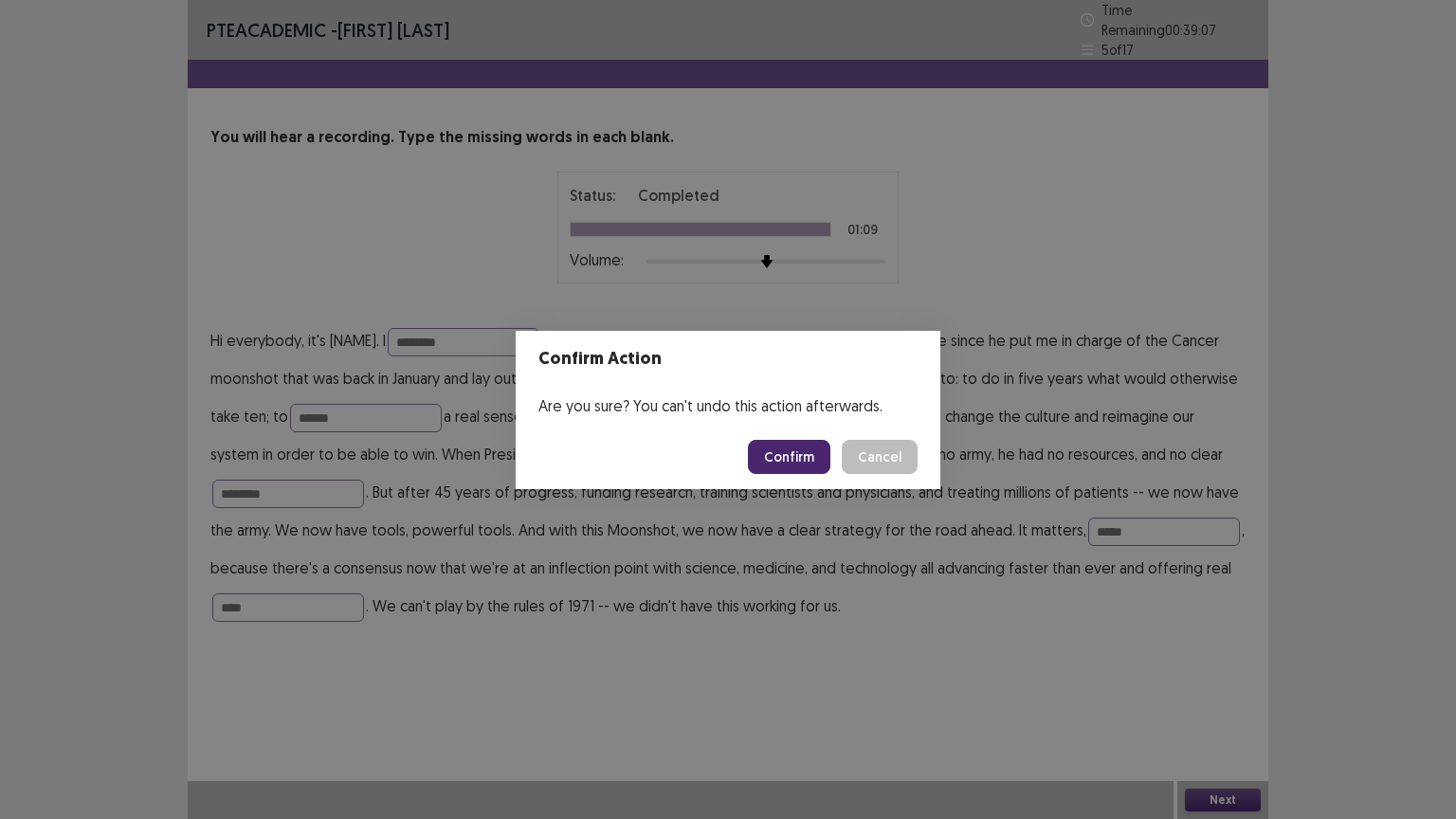 click on "Confirm" at bounding box center (789, 457) 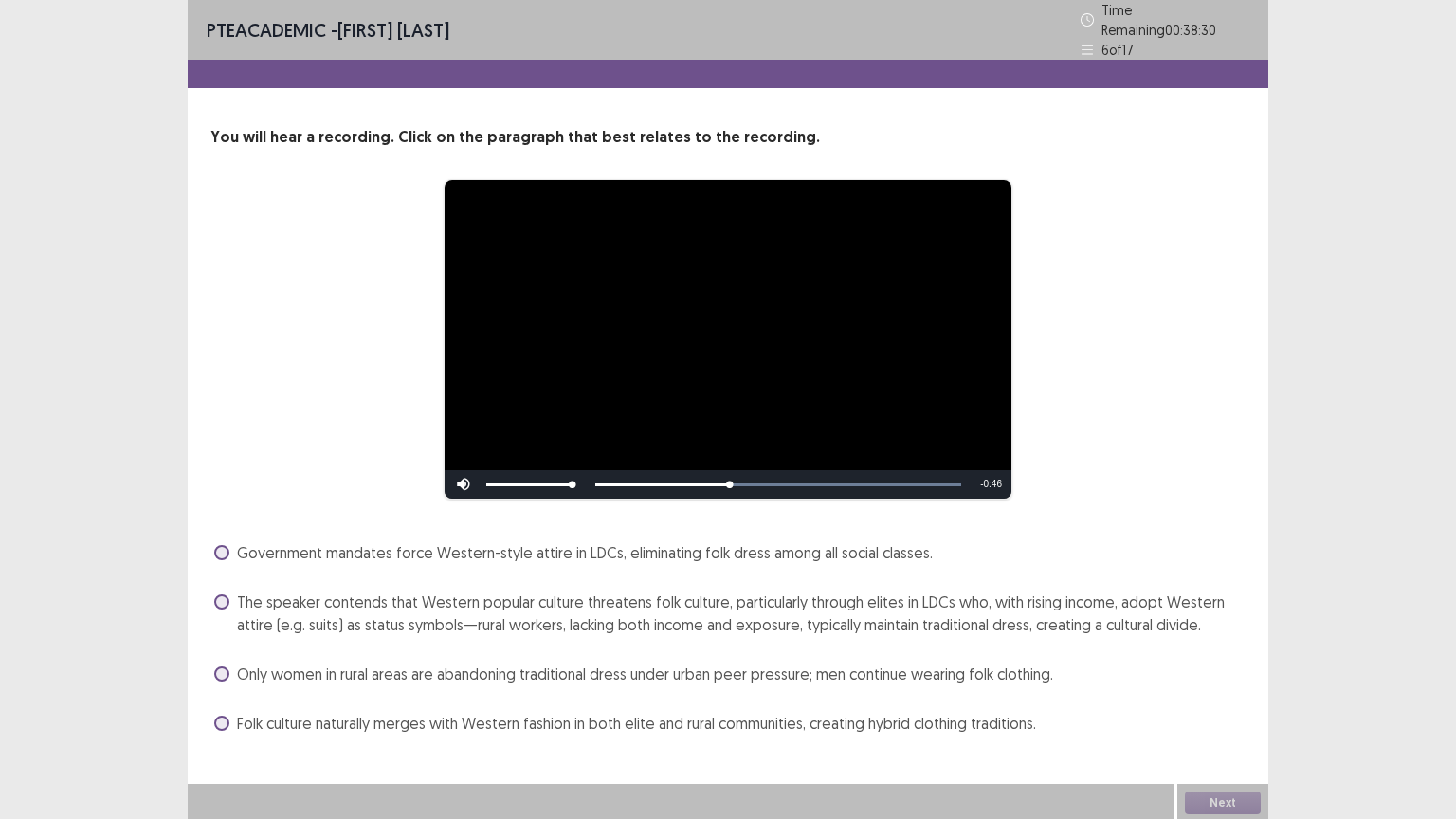click on "The speaker contends that Western popular culture threatens folk culture, particularly through elites in LDCs who, with rising income, adopt Western attire (e.g. suits) as status symbols—rural workers, lacking both income and exposure, typically maintain traditional dress, creating a cultural divide." at bounding box center (730, 613) 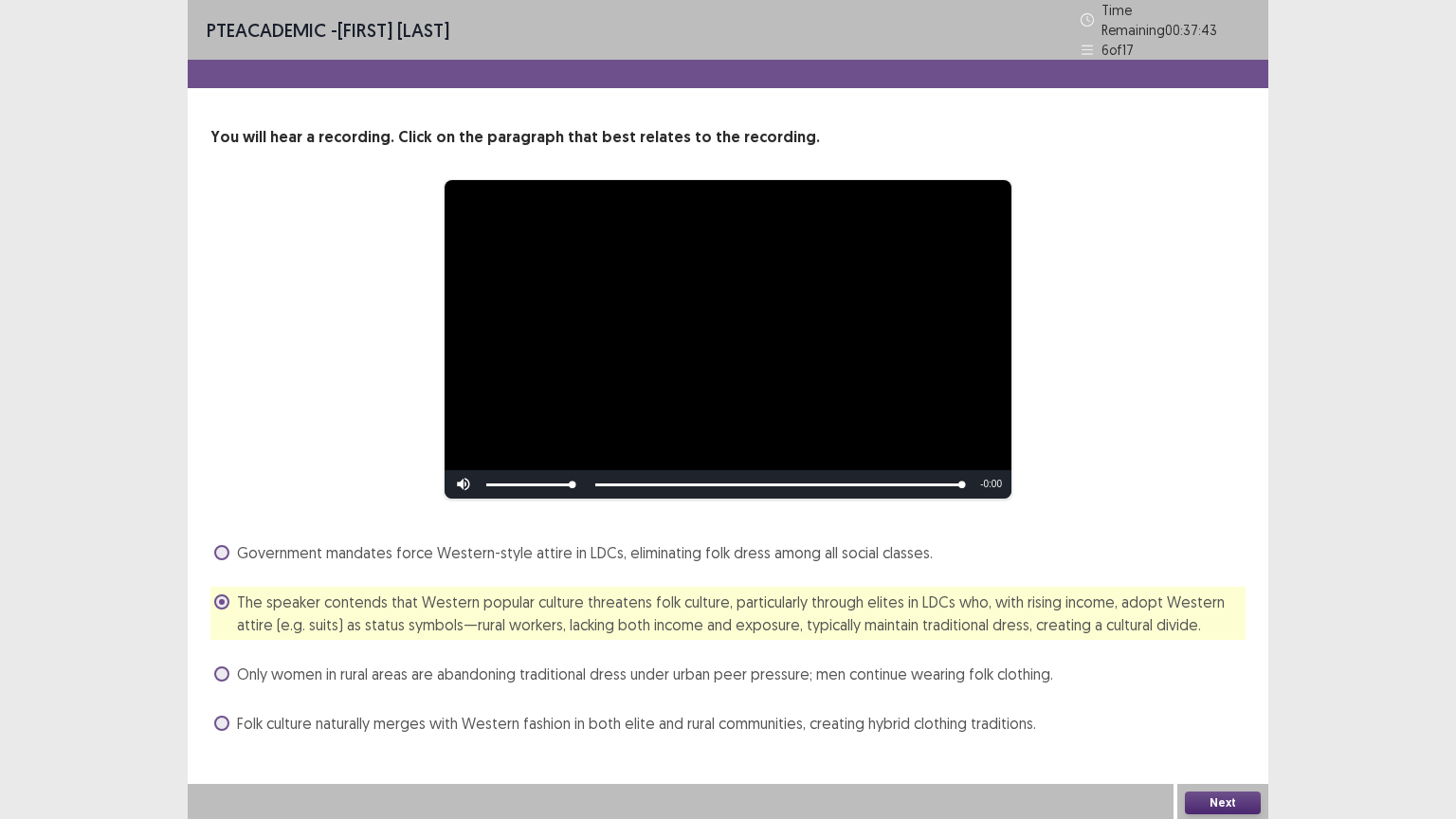 click on "Next" at bounding box center (1223, 803) 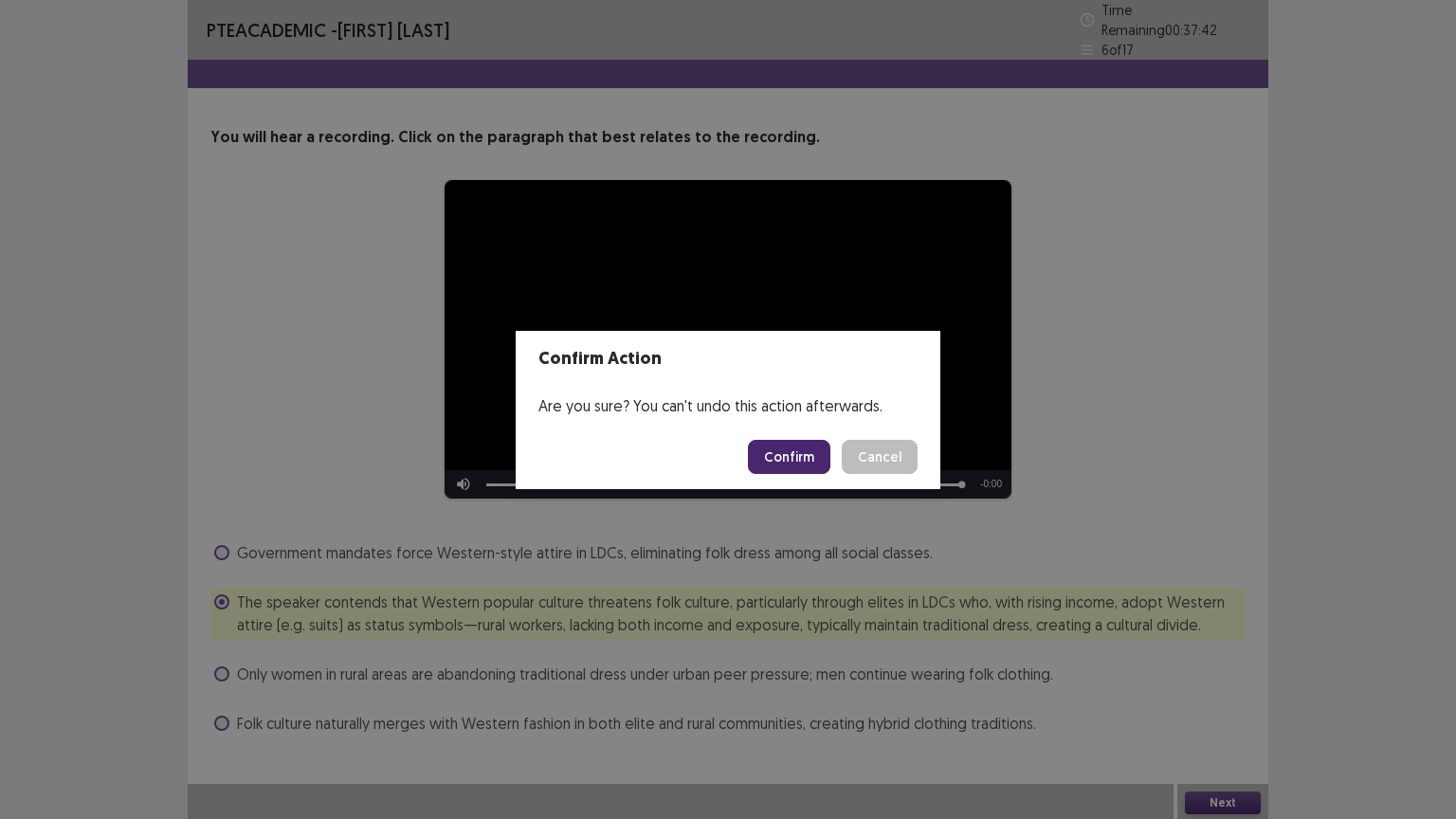 click on "Confirm" at bounding box center (789, 457) 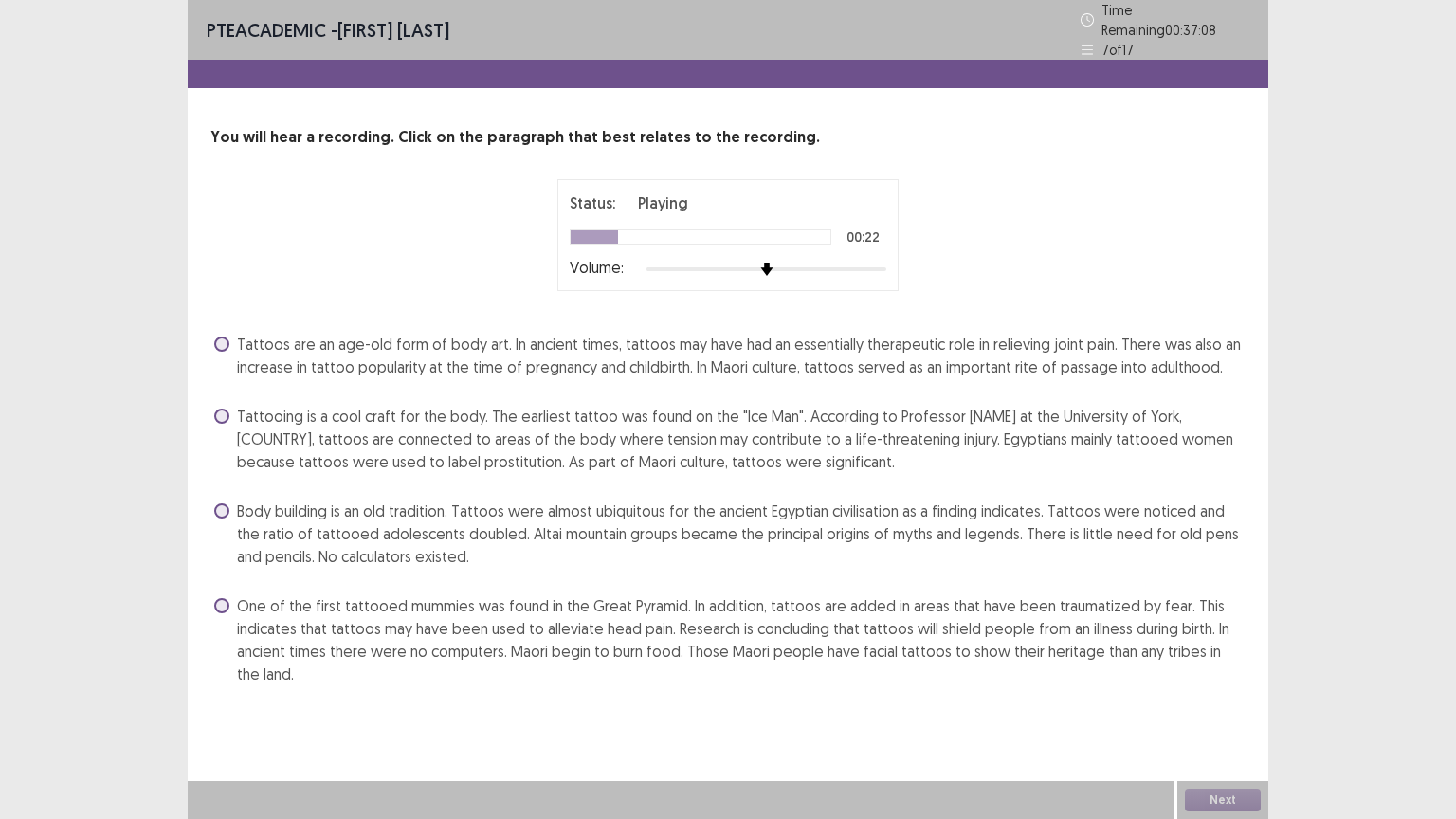 click on "Tattooing is a cool craft for the body. The earliest tattoo was found on the "Ice Man". According to Professor [NAME] at the University of York, [COUNTRY], tattoos are connected to areas of the body where tension may contribute to a life-threatening injury. Egyptians mainly tattooed women because tattoos were used to label prostitution. As part of Maori culture, tattoos were significant." at bounding box center (741, 439) 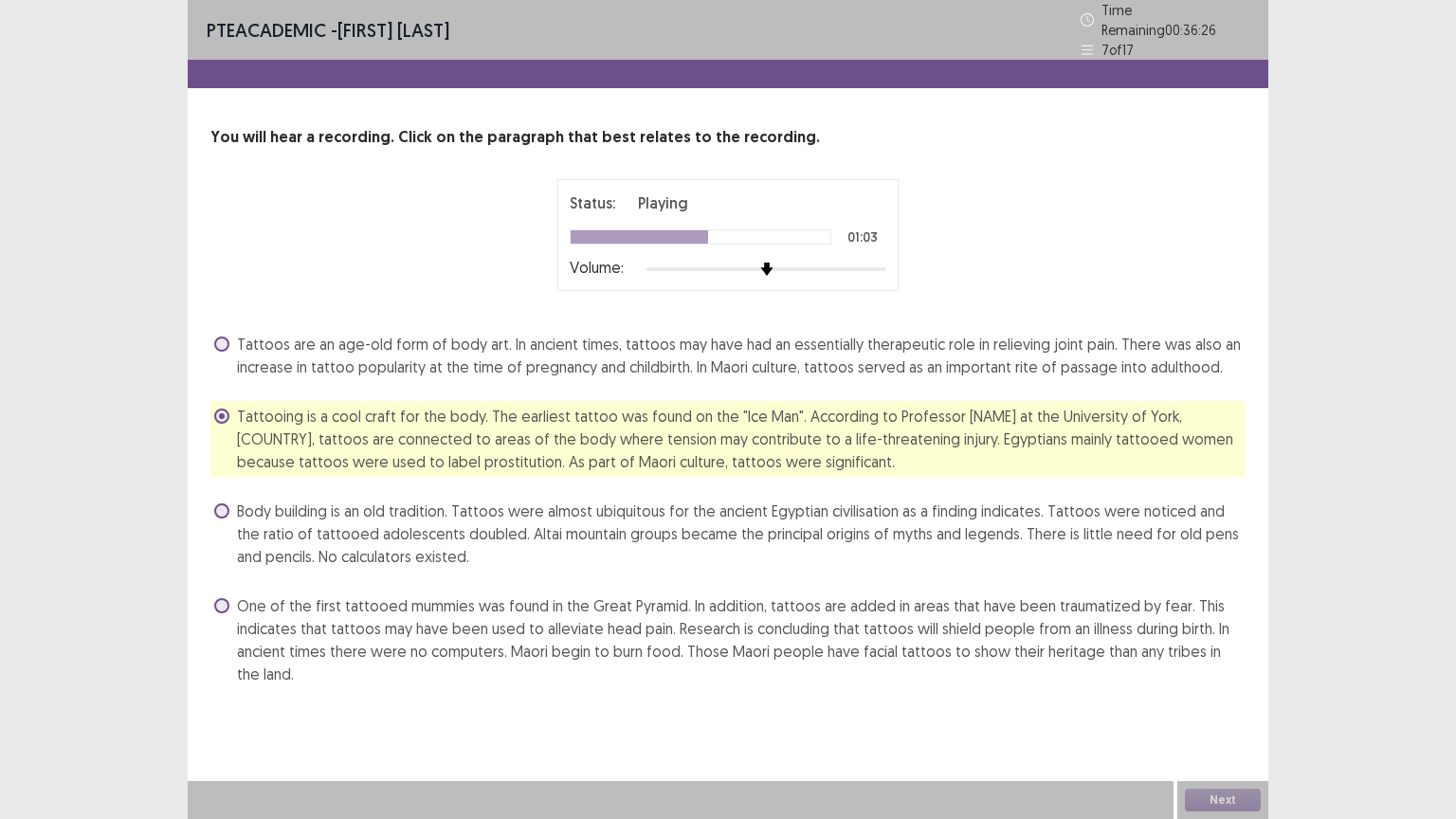 click on "Tattoos are an age-old form of body art. In ancient times, tattoos may have had an essentially therapeutic role in relieving joint pain. There was also an increase in tattoo popularity at the time of pregnancy and childbirth. In Maori culture, tattoos served as an important rite of passage into adulthood." at bounding box center [741, 355] 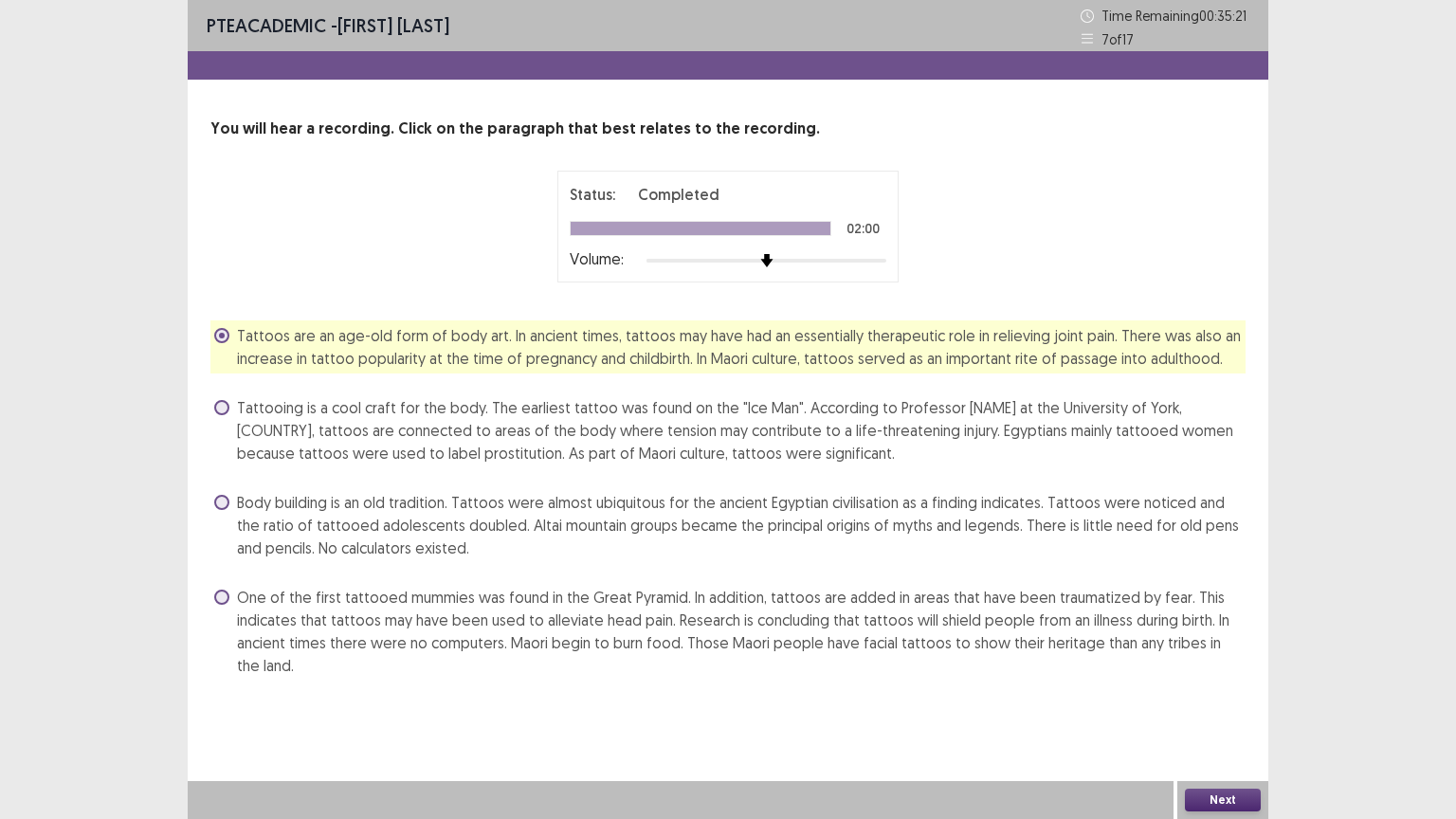 click on "Next" at bounding box center (1223, 800) 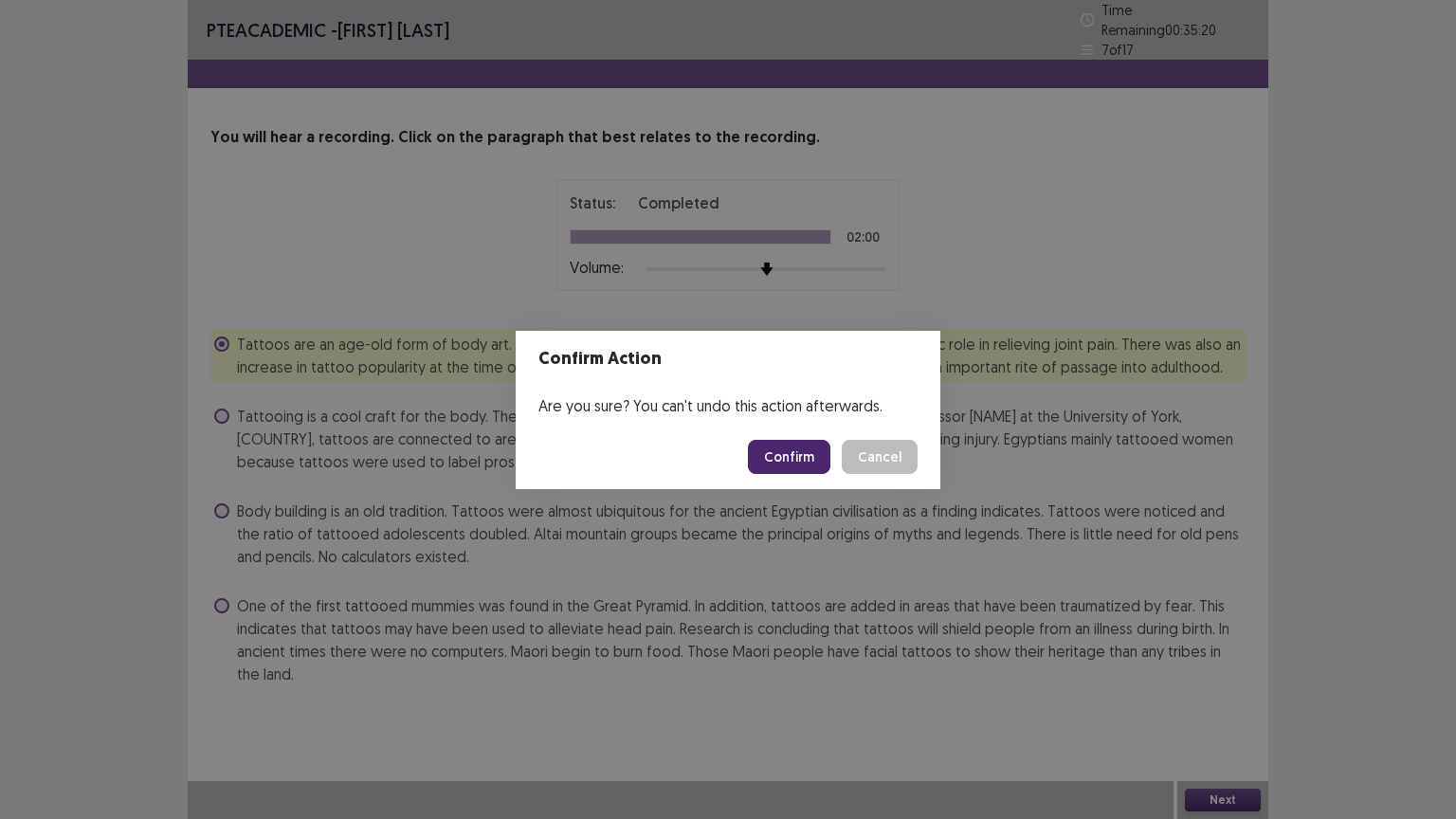 click on "Confirm" at bounding box center [789, 457] 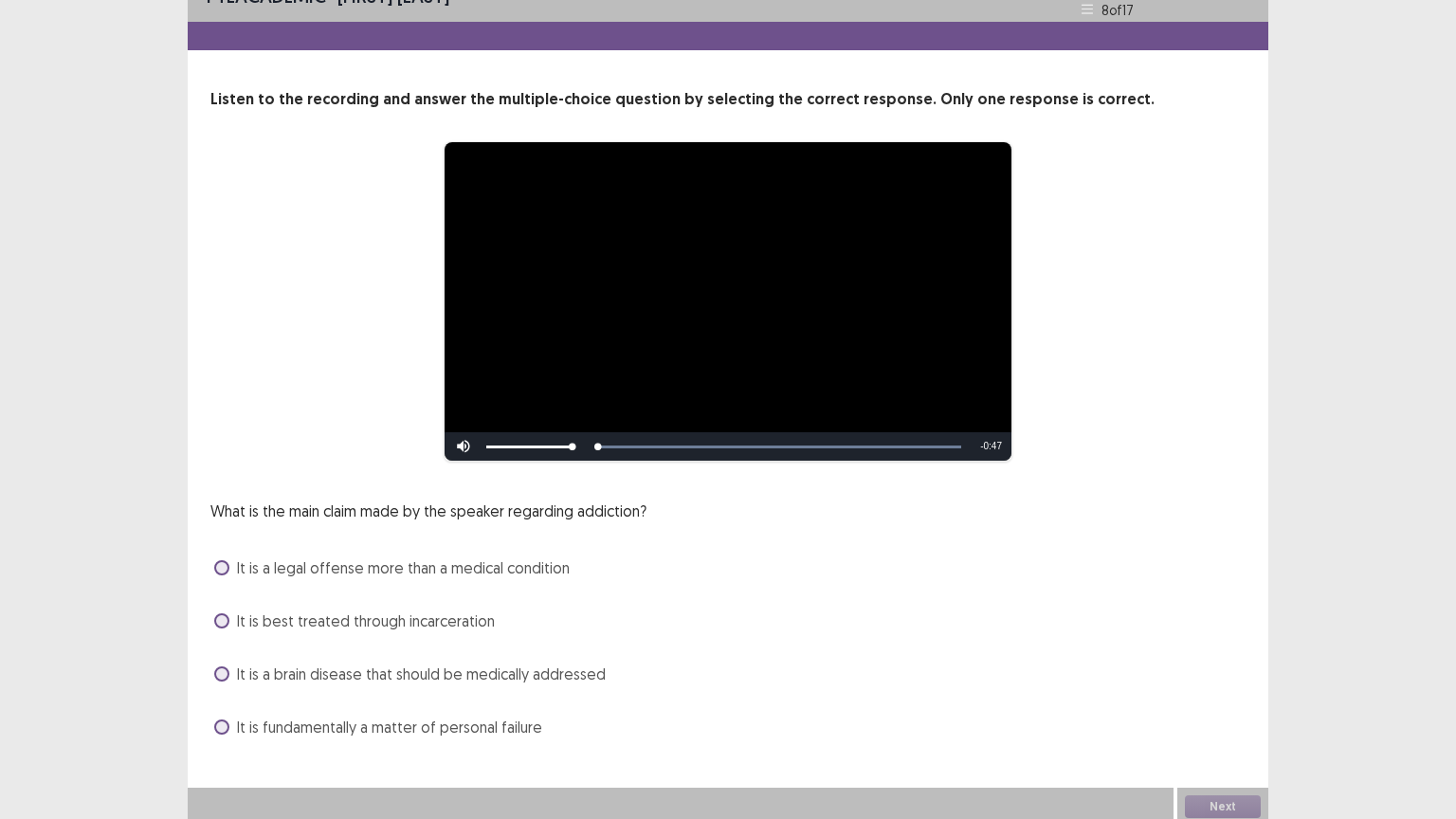 scroll, scrollTop: 36, scrollLeft: 0, axis: vertical 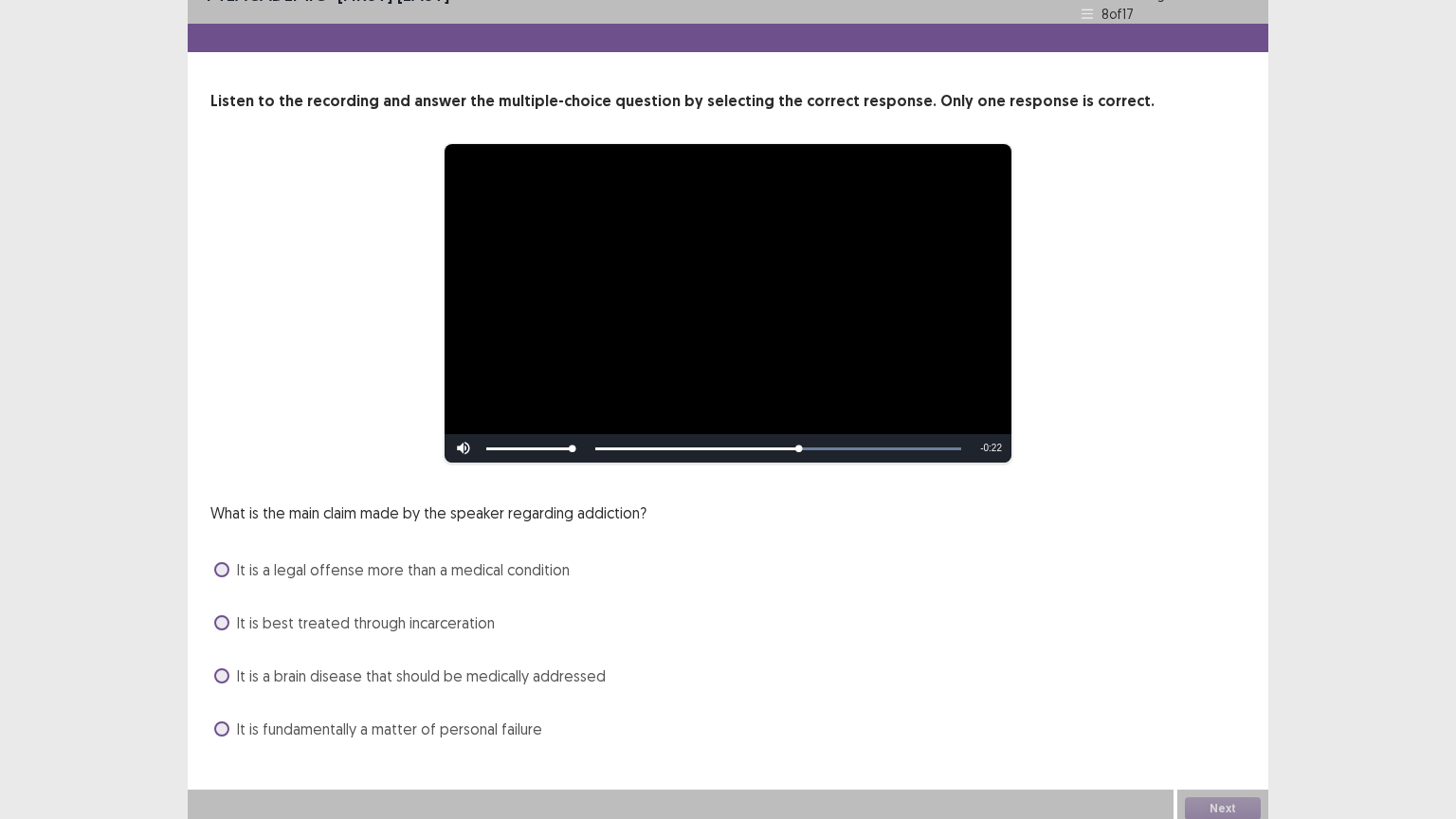 click on "It is a brain disease that should be medically addressed" at bounding box center [421, 676] 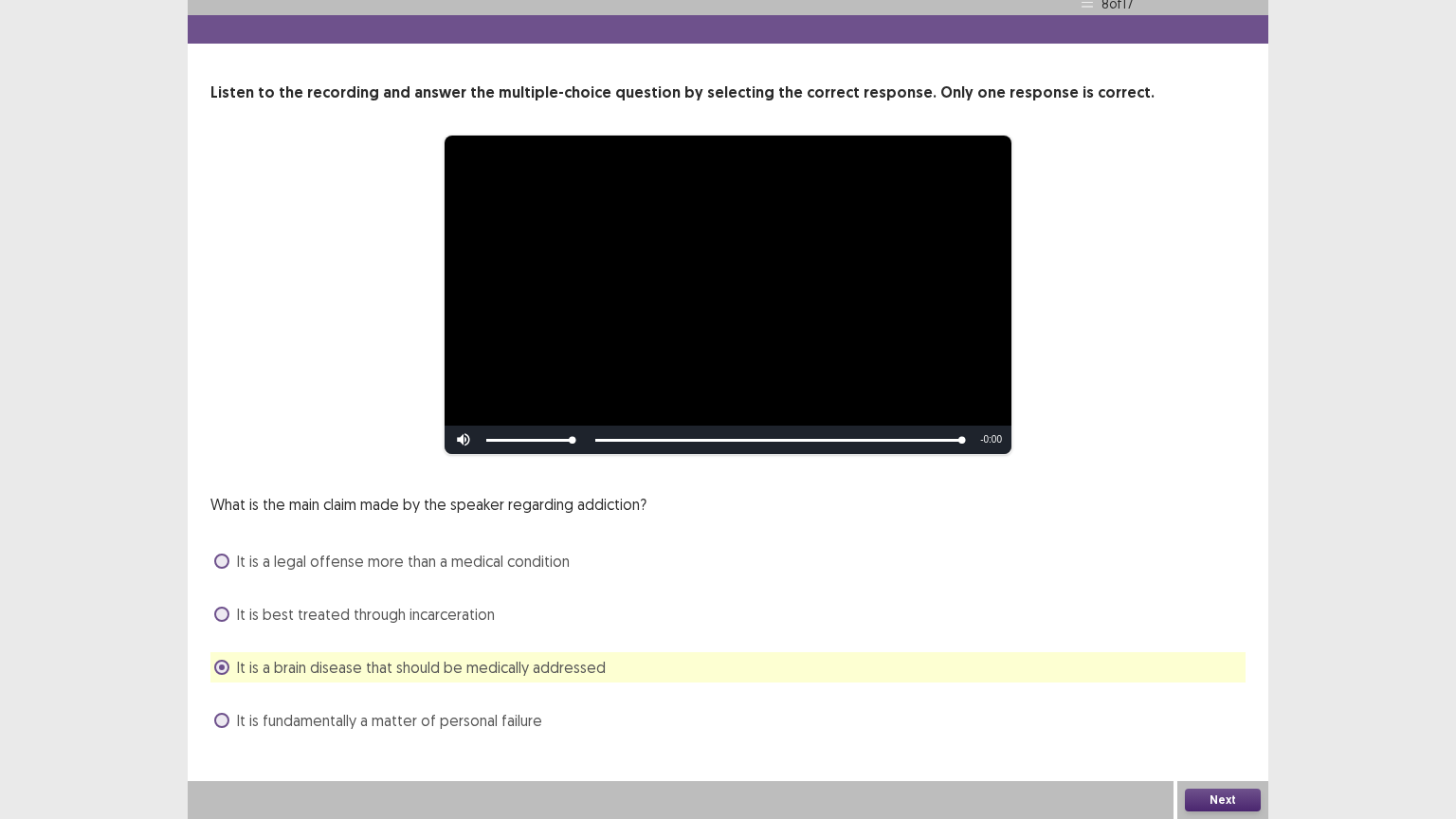 click on "Next" at bounding box center (1223, 800) 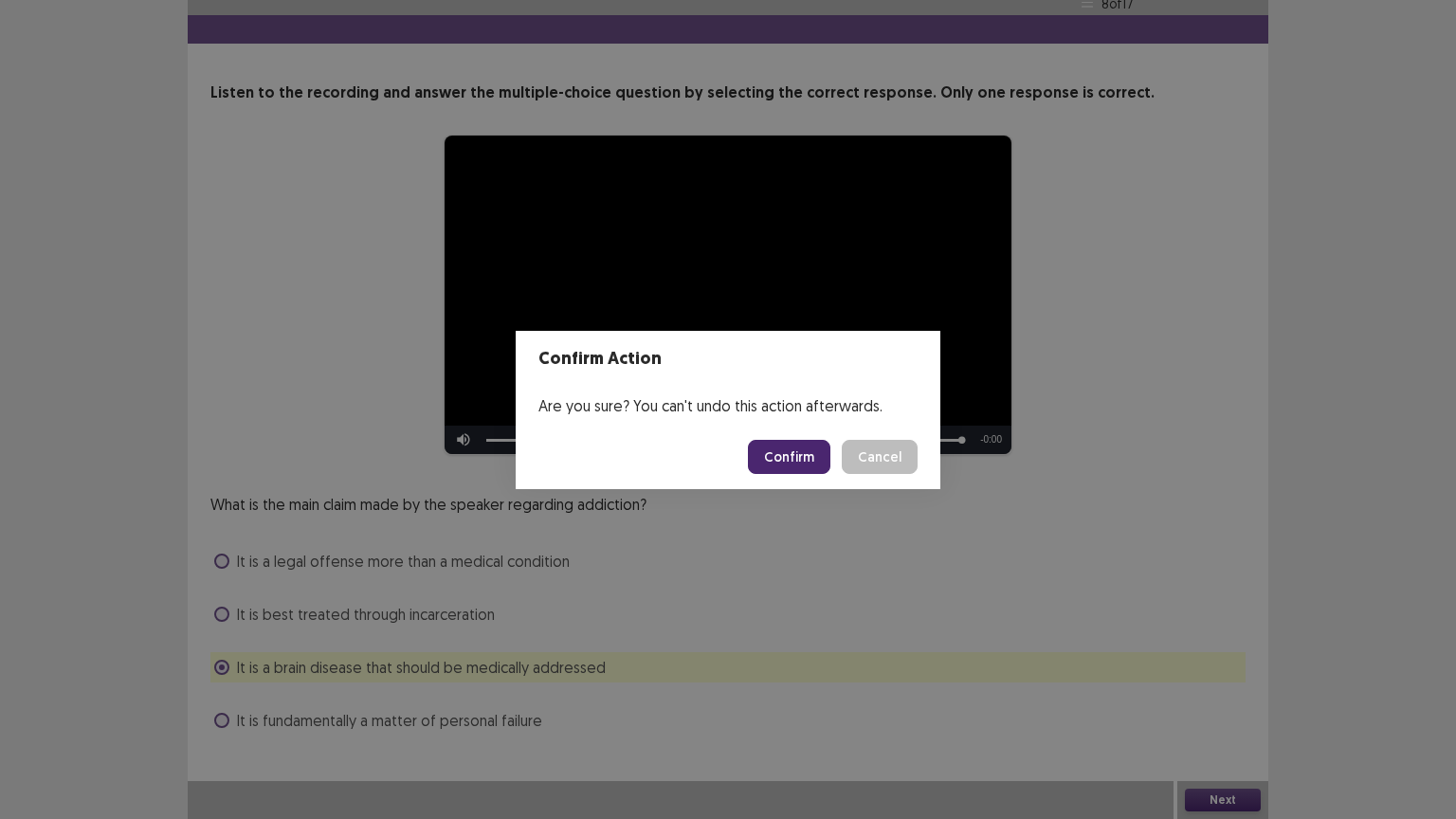 click on "Confirm" at bounding box center (789, 457) 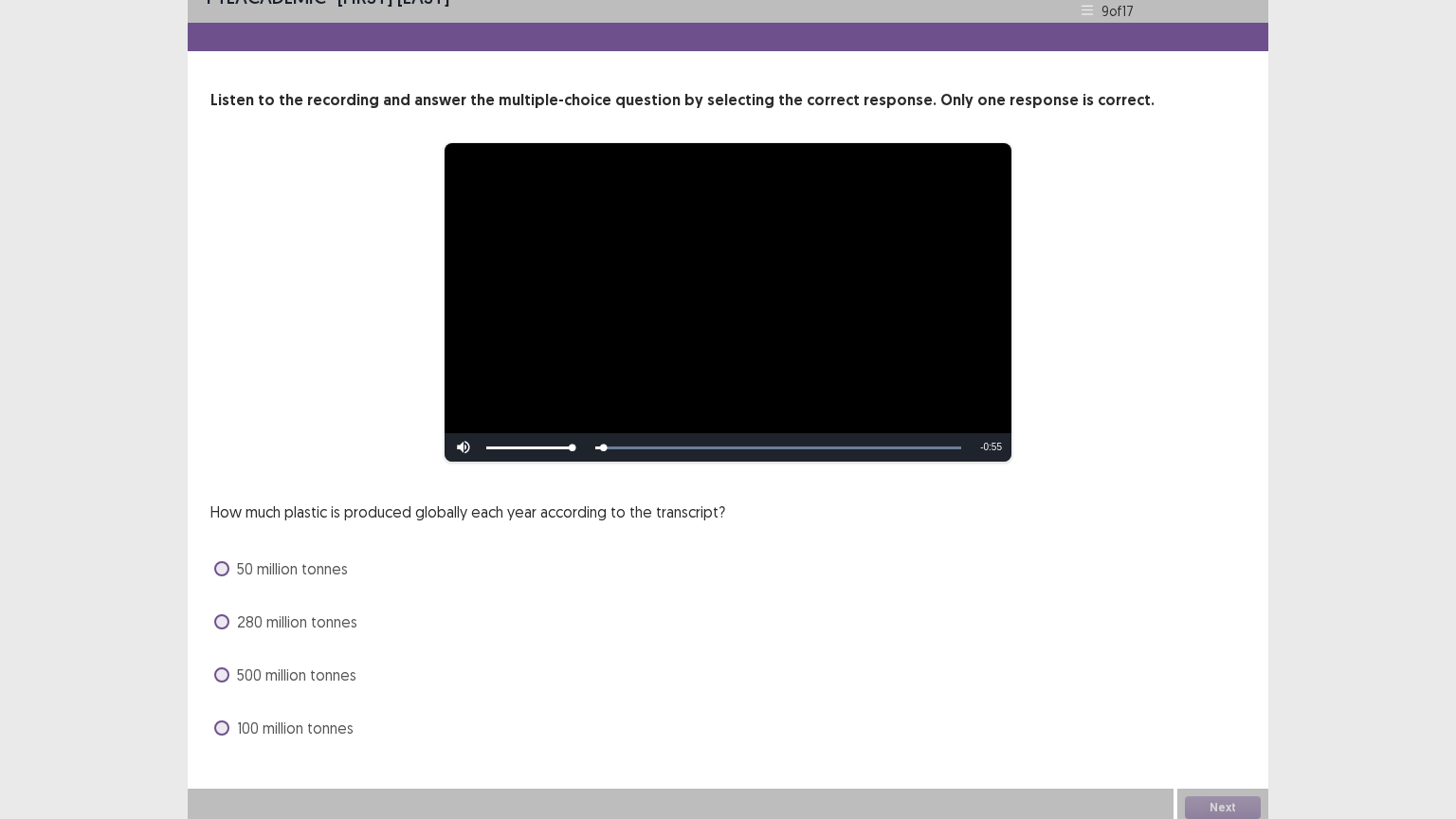 scroll, scrollTop: 36, scrollLeft: 0, axis: vertical 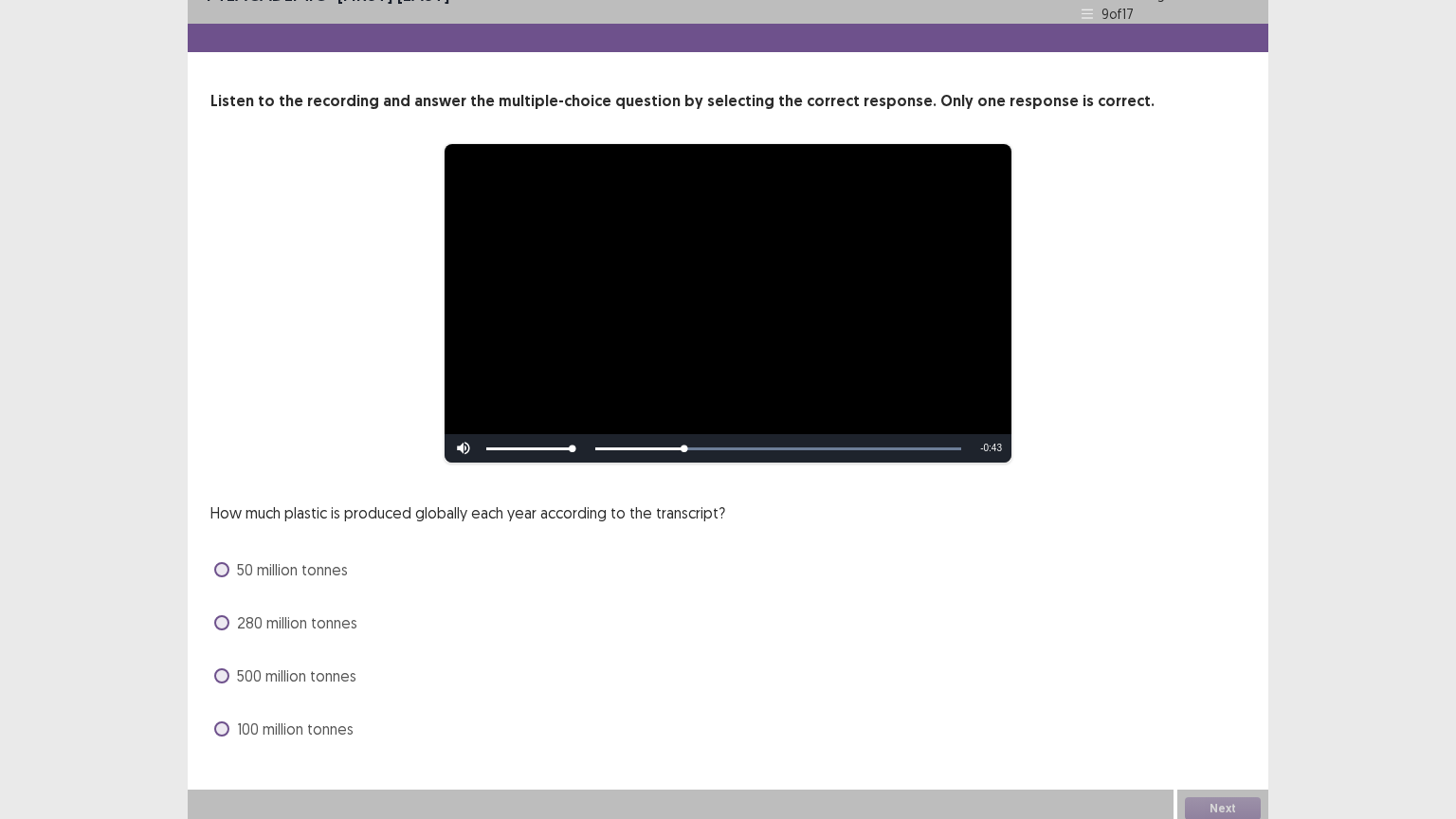 click on "280 million tonnes" at bounding box center [297, 623] 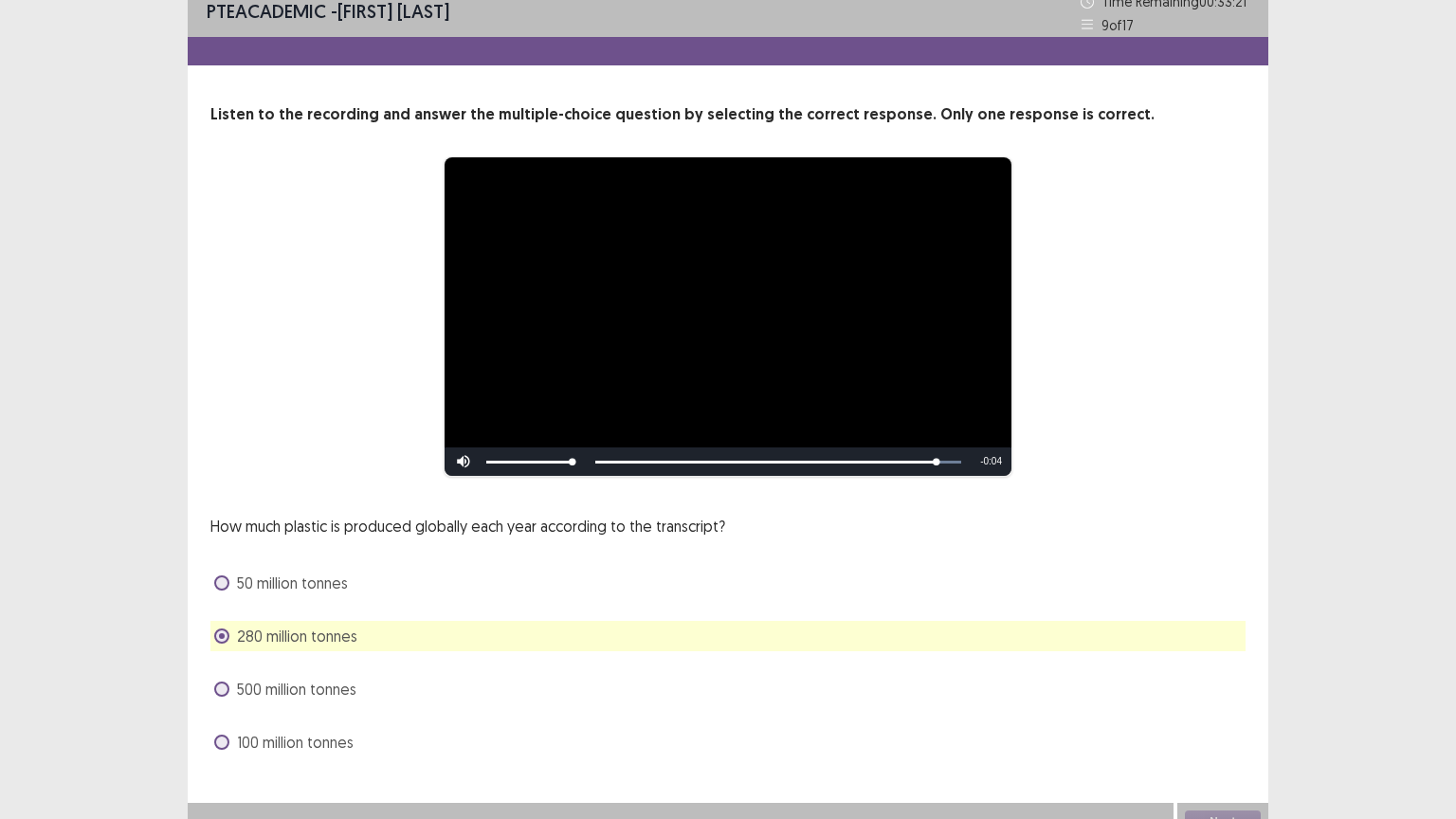 scroll, scrollTop: 36, scrollLeft: 0, axis: vertical 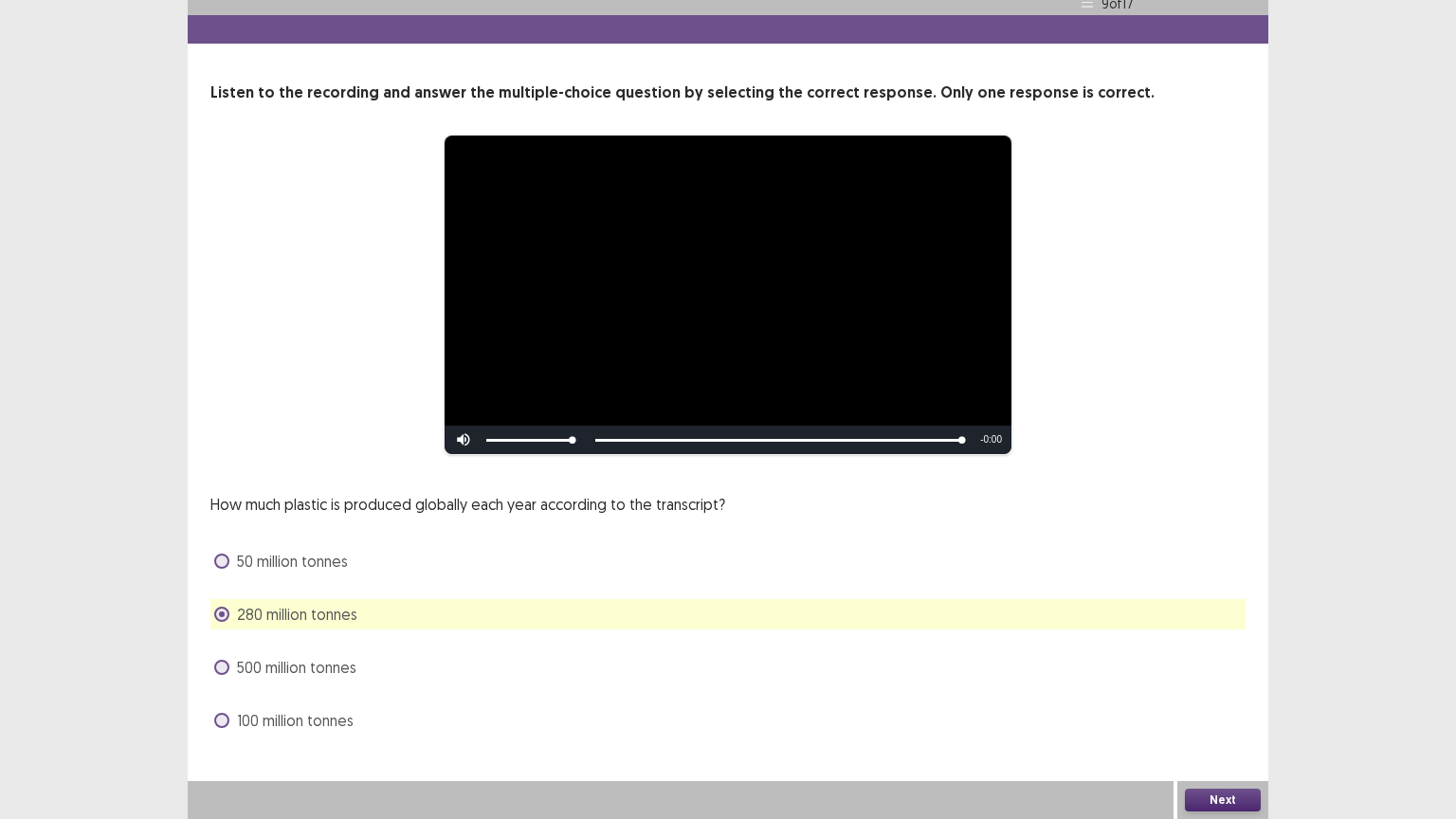 click on "Next" at bounding box center [1223, 800] 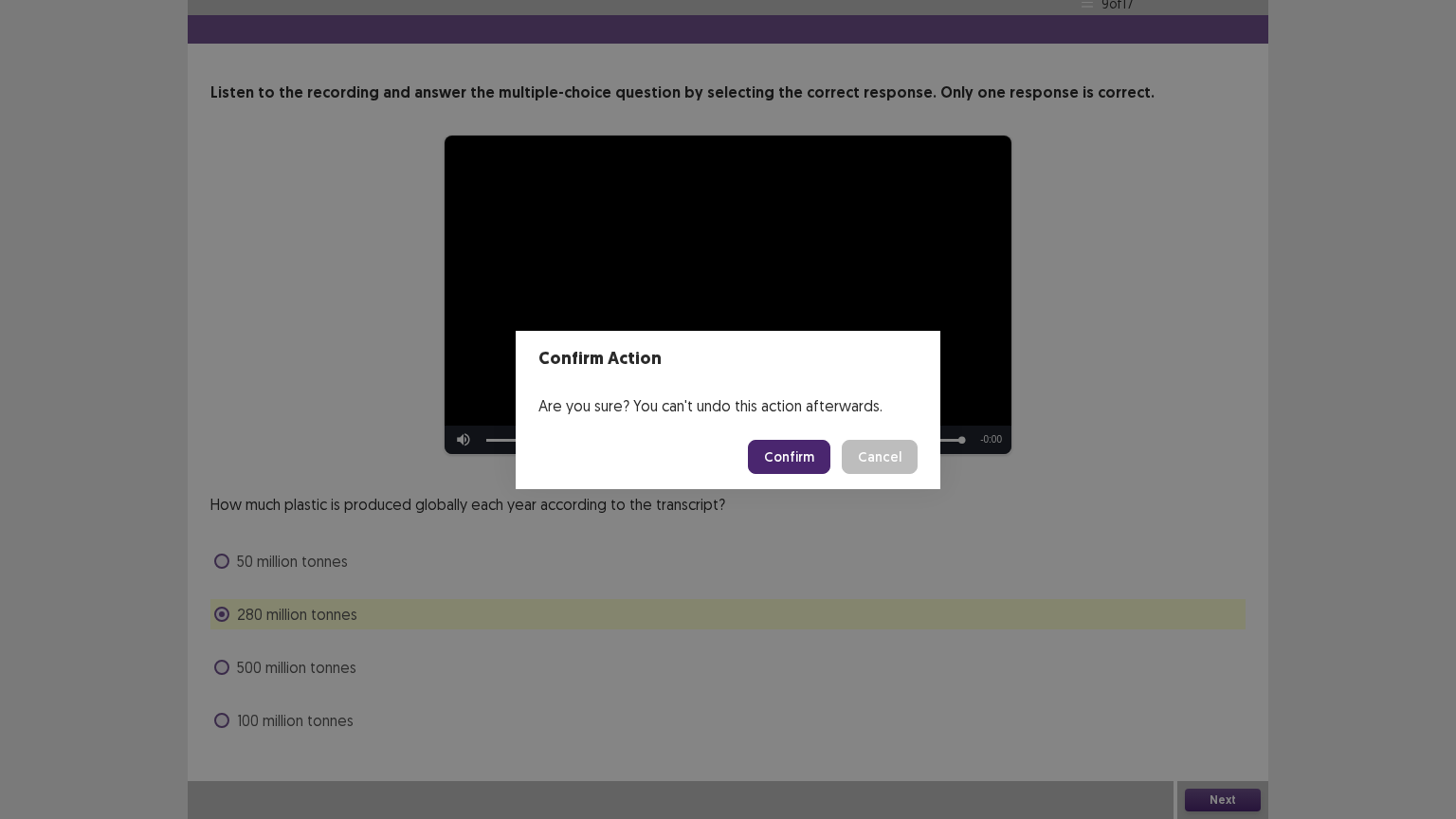 click on "Confirm" at bounding box center (789, 457) 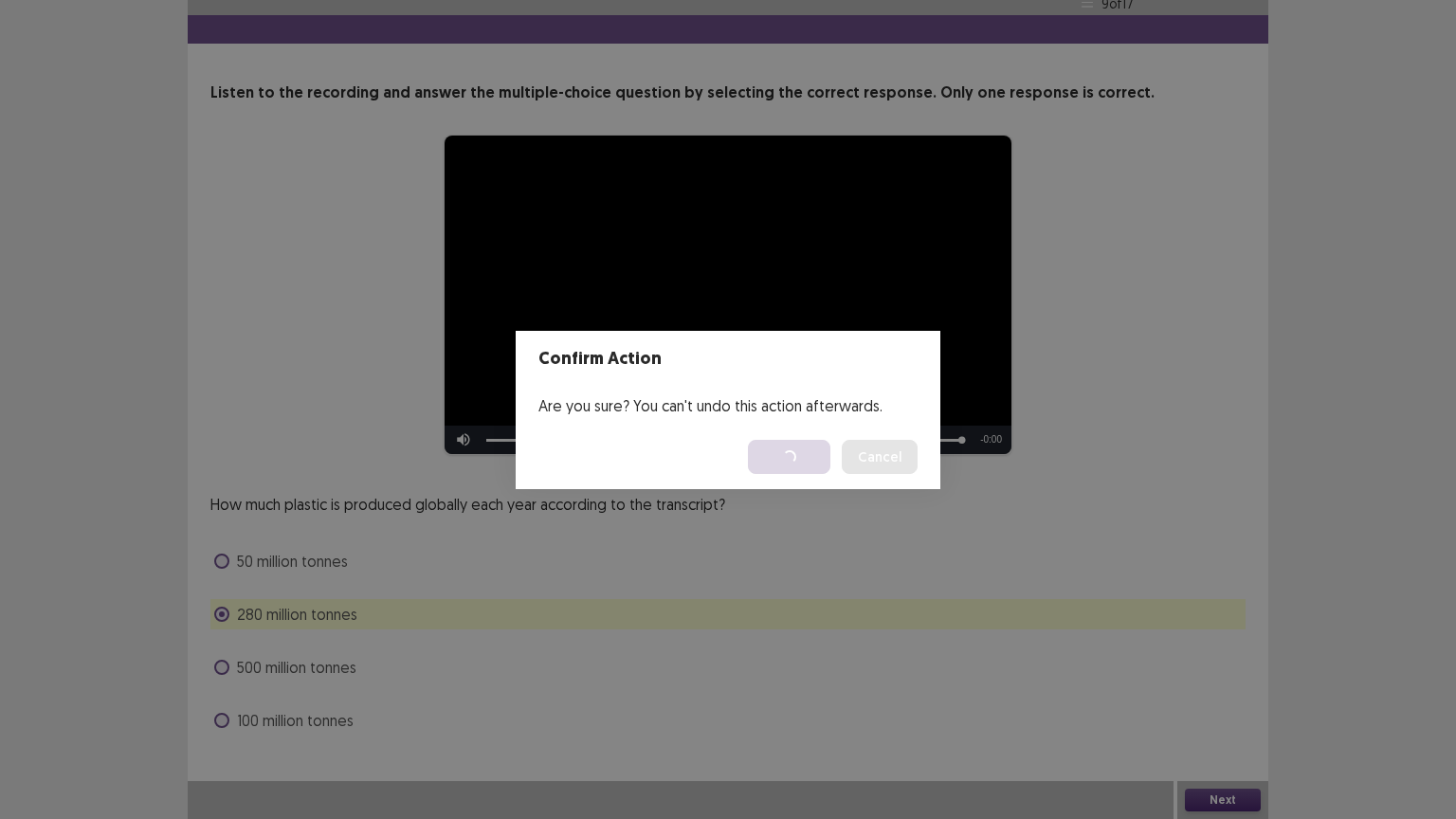scroll, scrollTop: 0, scrollLeft: 0, axis: both 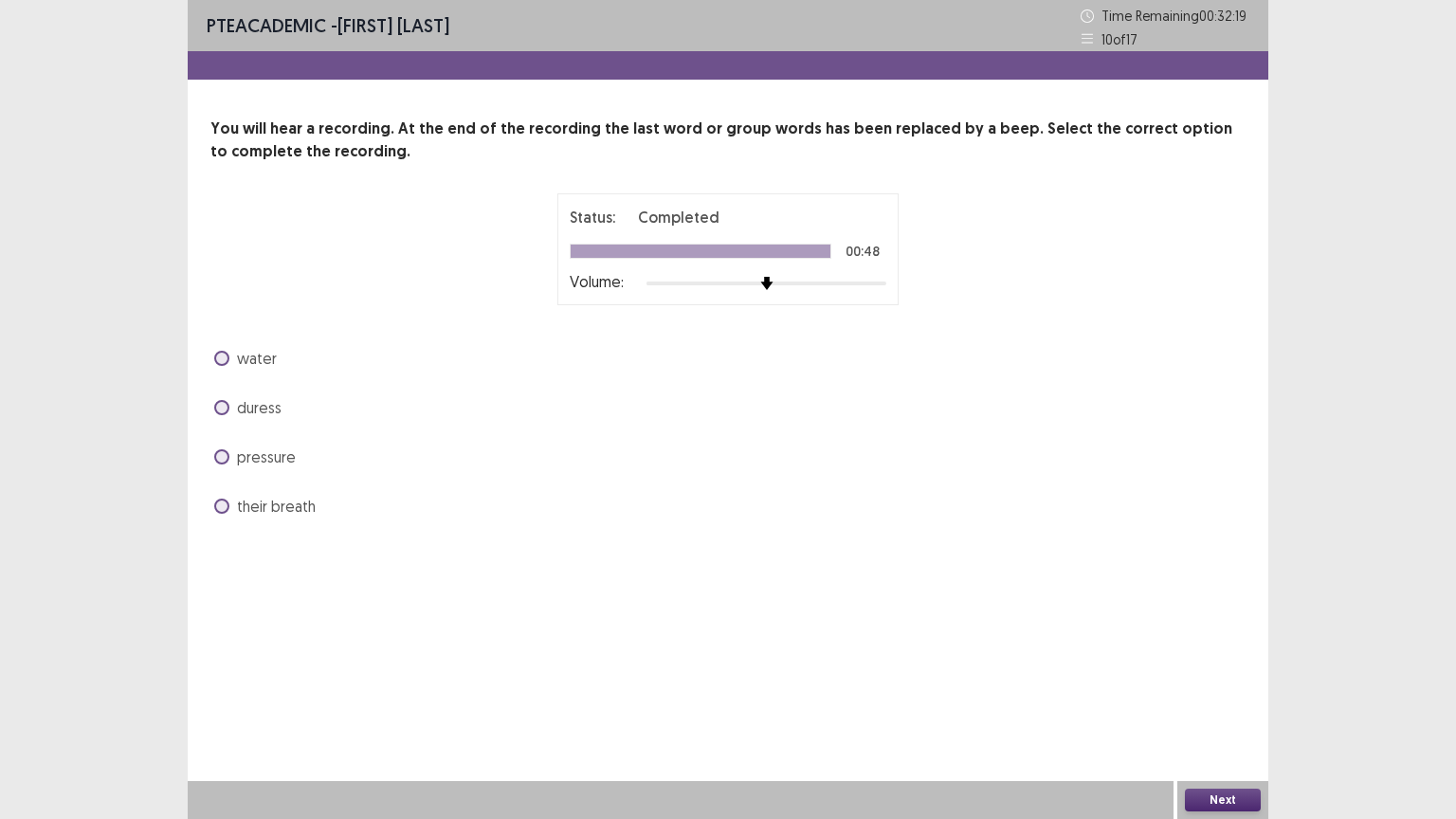click on "pressure" at bounding box center (266, 457) 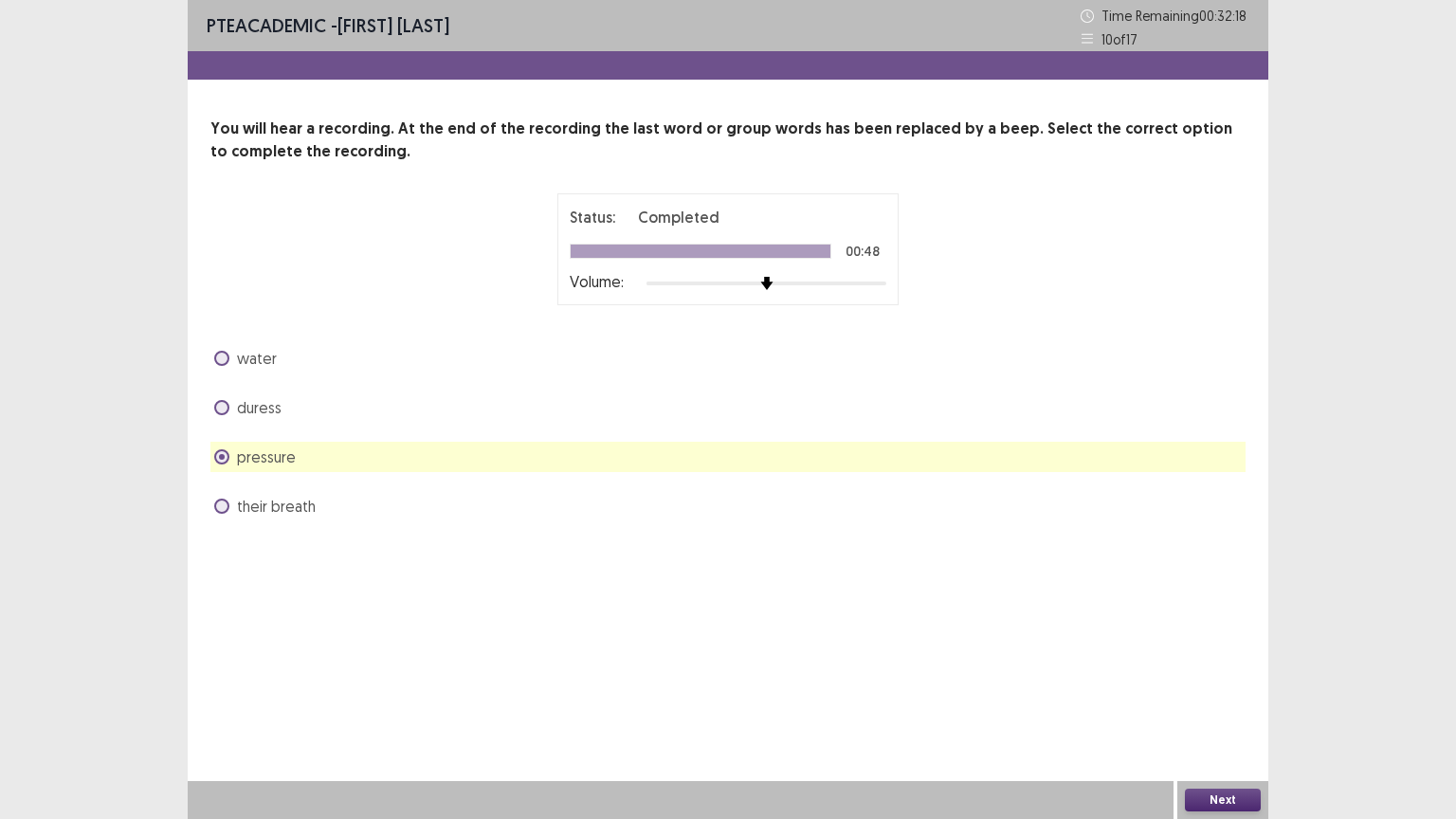click on "Next" at bounding box center (1223, 800) 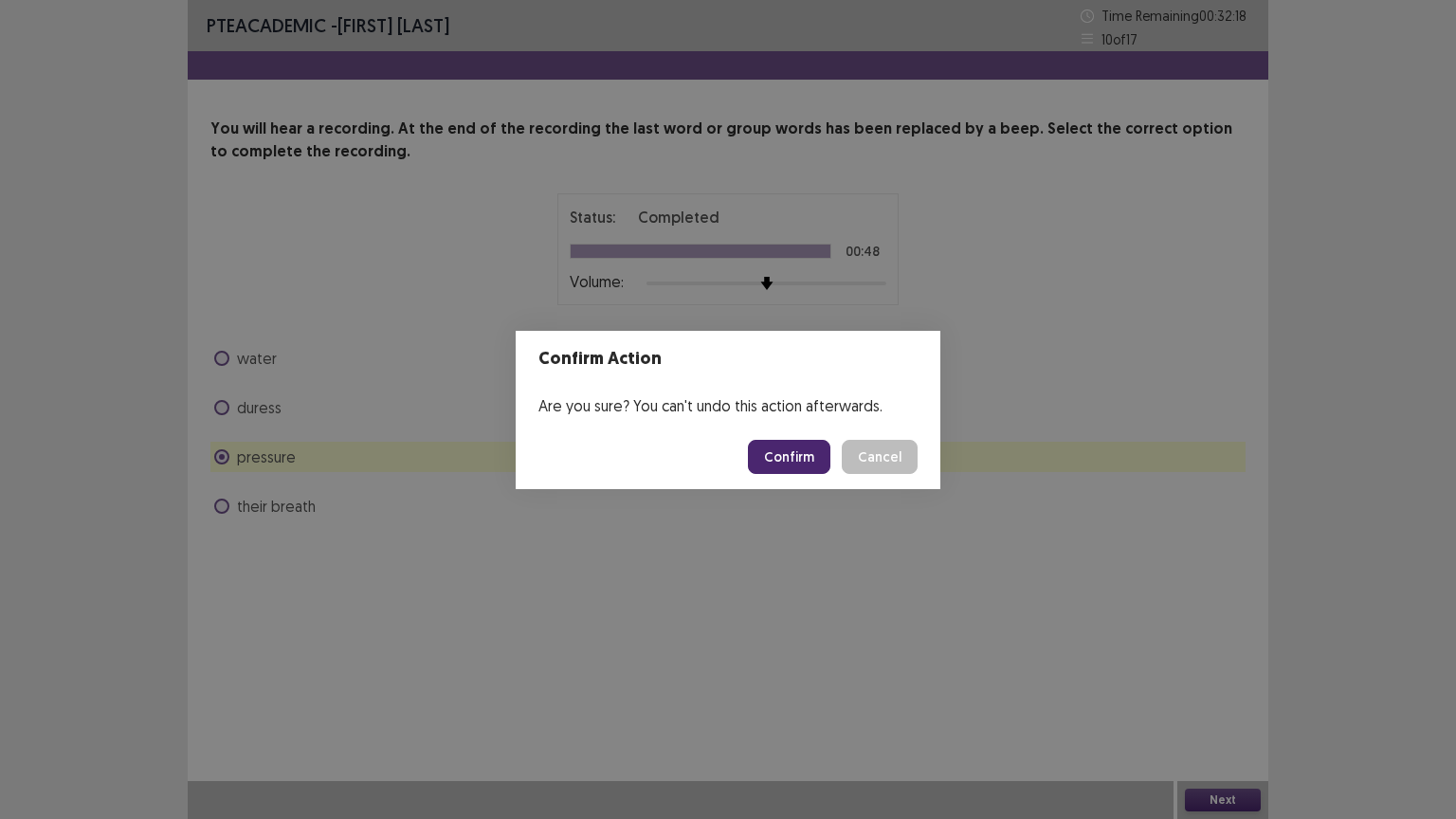 click on "Confirm" at bounding box center (789, 457) 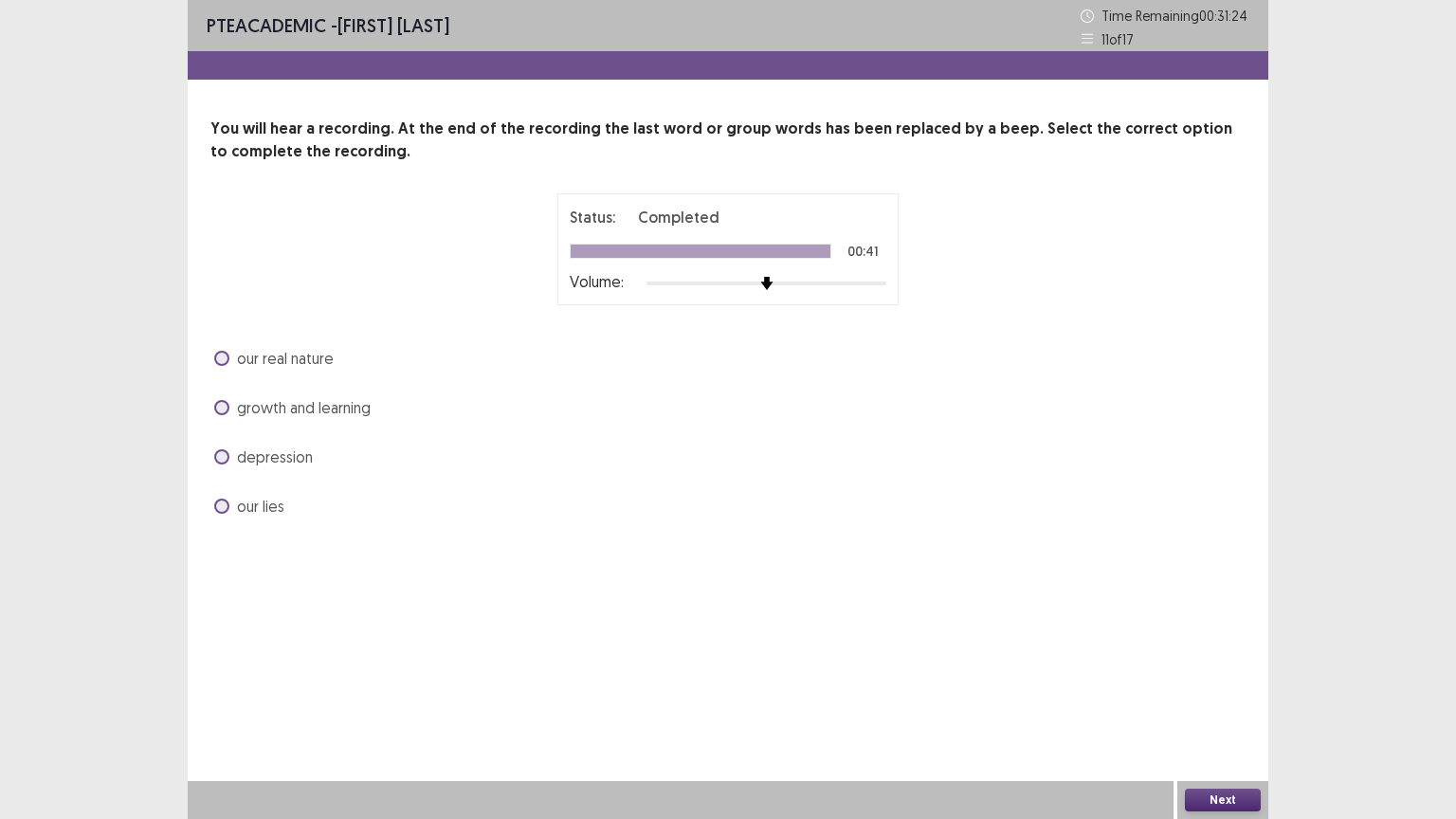 click on "our real nature" at bounding box center (285, 358) 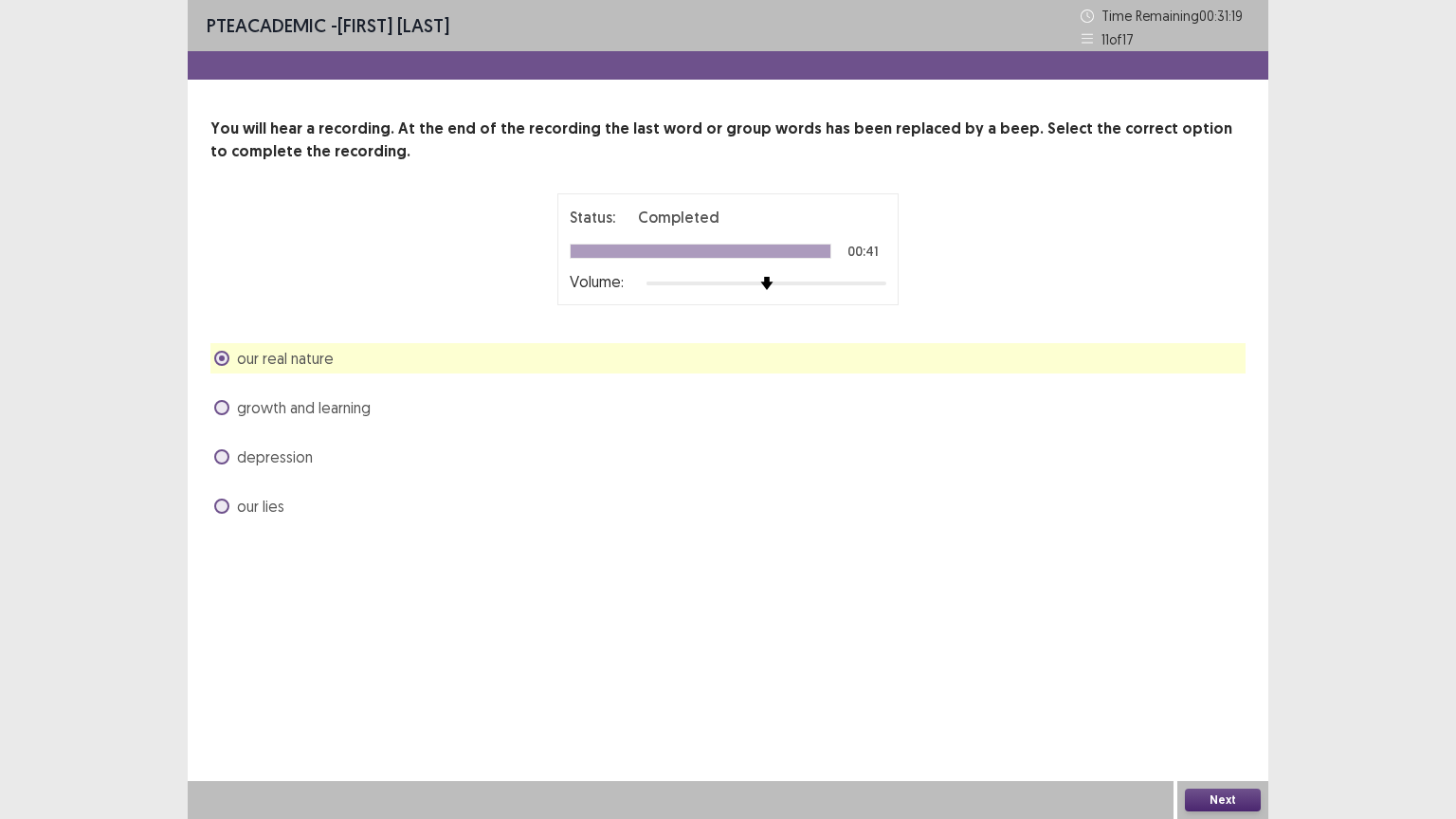 click on "Next" at bounding box center (1223, 800) 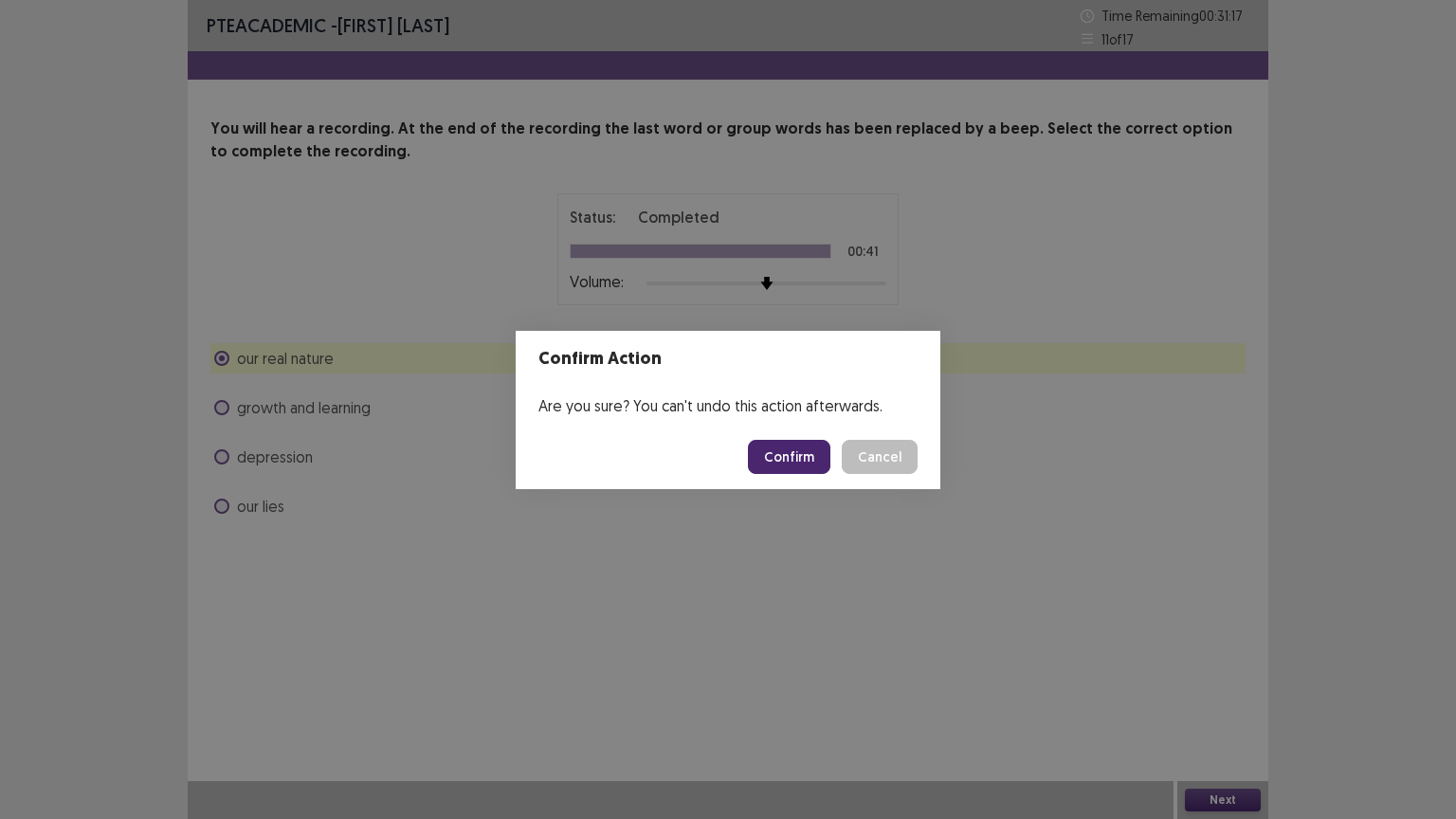click on "Confirm" at bounding box center (789, 457) 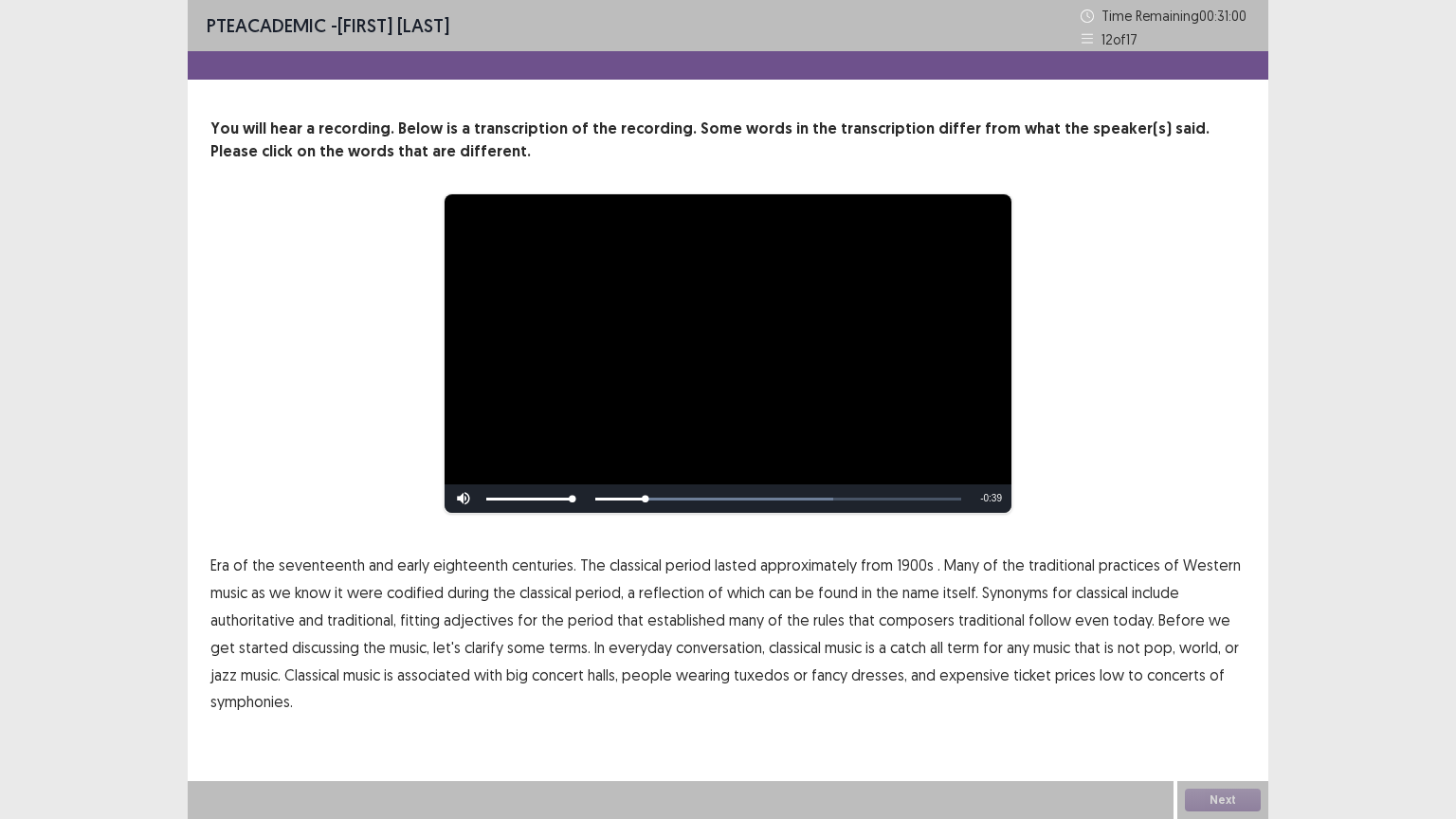 click on "1900s" at bounding box center [915, 565] 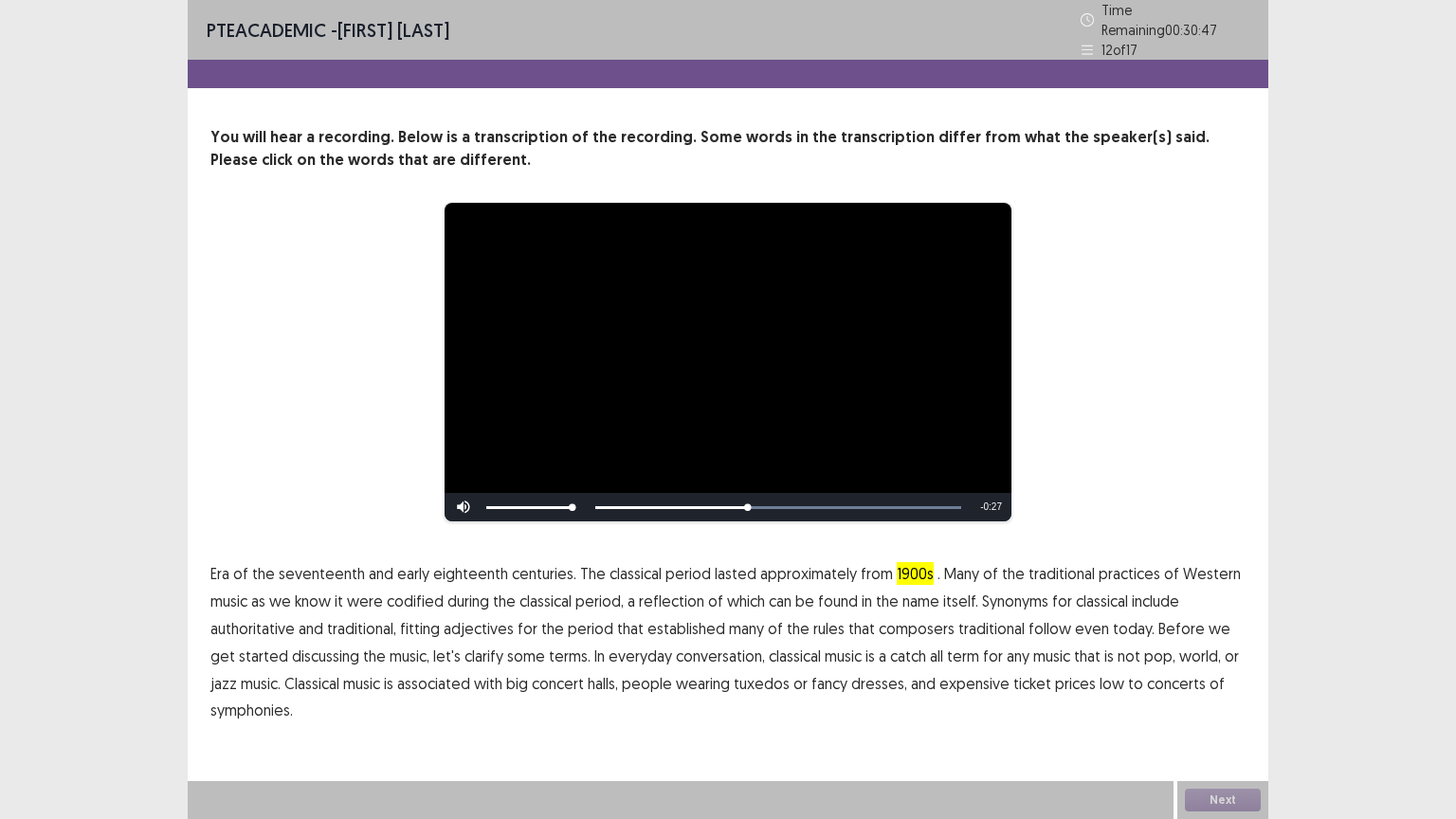 drag, startPoint x: 997, startPoint y: 596, endPoint x: 762, endPoint y: 679, distance: 249.2268 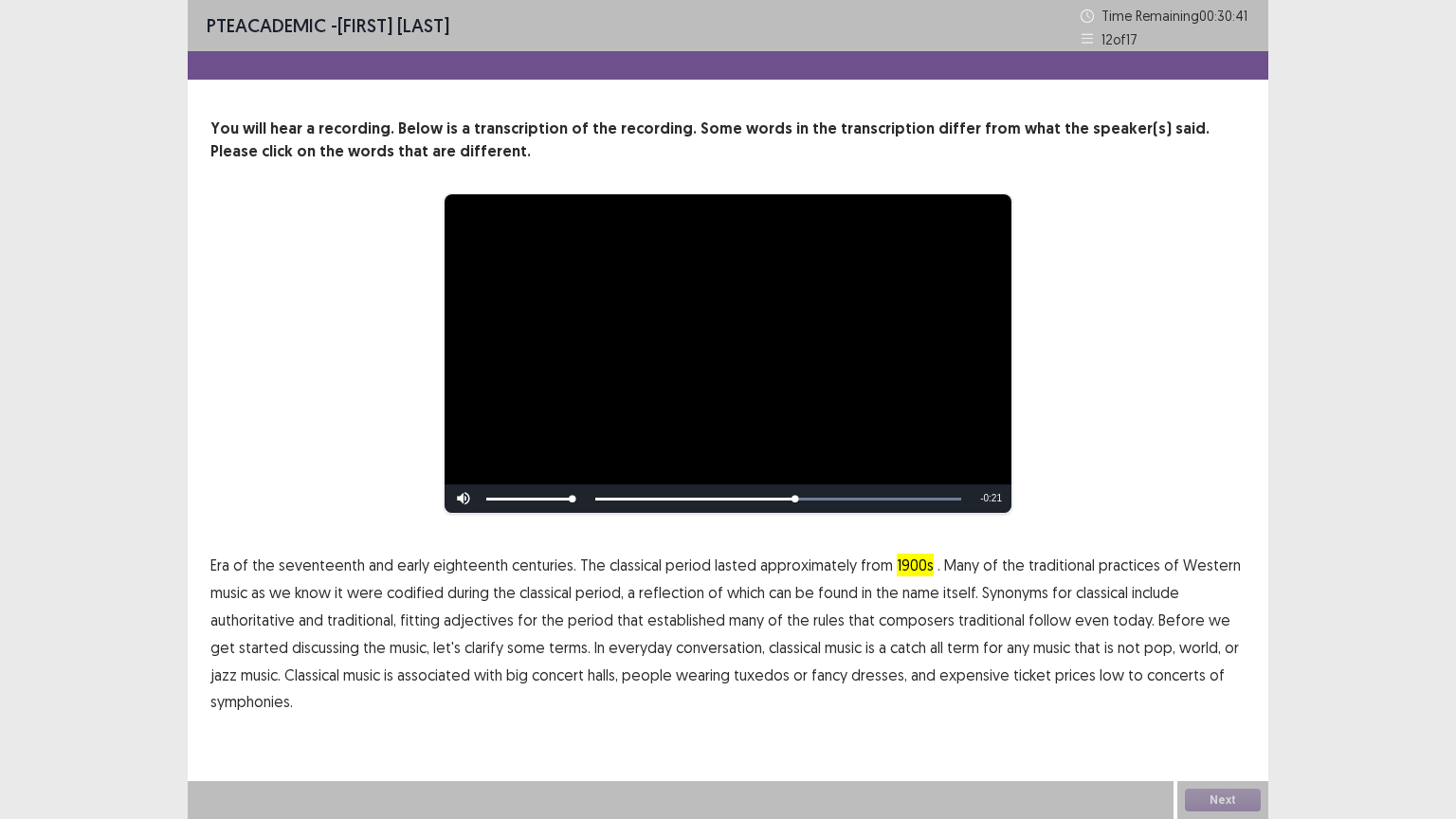 click on "traditional" at bounding box center [992, 620] 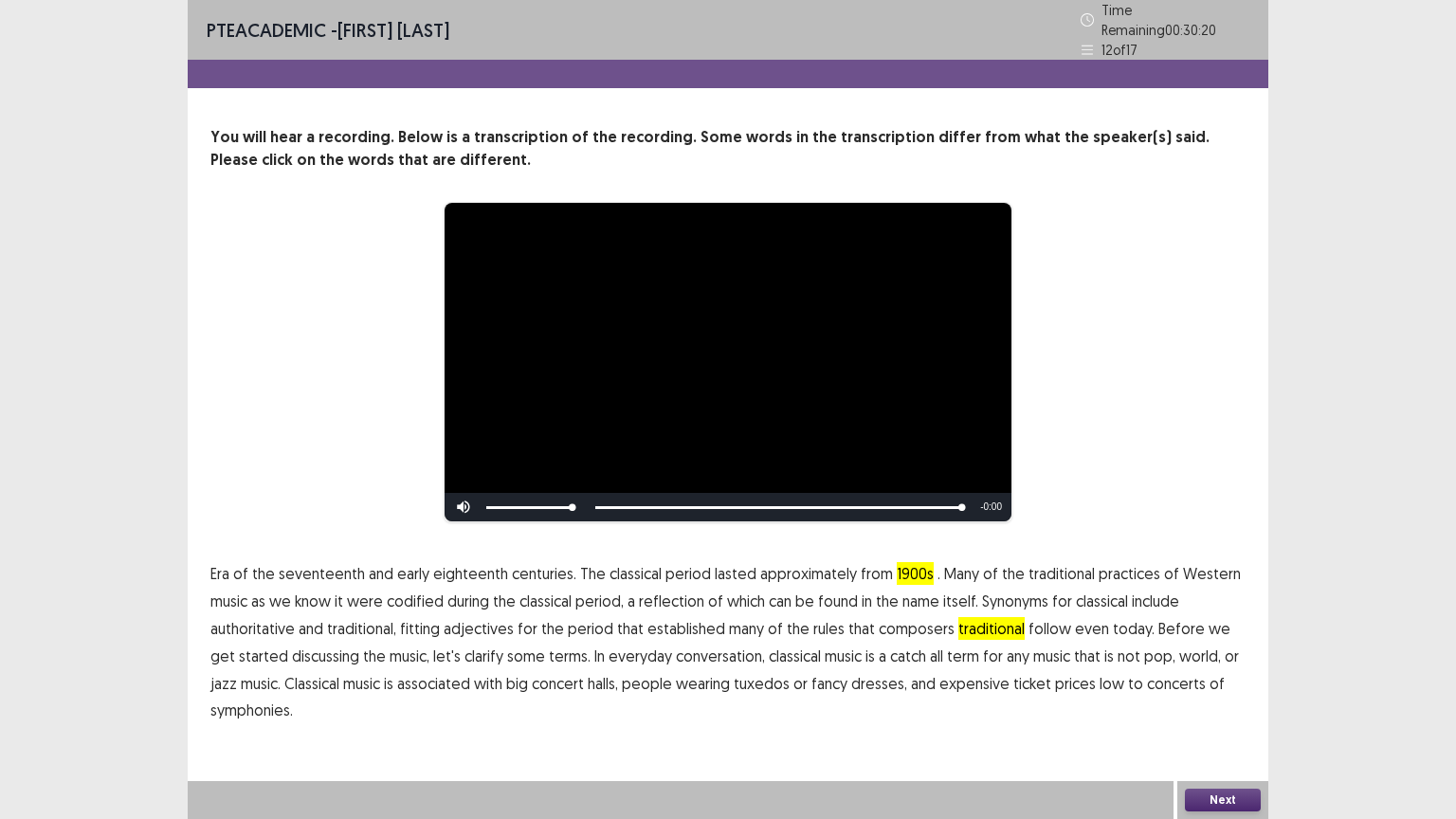 click on "prices" at bounding box center [1075, 683] 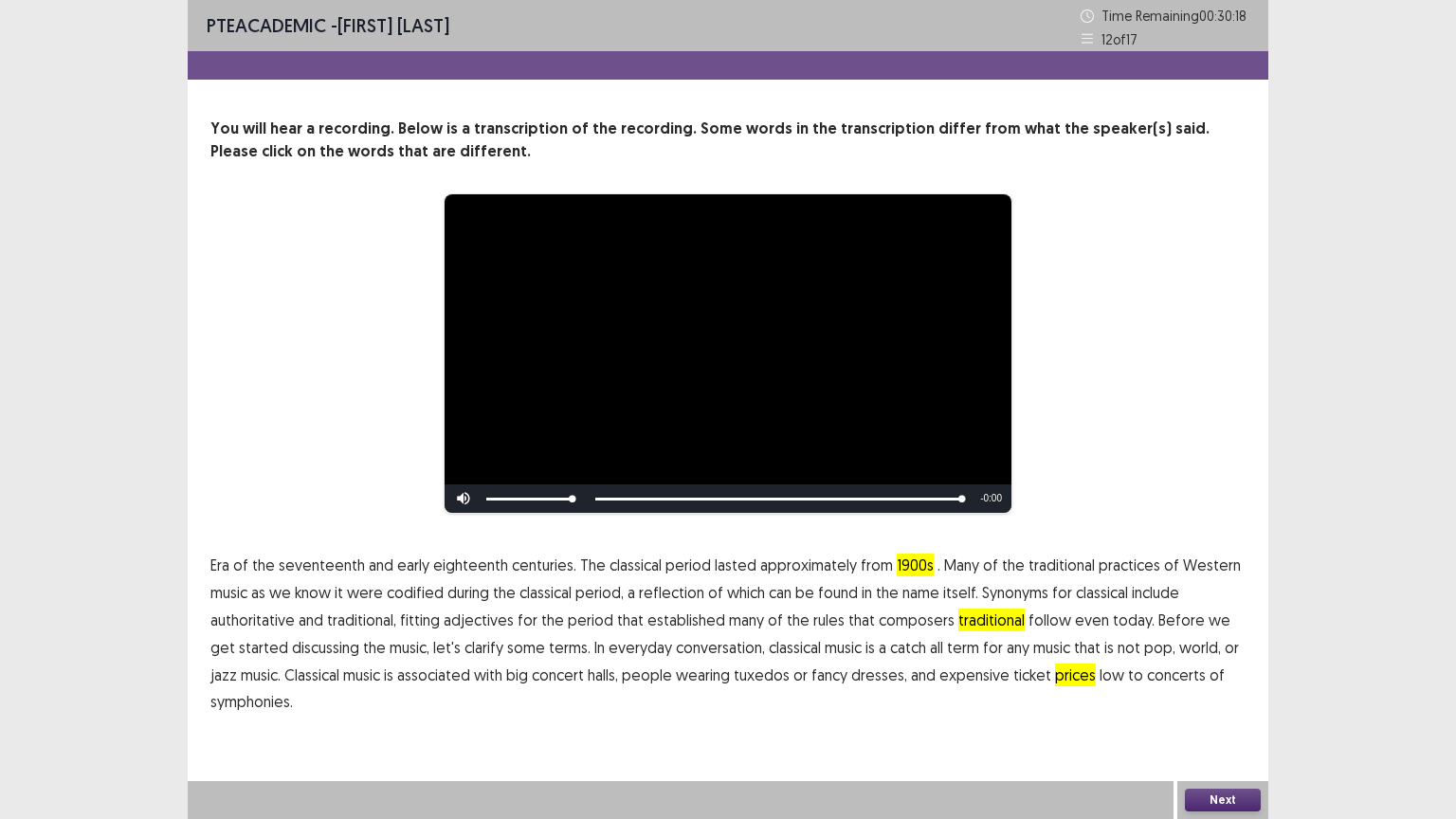 click on "low" at bounding box center (1112, 675) 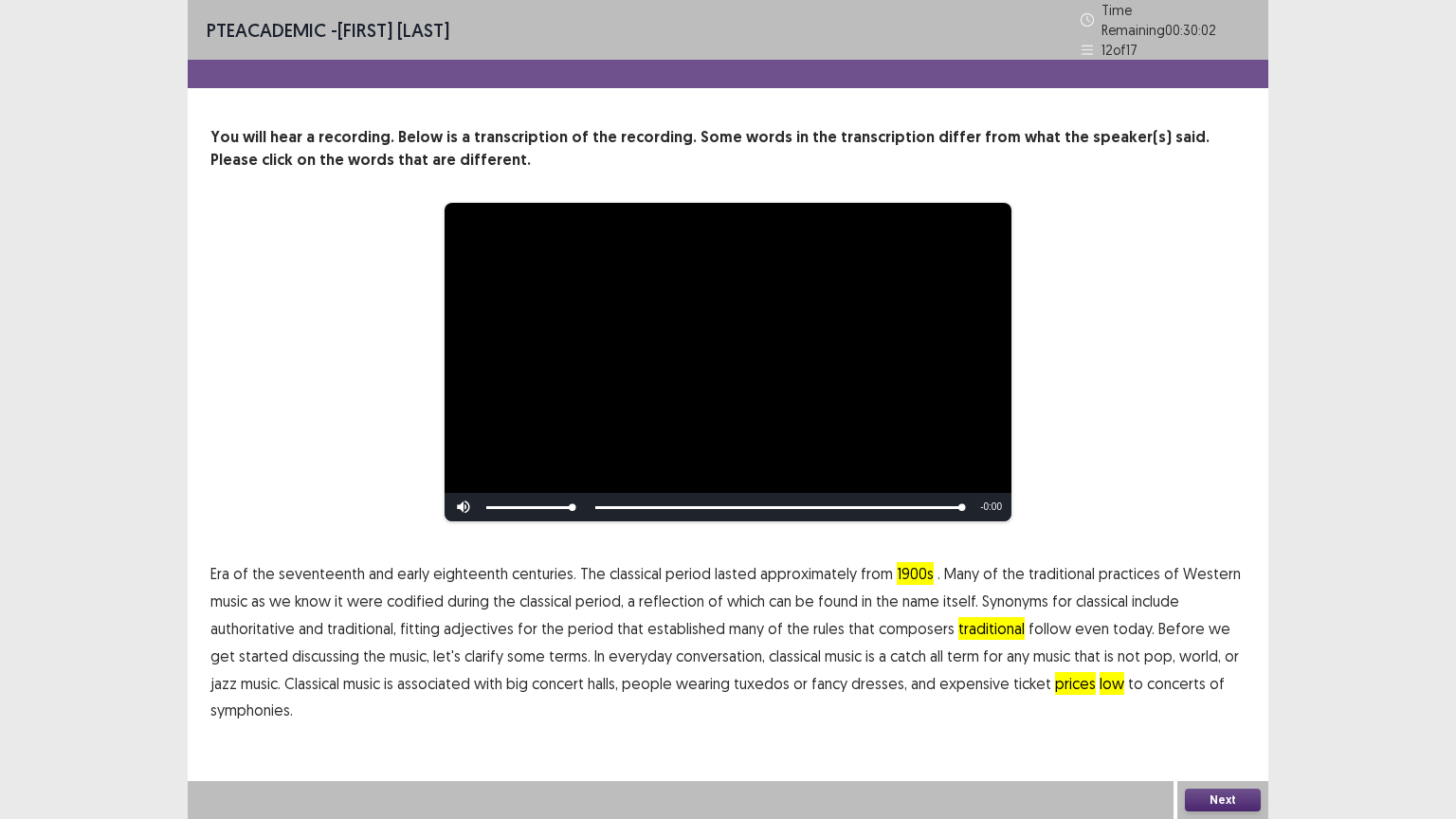 click on "Next" at bounding box center [1223, 800] 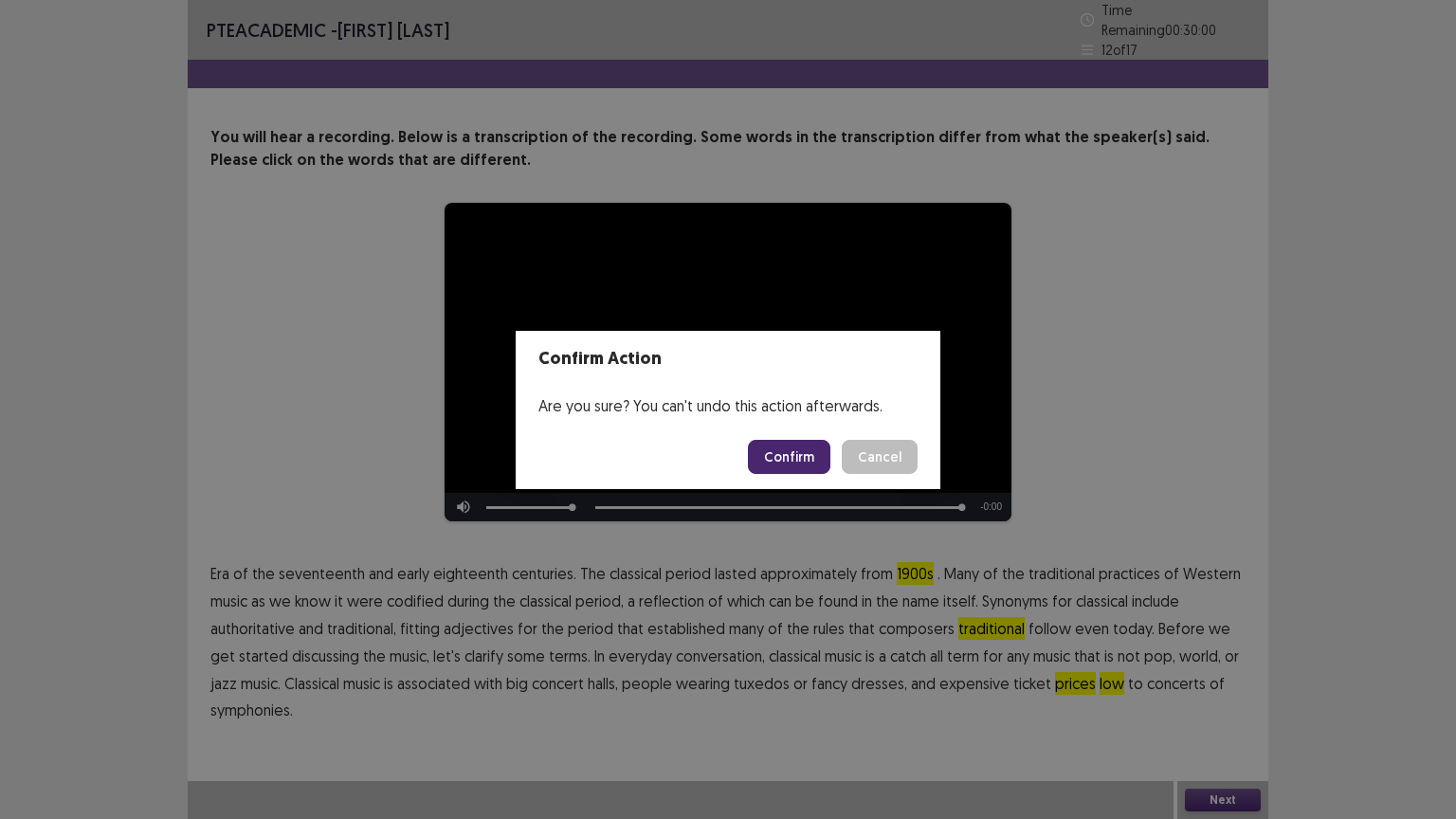 click on "Confirm" at bounding box center [789, 457] 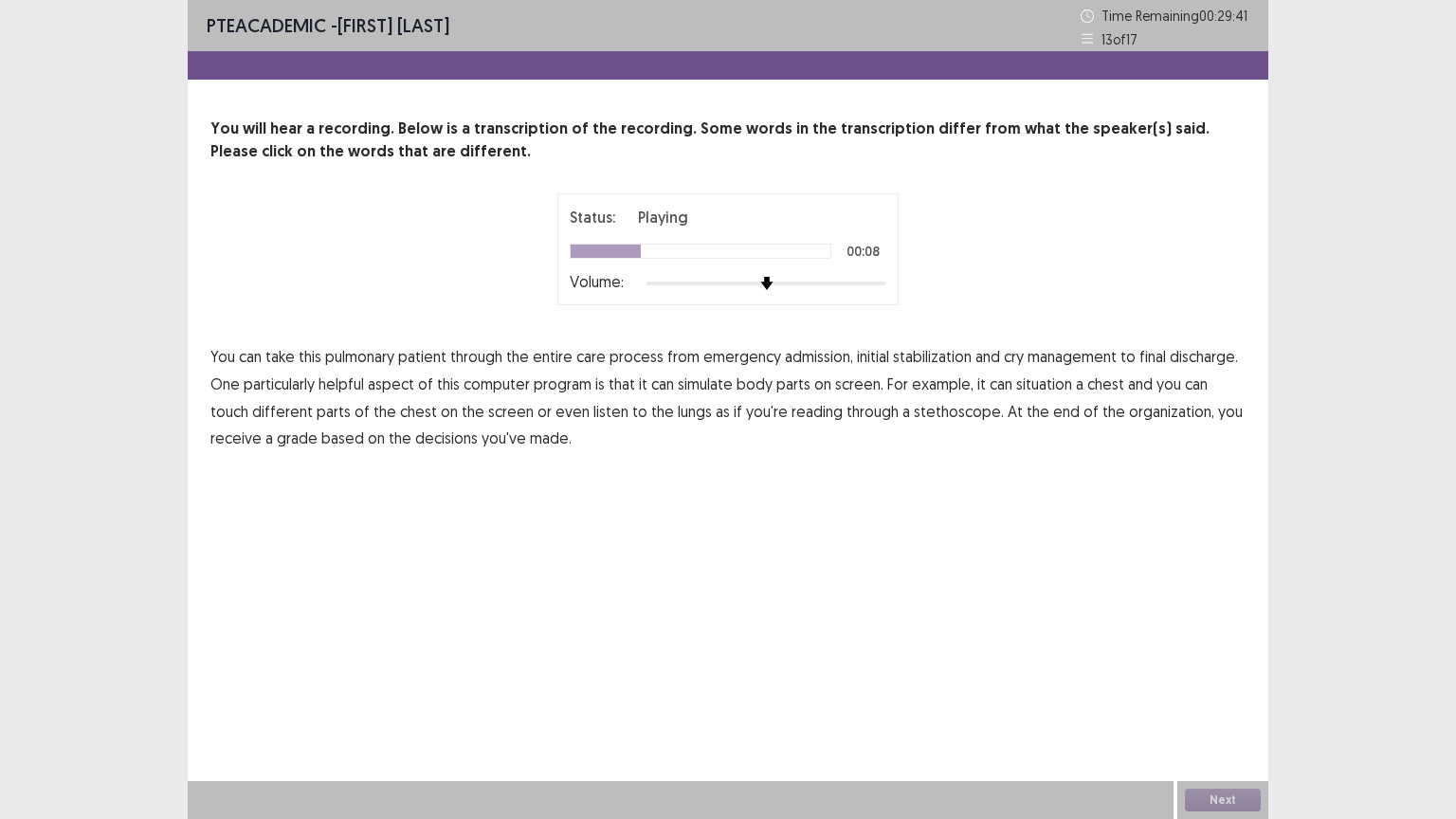 click on "cry" at bounding box center [1013, 356] 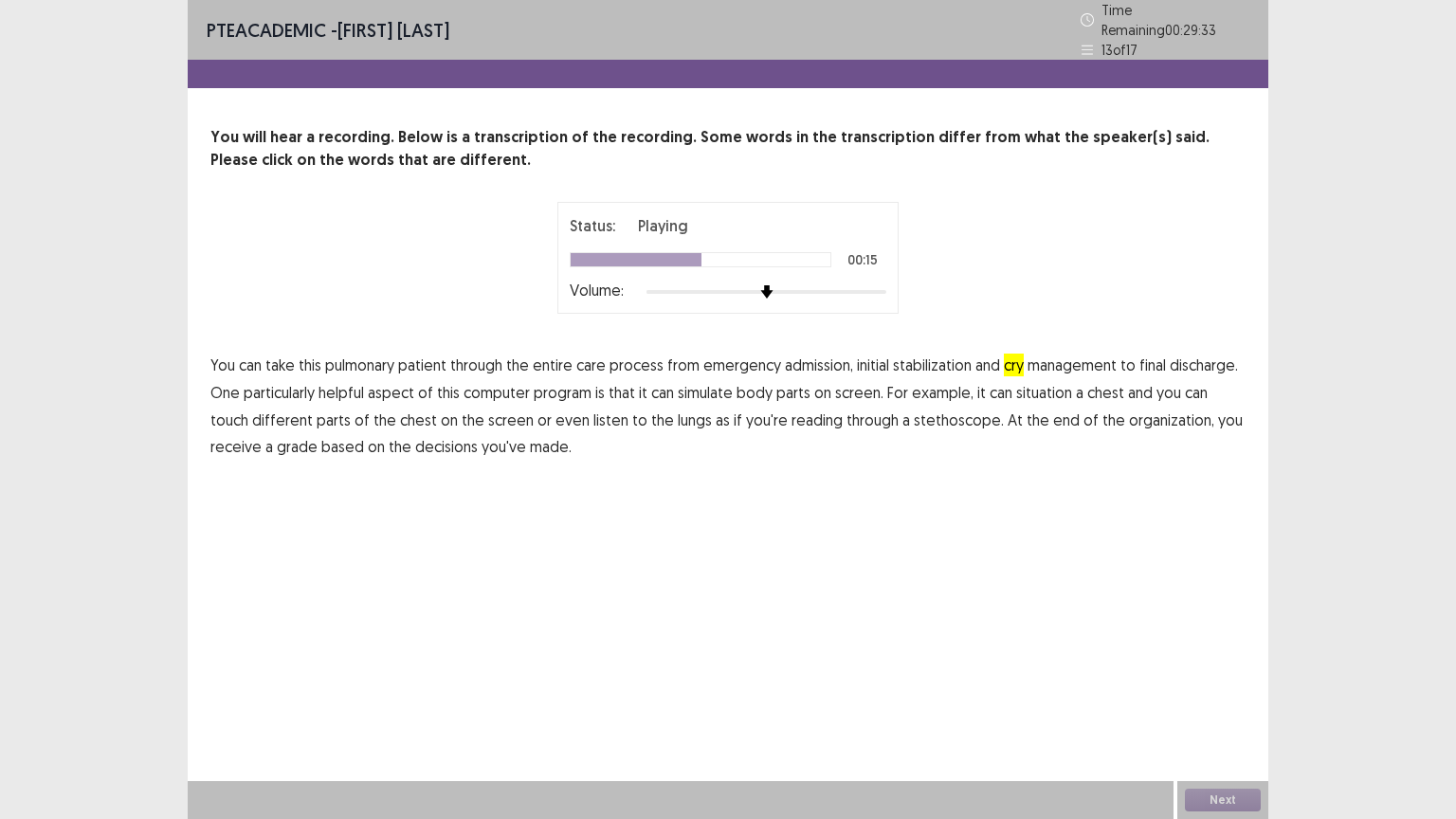 click on "simulate" at bounding box center (705, 392) 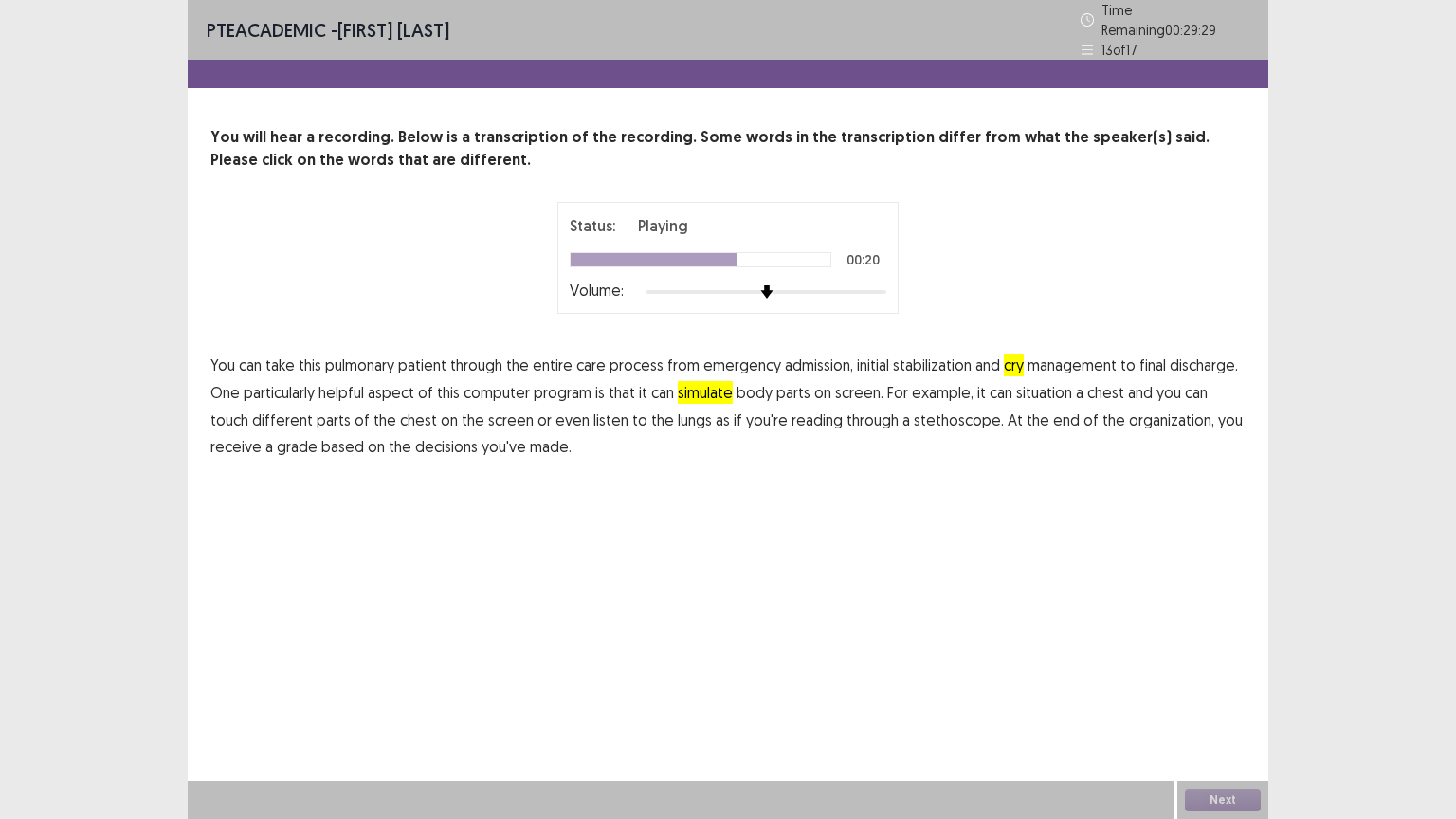 click on "situation" at bounding box center (1044, 392) 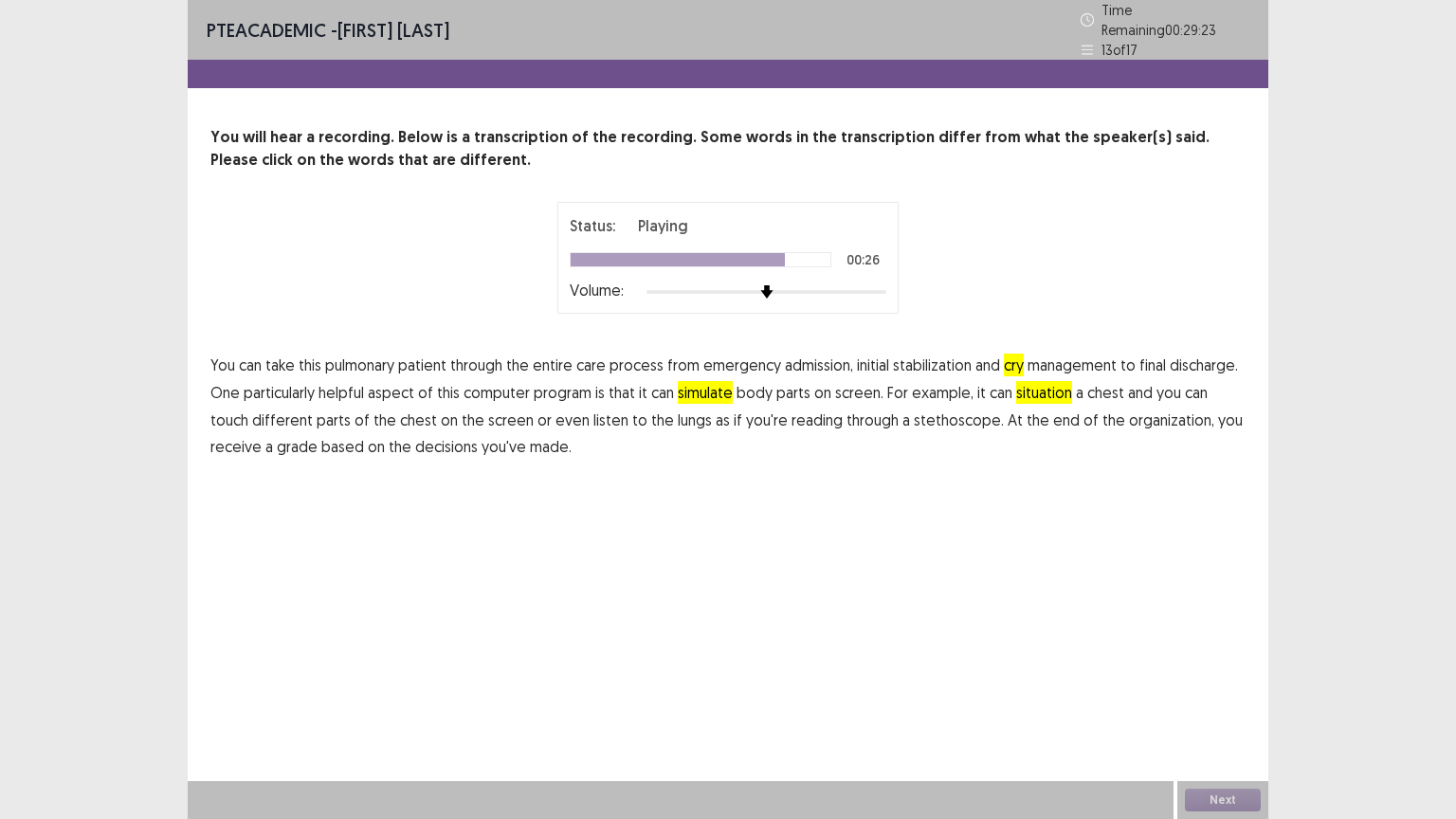 click on "reading" at bounding box center [817, 420] 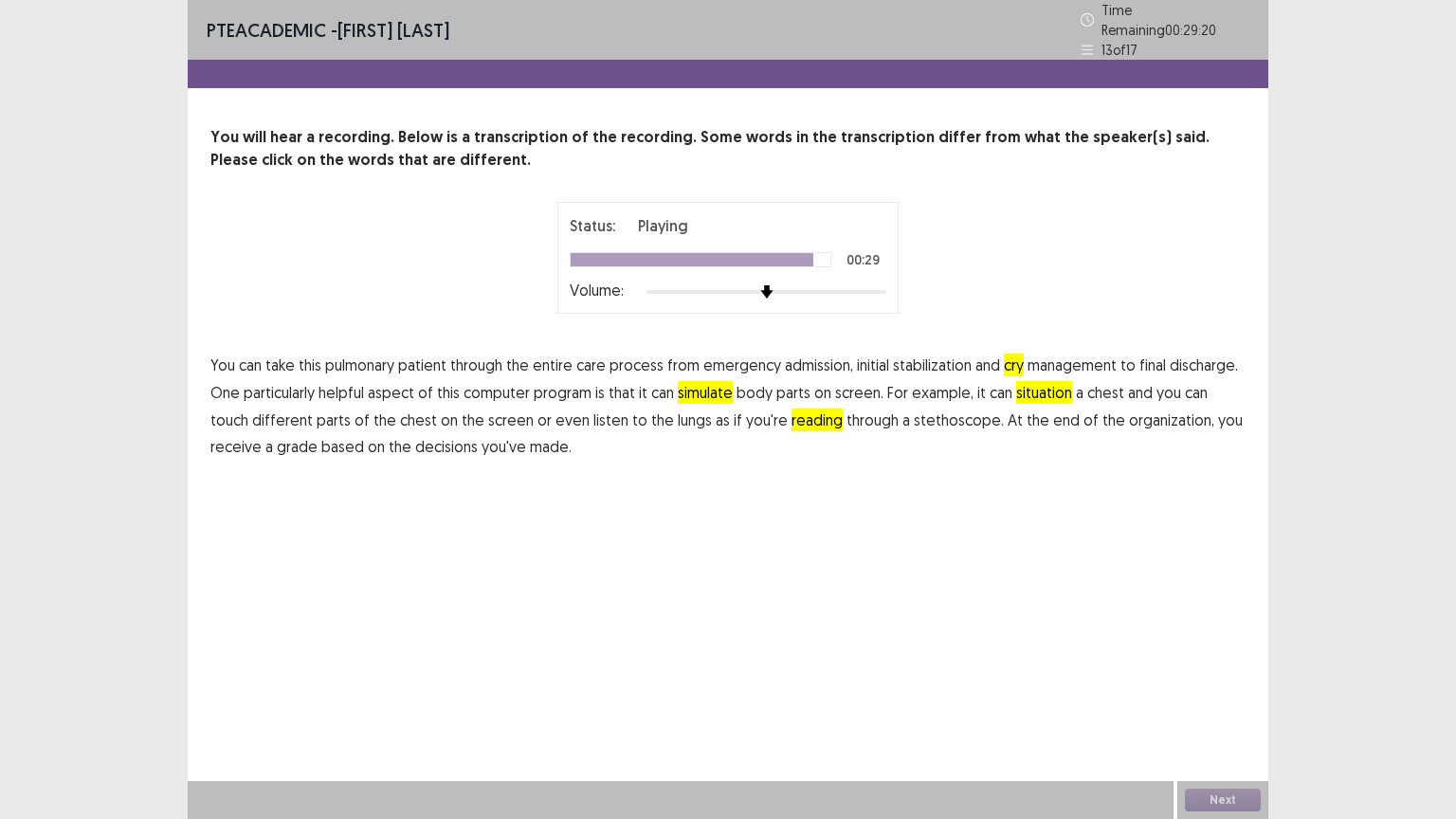 click on "organization," at bounding box center (1172, 420) 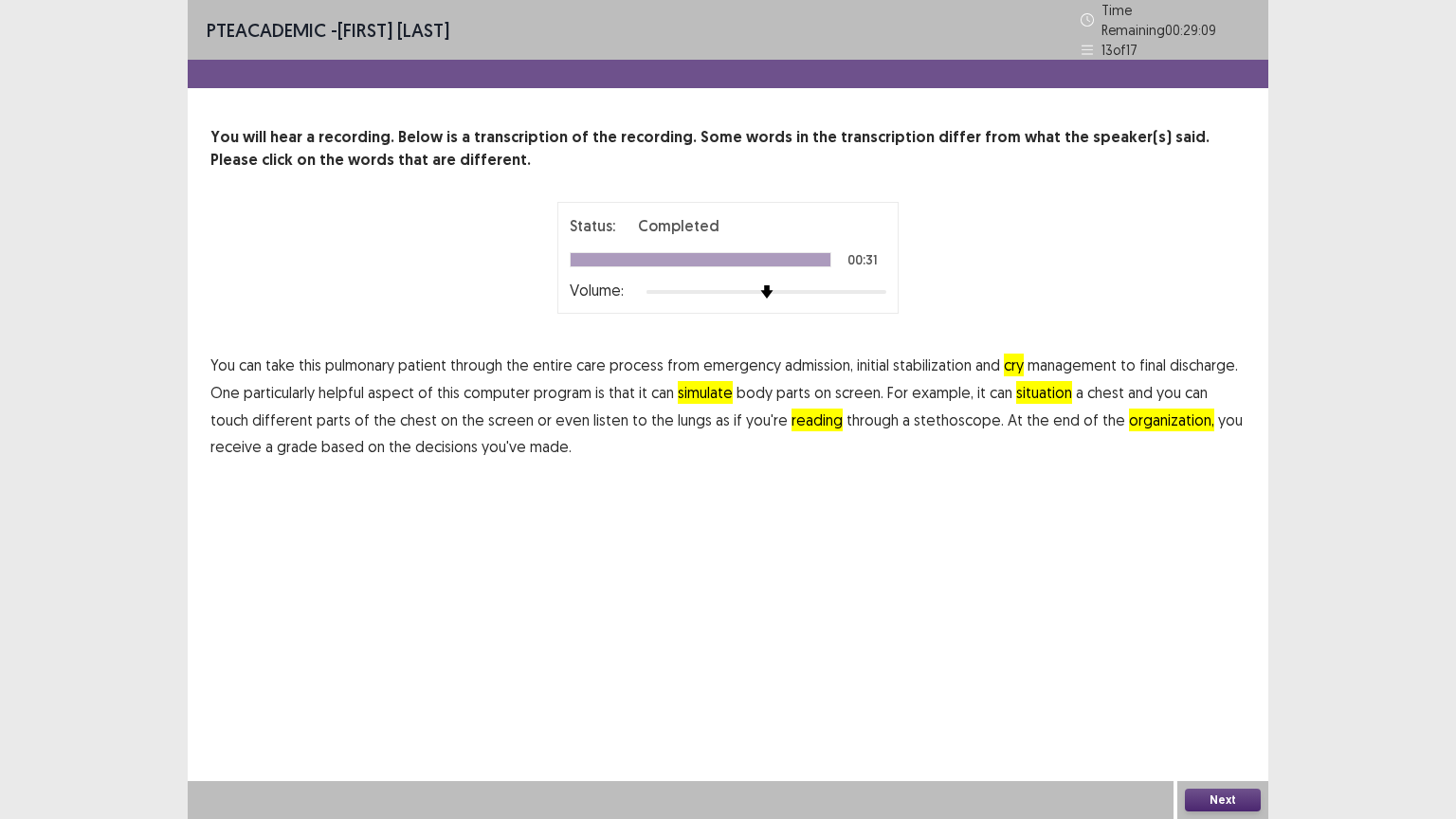 click on "Next" at bounding box center (1223, 800) 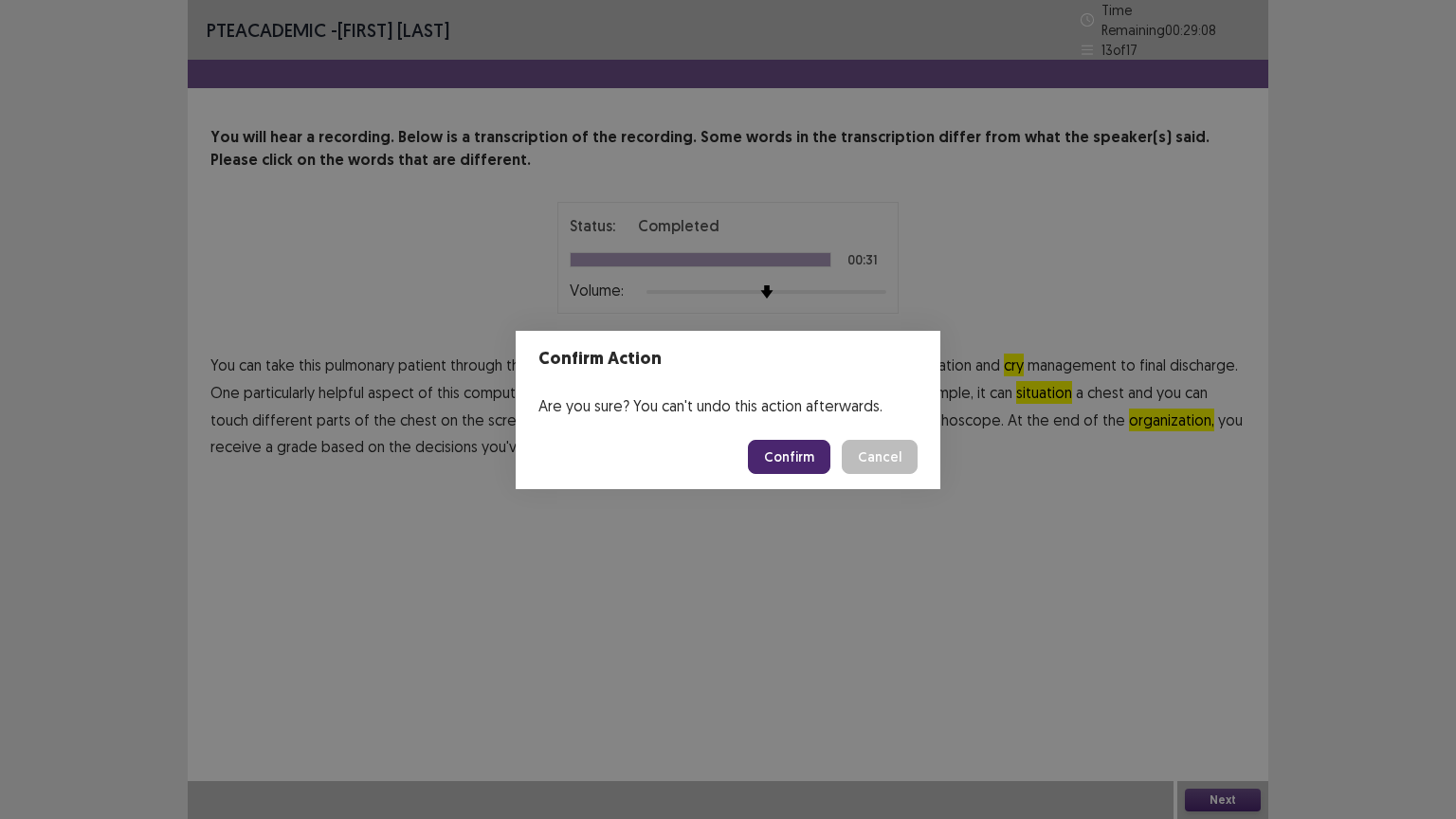click on "Confirm" at bounding box center [789, 457] 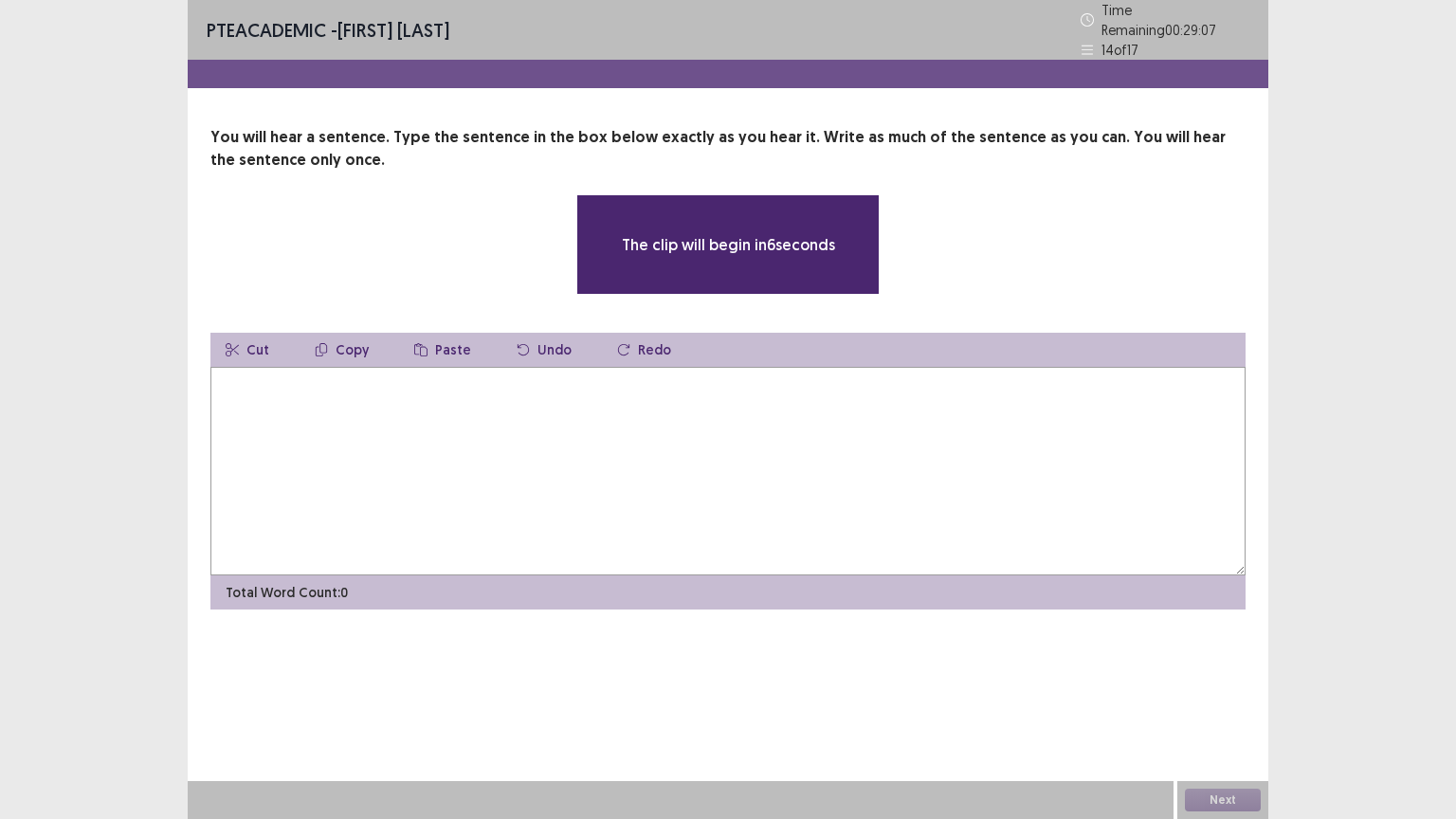 click at bounding box center (728, 471) 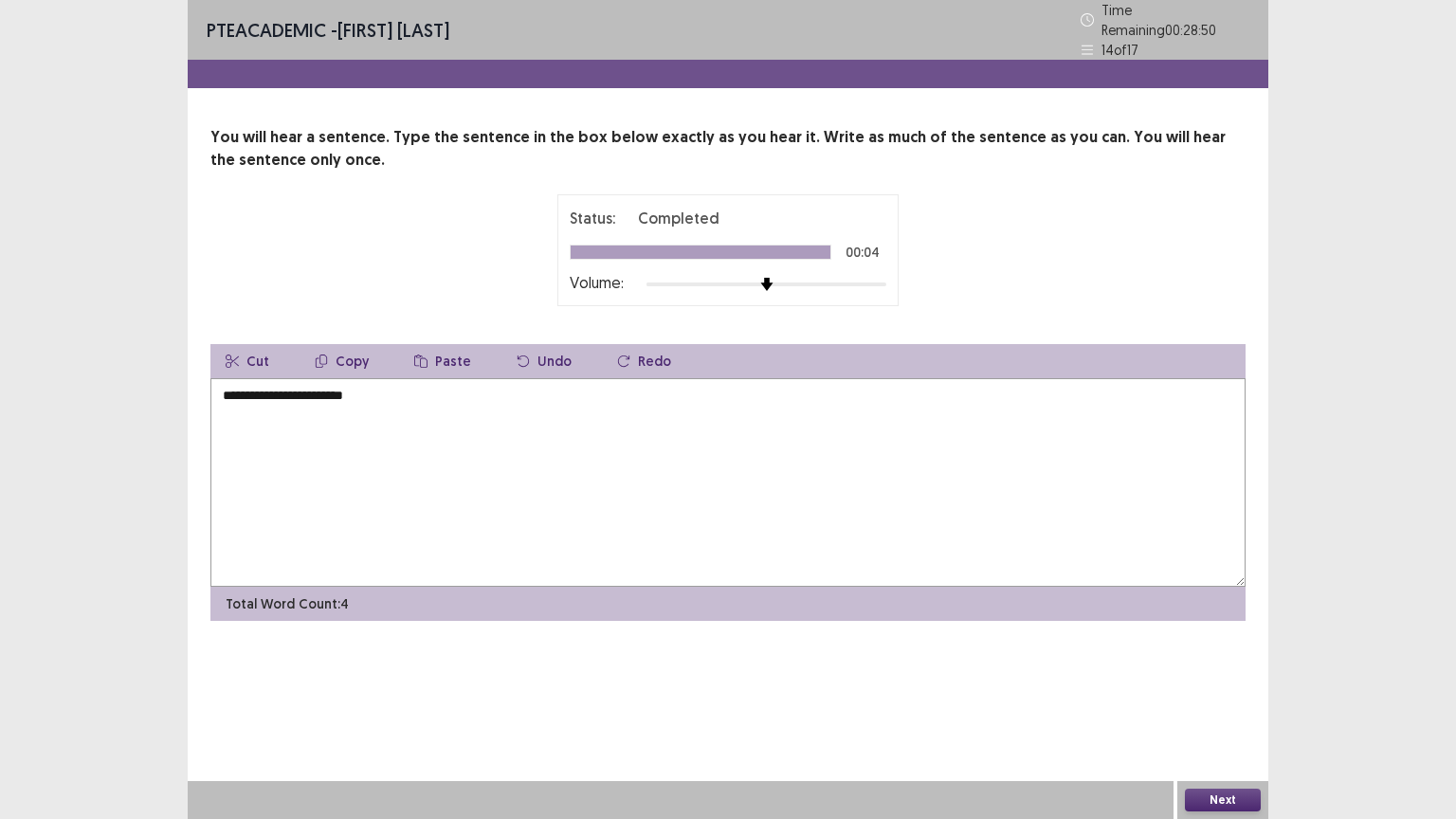 type on "**********" 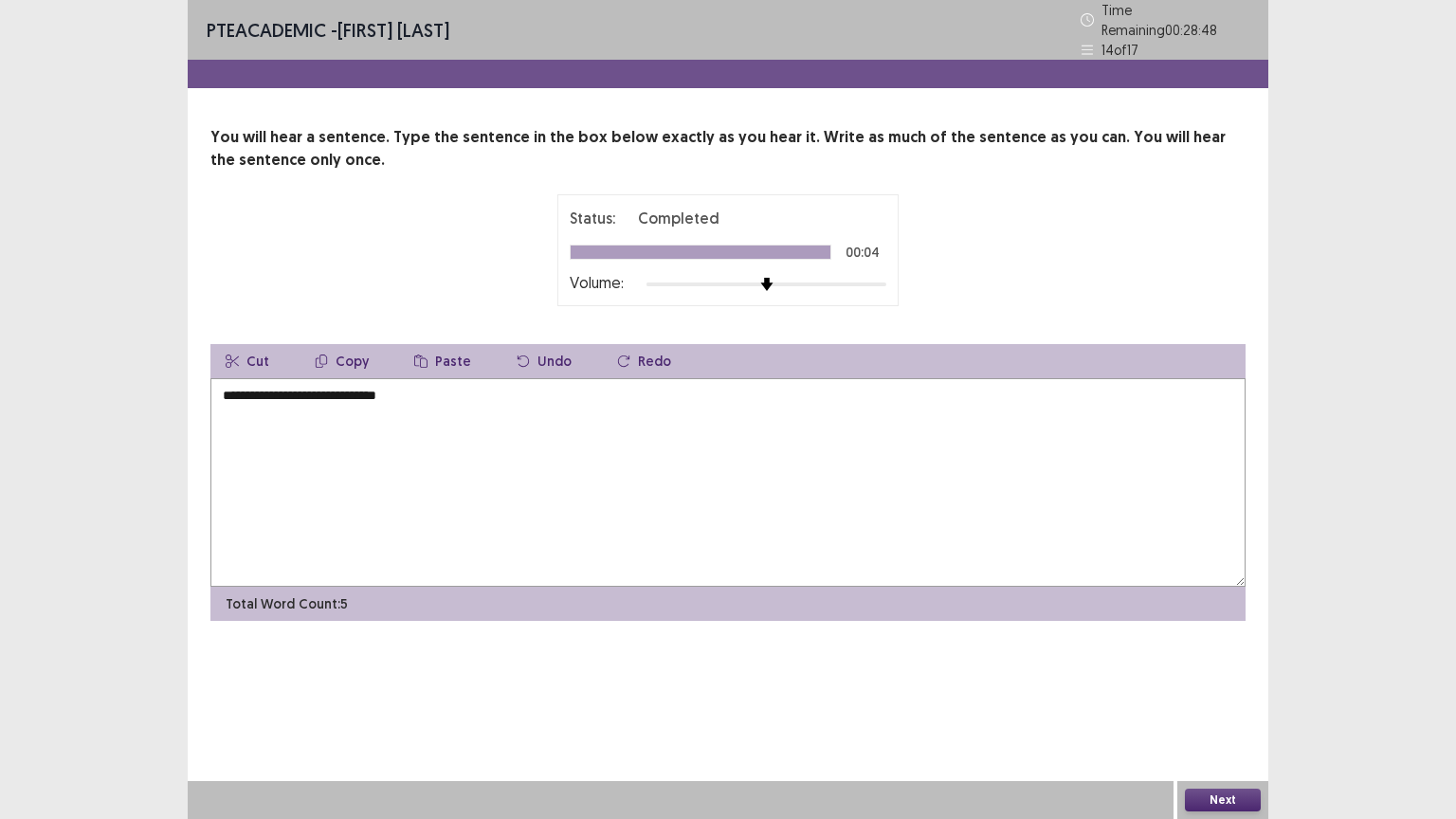 scroll, scrollTop: 0, scrollLeft: 0, axis: both 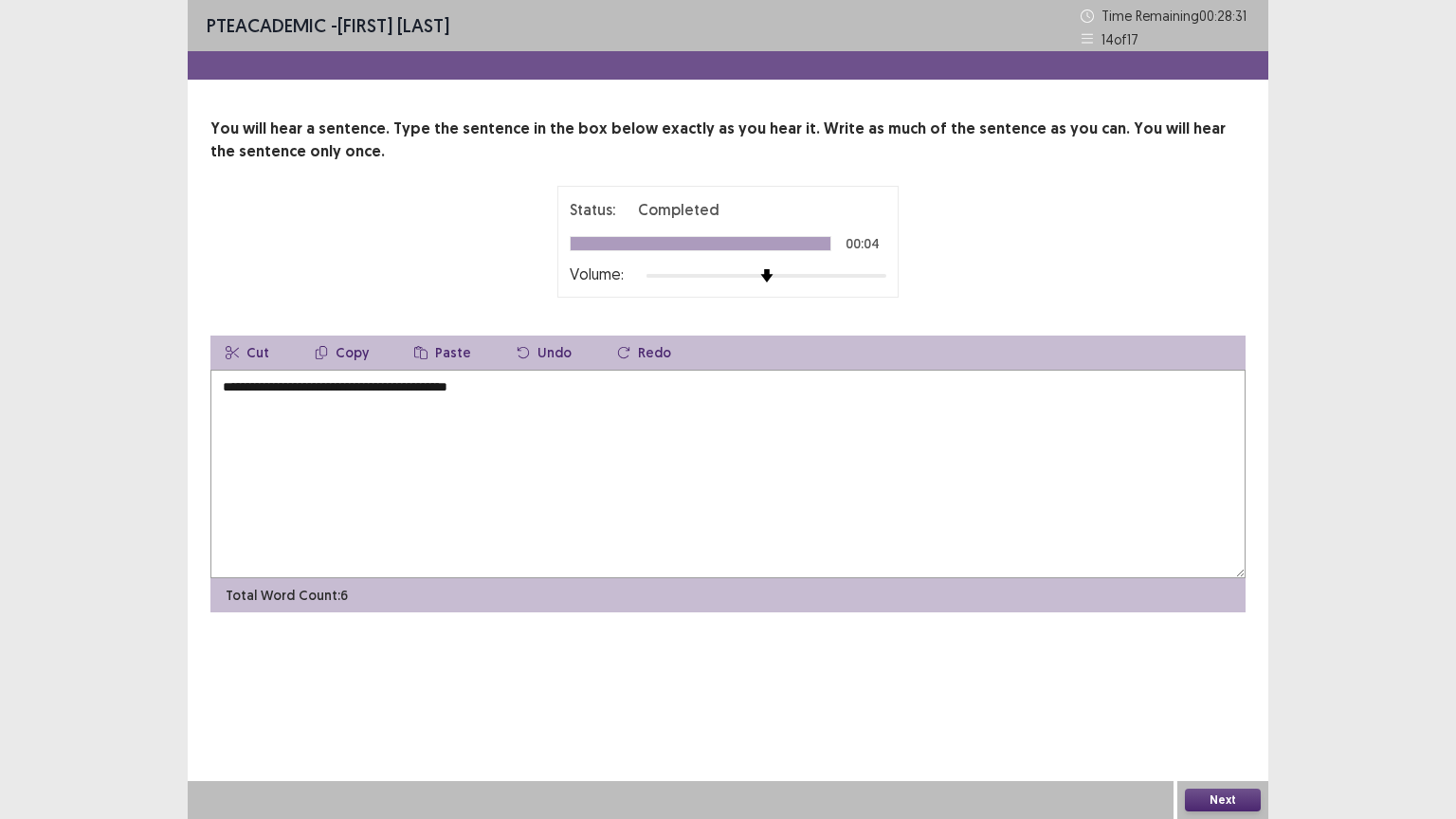 type on "**********" 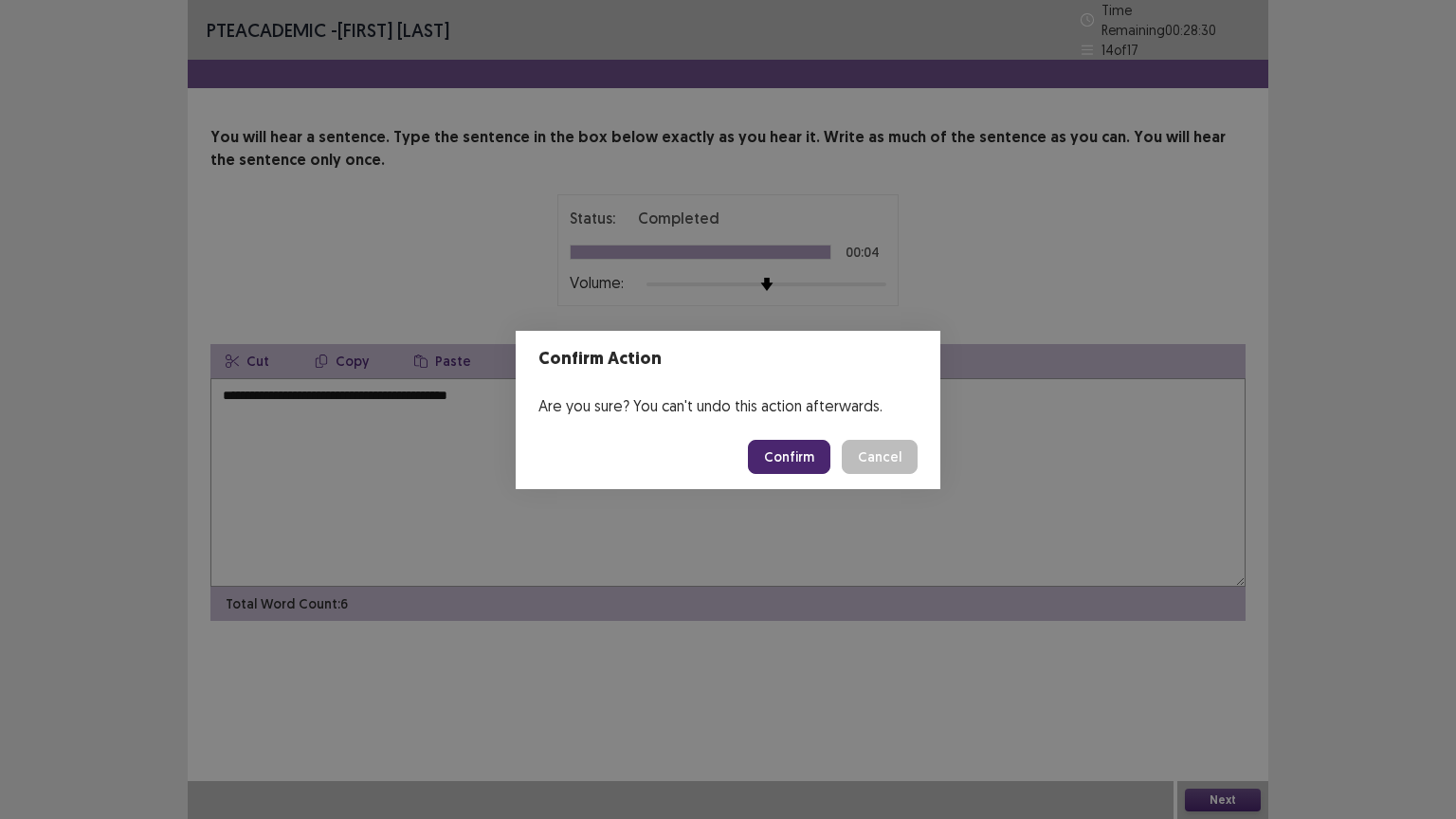 click on "Confirm" at bounding box center (789, 457) 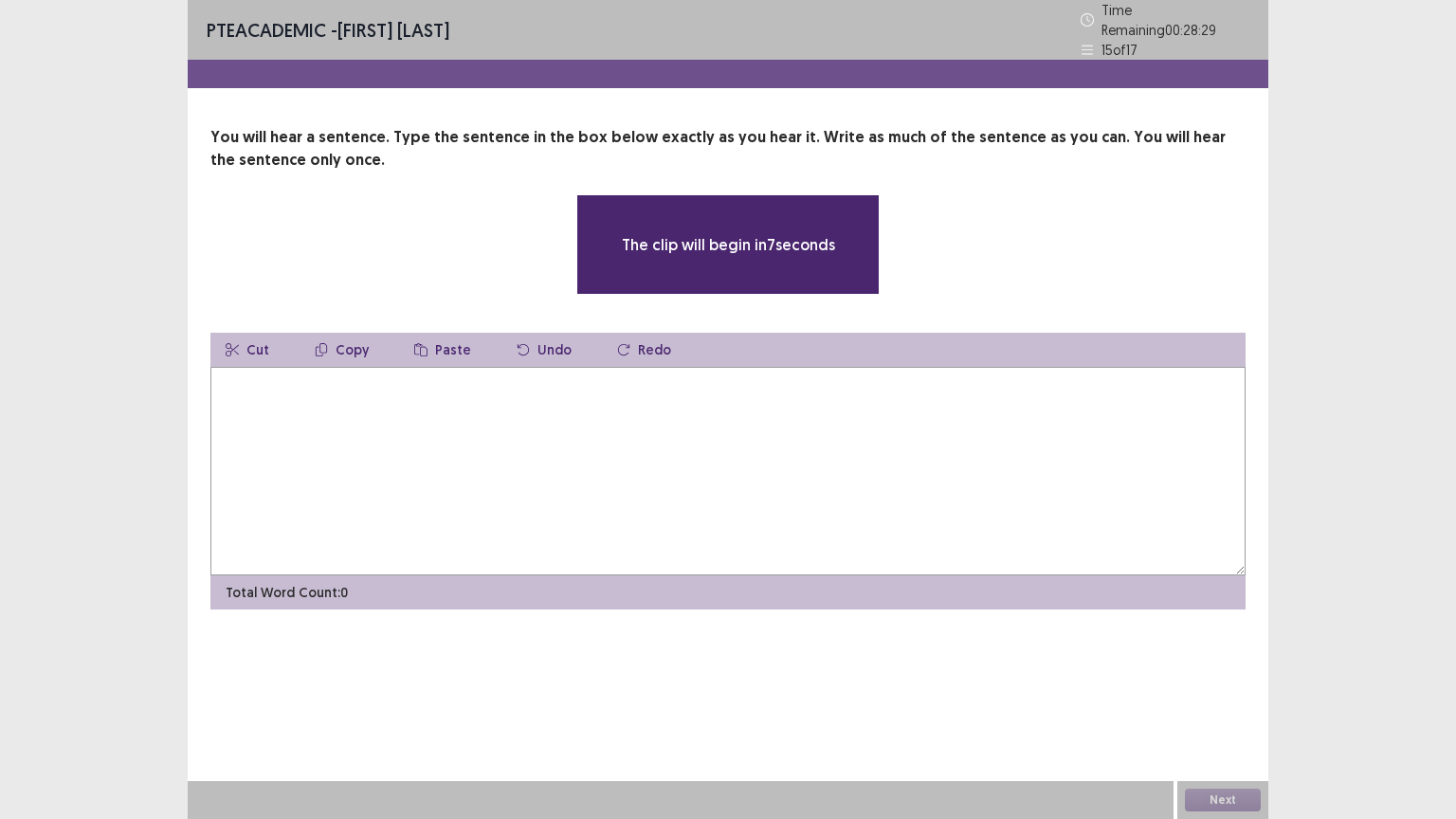 click at bounding box center (728, 471) 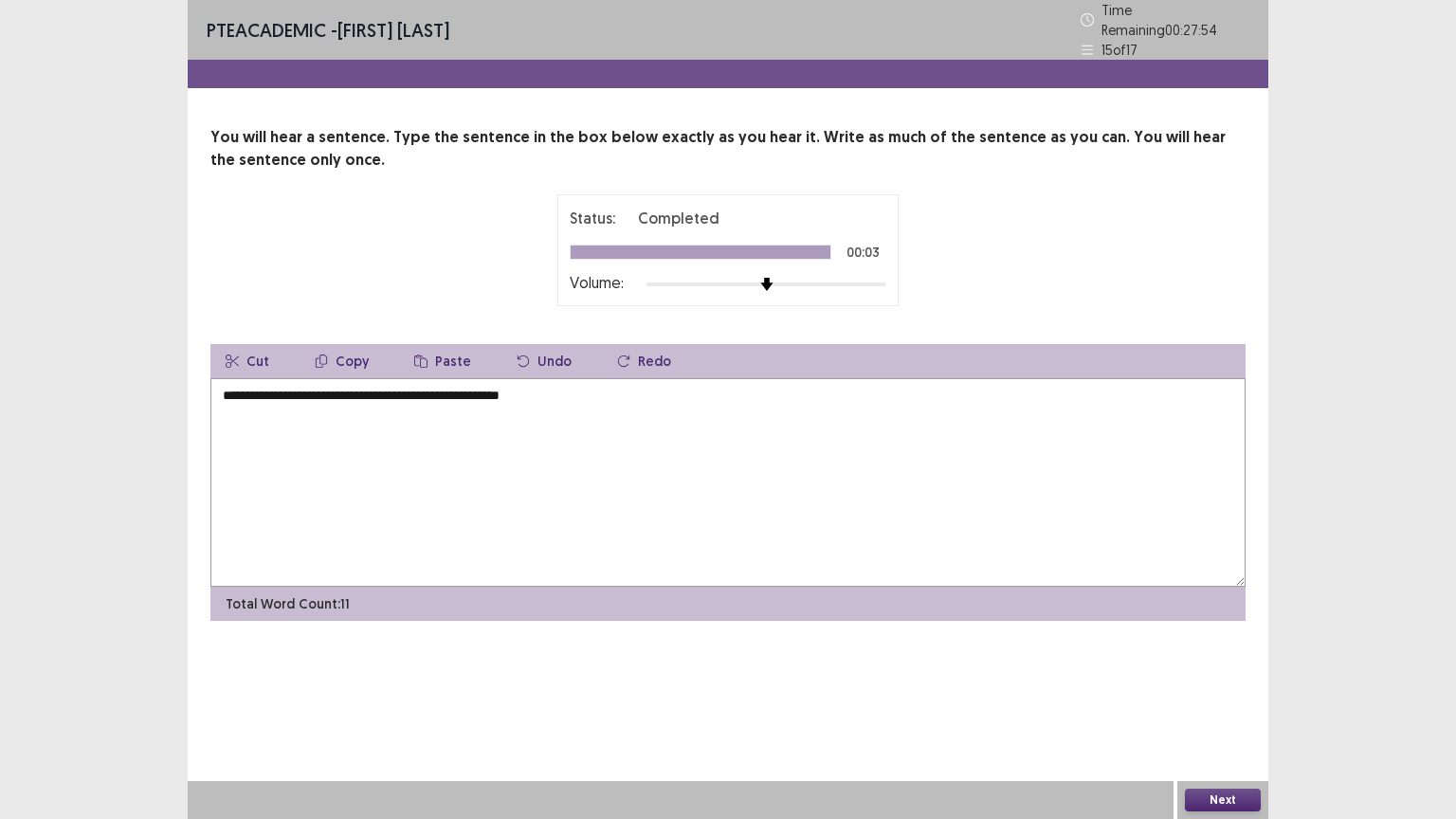 type on "**********" 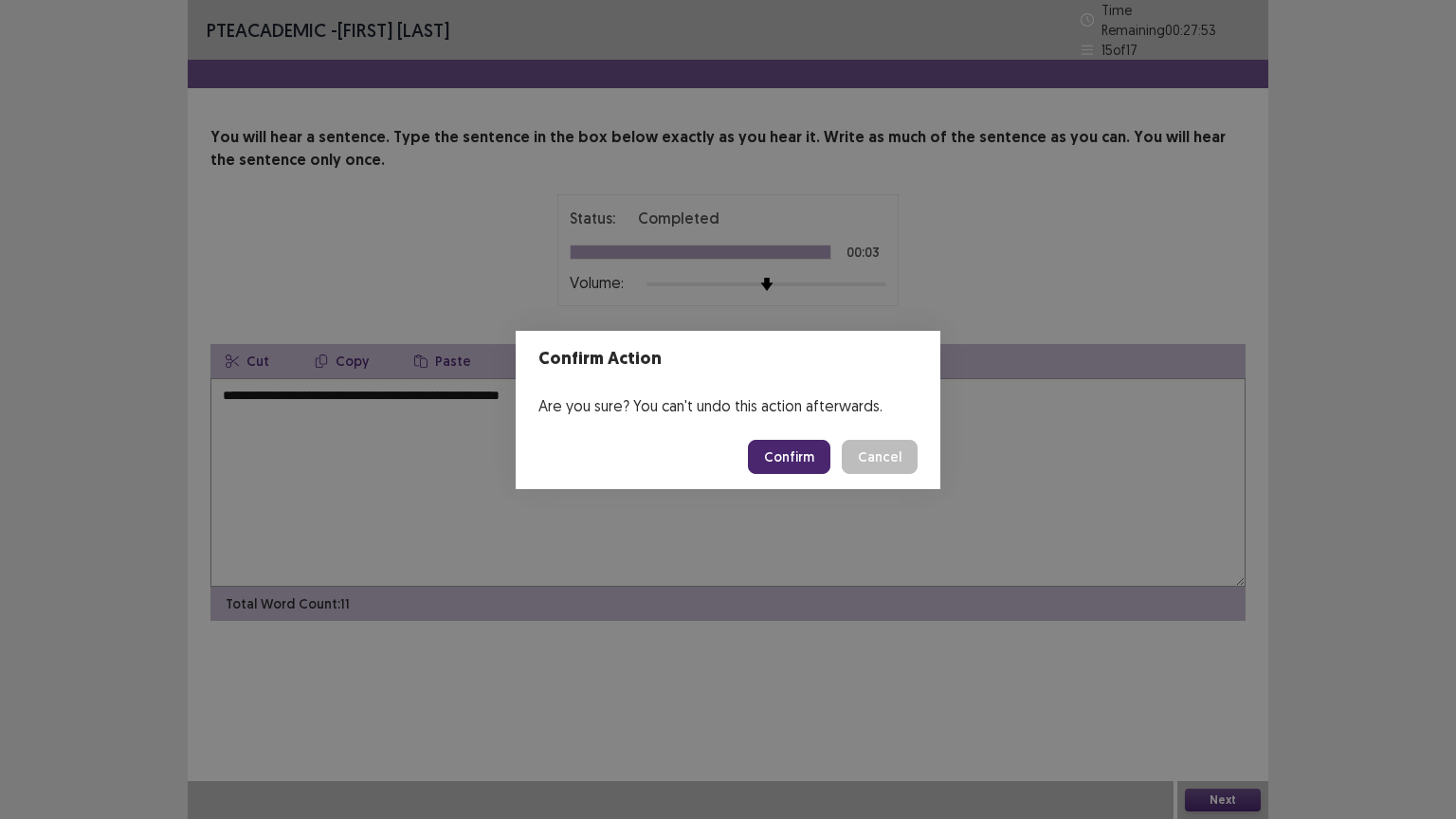 click on "Confirm" at bounding box center (789, 457) 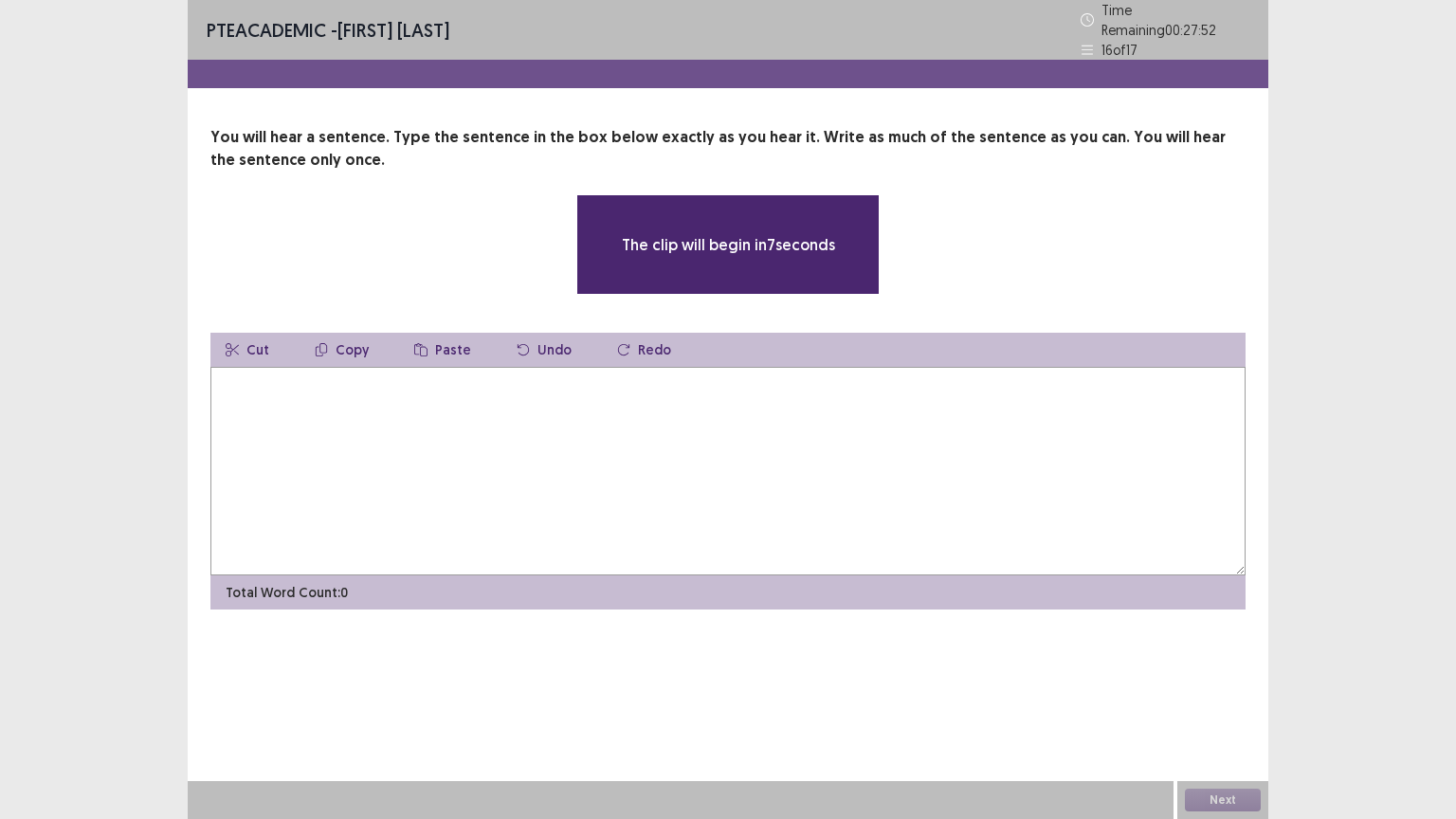 click at bounding box center [728, 471] 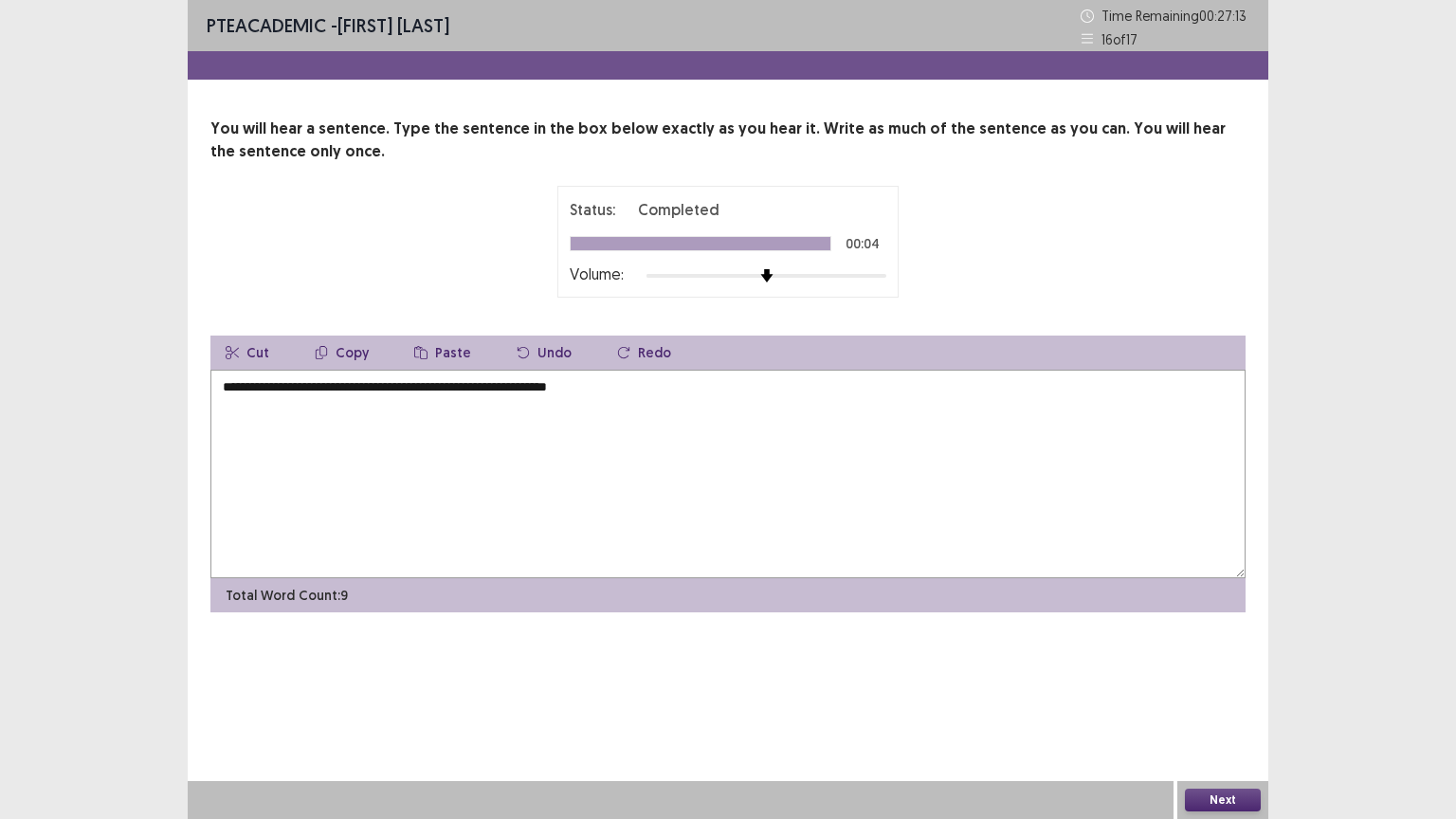 type on "**********" 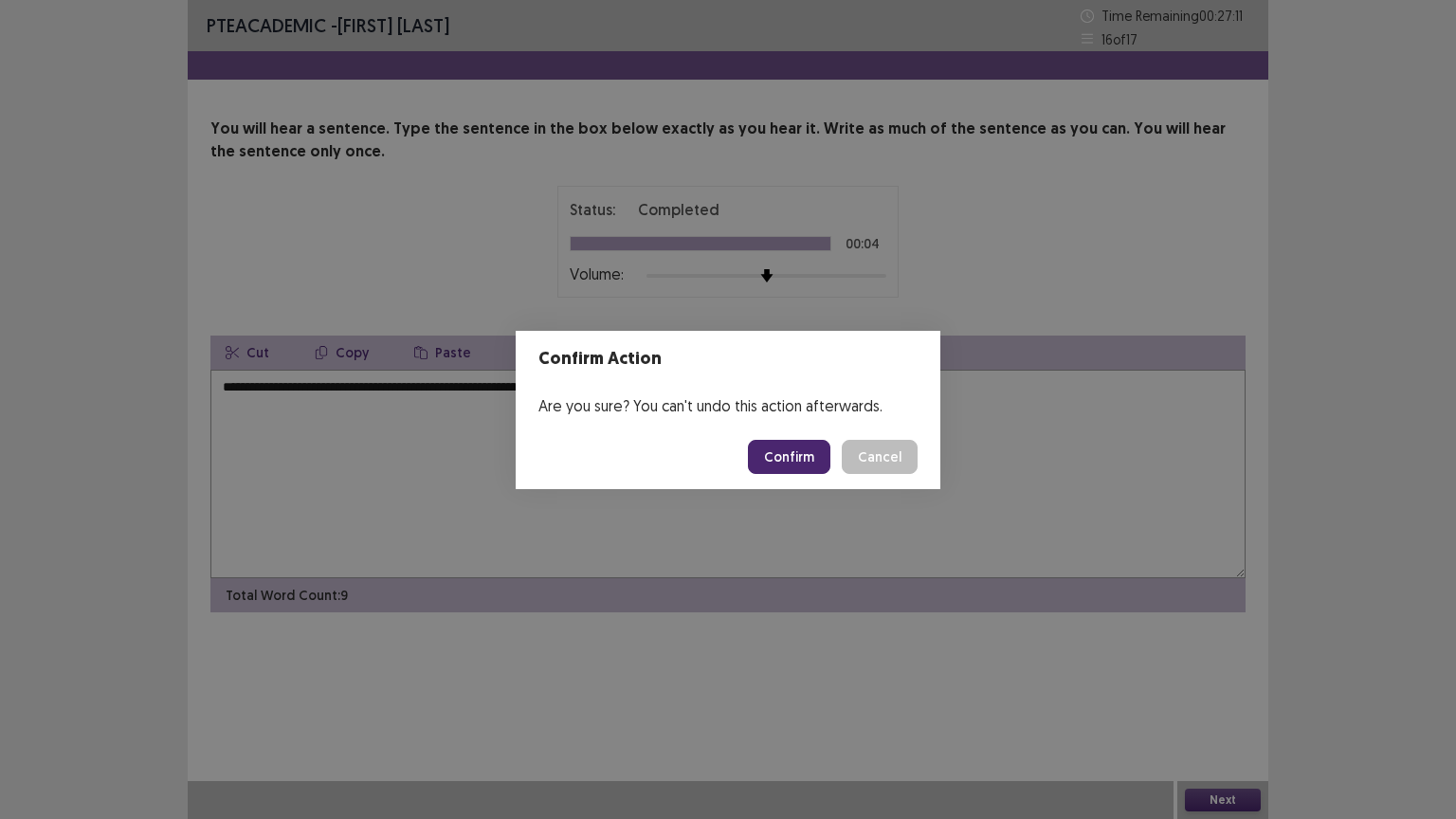 click on "Confirm" at bounding box center [789, 457] 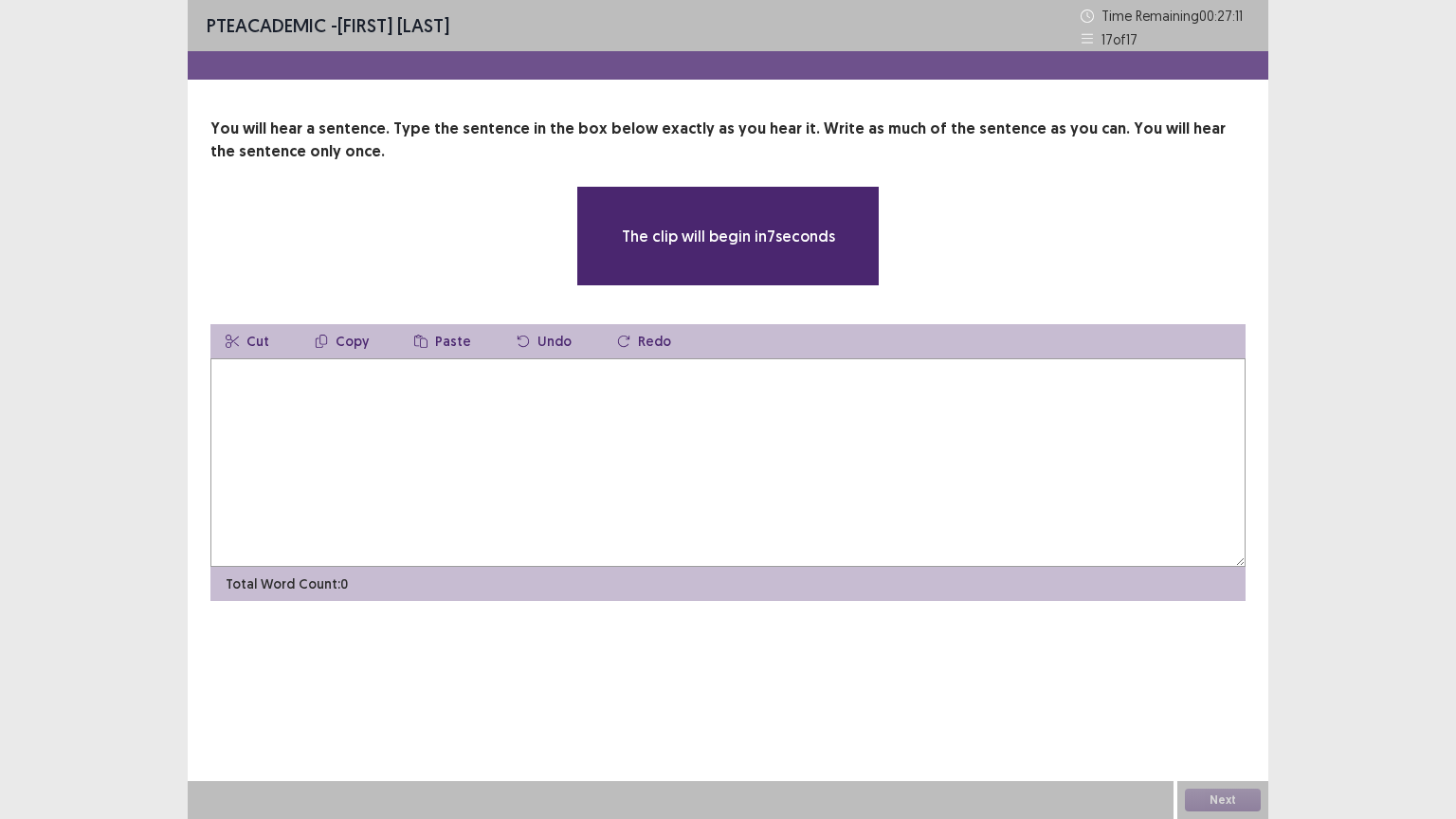 click at bounding box center [728, 463] 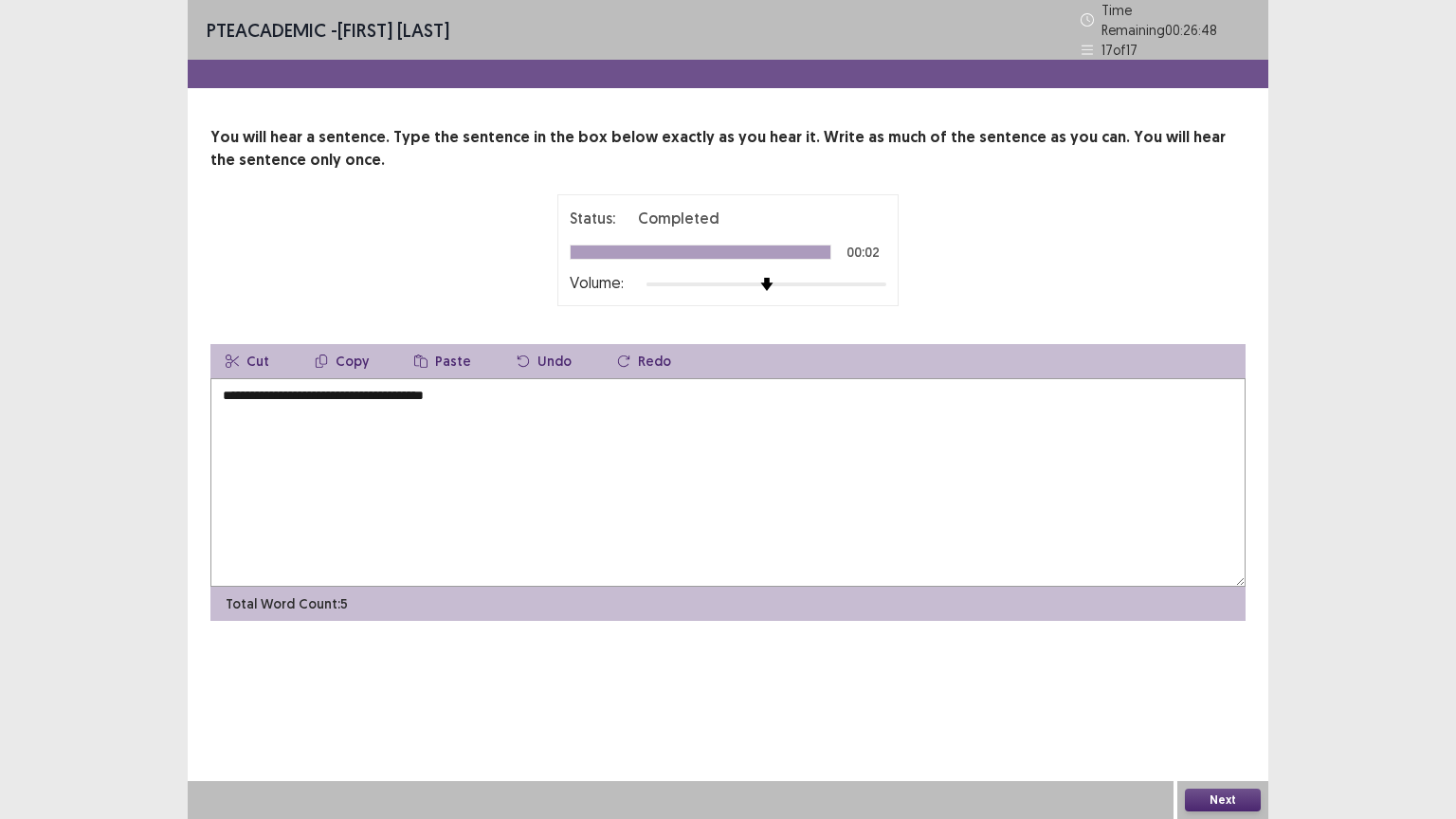 type on "**********" 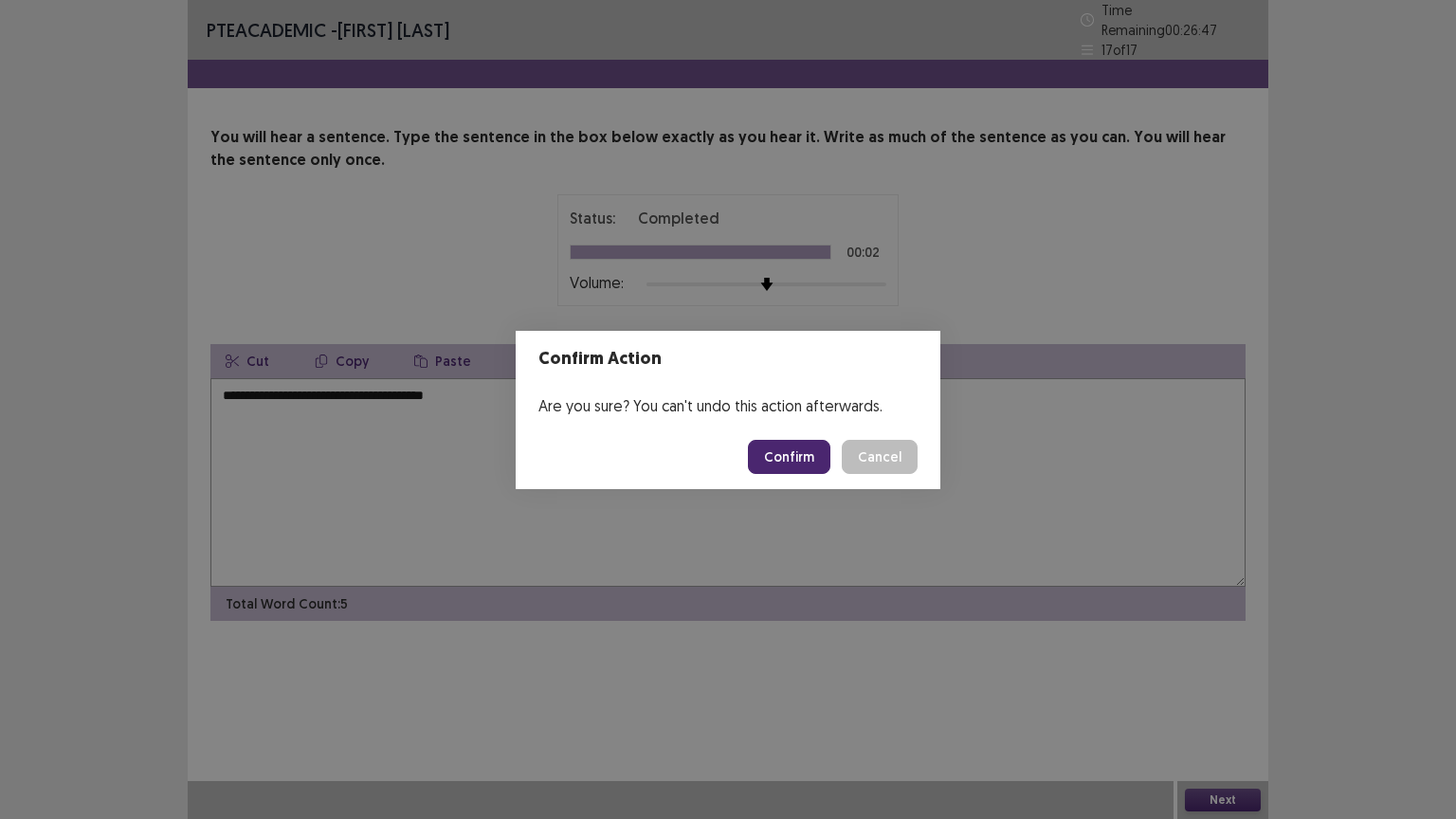 click on "Confirm" 